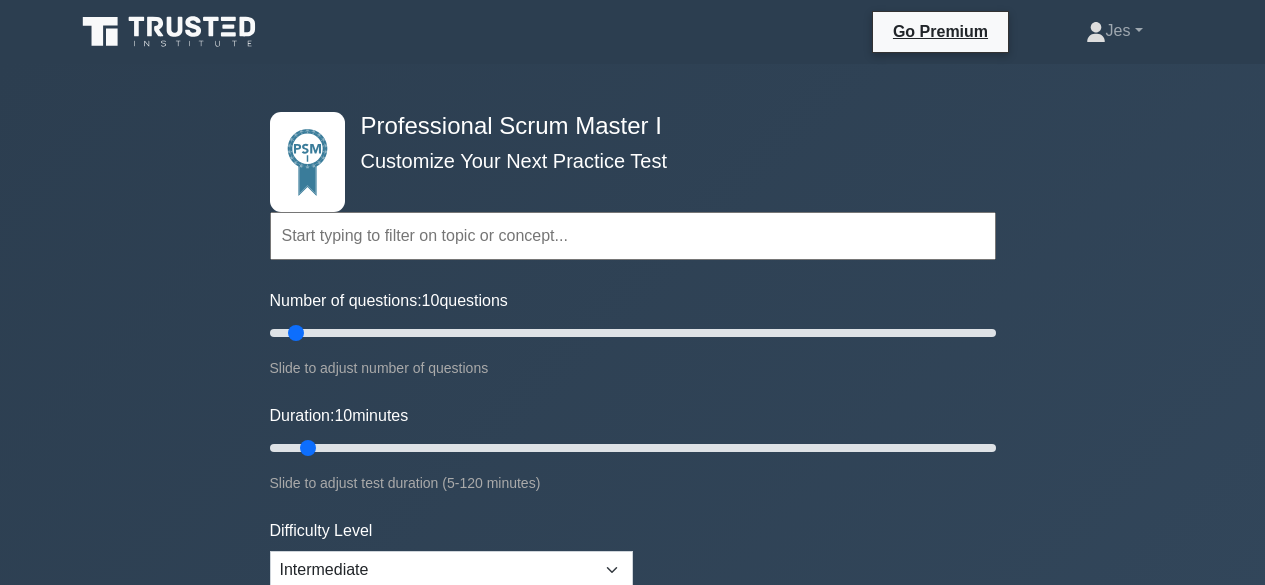 scroll, scrollTop: 664, scrollLeft: 0, axis: vertical 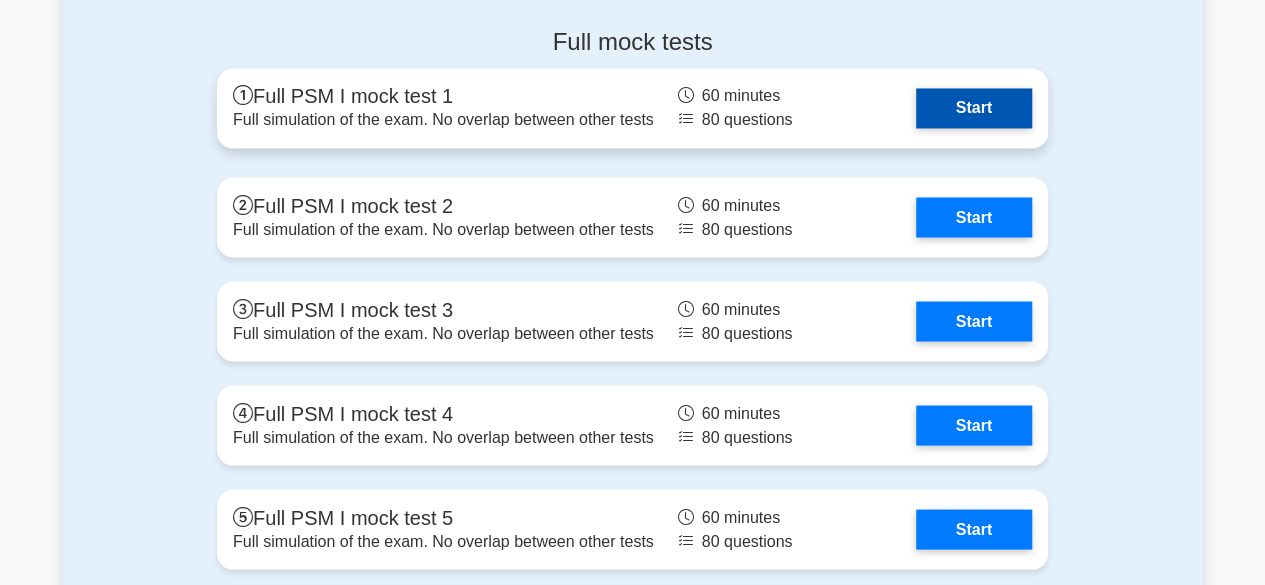 click on "Start" at bounding box center [974, 108] 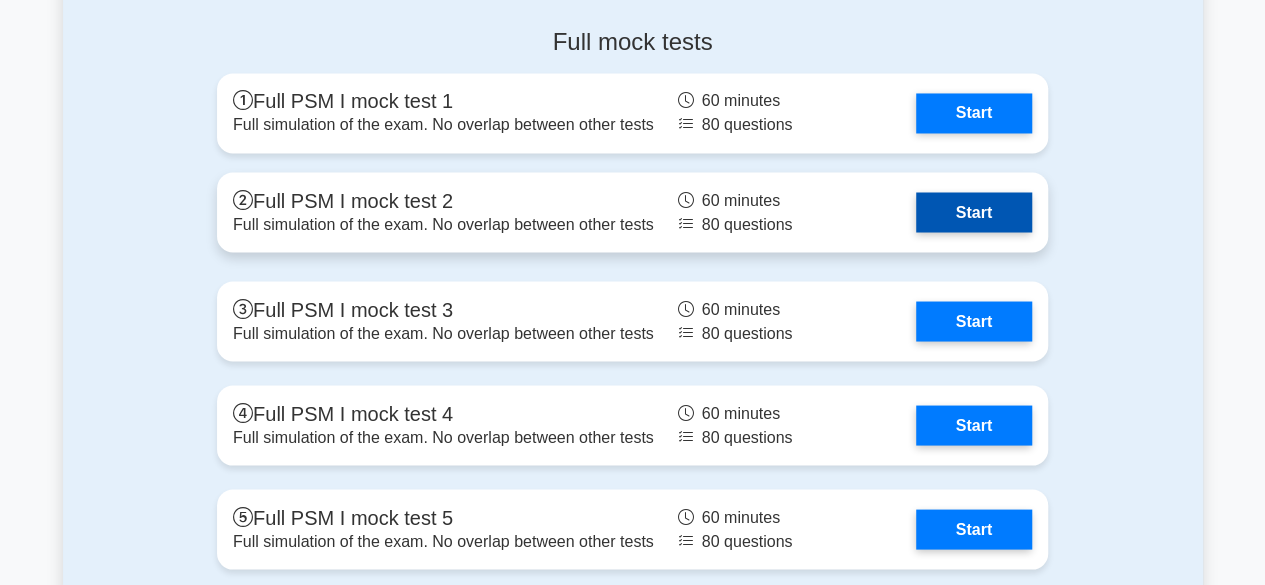 click on "Start" at bounding box center [974, 212] 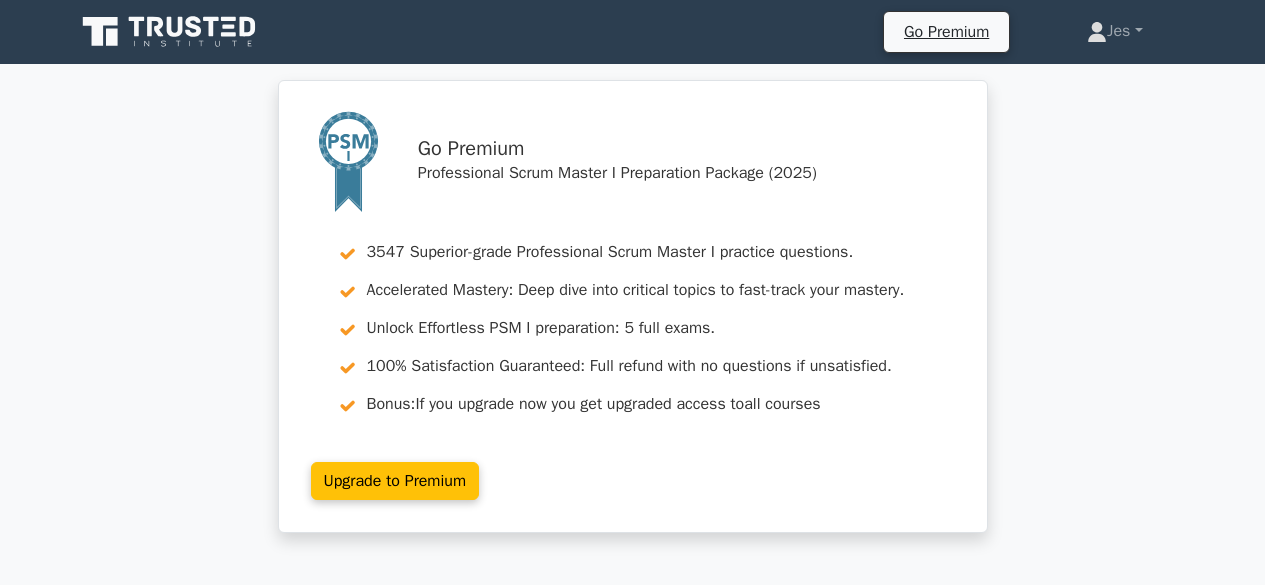 scroll, scrollTop: 0, scrollLeft: 0, axis: both 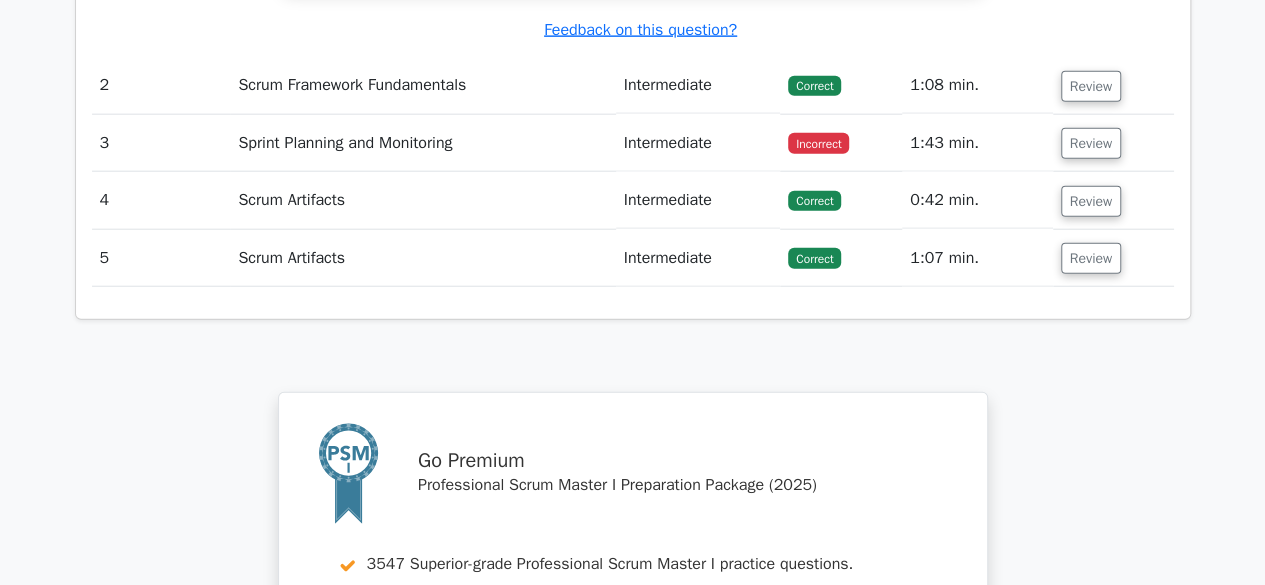 drag, startPoint x: 1276, startPoint y: 41, endPoint x: 1207, endPoint y: 404, distance: 369.49966 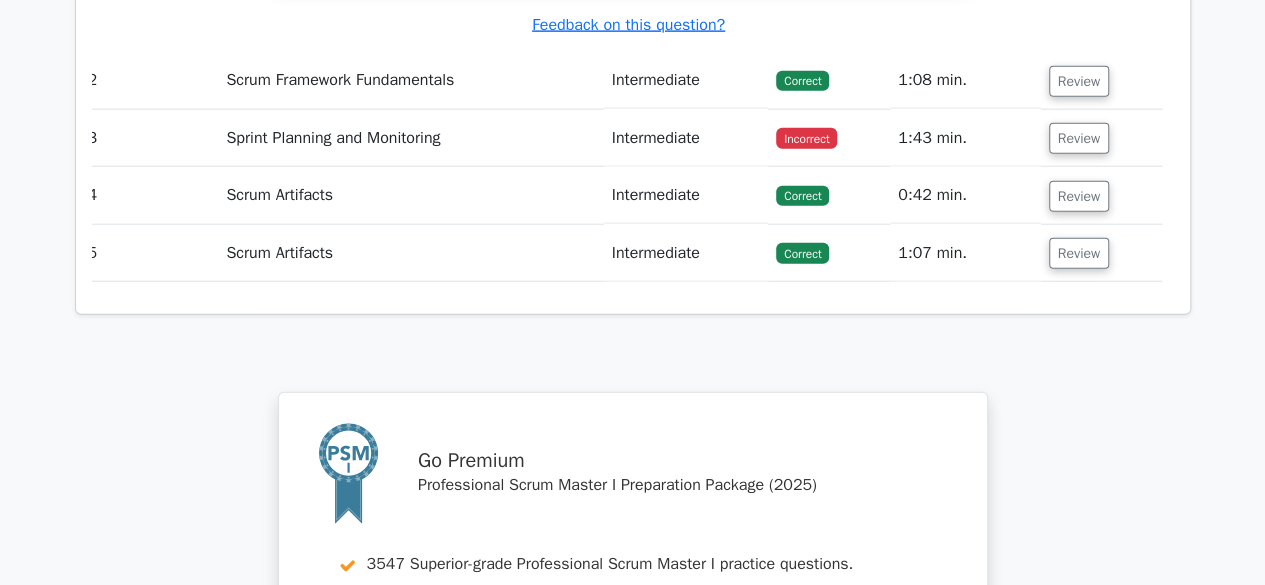 scroll, scrollTop: 0, scrollLeft: 0, axis: both 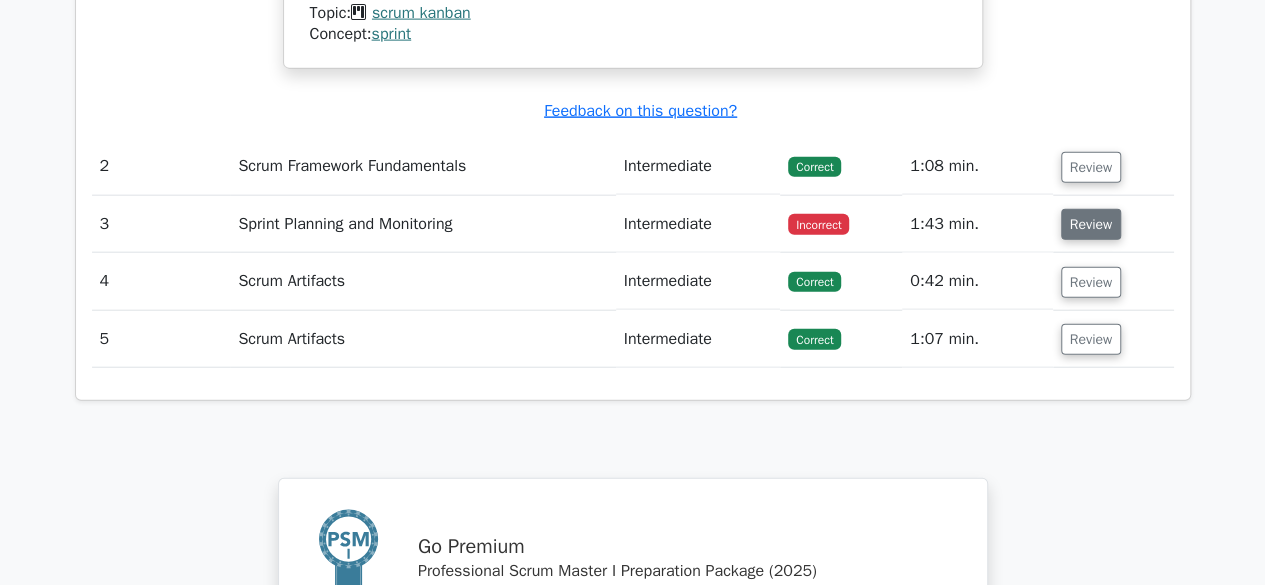 click on "Review" at bounding box center (1091, 224) 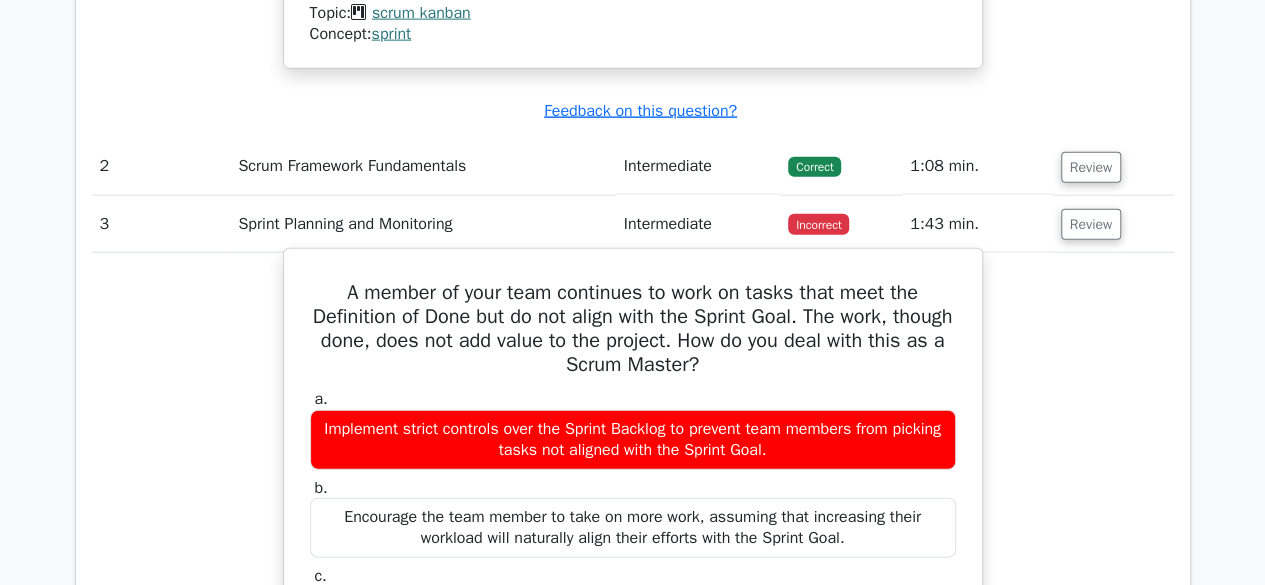 drag, startPoint x: 1267, startPoint y: 310, endPoint x: 698, endPoint y: 367, distance: 571.8479 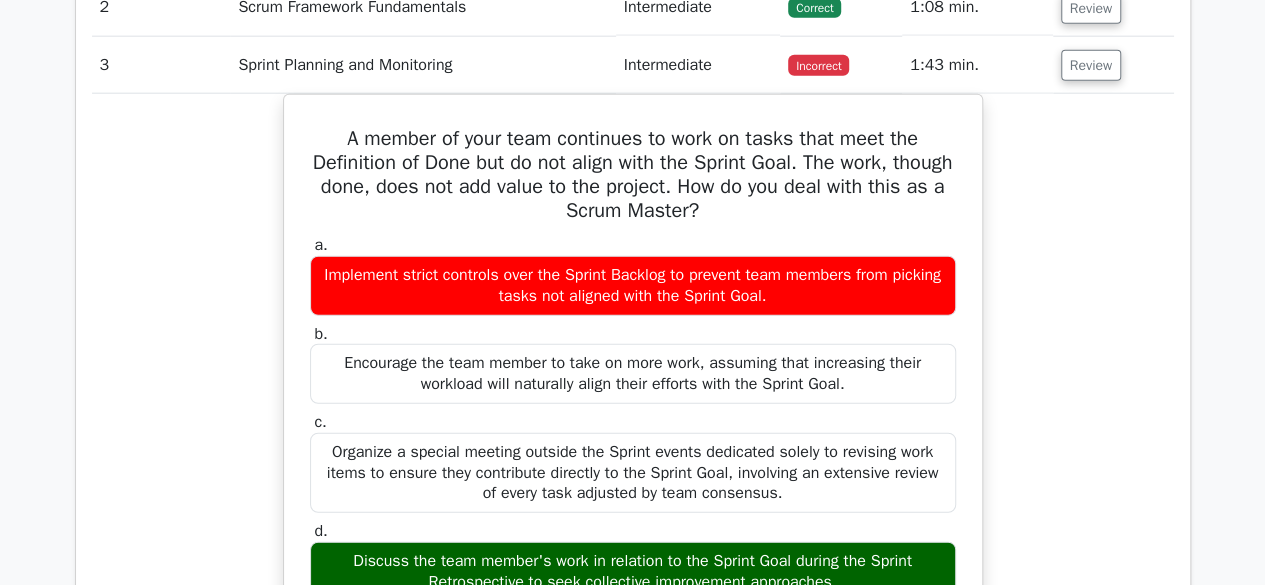 scroll, scrollTop: 2494, scrollLeft: 0, axis: vertical 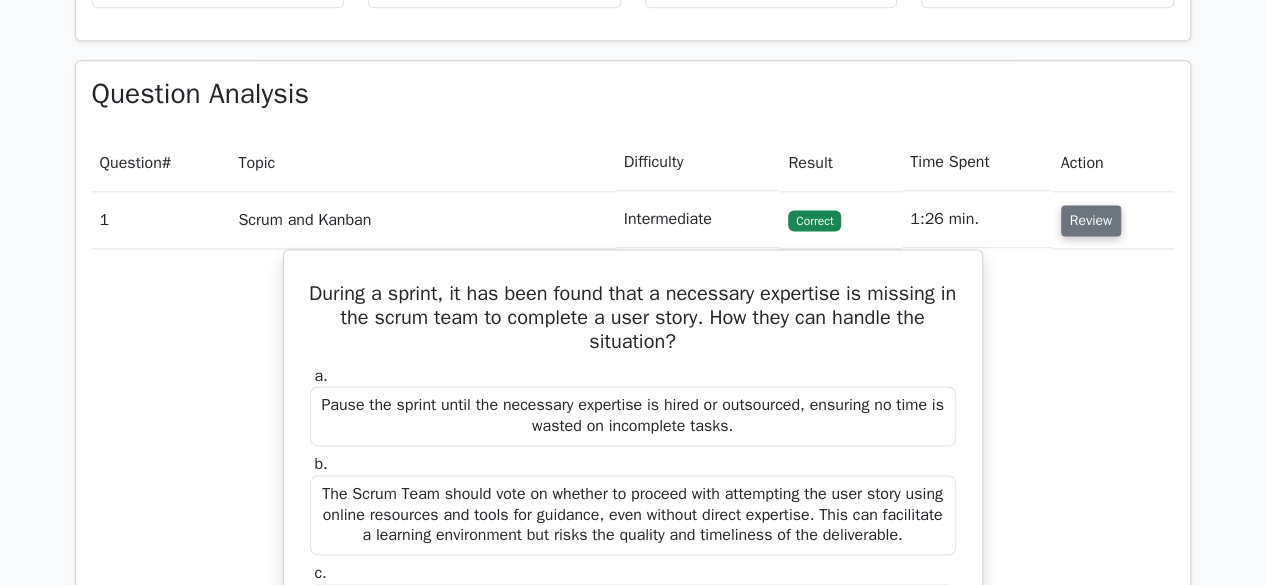 click on "Review" at bounding box center [1091, 220] 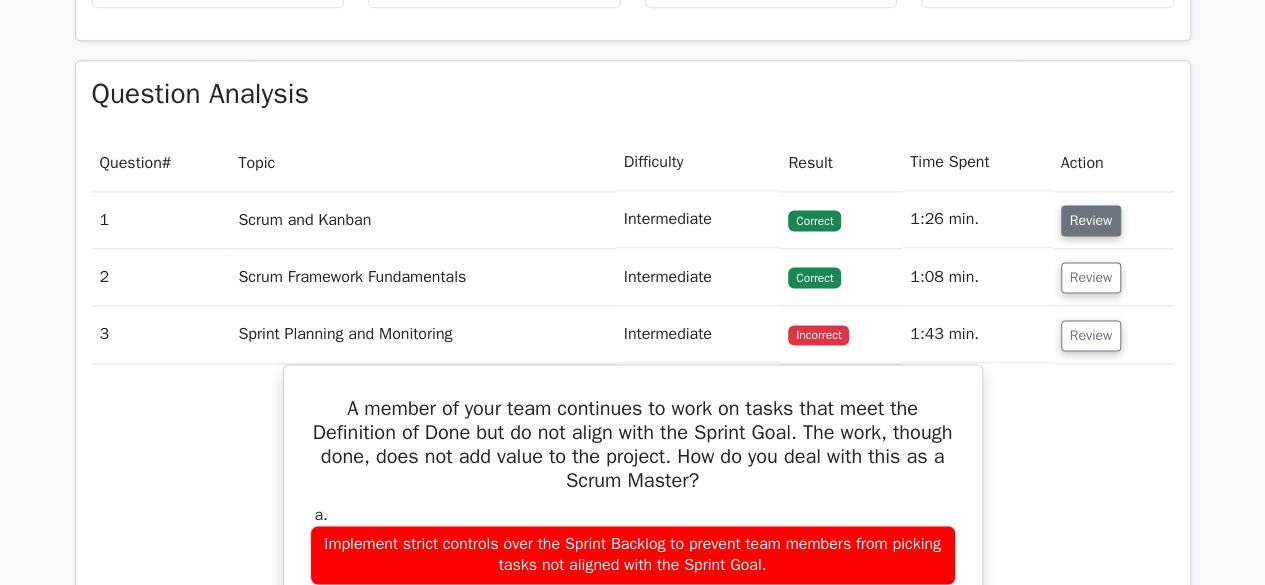 click on "Review" at bounding box center [1091, 220] 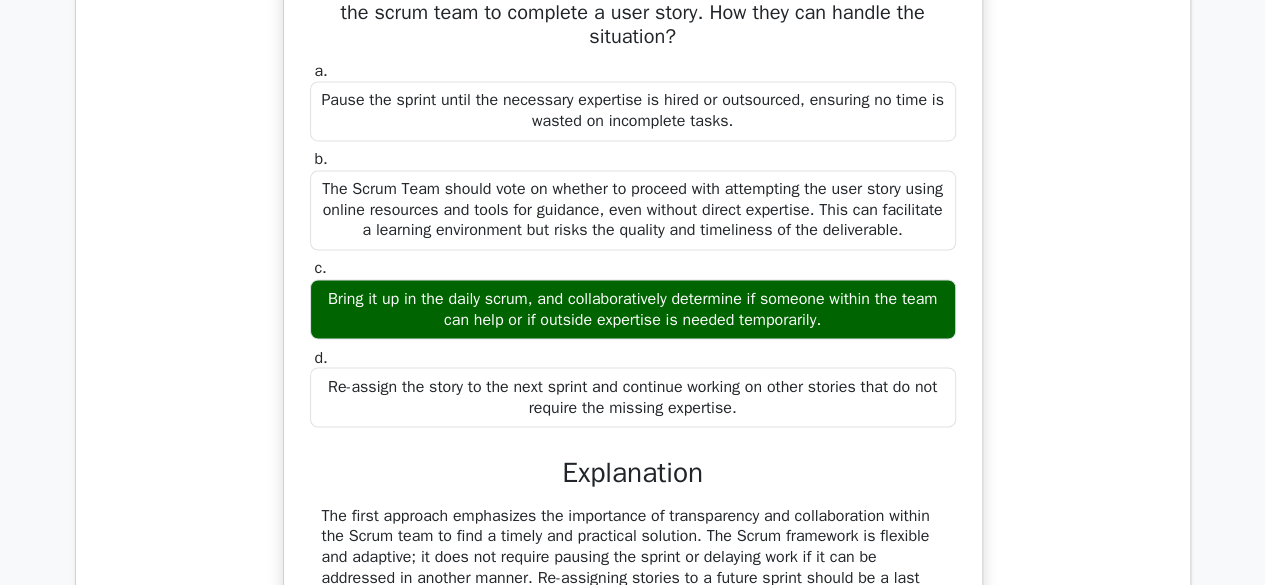scroll, scrollTop: 1630, scrollLeft: 0, axis: vertical 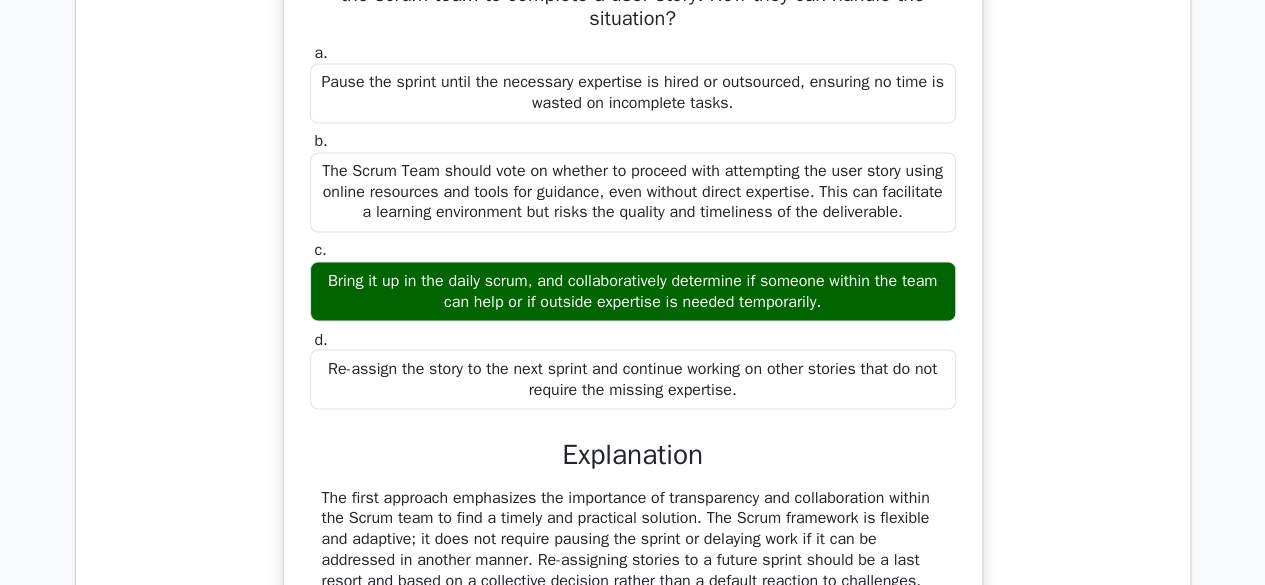 drag, startPoint x: 1261, startPoint y: 232, endPoint x: 1273, endPoint y: 157, distance: 75.95393 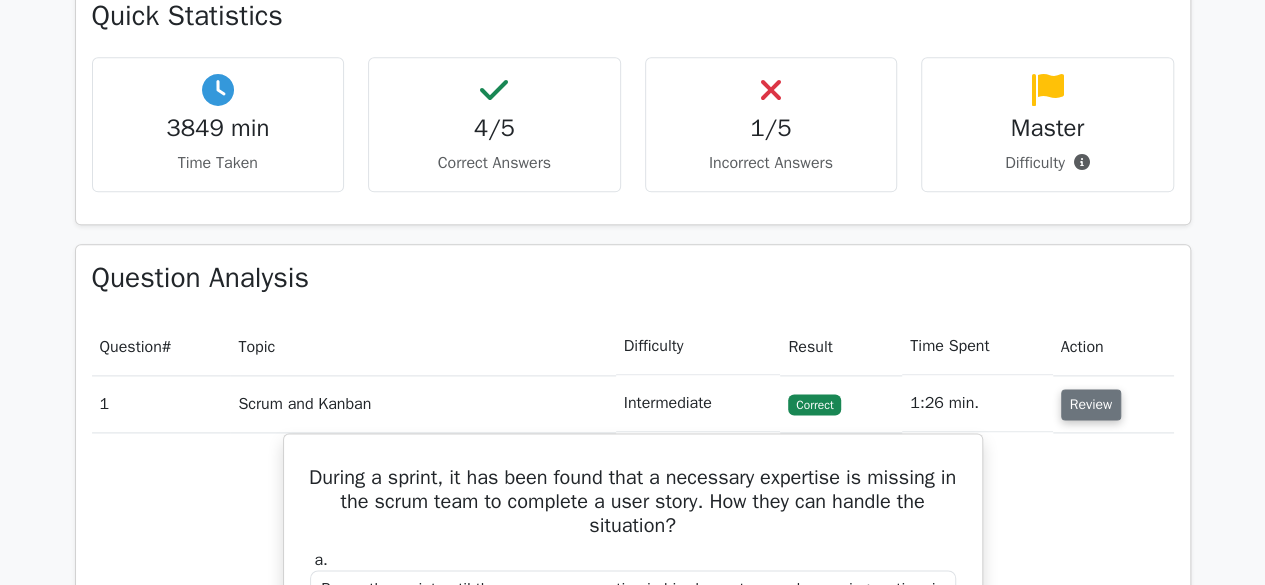click on "Review" at bounding box center (1091, 404) 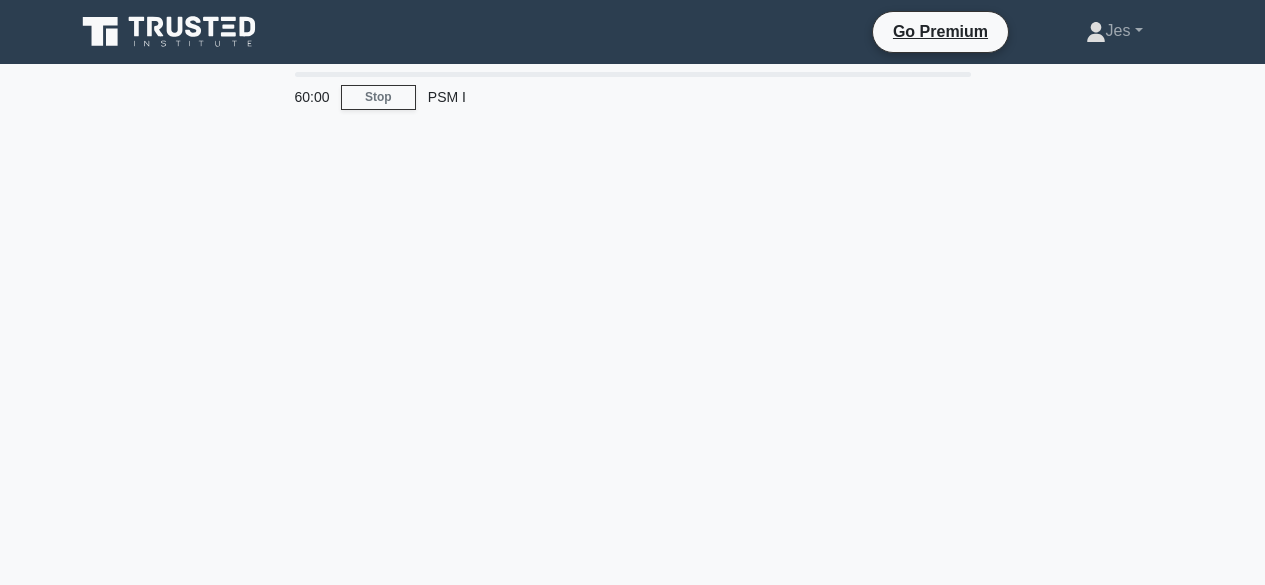 scroll, scrollTop: 0, scrollLeft: 0, axis: both 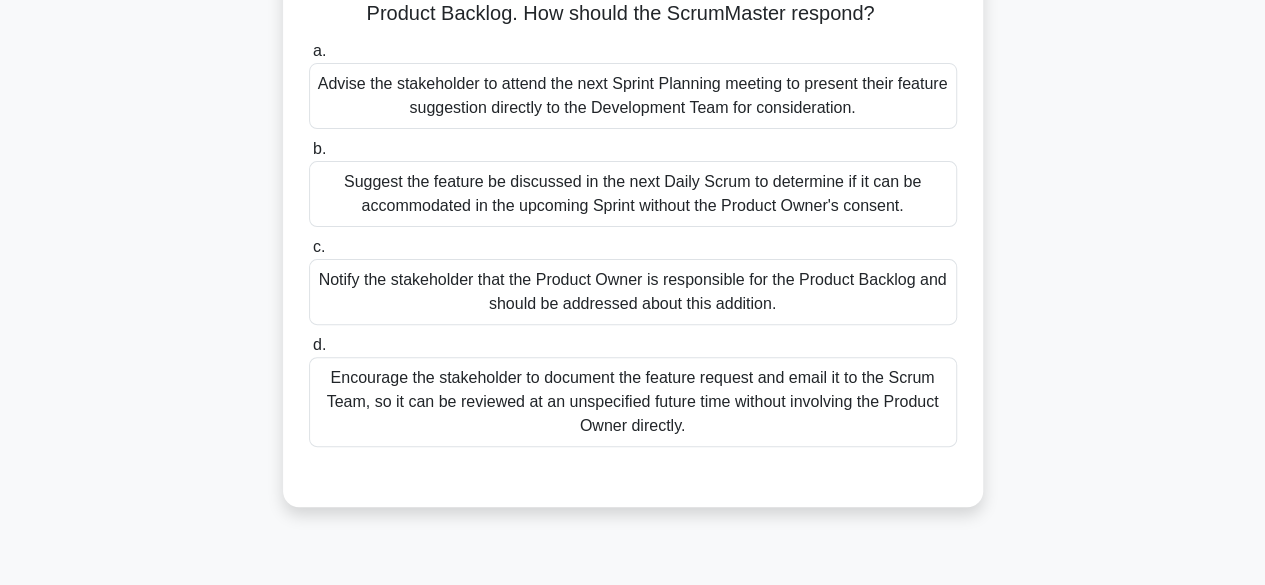 click on "Encourage the stakeholder to document the feature request and email it to the Scrum Team, so it can be reviewed at an unspecified future time without involving the Product Owner directly." at bounding box center (633, 402) 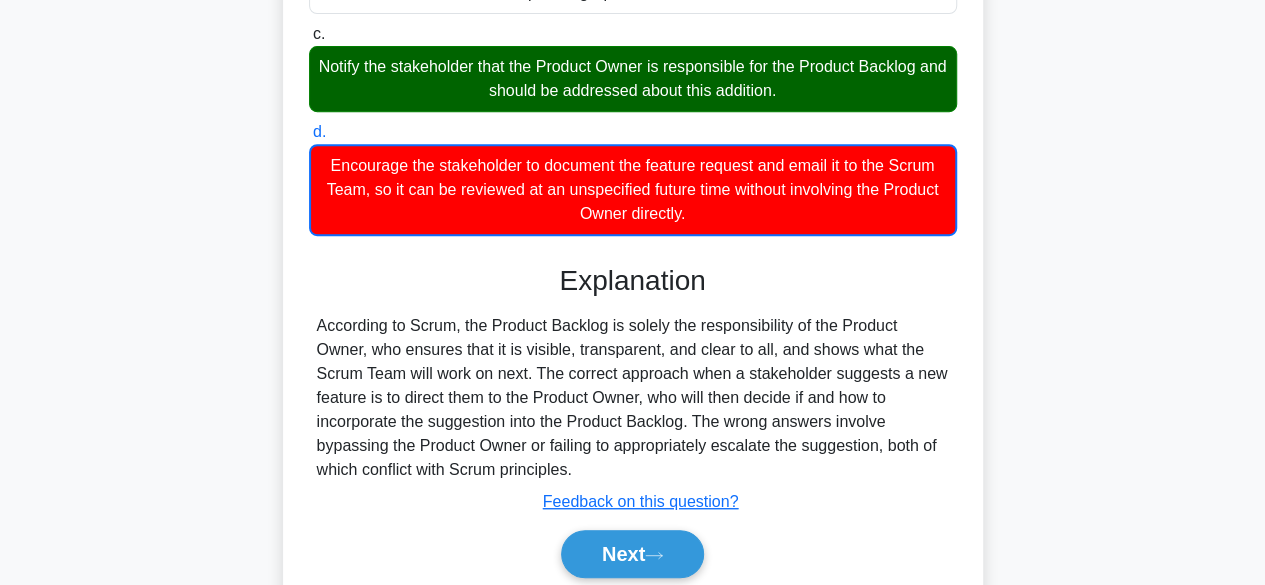 scroll, scrollTop: 422, scrollLeft: 0, axis: vertical 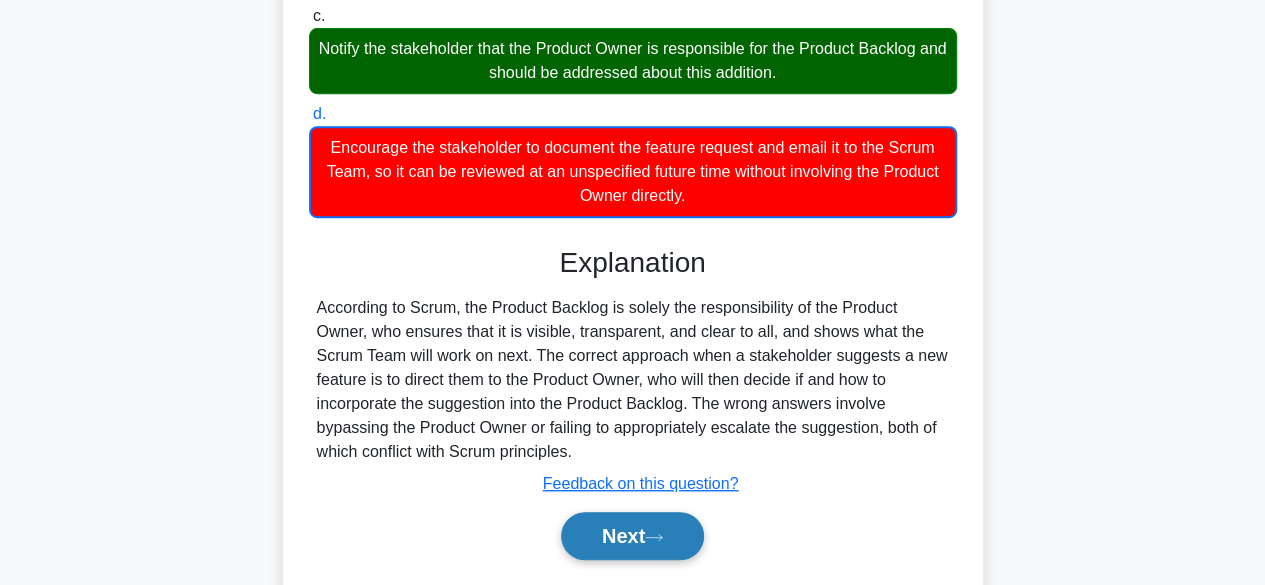 click on "Next" at bounding box center (632, 536) 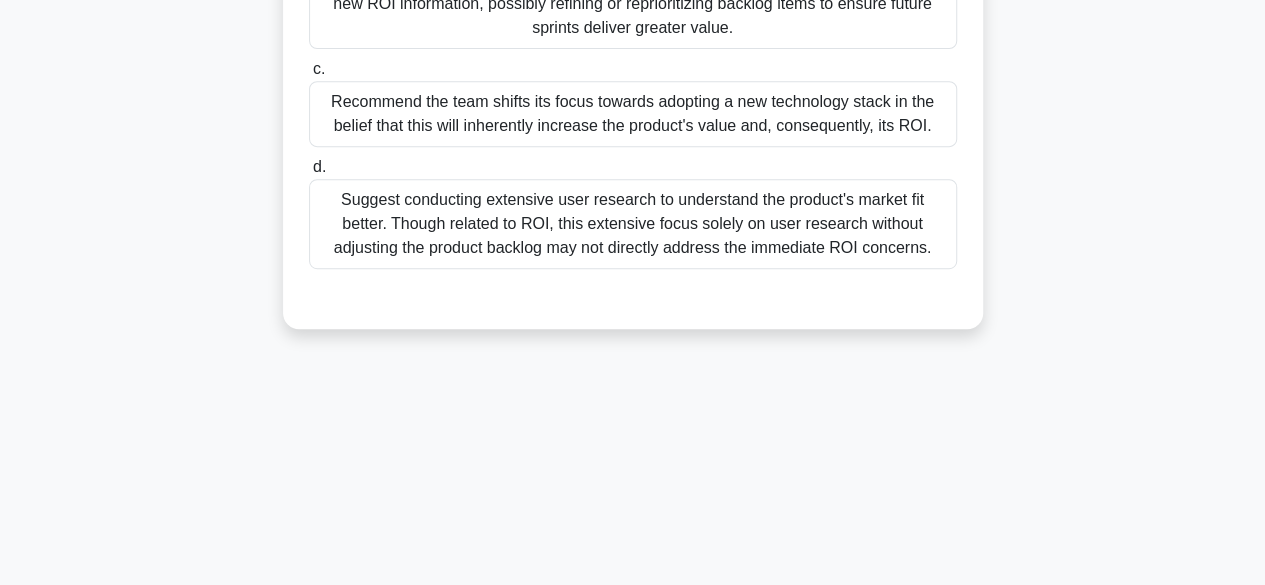scroll, scrollTop: 0, scrollLeft: 0, axis: both 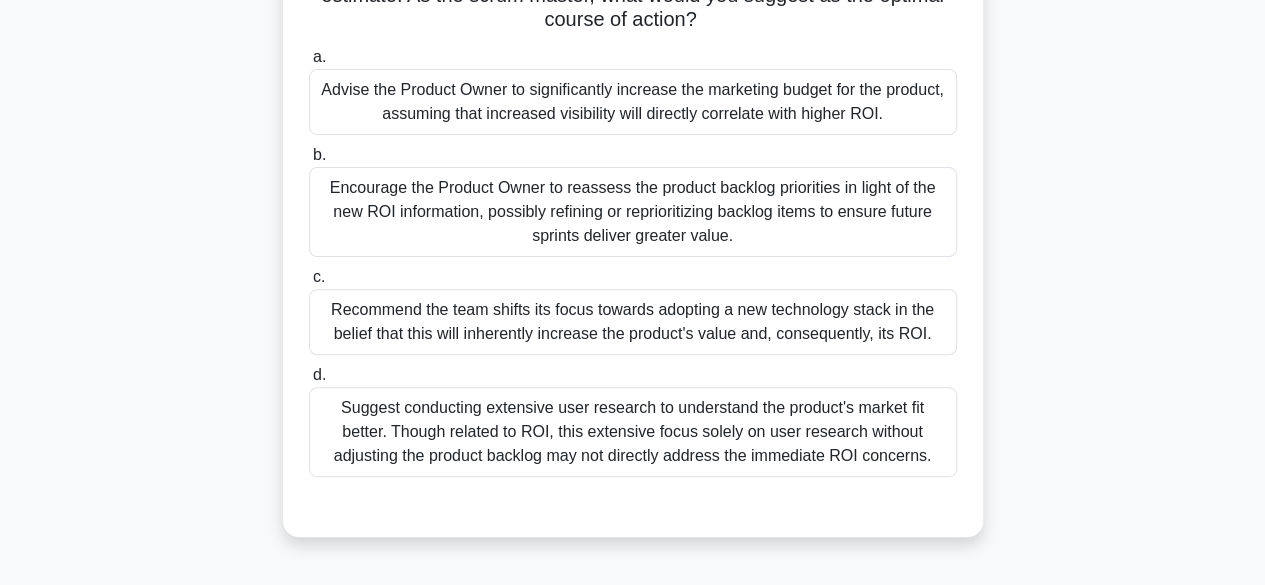 click on "Encourage the Product Owner to reassess the product backlog priorities in light of the new ROI information, possibly refining or reprioritizing backlog items to ensure future sprints deliver greater value." at bounding box center (633, 212) 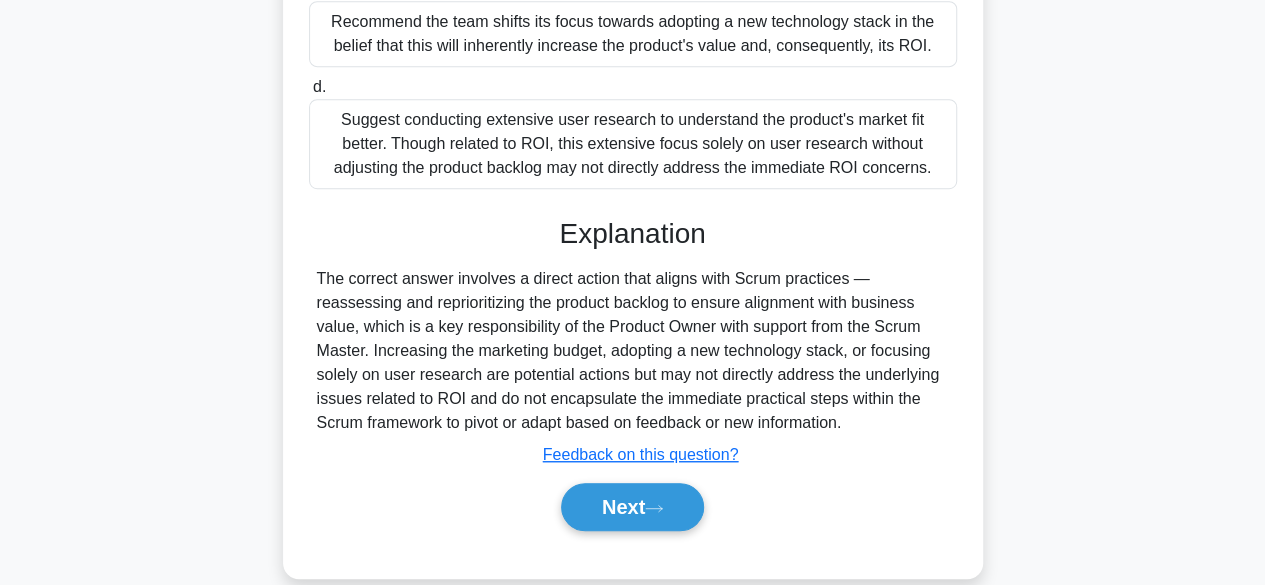 scroll, scrollTop: 518, scrollLeft: 0, axis: vertical 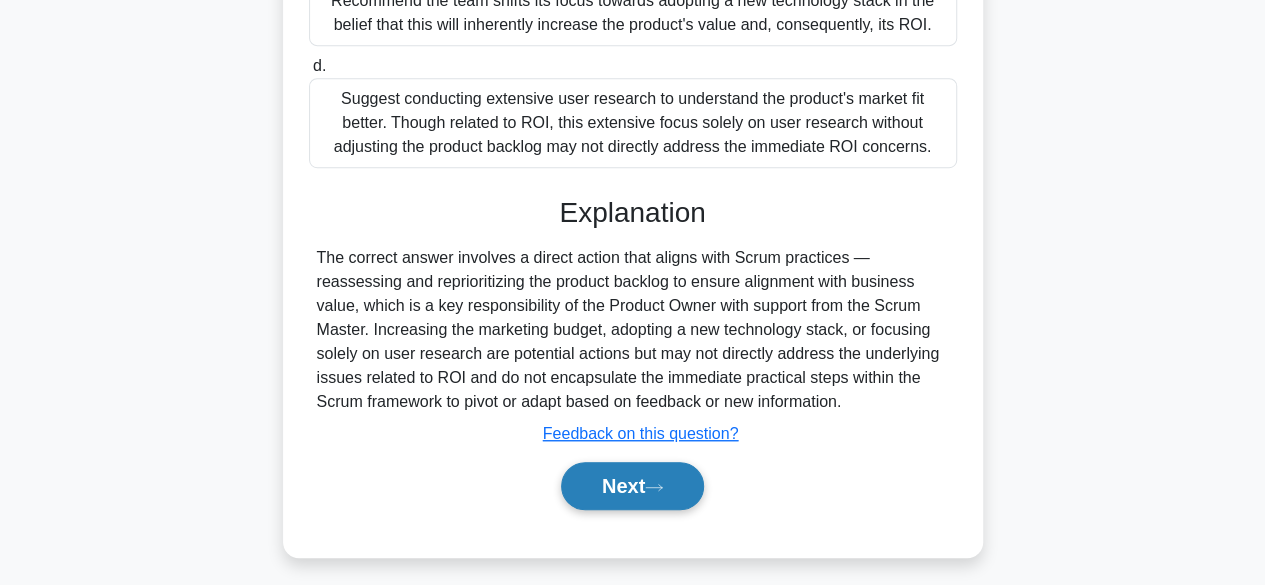 click on "Next" at bounding box center [632, 486] 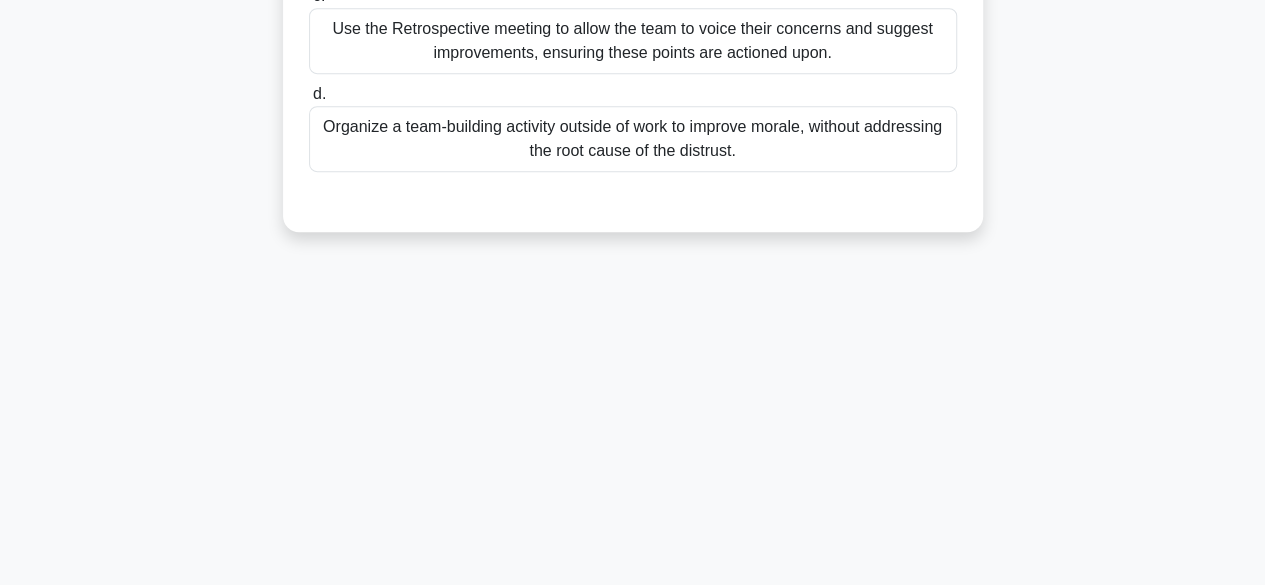 scroll, scrollTop: 495, scrollLeft: 0, axis: vertical 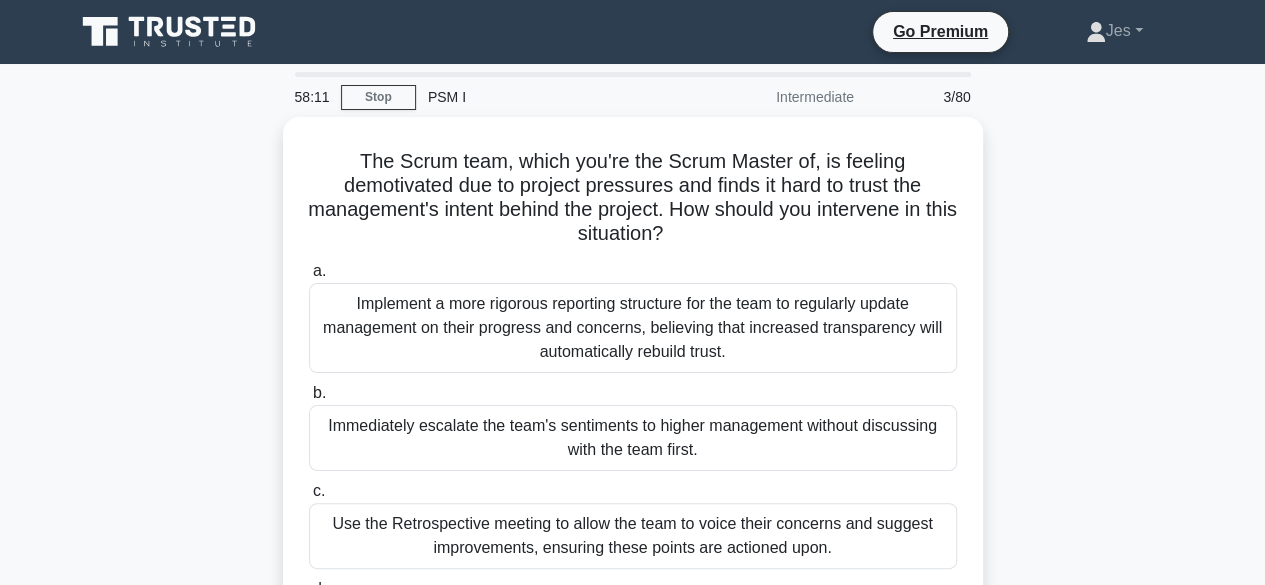 click on "Go Premium
Jes
Profile" at bounding box center [632, 32] 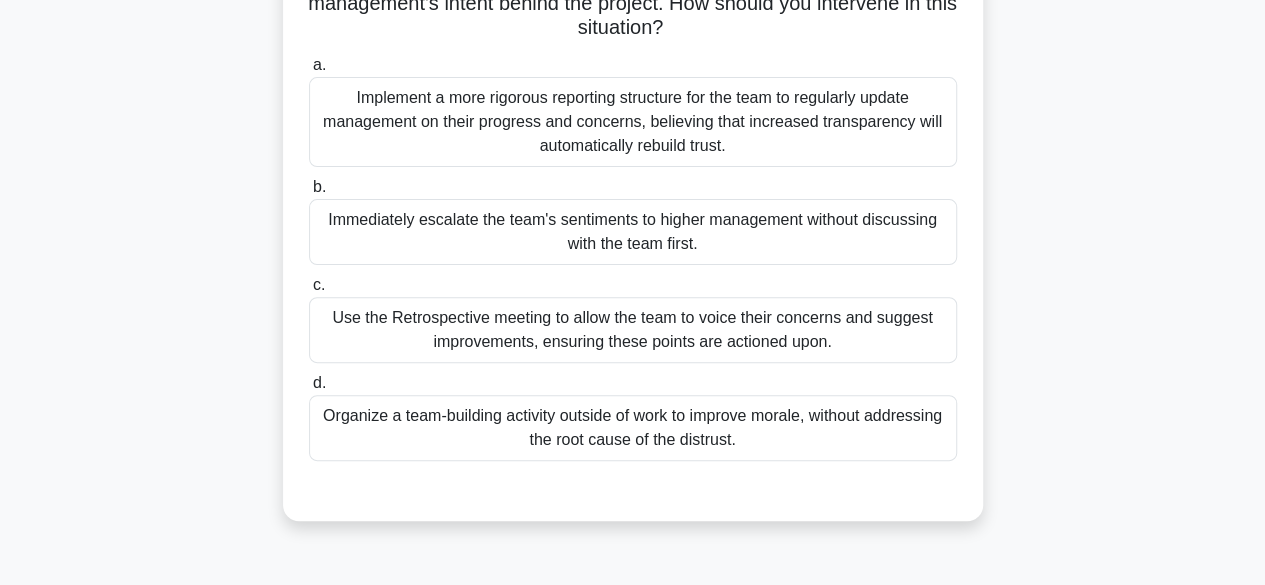 scroll, scrollTop: 209, scrollLeft: 0, axis: vertical 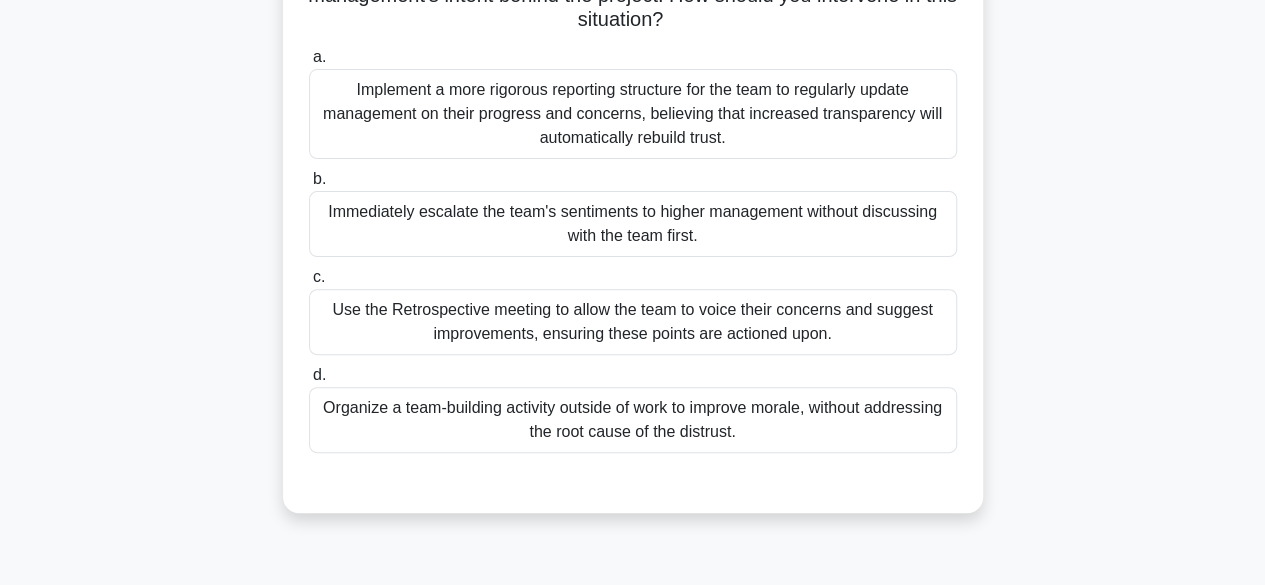 click on "Use the Retrospective meeting to allow the team to voice their concerns and suggest improvements, ensuring these points are actioned upon." at bounding box center [633, 322] 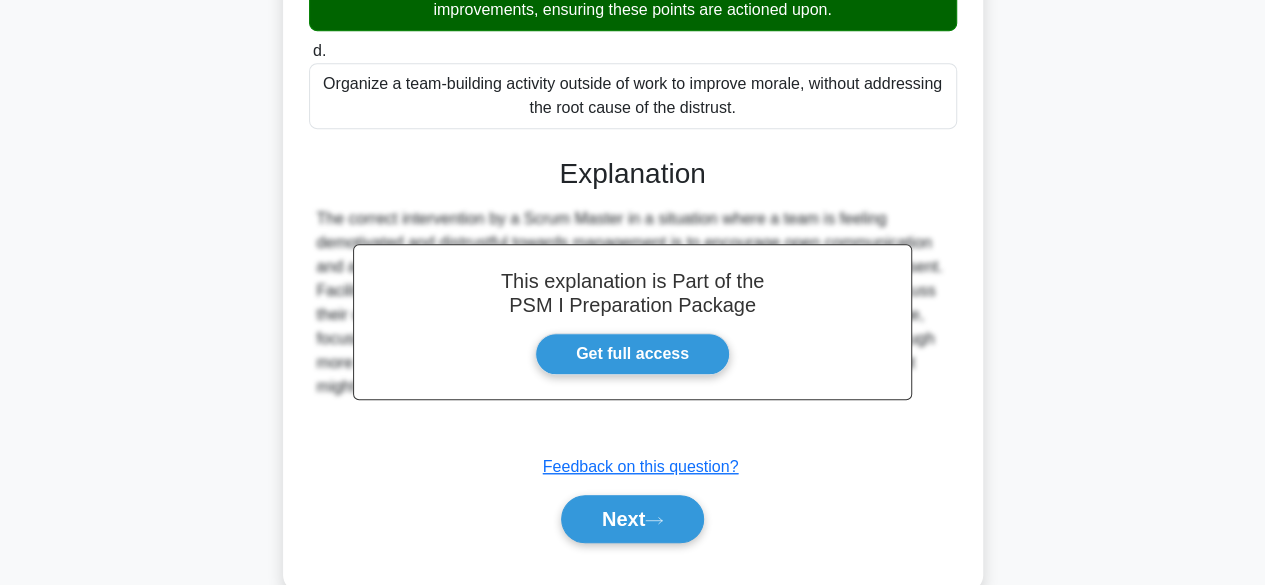 scroll, scrollTop: 573, scrollLeft: 0, axis: vertical 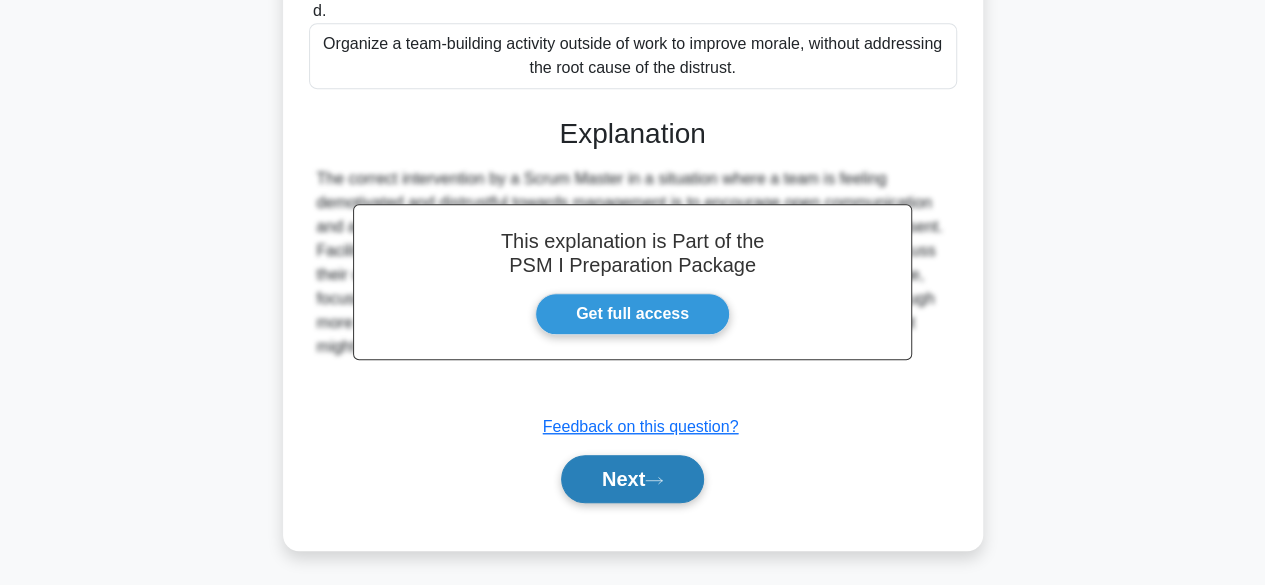 click on "Next" at bounding box center [632, 479] 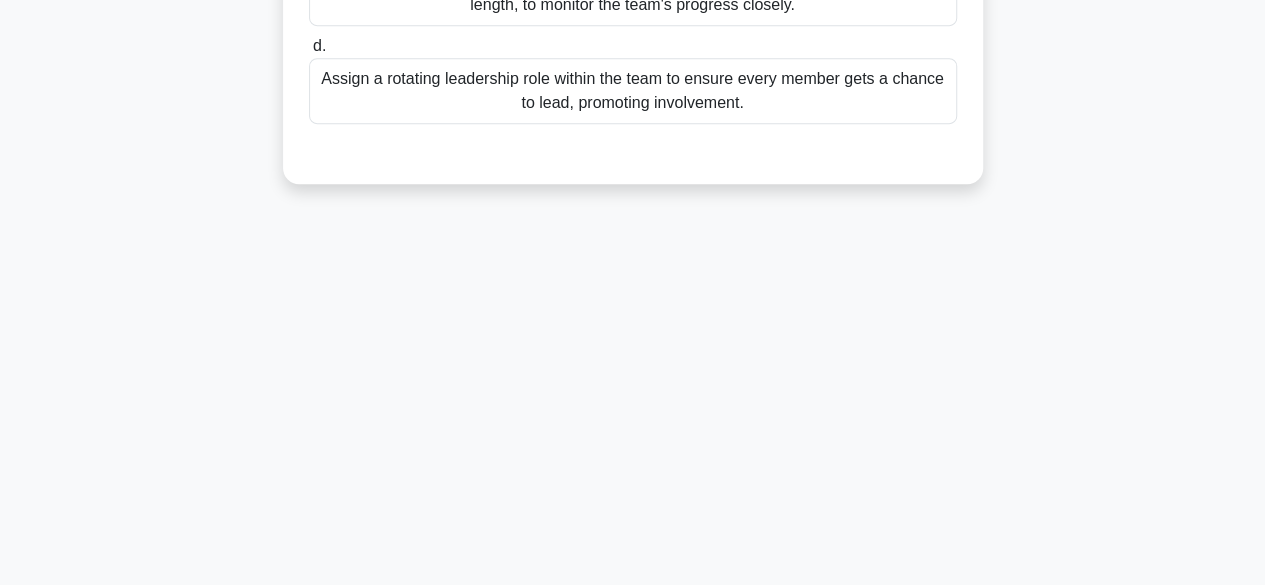 scroll, scrollTop: 0, scrollLeft: 0, axis: both 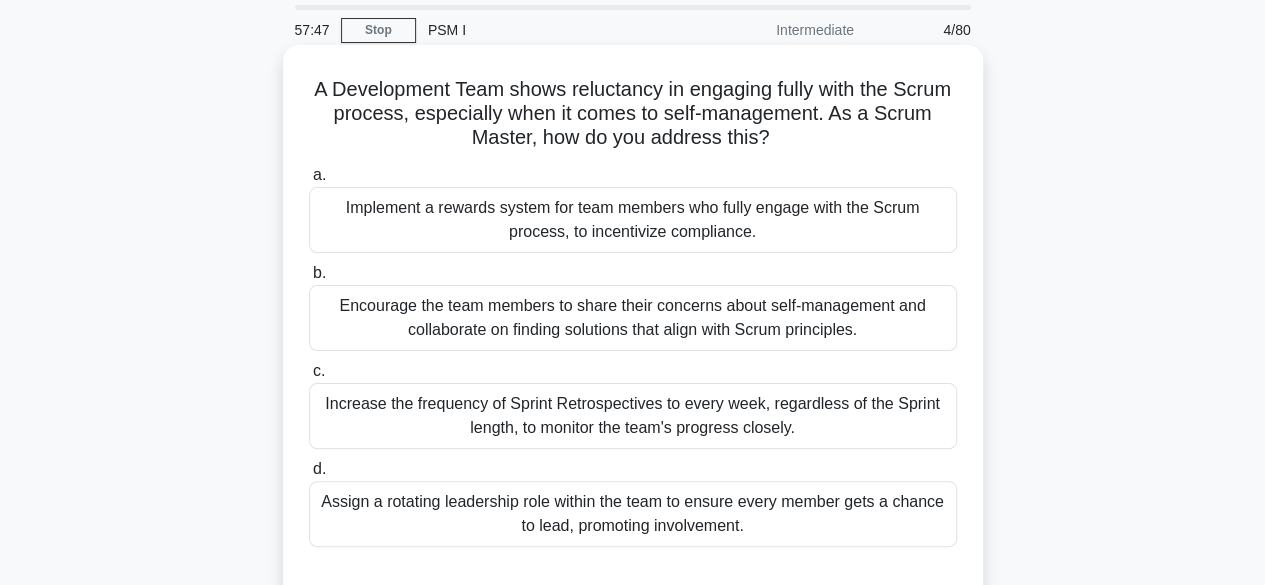 click on "a.
Implement a rewards system for team members who fully engage with the Scrum process, to incentivize compliance." at bounding box center (633, 208) 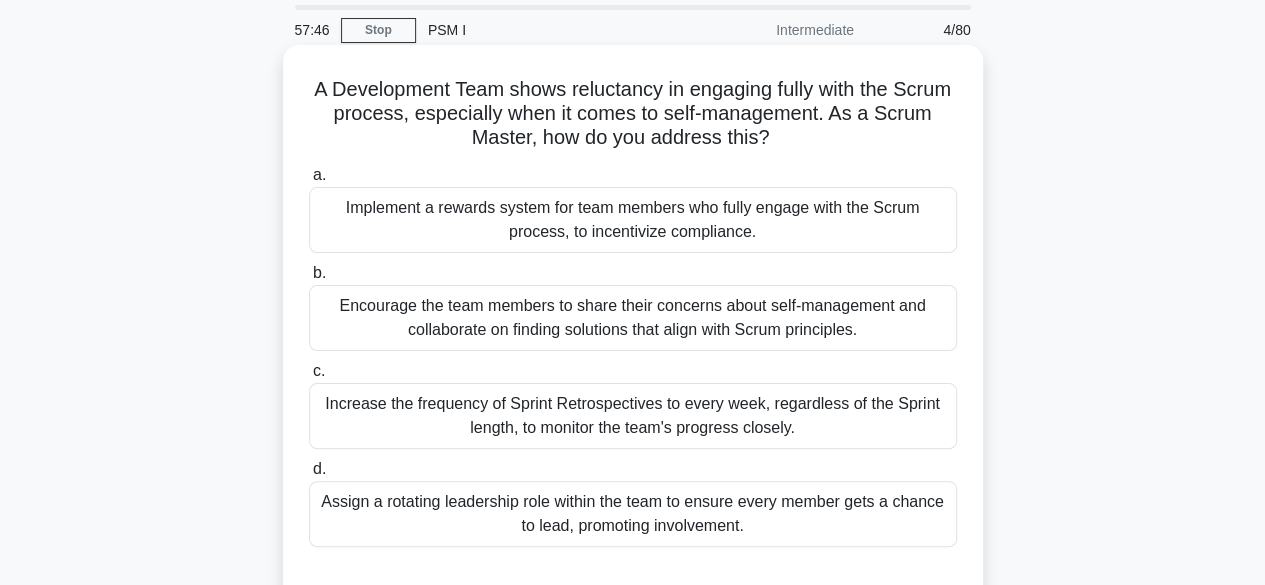 click on "Encourage the team members to share their concerns about self-management and collaborate on finding solutions that align with Scrum principles." at bounding box center (633, 318) 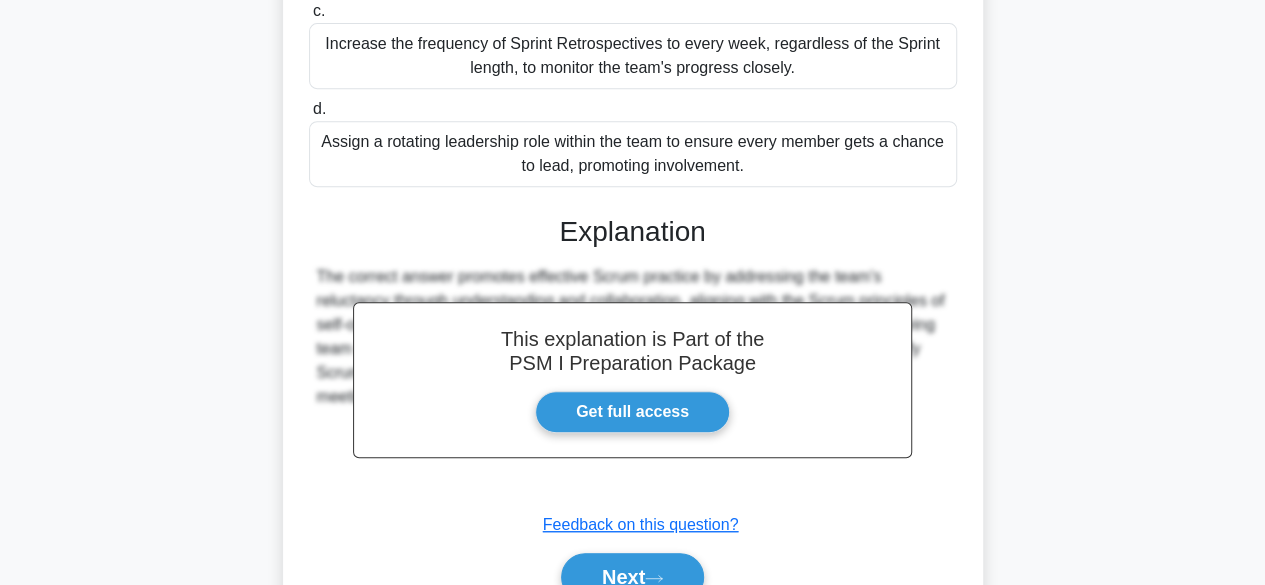 scroll, scrollTop: 525, scrollLeft: 0, axis: vertical 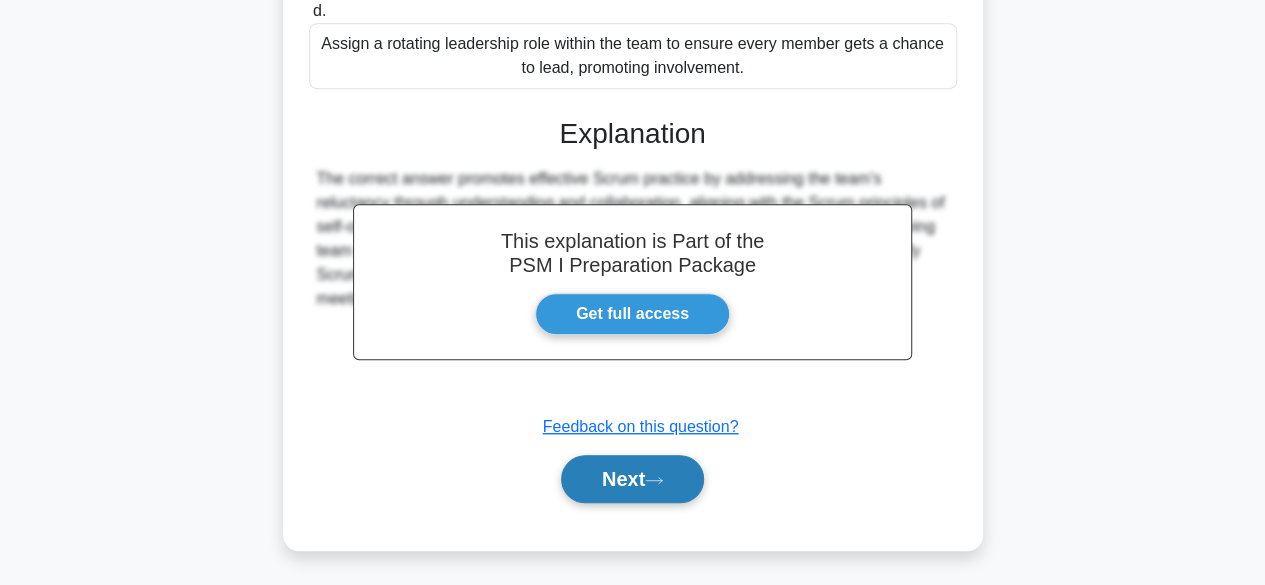 click on "Next" at bounding box center (632, 479) 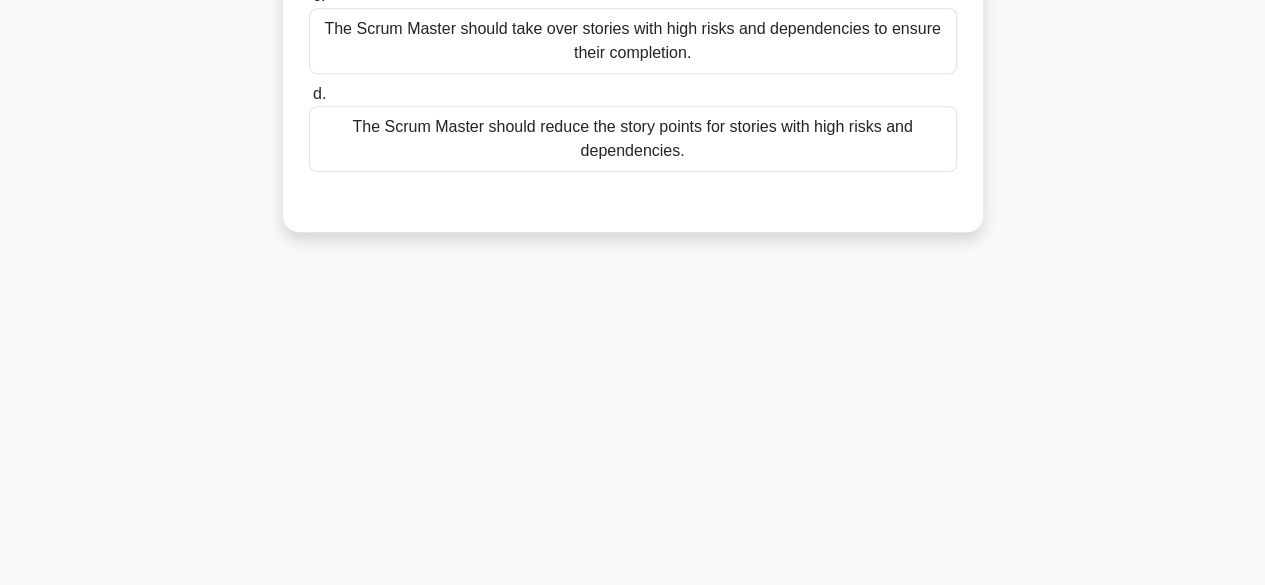 click on "57:27
Stop
PSM I
Intermediate
5/80
In grooming meetings, the Scrum Master discovers that the team spends very little time discussing risks and dependencies linked to user stories before estimating them. As a result, the team is often unable to complete committed stories due to unforeseen issues. What should the Scrum Master do?
.spinner_0XTQ{transform-origin:center;animation:spinner_y6GP .75s linear infinite}@keyframes spinner_y6GP{100%{transform:rotate(360deg)}}
a. b." at bounding box center (633, 77) 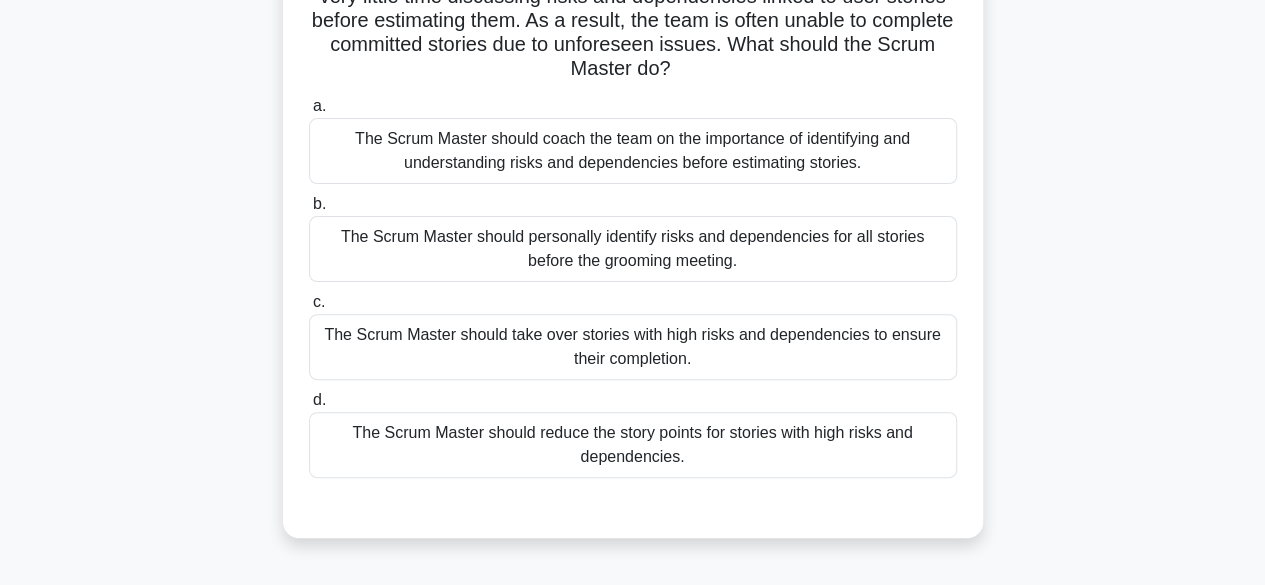 scroll, scrollTop: 192, scrollLeft: 0, axis: vertical 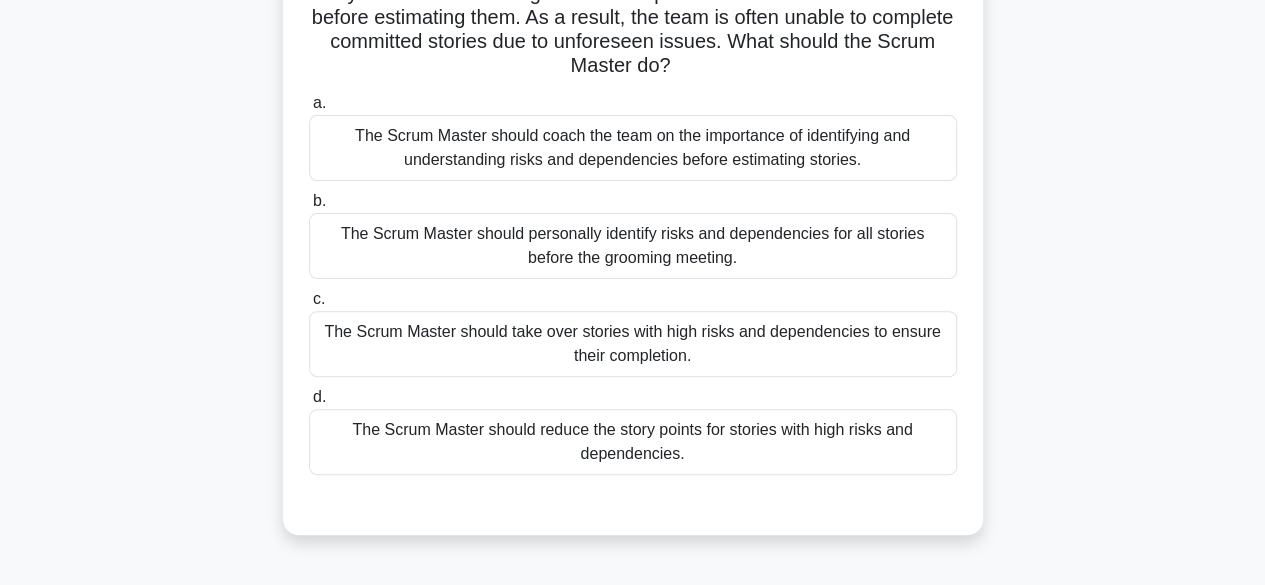 click on "In grooming meetings, the Scrum Master discovers that the team spends very little time discussing risks and dependencies linked to user stories before estimating them. As a result, the team is often unable to complete committed stories due to unforeseen issues. What should the Scrum Master do?
.spinner_0XTQ{transform-origin:center;animation:spinner_y6GP .75s linear infinite}@keyframes spinner_y6GP{100%{transform:rotate(360deg)}}
a.
b. c. d." at bounding box center (633, 242) 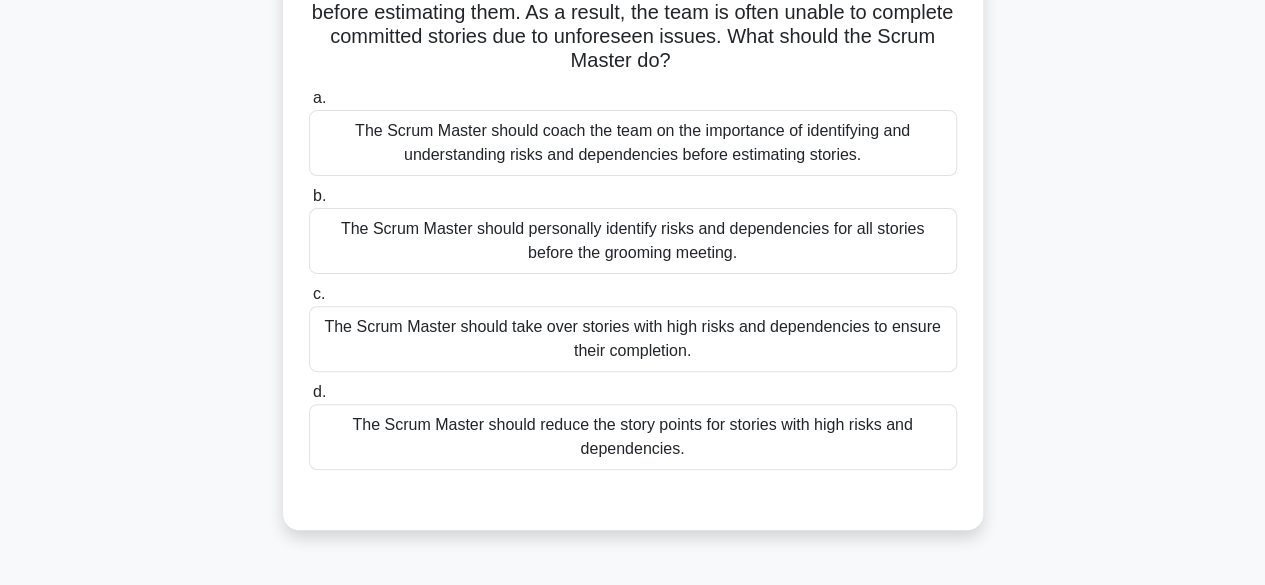 click on "The Scrum Master should coach the team on the importance of identifying and understanding risks and dependencies before estimating stories." at bounding box center [633, 143] 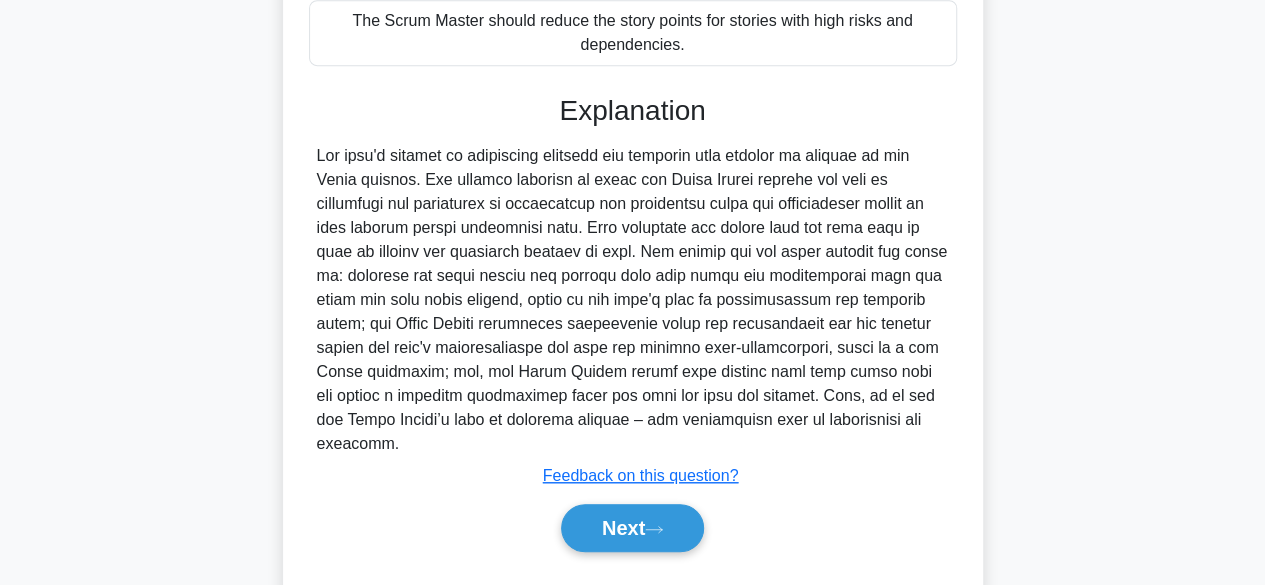 scroll, scrollTop: 621, scrollLeft: 0, axis: vertical 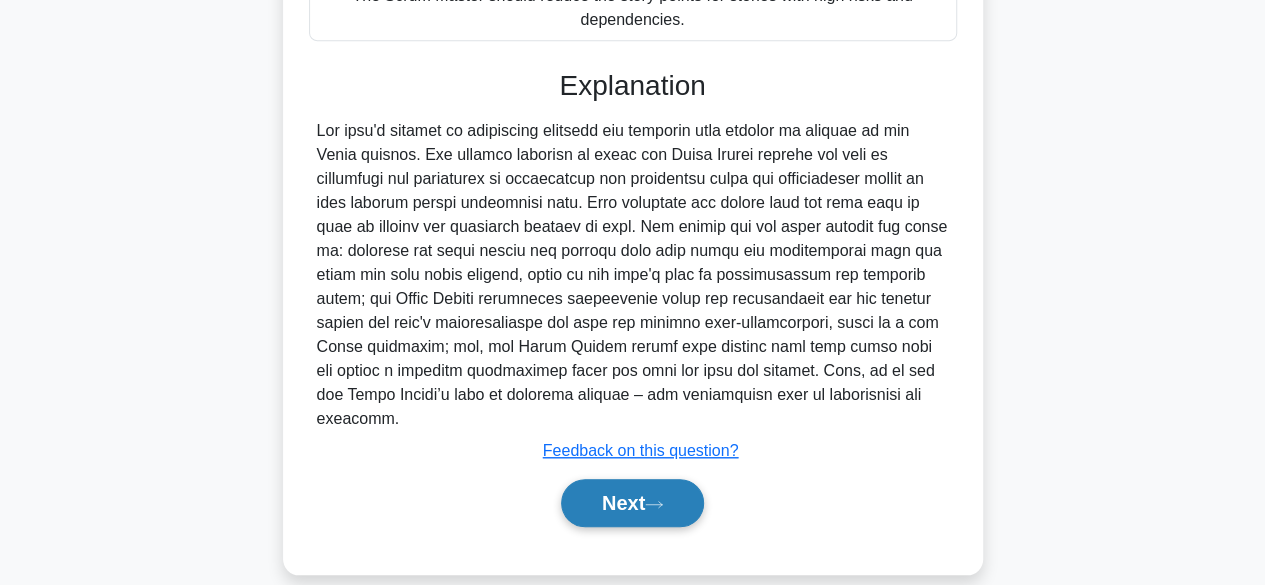 click on "Next" at bounding box center (632, 503) 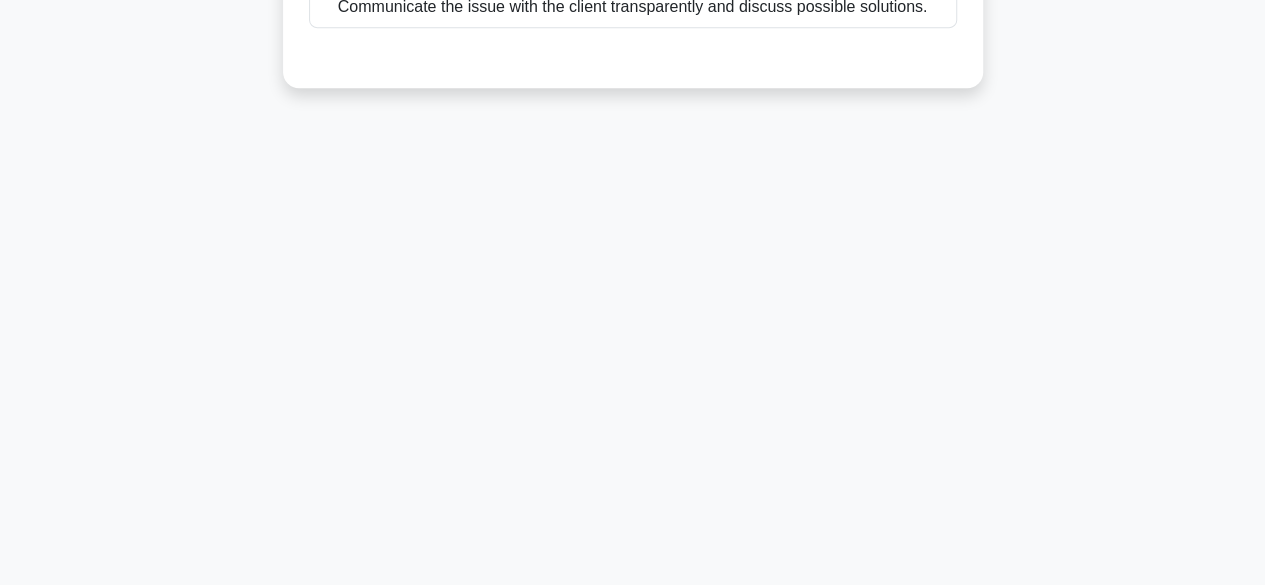 scroll, scrollTop: 0, scrollLeft: 0, axis: both 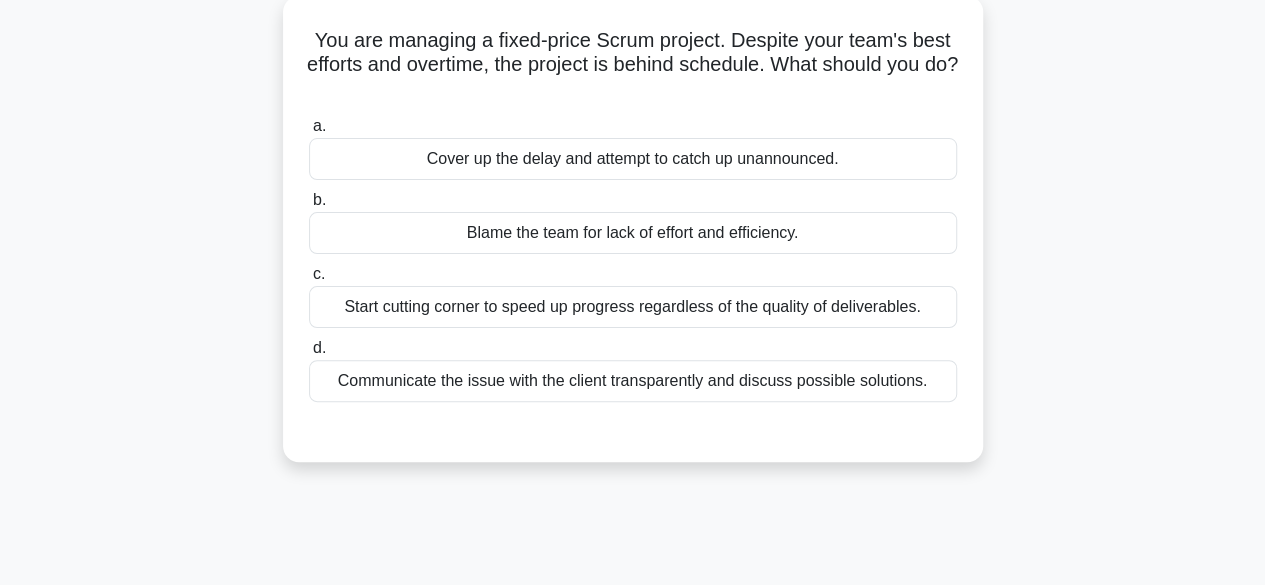 click on "Communicate the issue with the client transparently and discuss possible solutions." at bounding box center (633, 381) 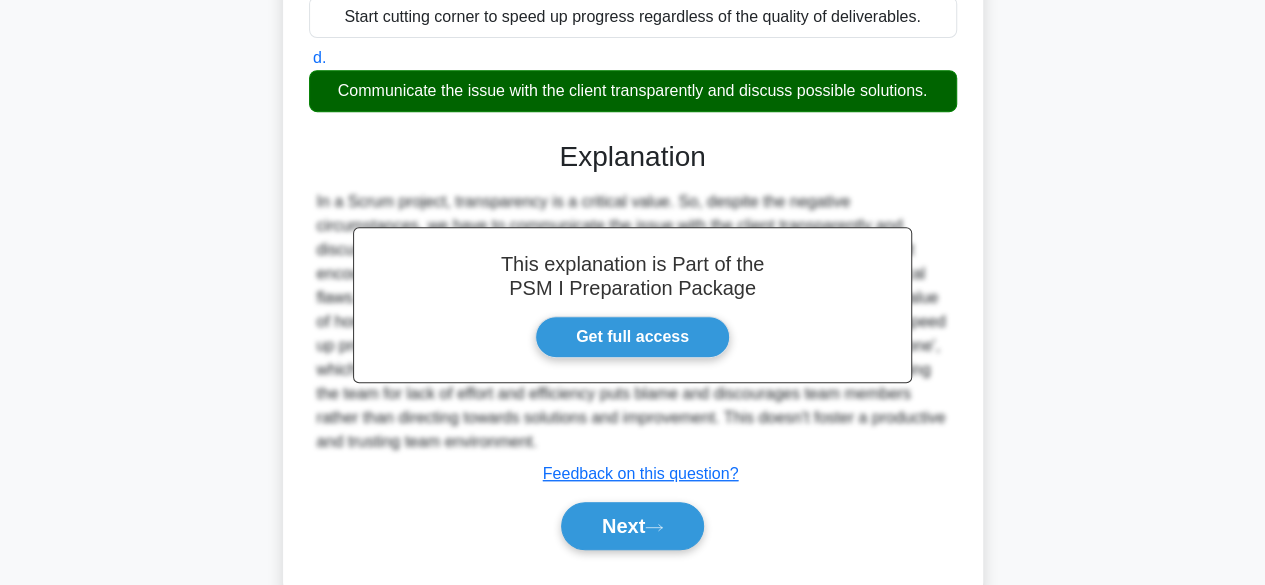 scroll, scrollTop: 414, scrollLeft: 0, axis: vertical 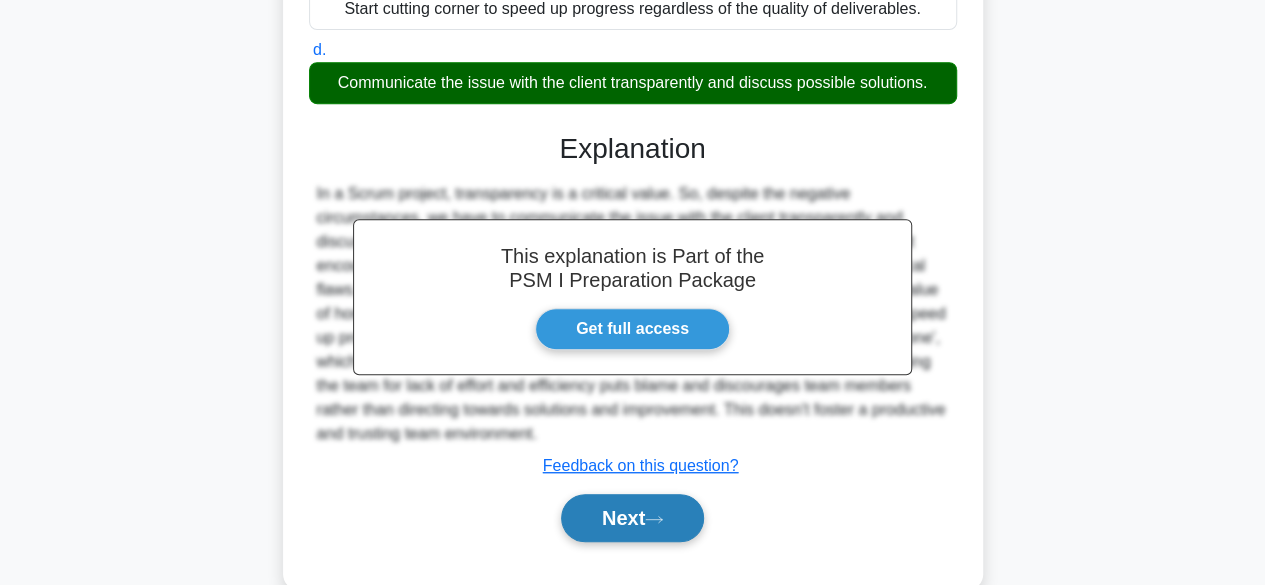 click on "Next" at bounding box center (632, 518) 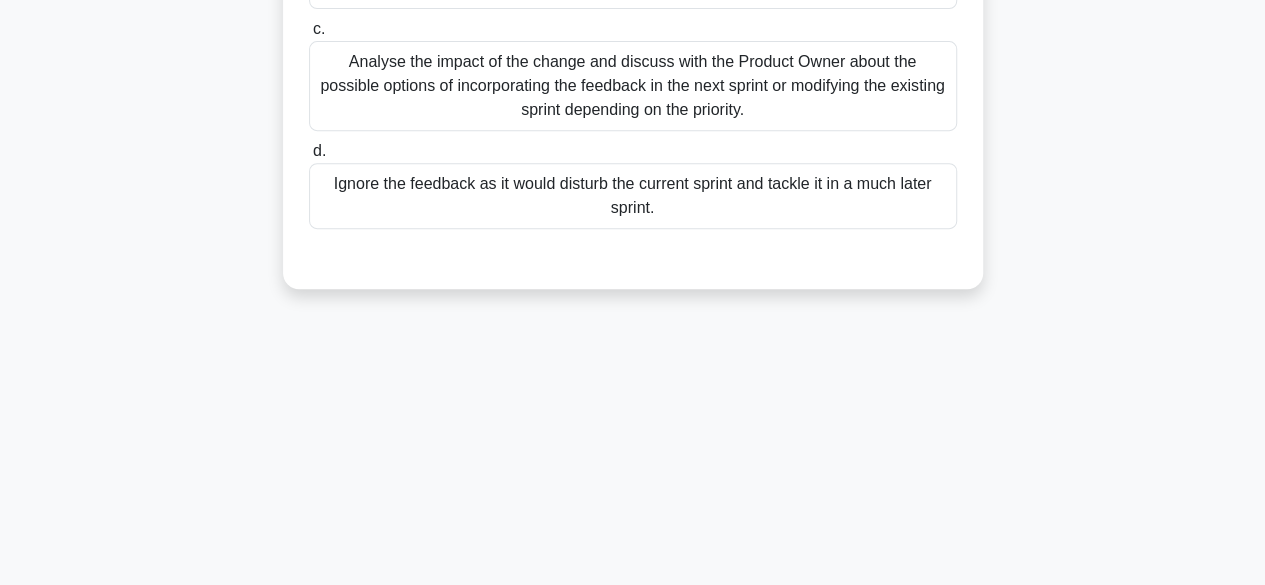 scroll, scrollTop: 0, scrollLeft: 0, axis: both 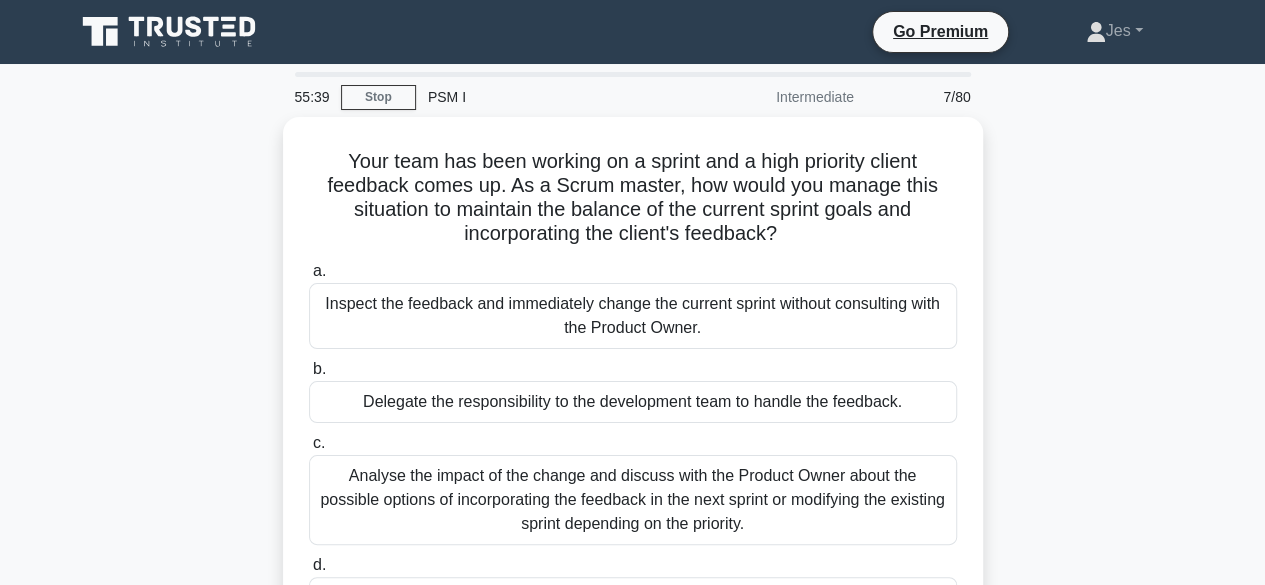 drag, startPoint x: 1275, startPoint y: 71, endPoint x: 72, endPoint y: 315, distance: 1227.4954 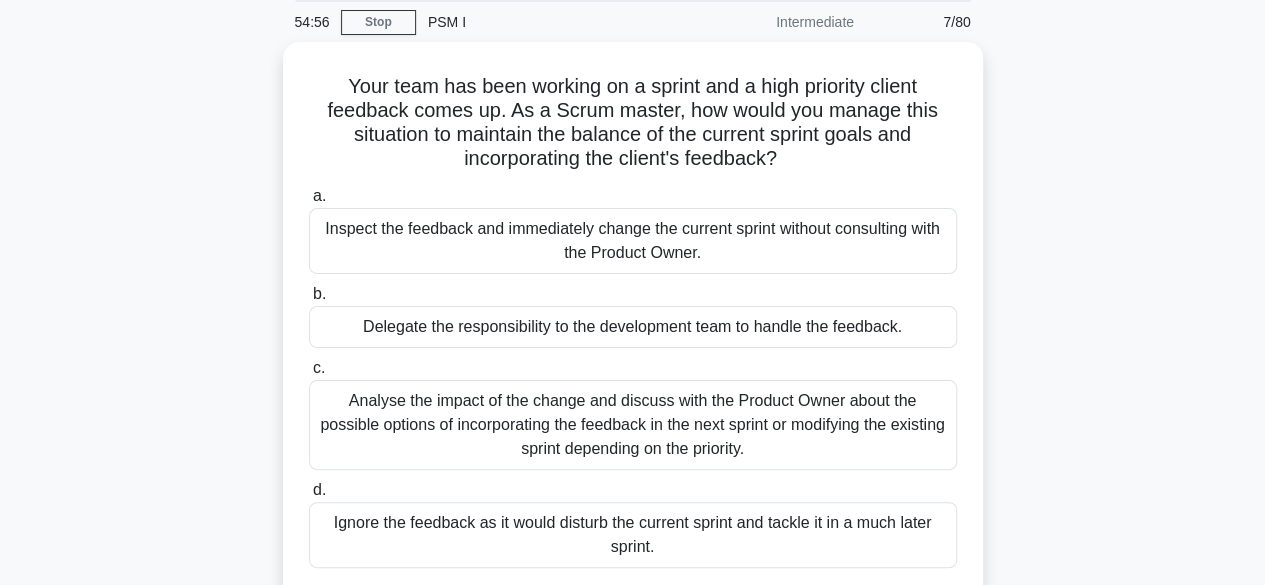 scroll, scrollTop: 79, scrollLeft: 0, axis: vertical 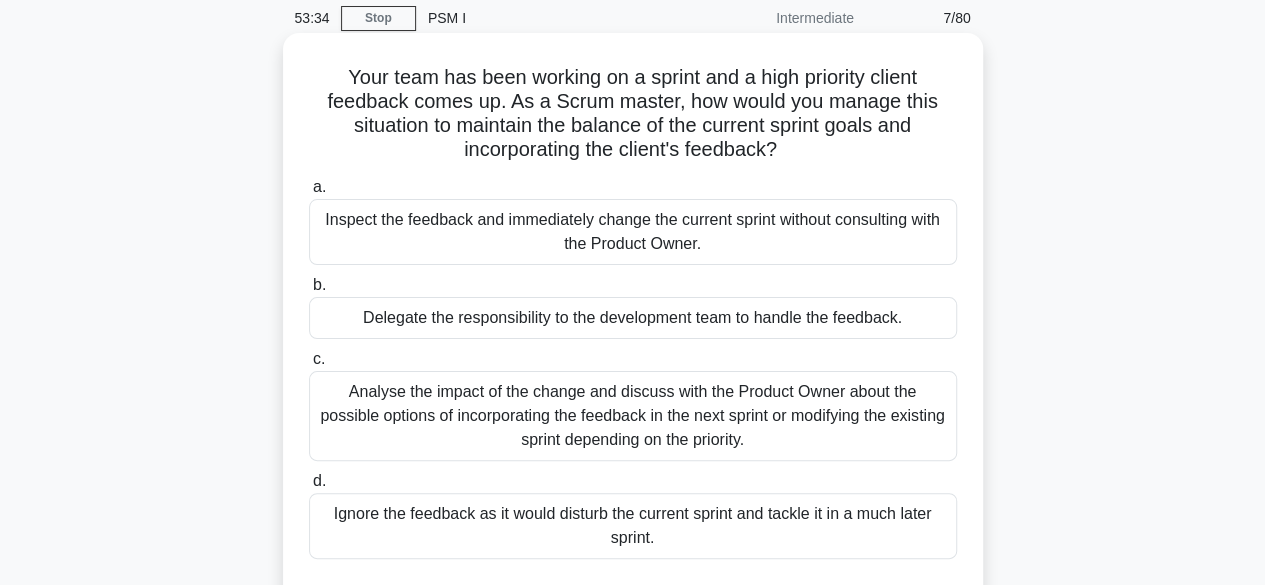 click on "Analyse the impact of the change and discuss with the Product Owner about the possible options of incorporating the feedback in the next sprint or modifying the existing sprint depending on the priority." at bounding box center [633, 416] 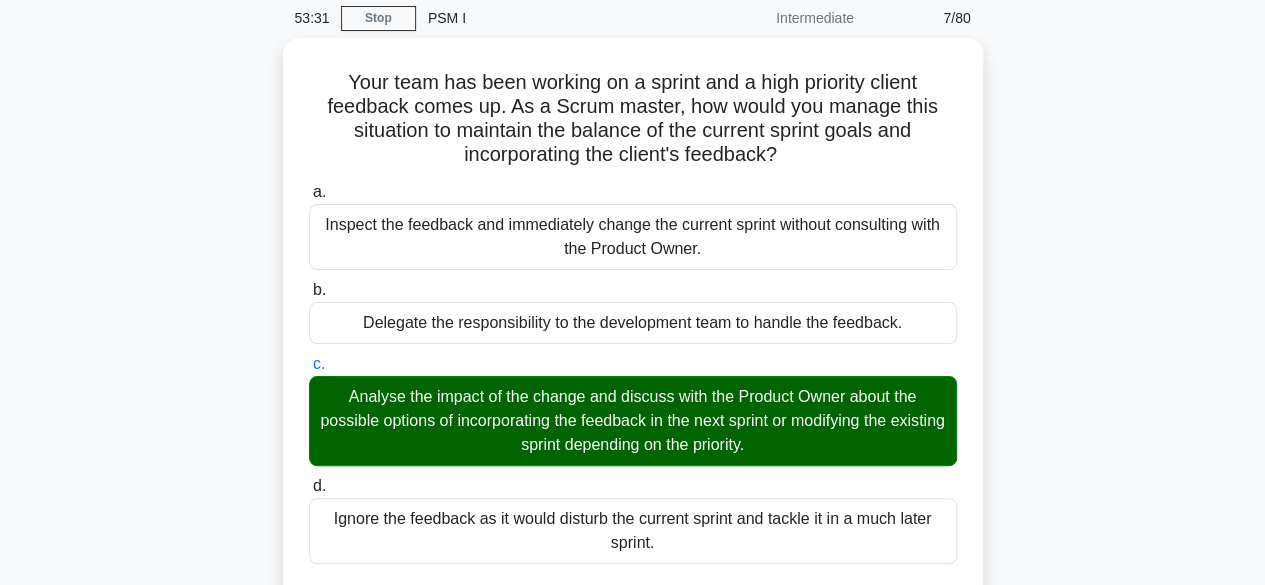 scroll, scrollTop: 591, scrollLeft: 0, axis: vertical 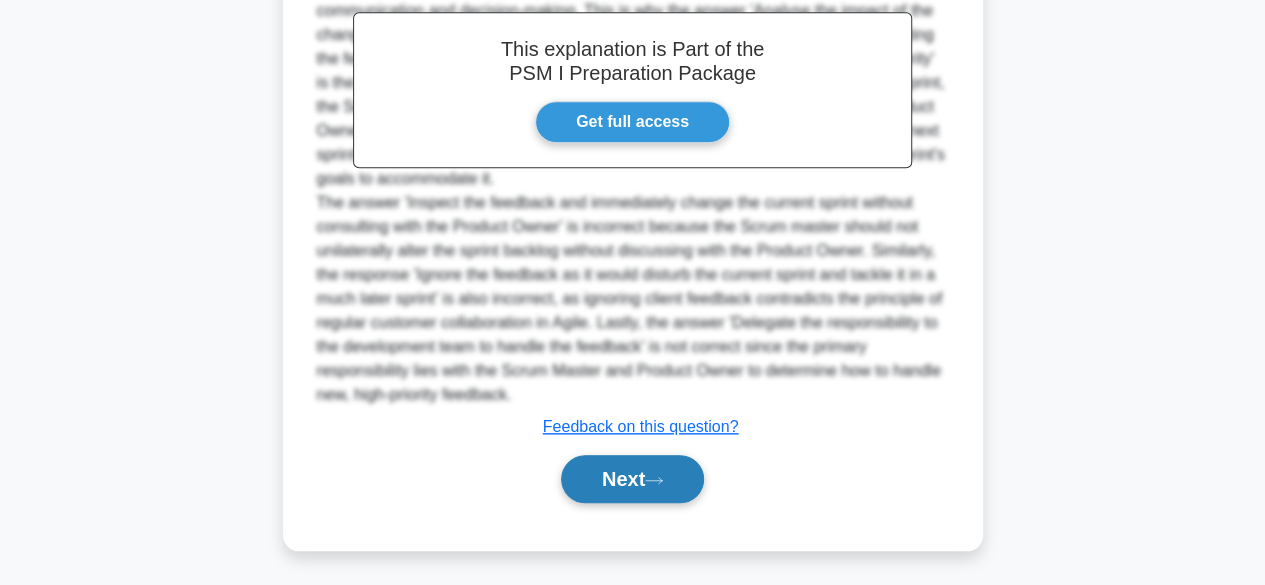 click on "Next" at bounding box center (632, 479) 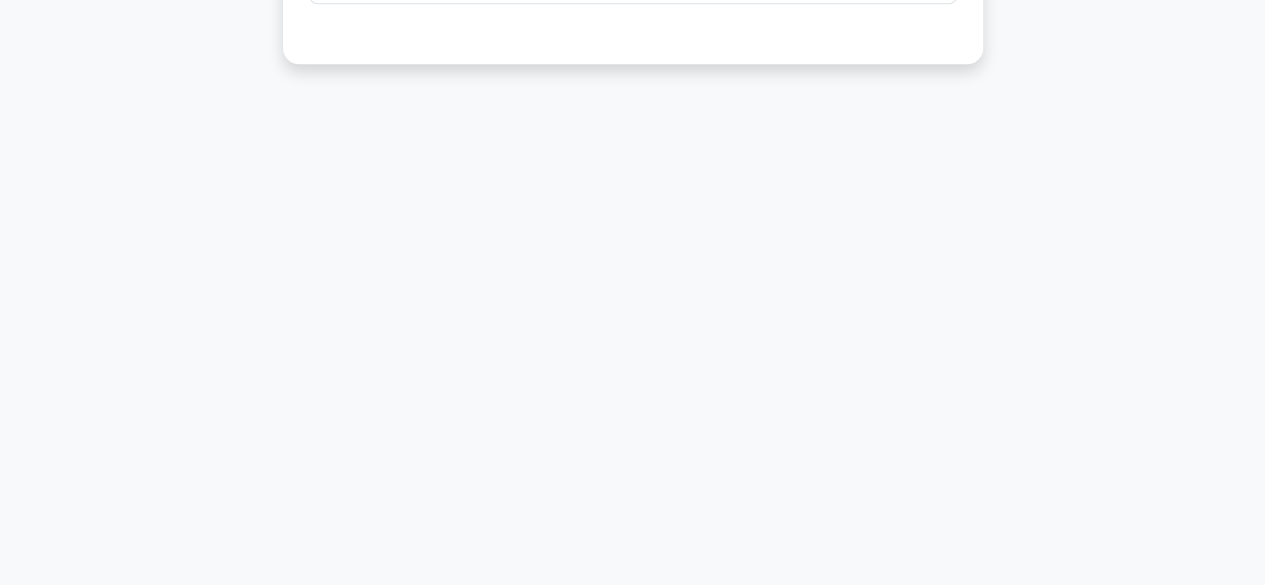 scroll, scrollTop: 495, scrollLeft: 0, axis: vertical 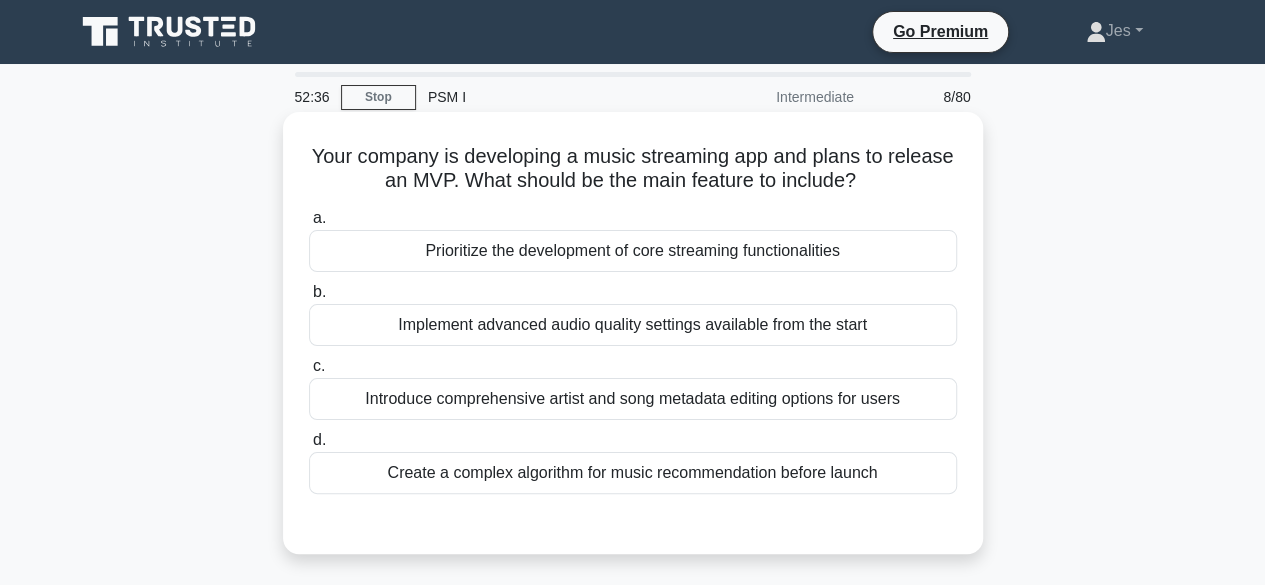 click on "Prioritize the development of core streaming functionalities" at bounding box center (633, 251) 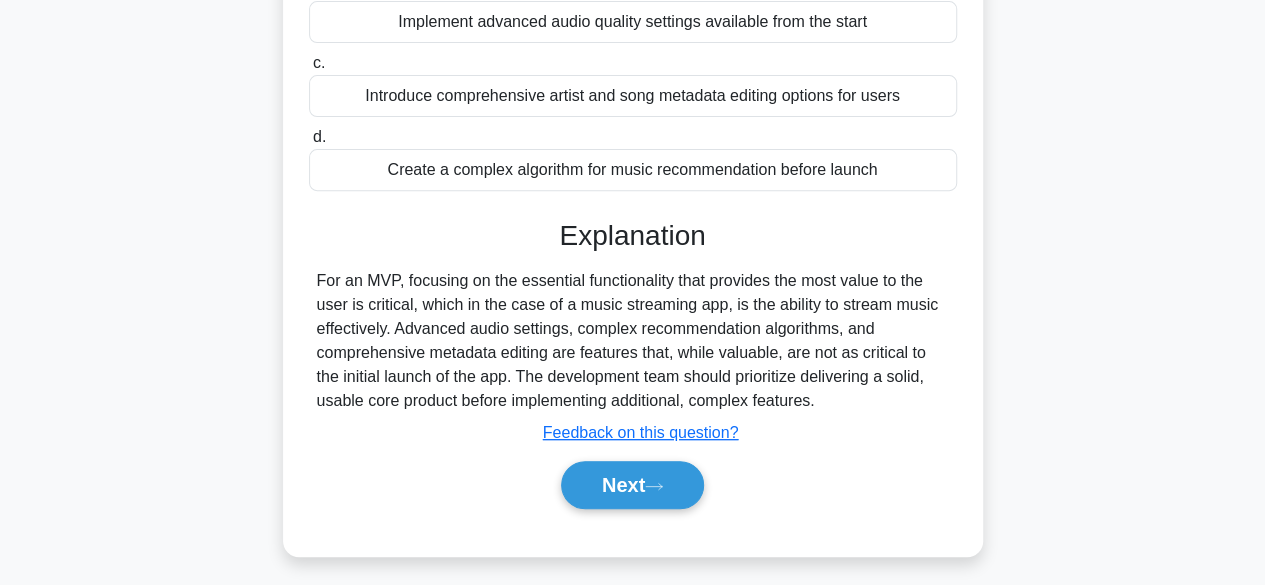 scroll, scrollTop: 311, scrollLeft: 0, axis: vertical 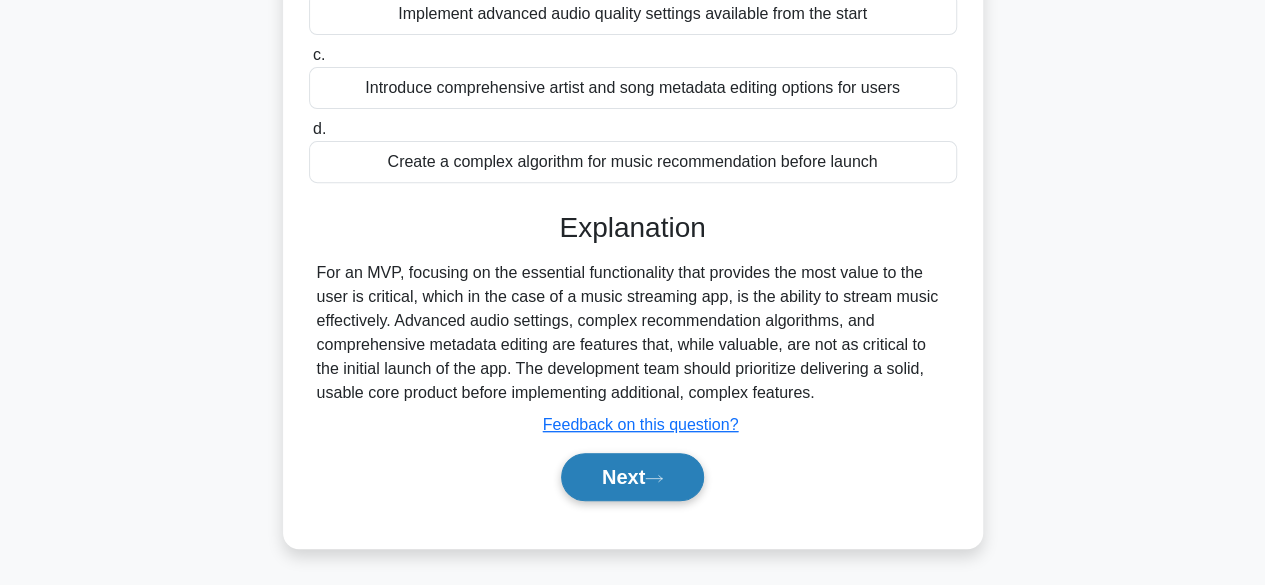 click on "Next" at bounding box center (632, 477) 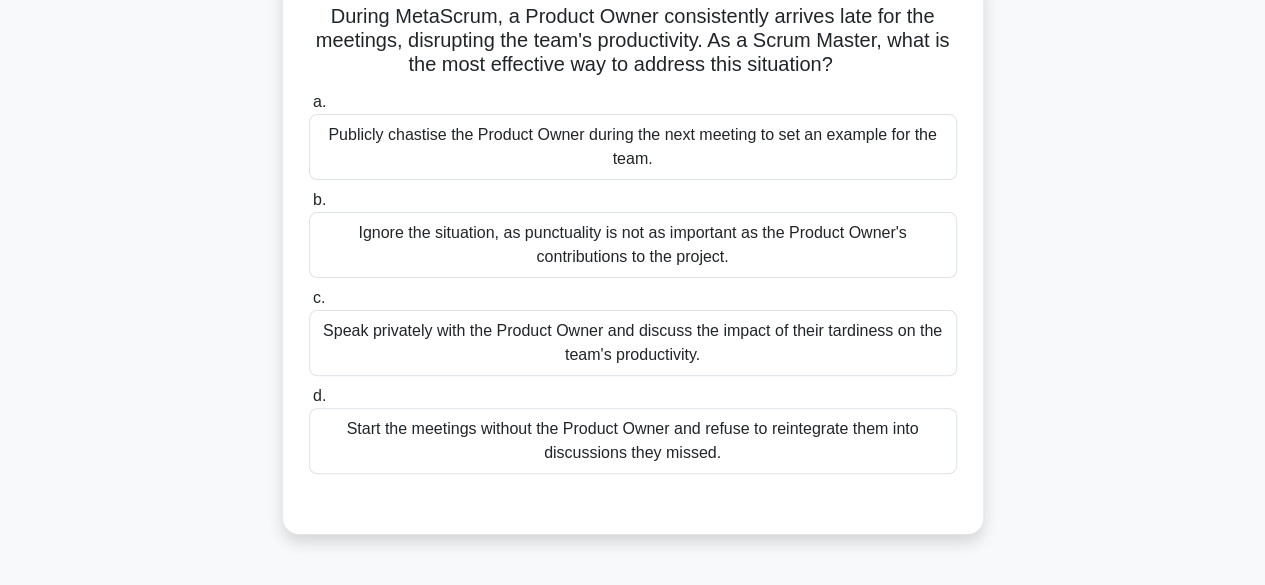 scroll, scrollTop: 148, scrollLeft: 0, axis: vertical 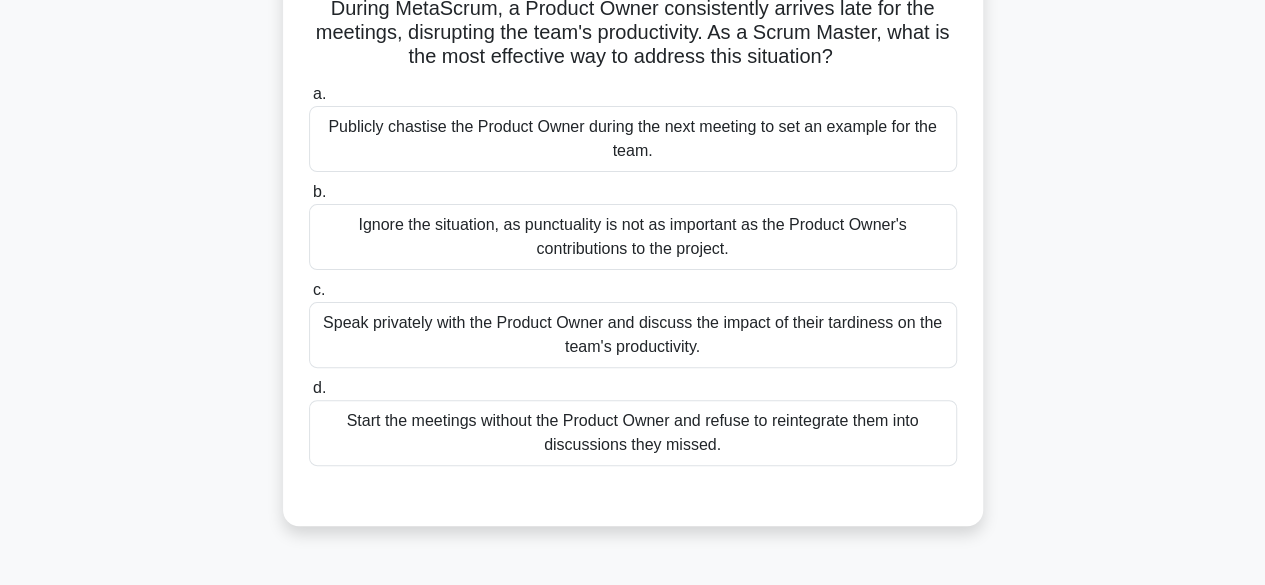 click on "Speak privately with the Product Owner and discuss the impact of their tardiness on the team's productivity." at bounding box center (633, 335) 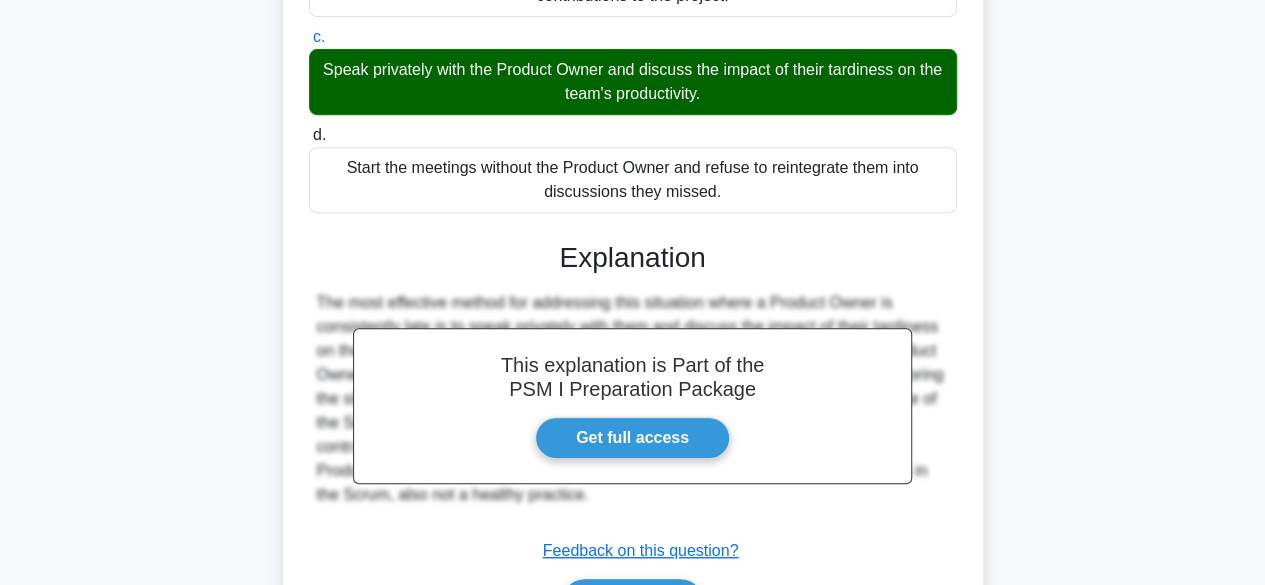 scroll, scrollTop: 412, scrollLeft: 0, axis: vertical 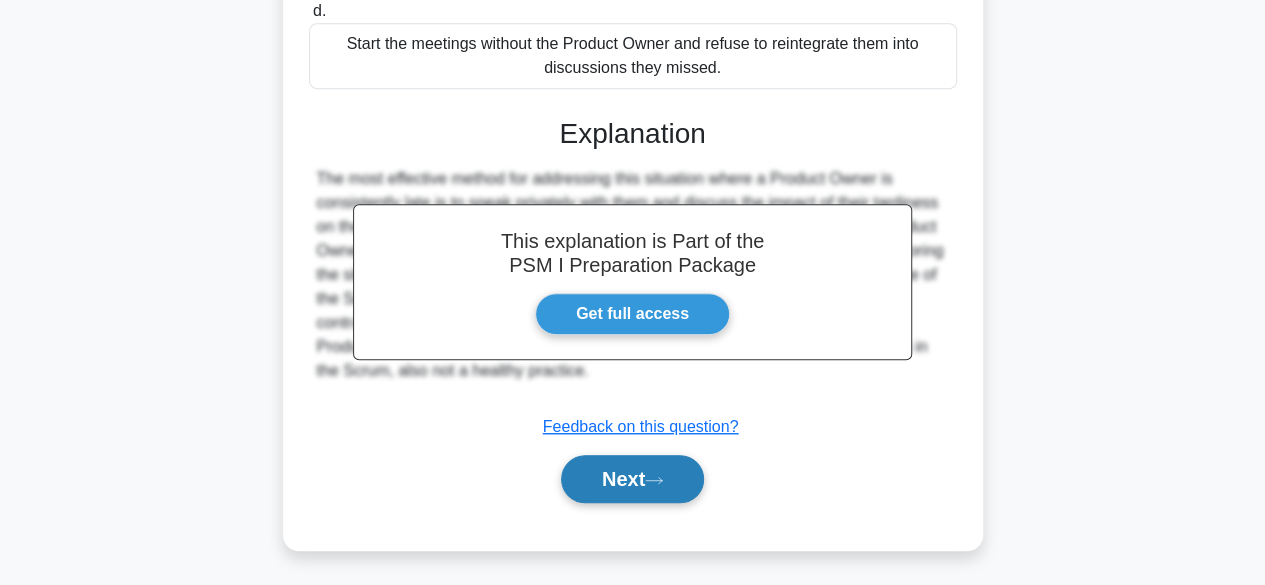 click on "Next" at bounding box center (632, 479) 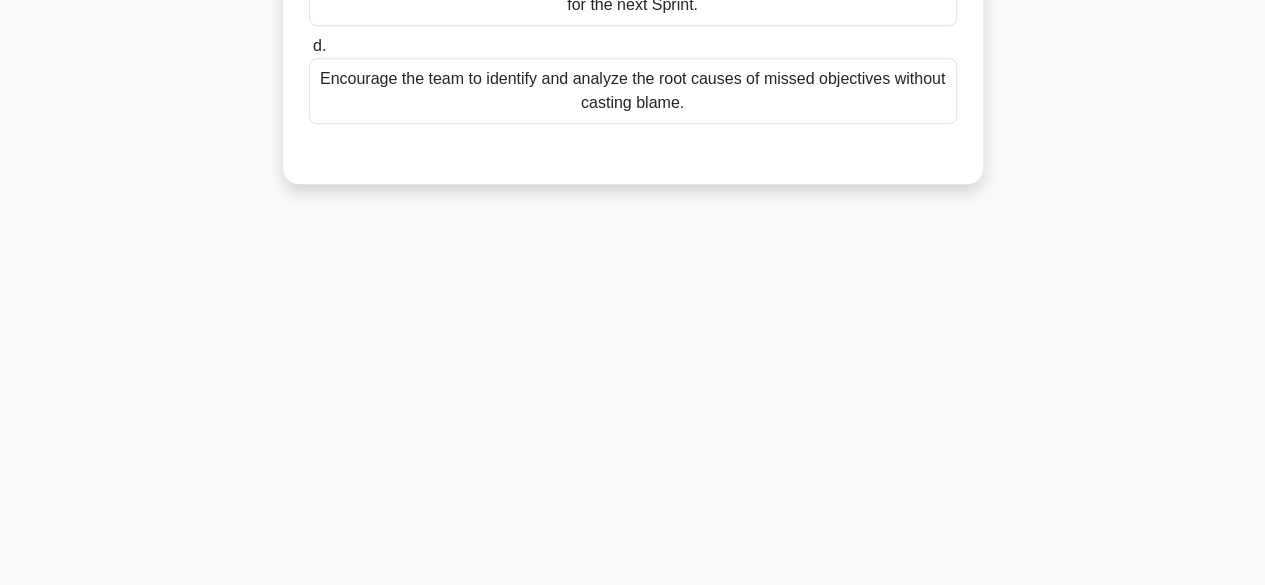 scroll, scrollTop: 495, scrollLeft: 0, axis: vertical 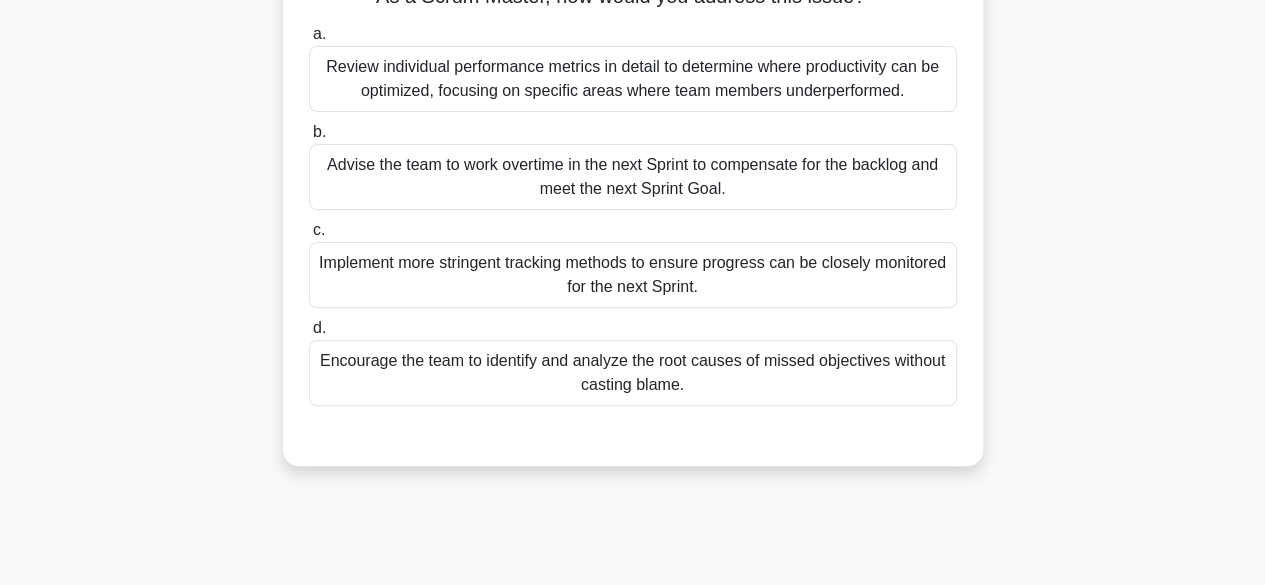 click on "Encourage the team to identify and analyze the root causes of missed objectives without casting blame." at bounding box center [633, 373] 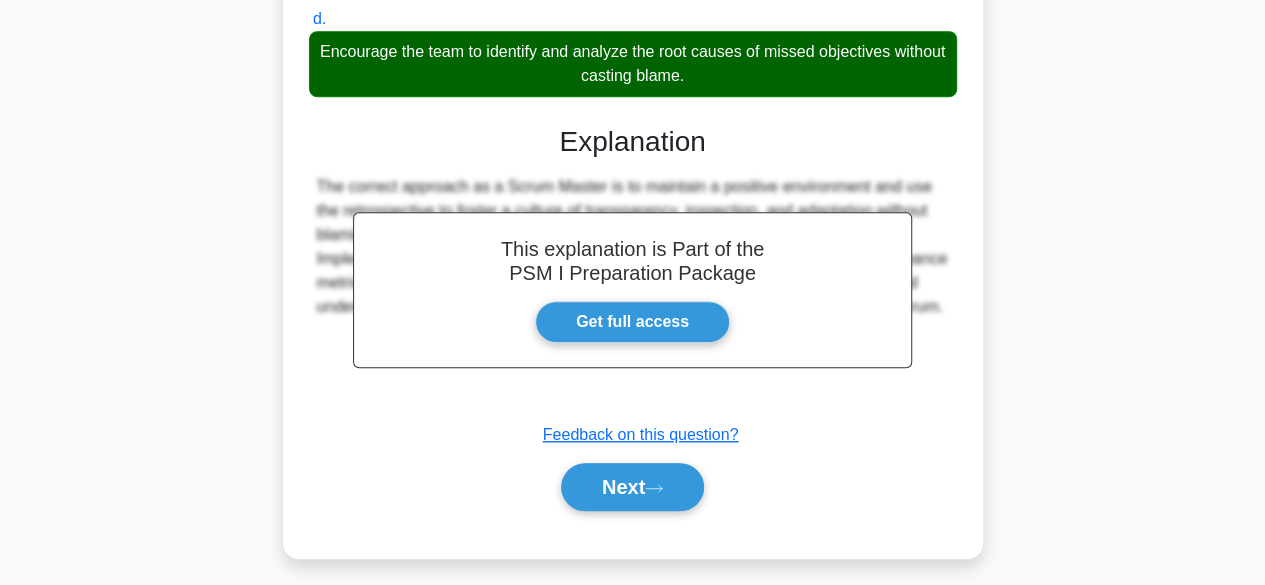 scroll, scrollTop: 525, scrollLeft: 0, axis: vertical 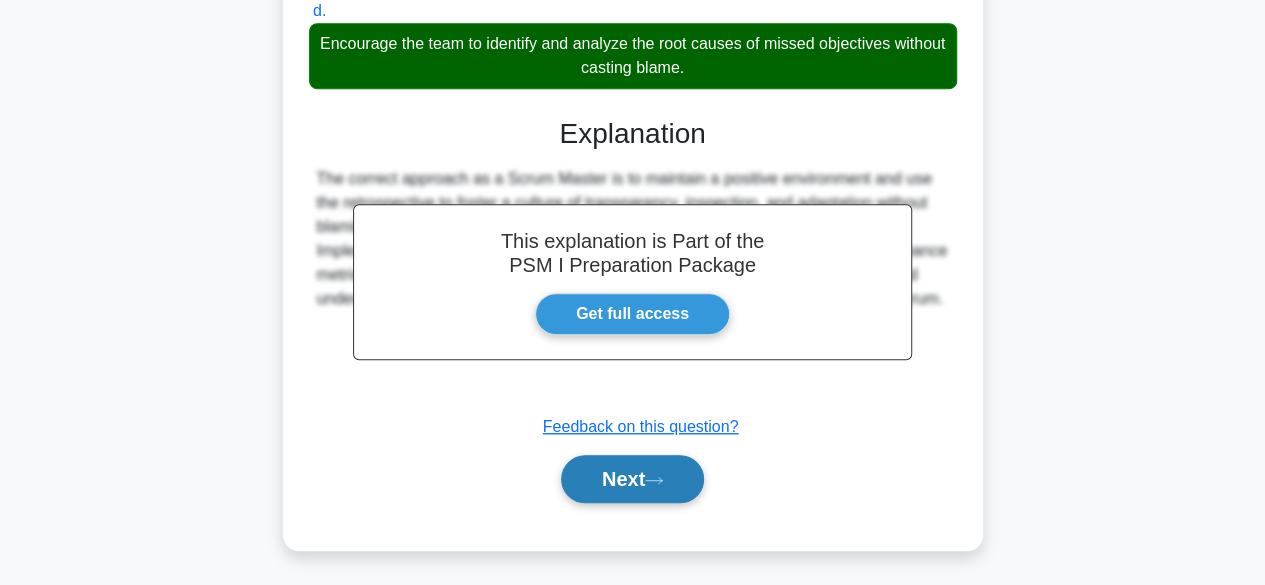 click on "Next" at bounding box center [632, 479] 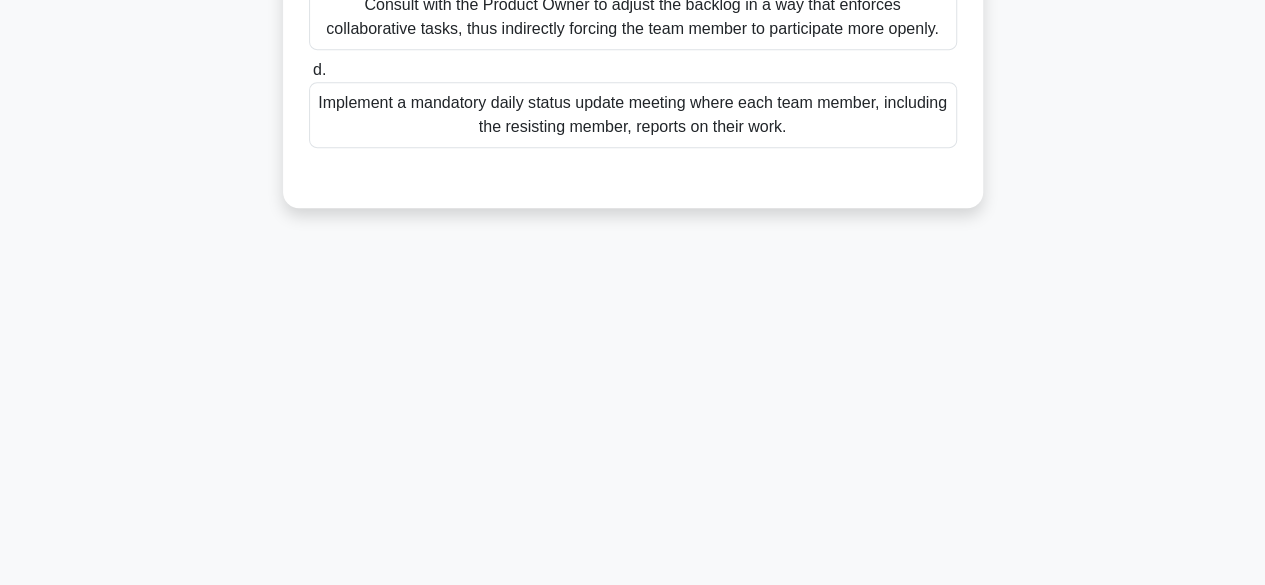 scroll, scrollTop: 495, scrollLeft: 0, axis: vertical 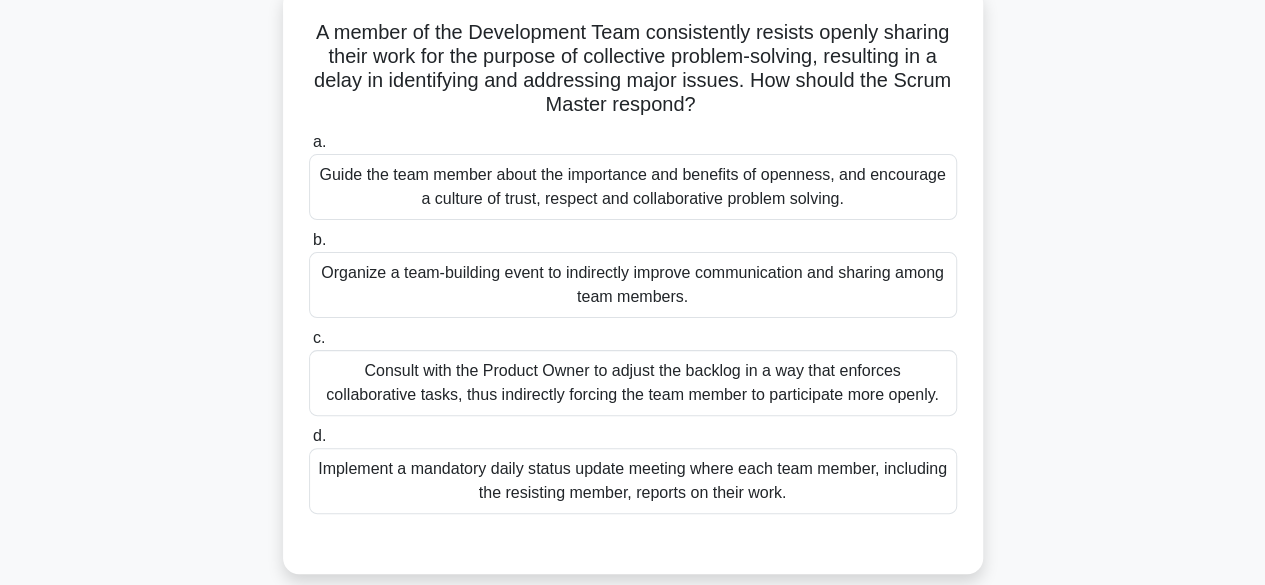 click on "Guide the team member about the importance and benefits of openness, and encourage a culture of trust, respect and collaborative problem solving." at bounding box center [633, 187] 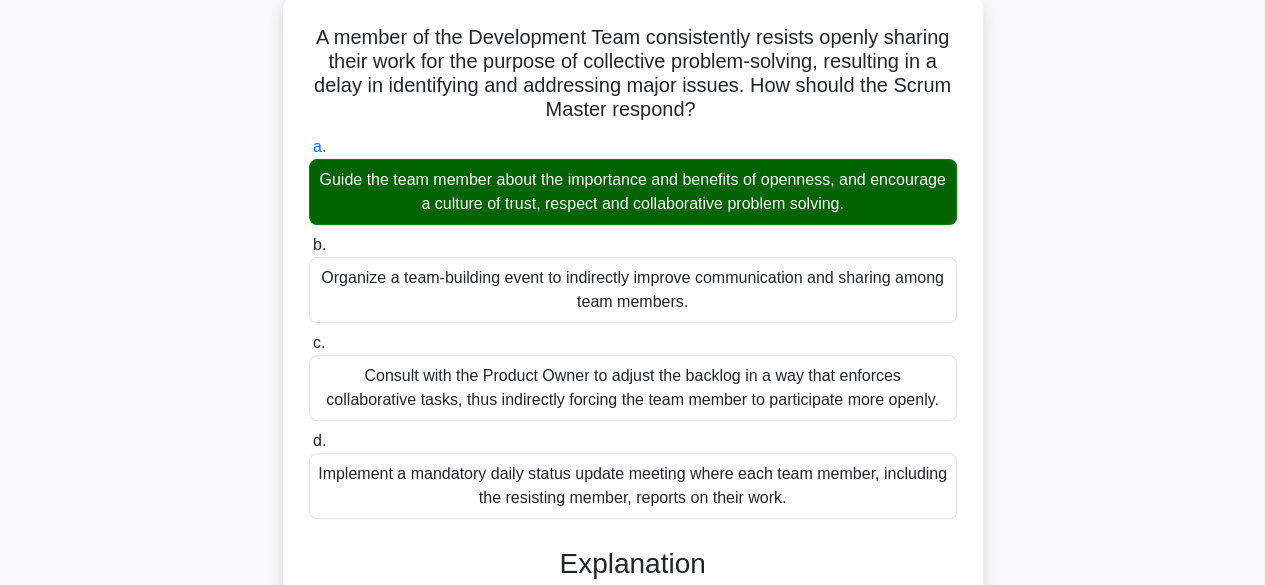 scroll, scrollTop: 525, scrollLeft: 0, axis: vertical 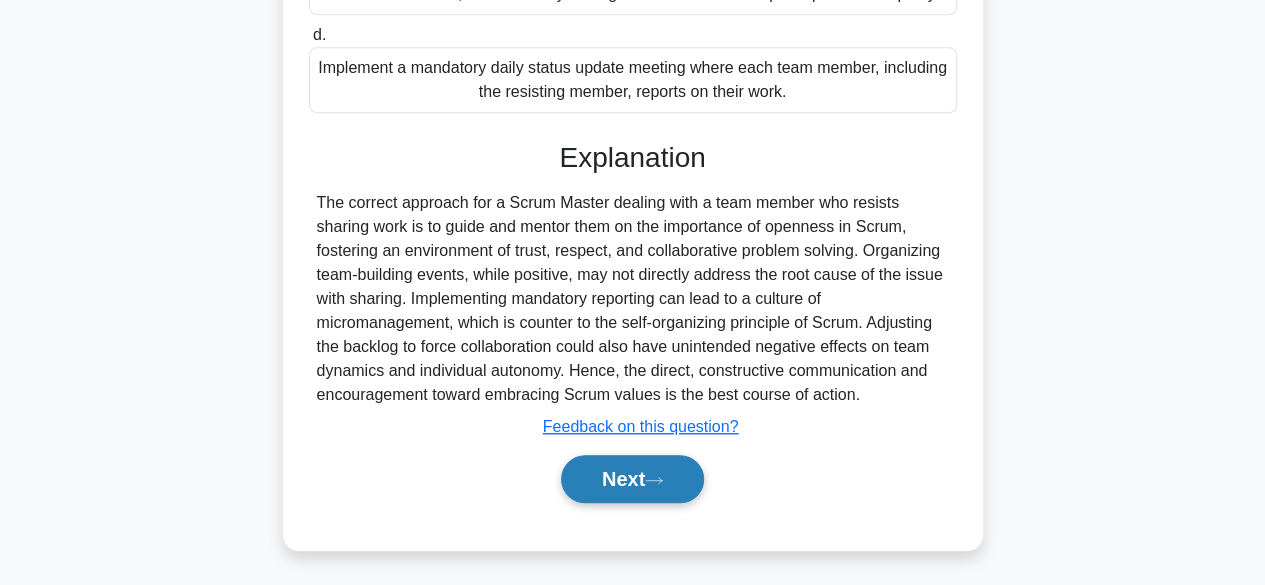 click on "Next" at bounding box center (632, 479) 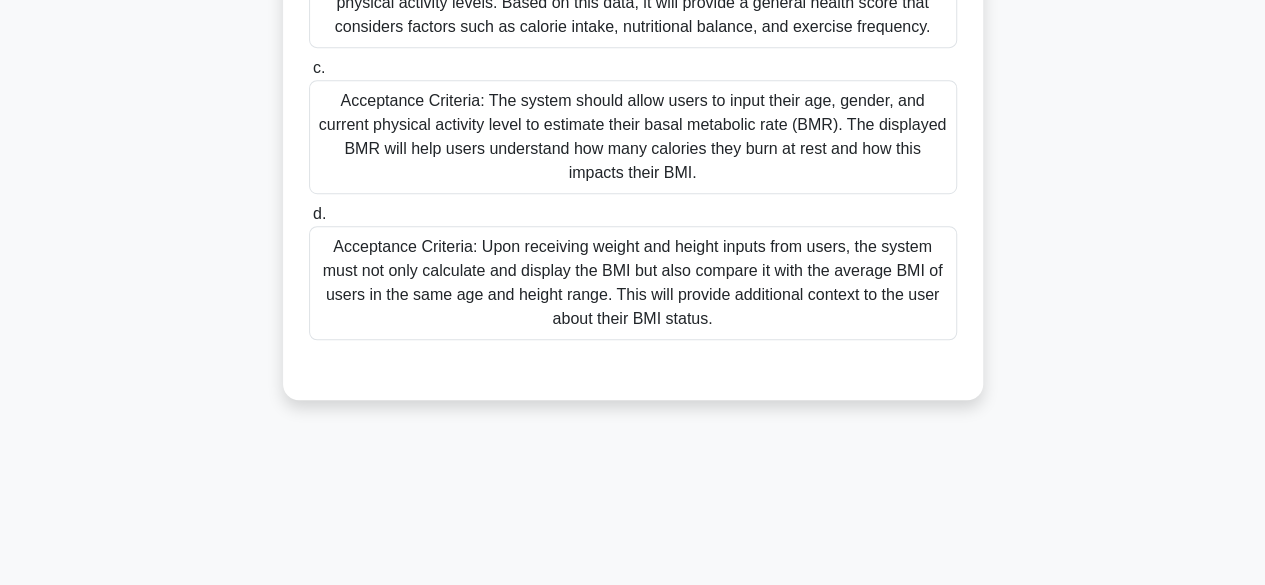 scroll, scrollTop: 495, scrollLeft: 0, axis: vertical 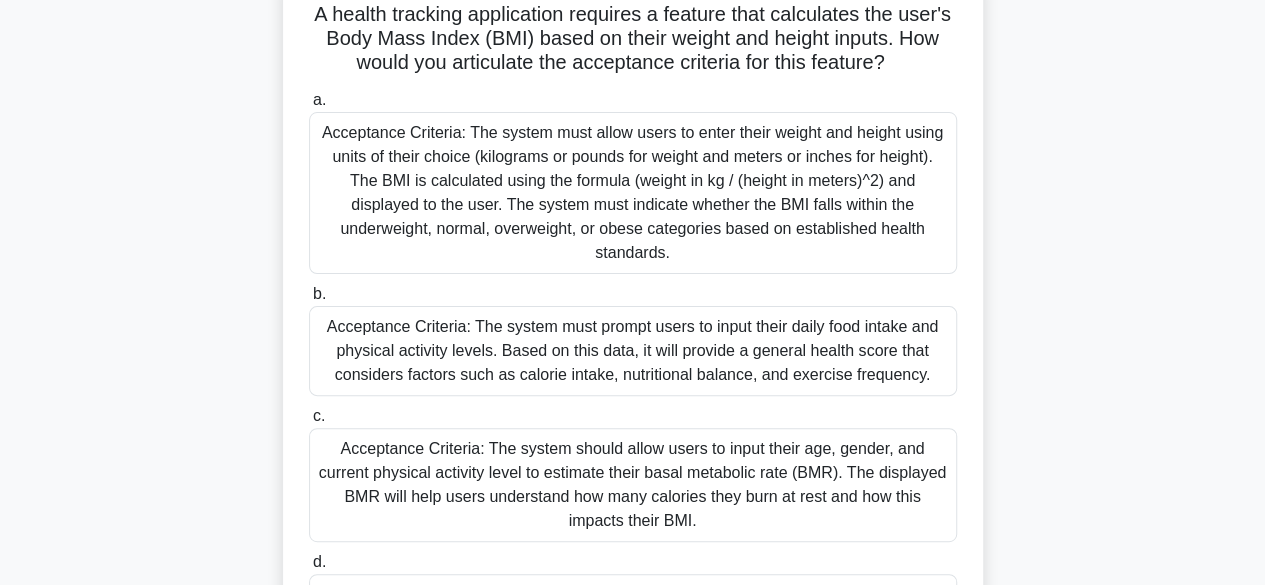 click on "Acceptance Criteria: The system must allow users to enter their weight and height using units of their choice (kilograms or pounds for weight and meters or inches for height). The BMI is calculated using the formula (weight in kg / (height in meters)^2) and displayed to the user. The system must indicate whether the BMI falls within the underweight, normal, overweight, or obese categories based on established health standards." at bounding box center [633, 193] 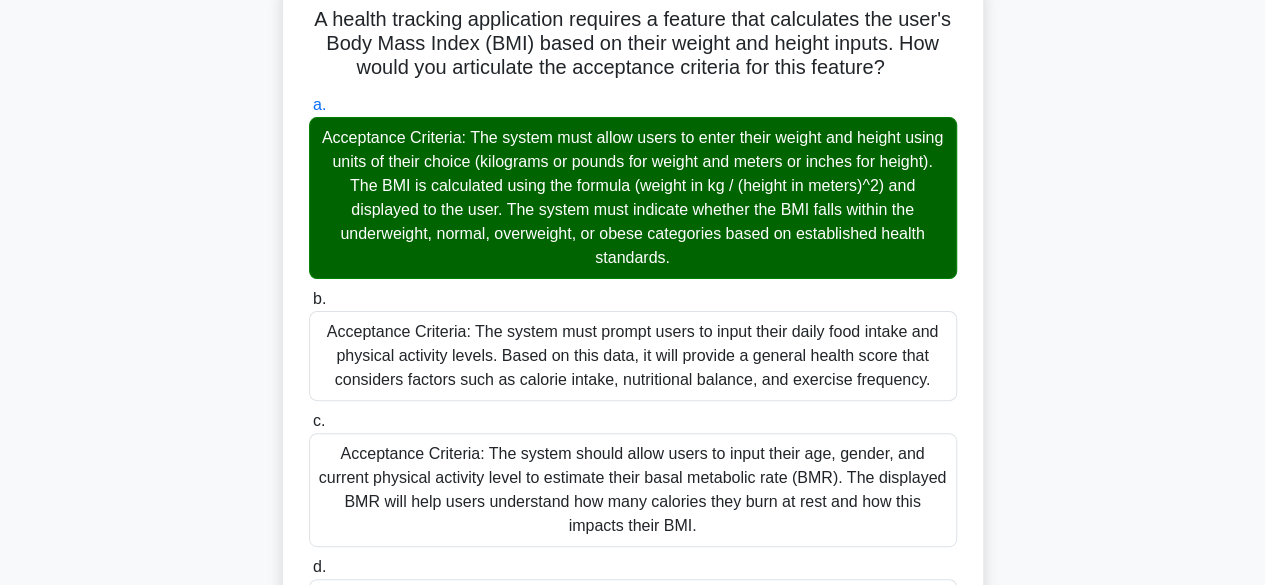 scroll, scrollTop: 572, scrollLeft: 0, axis: vertical 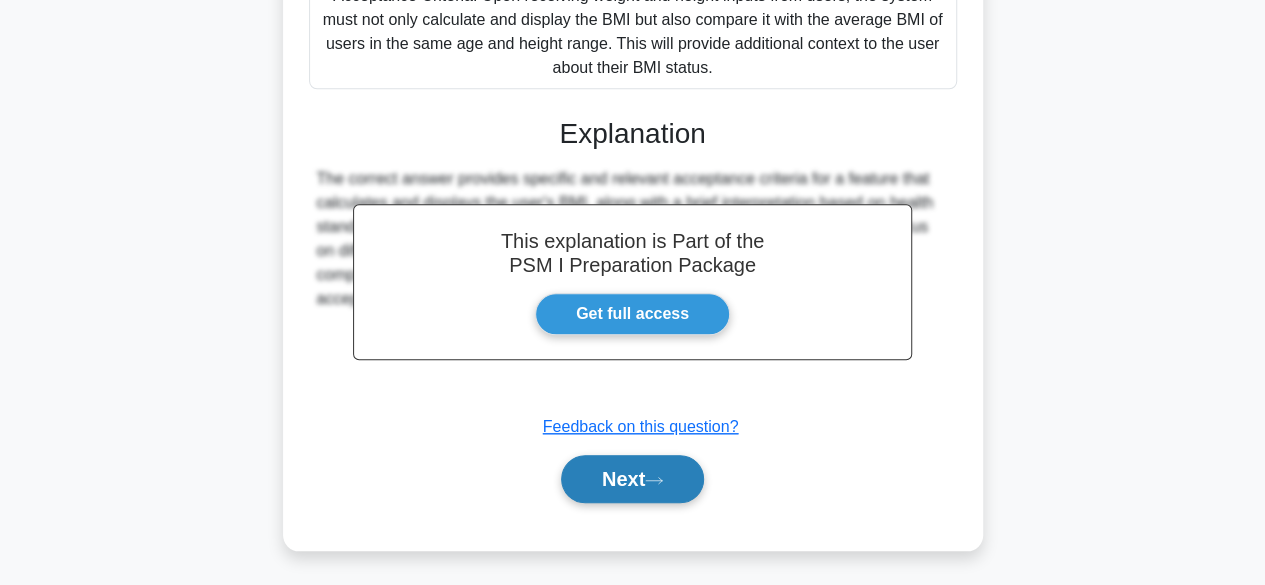 click on "Next" at bounding box center (632, 479) 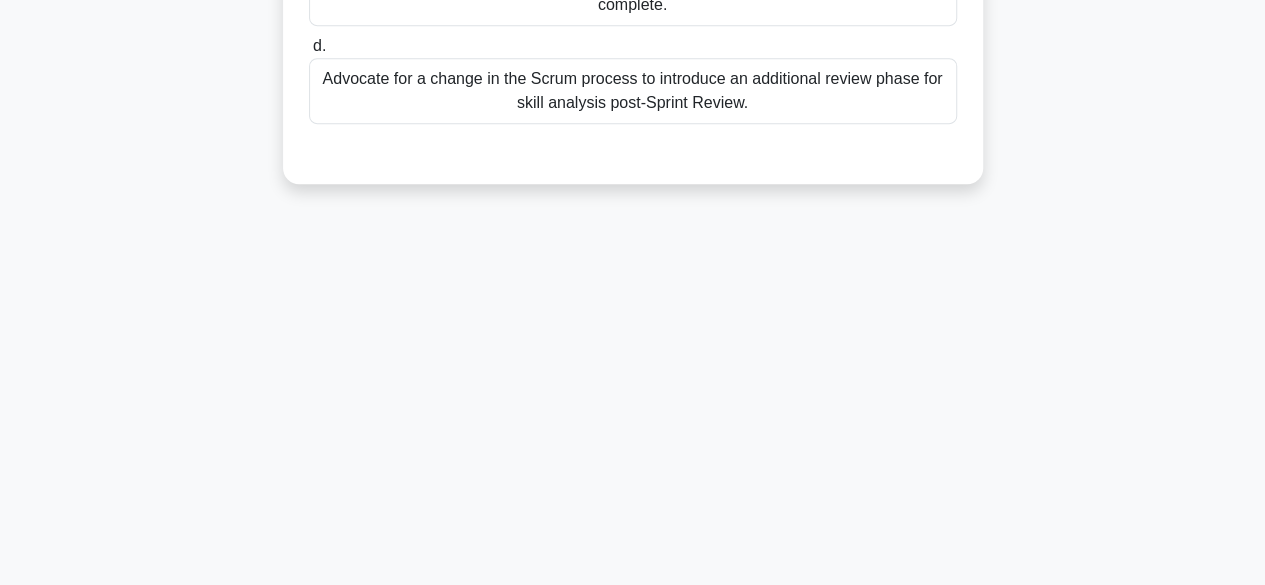 scroll, scrollTop: 495, scrollLeft: 0, axis: vertical 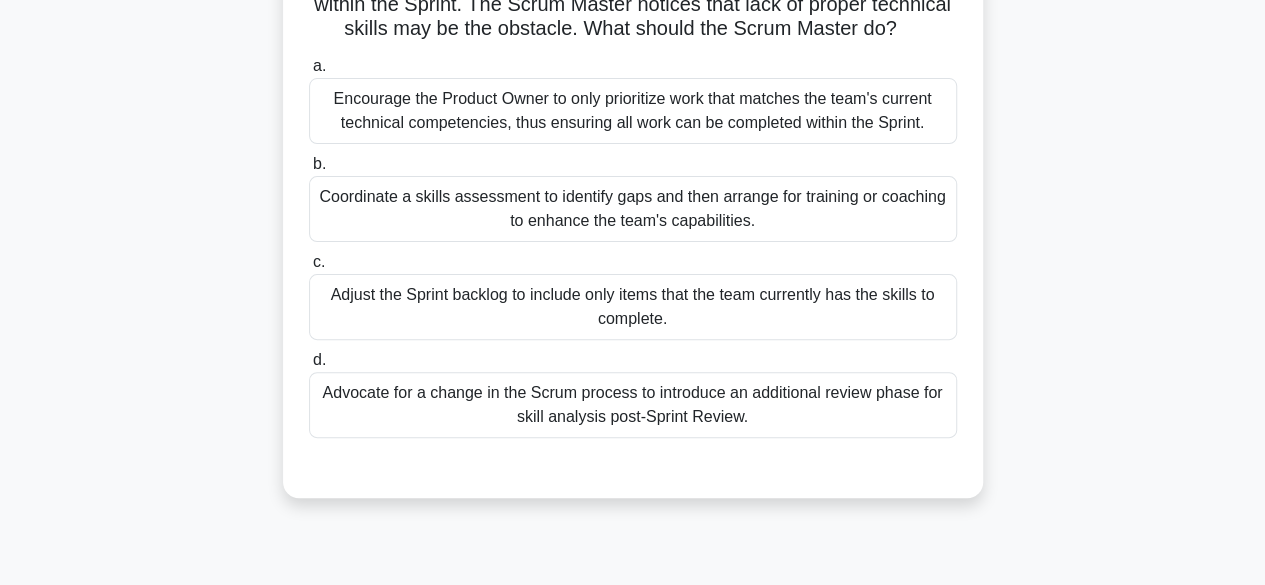 click on "Coordinate a skills assessment to identify gaps and then arrange for training or coaching to enhance the team's capabilities." at bounding box center (633, 209) 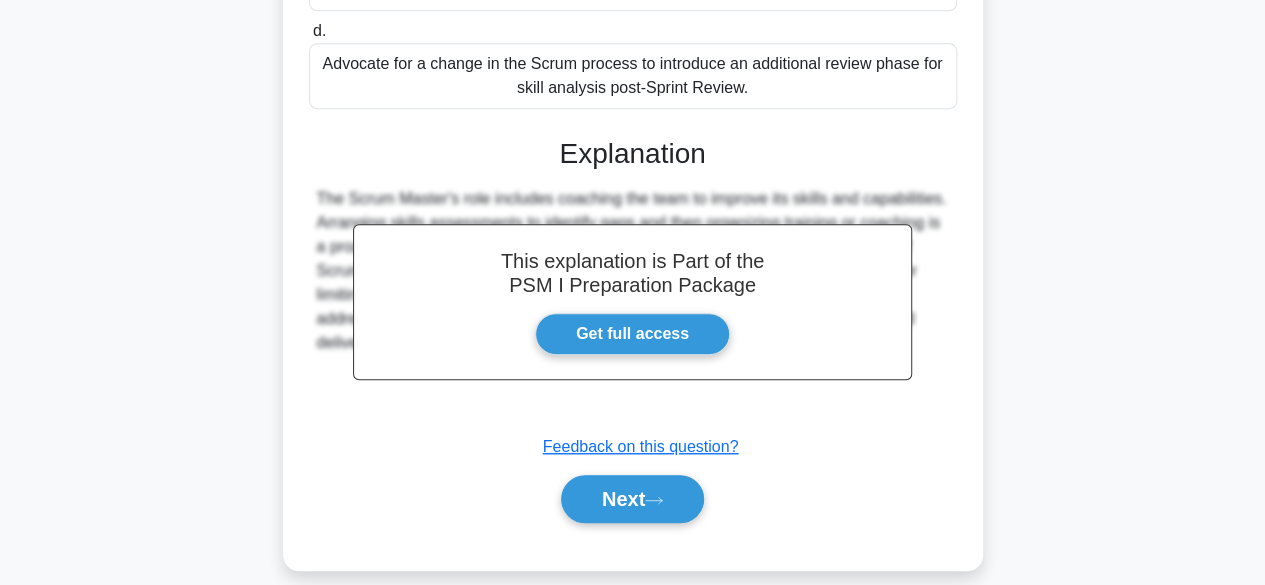 scroll, scrollTop: 549, scrollLeft: 0, axis: vertical 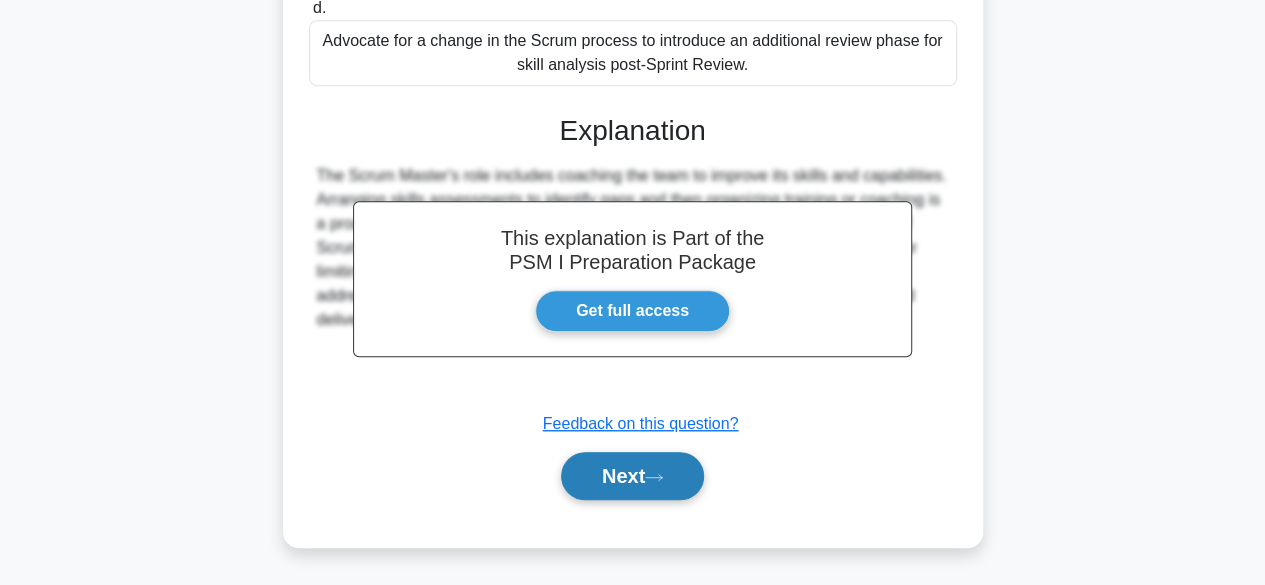 click on "Next" at bounding box center [632, 476] 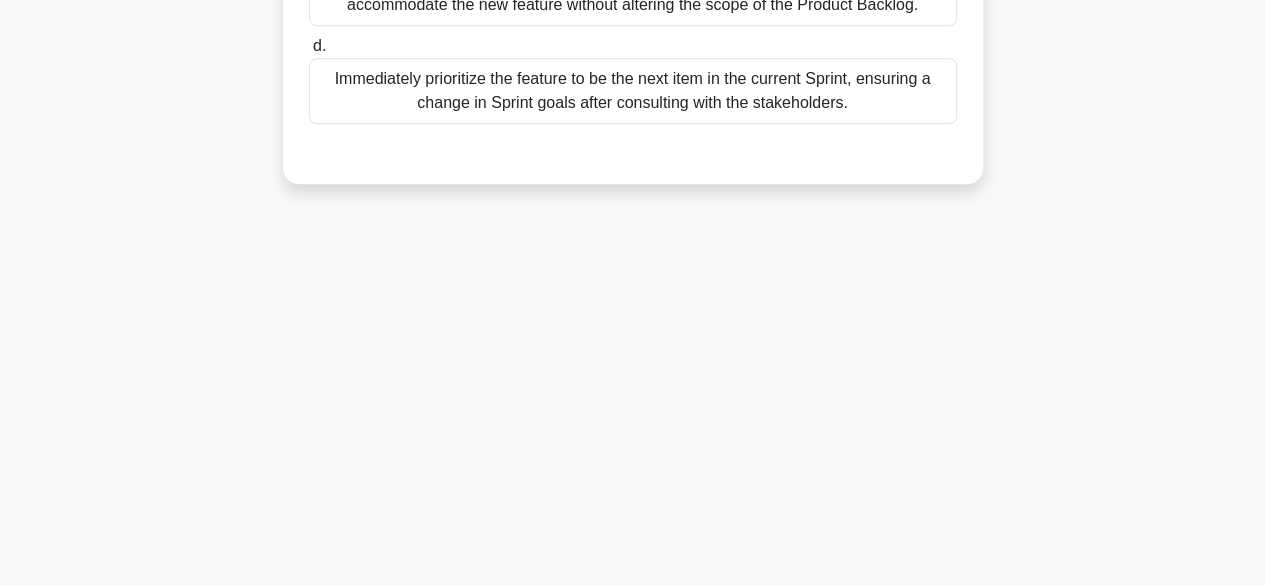 scroll, scrollTop: 495, scrollLeft: 0, axis: vertical 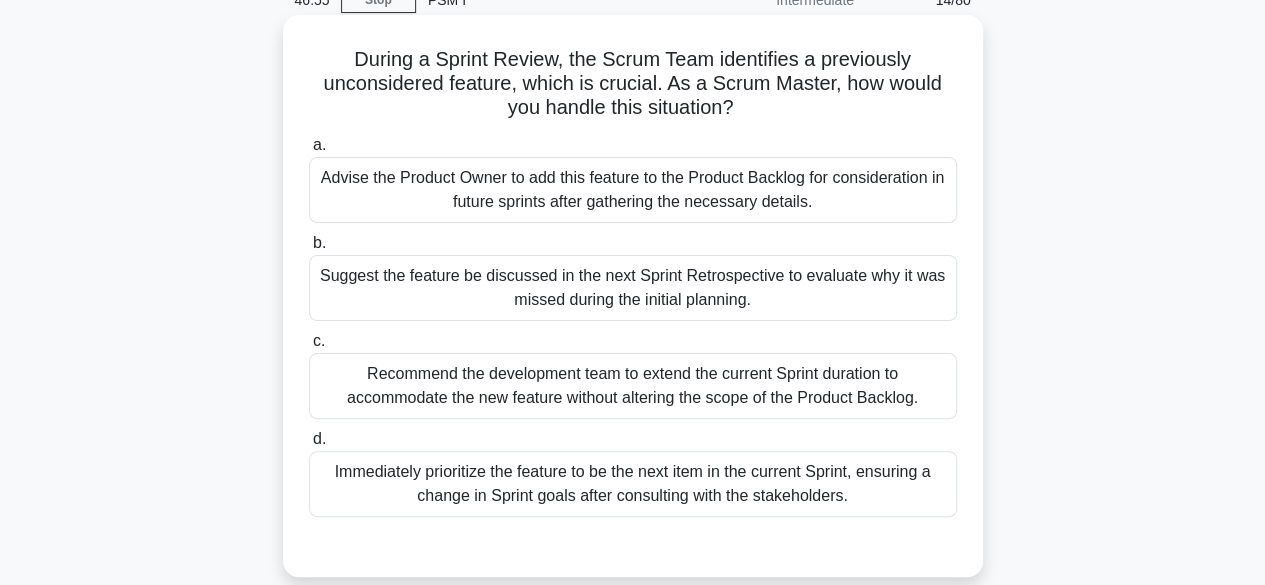 click on "Advise the Product Owner to add this feature to the Product Backlog for consideration in future sprints after gathering the necessary details." at bounding box center (633, 190) 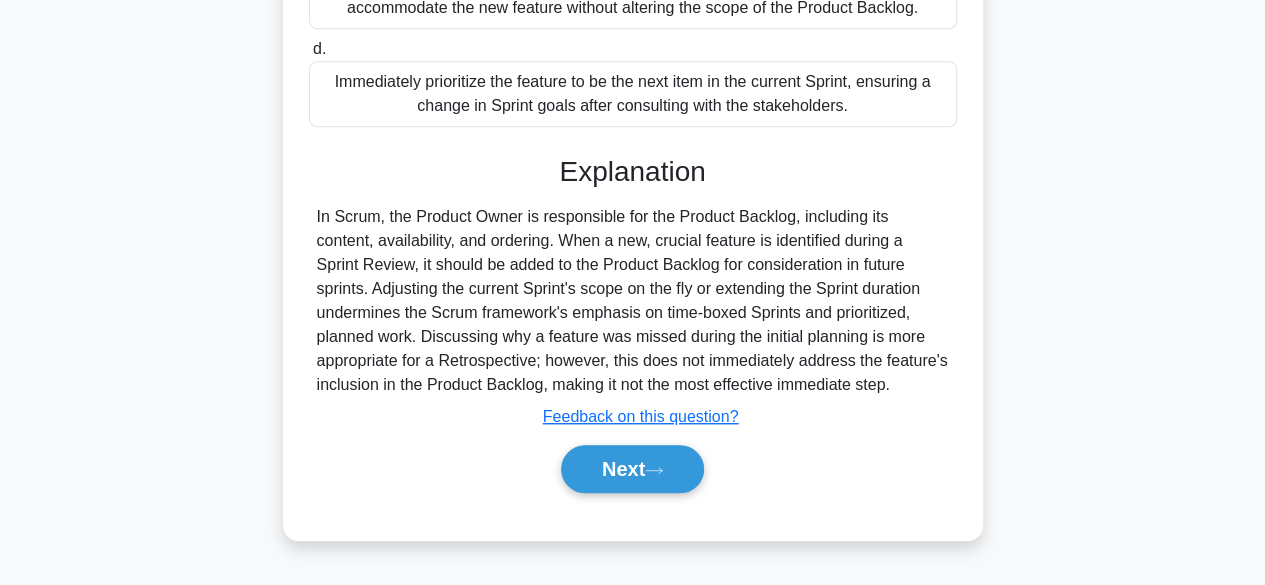 scroll, scrollTop: 495, scrollLeft: 0, axis: vertical 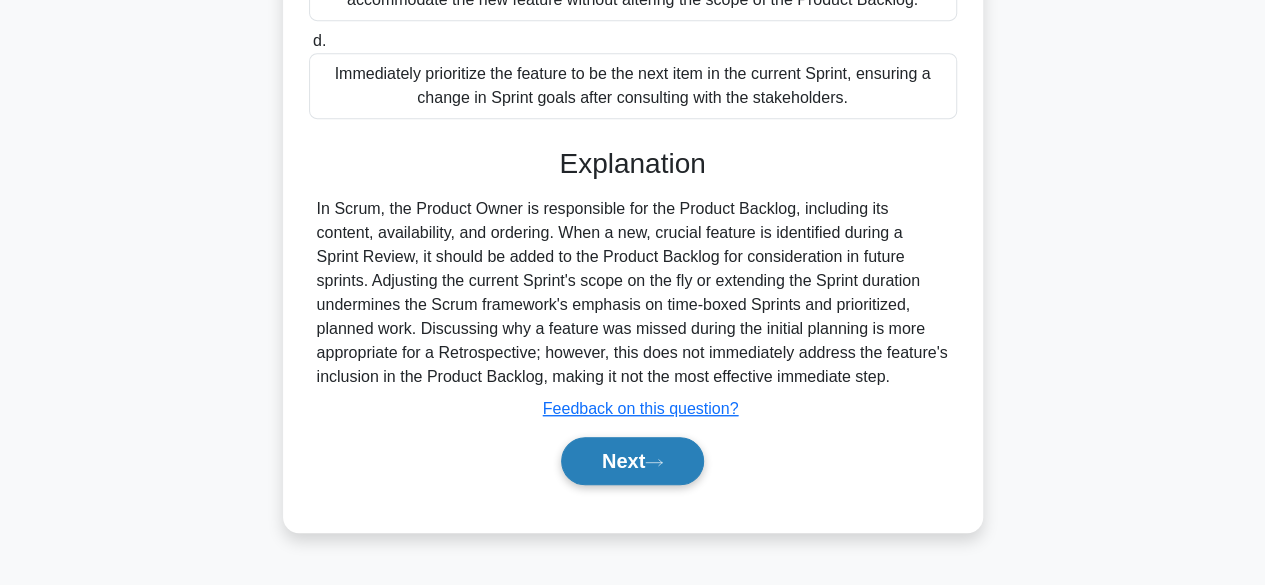 click on "Next" at bounding box center (632, 461) 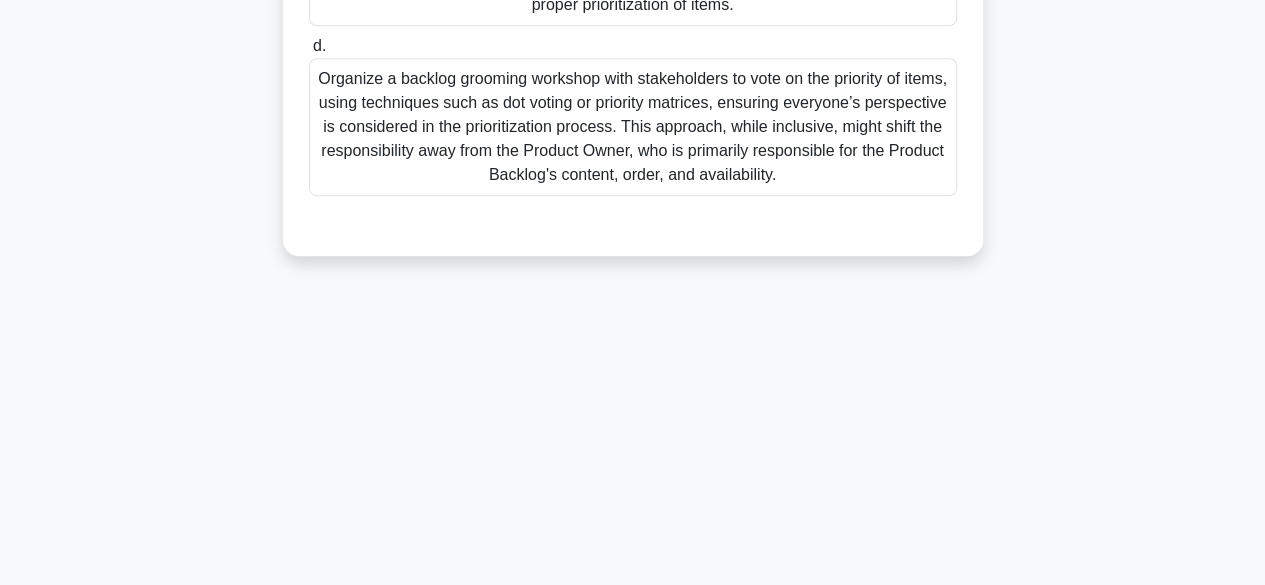 scroll, scrollTop: 0, scrollLeft: 0, axis: both 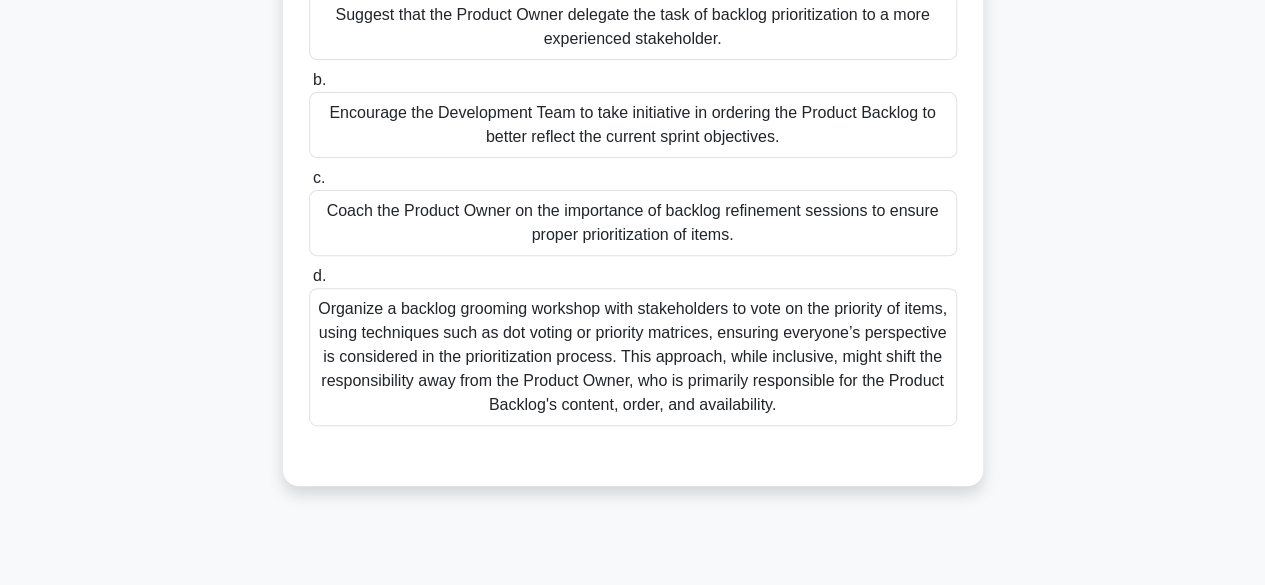 click on "Coach the Product Owner on the importance of backlog refinement sessions to ensure proper prioritization of items." at bounding box center (633, 223) 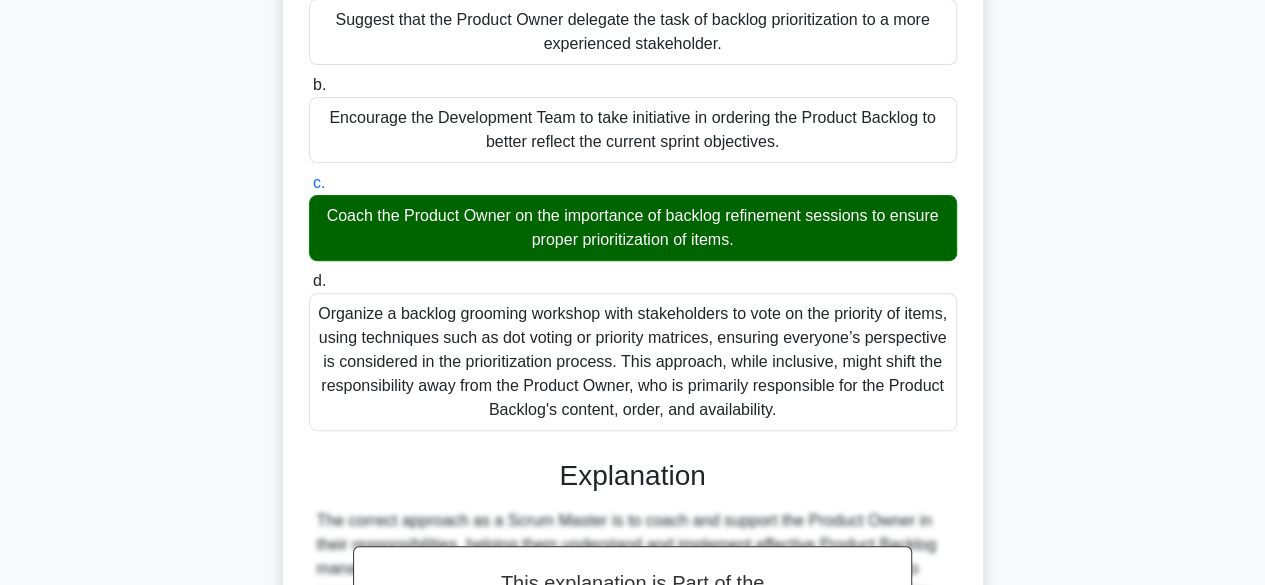 scroll, scrollTop: 597, scrollLeft: 0, axis: vertical 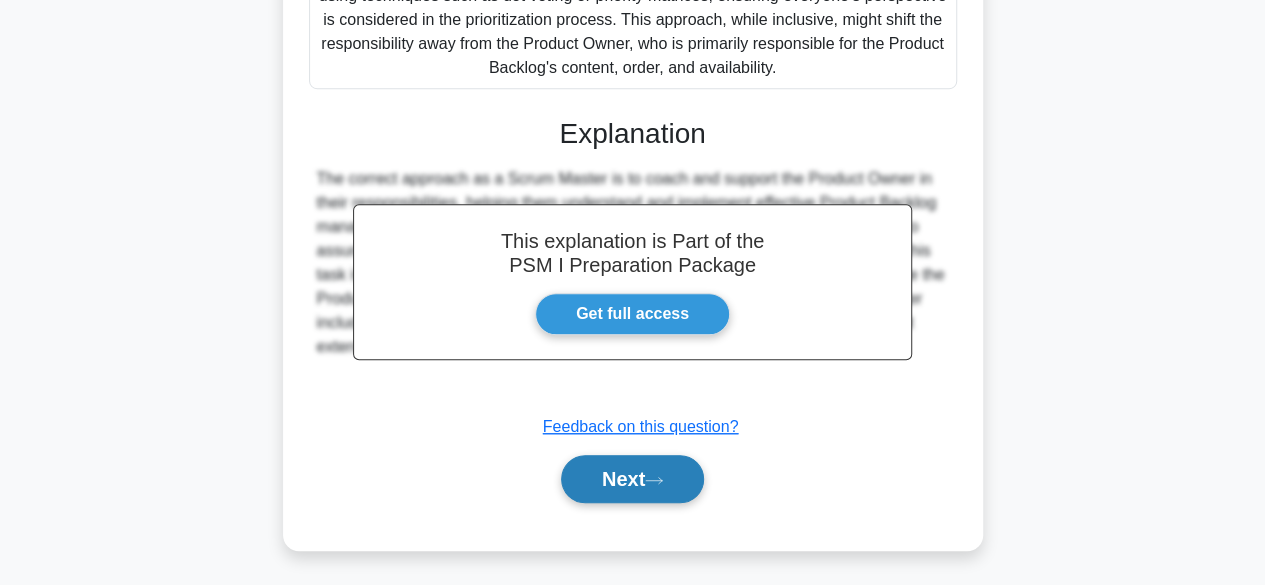 click on "Next" at bounding box center [632, 479] 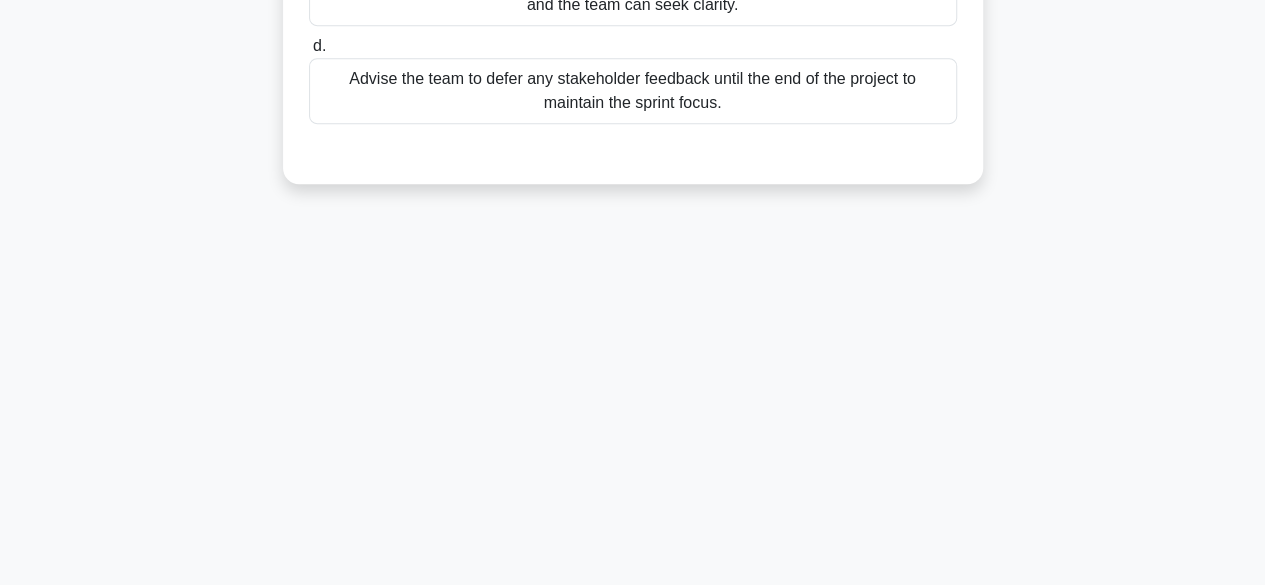 scroll, scrollTop: 495, scrollLeft: 0, axis: vertical 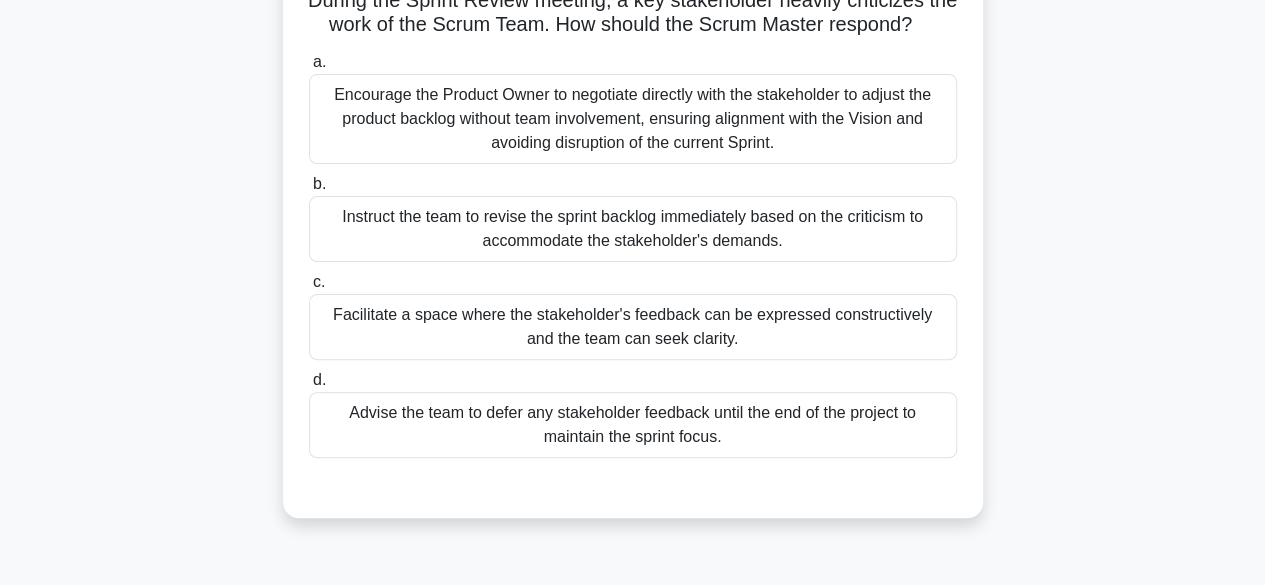 click on "Facilitate a space where the stakeholder's feedback can be expressed constructively and the team can seek clarity." at bounding box center [633, 327] 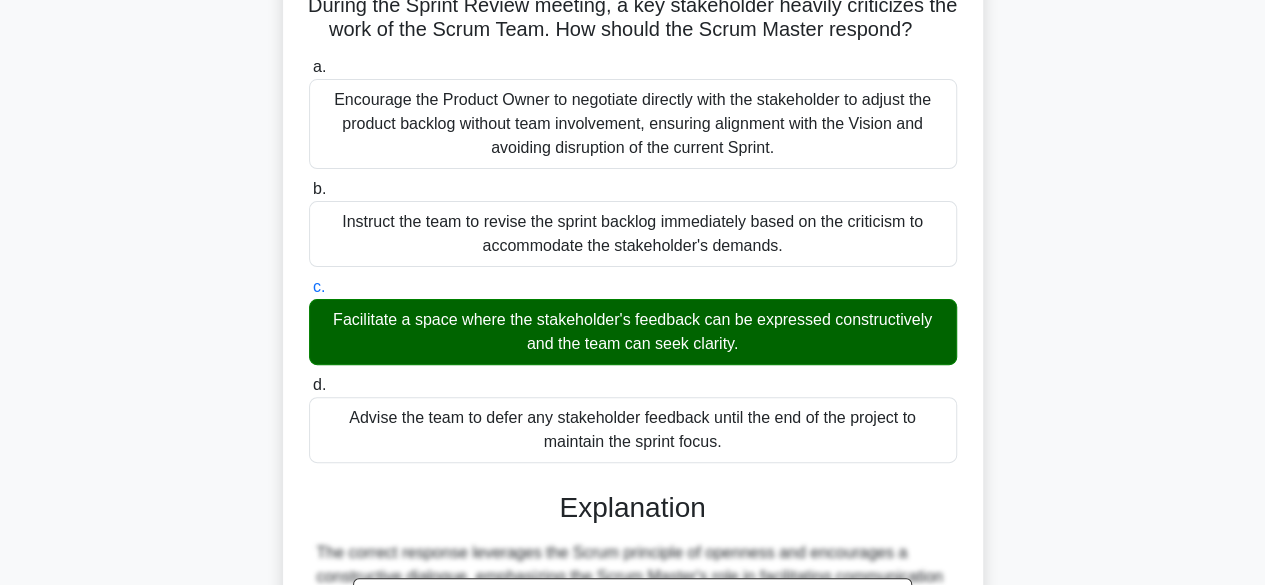 click on "45:16
Stop
PSM I
Intermediate
16/80
During the Sprint Review meeting, a key stakeholder heavily criticizes the work of the Scrum Team. How should the Scrum Master respond?
.spinner_0XTQ{transform-origin:center;animation:spinner_y6GP .75s linear infinite}@keyframes spinner_y6GP{100%{transform:rotate(360deg)}}
a." at bounding box center (632, 432) 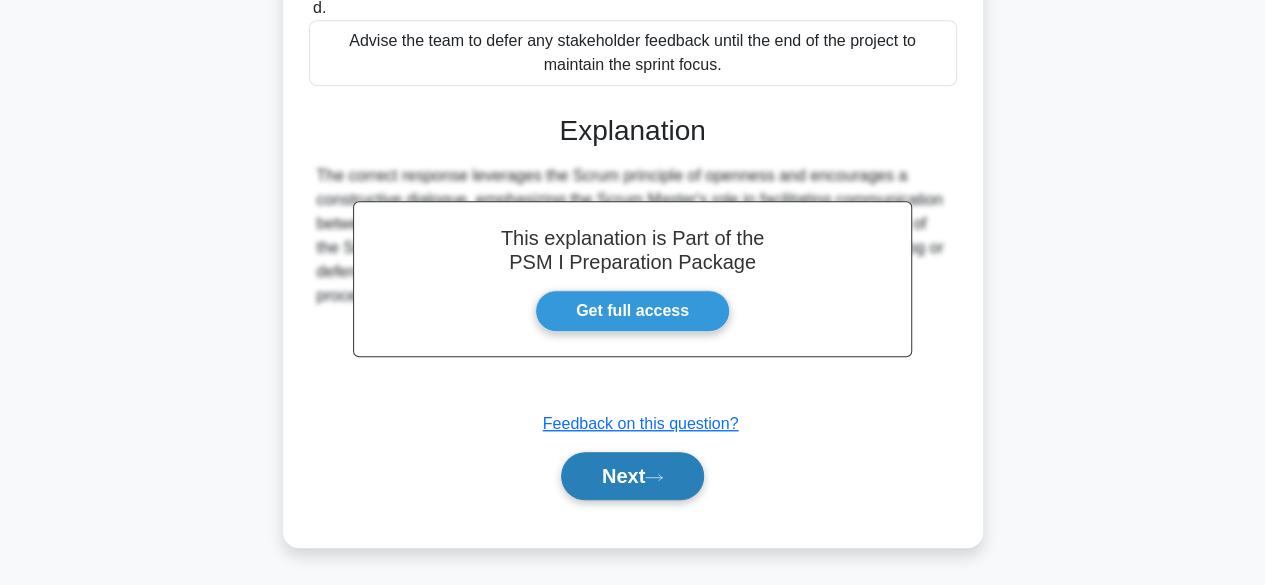 click on "Next" at bounding box center (632, 476) 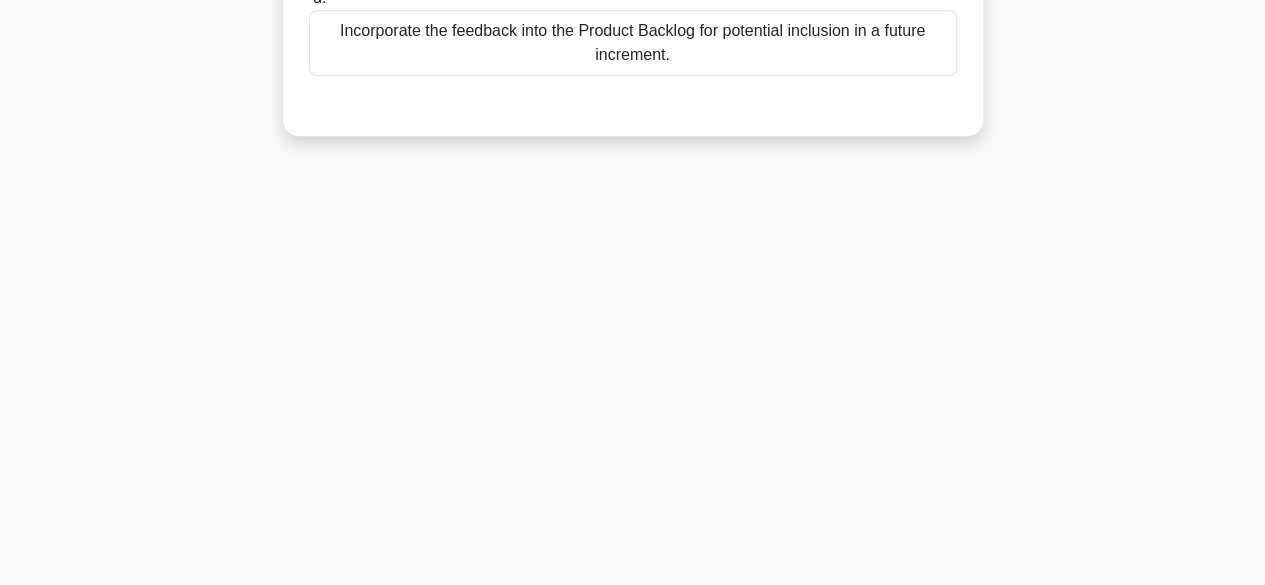 scroll, scrollTop: 495, scrollLeft: 0, axis: vertical 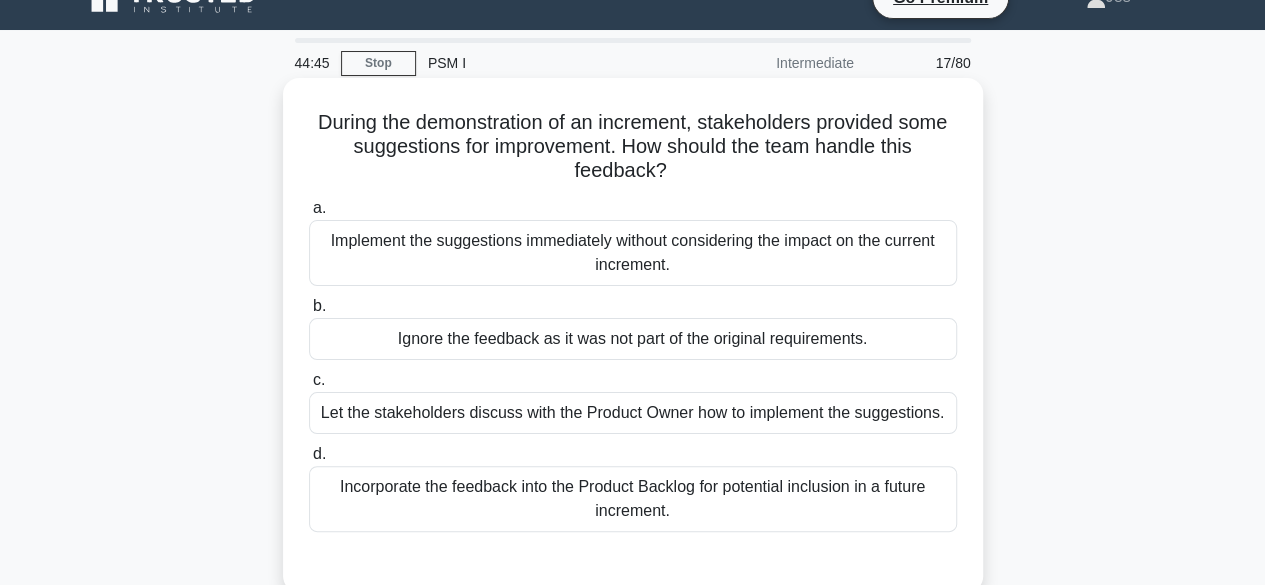 click on "Incorporate the feedback into the Product Backlog for potential inclusion in a future increment." at bounding box center (633, 499) 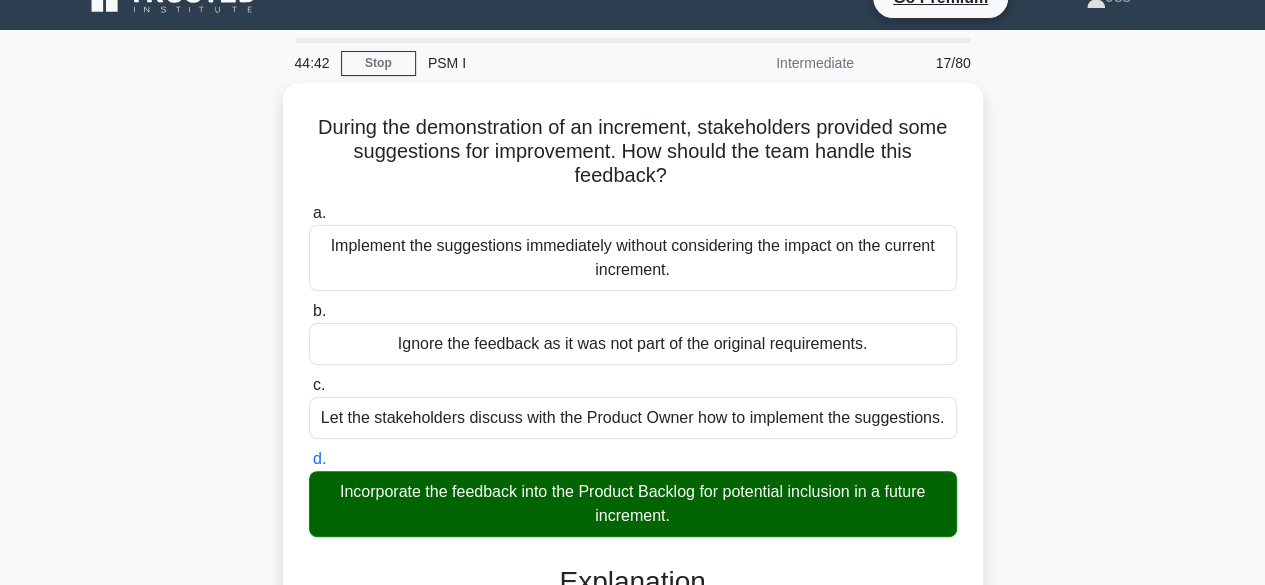 scroll, scrollTop: 501, scrollLeft: 0, axis: vertical 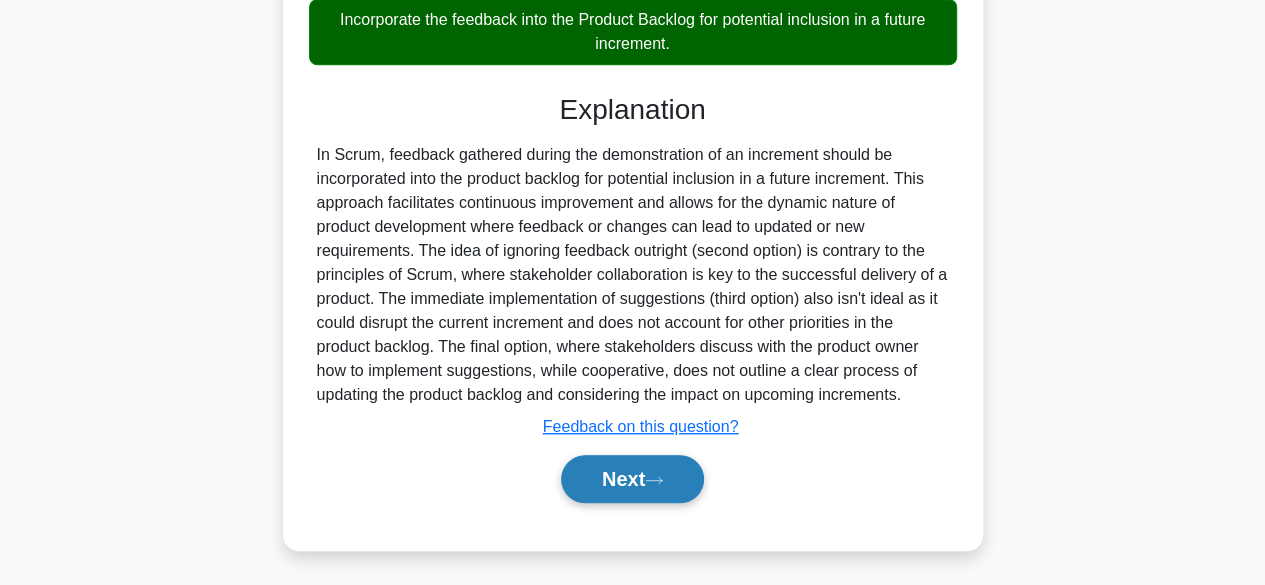 click on "Next" at bounding box center [632, 479] 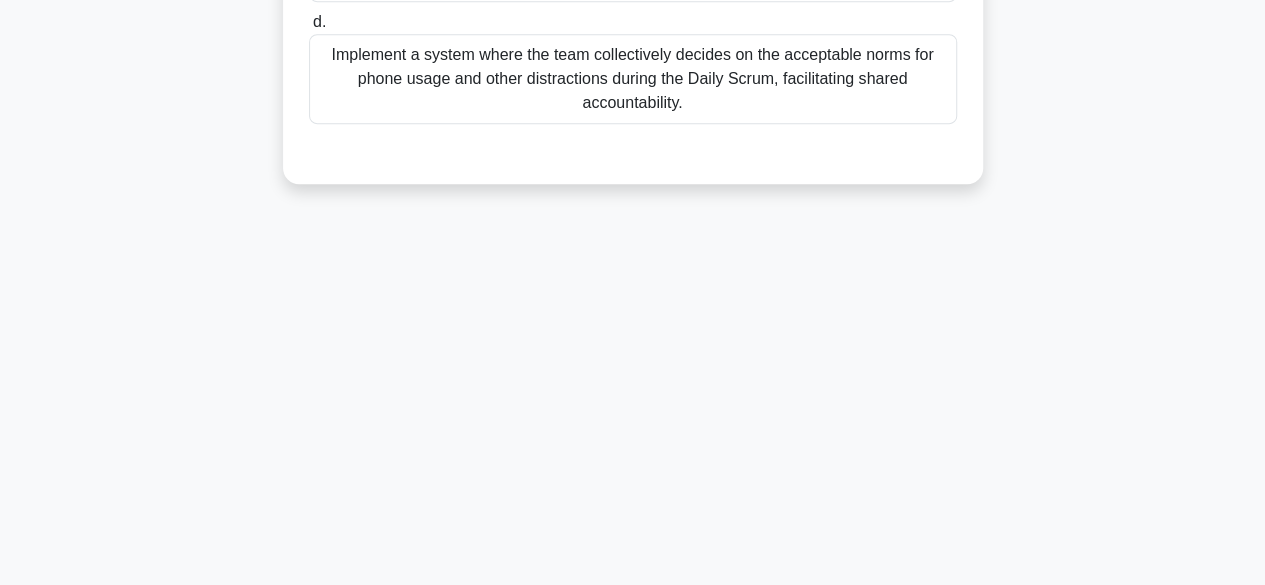 scroll, scrollTop: 495, scrollLeft: 0, axis: vertical 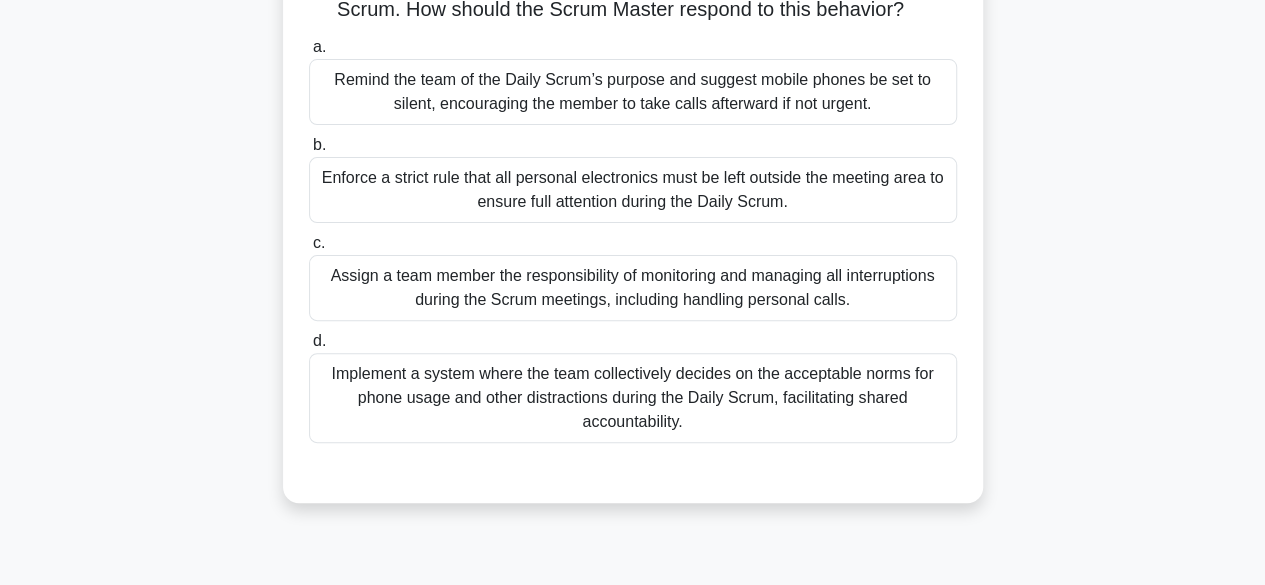 click on "Implement a system where the team collectively decides on the acceptable norms for phone usage and other distractions during the Daily Scrum, facilitating shared accountability." at bounding box center [633, 398] 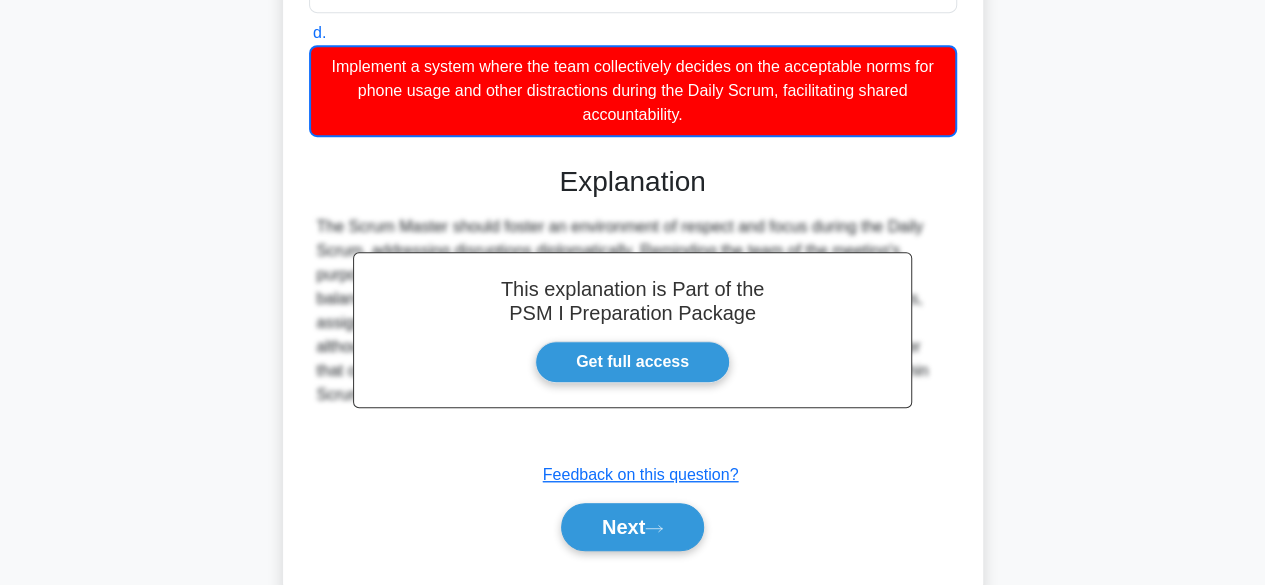 scroll, scrollTop: 552, scrollLeft: 0, axis: vertical 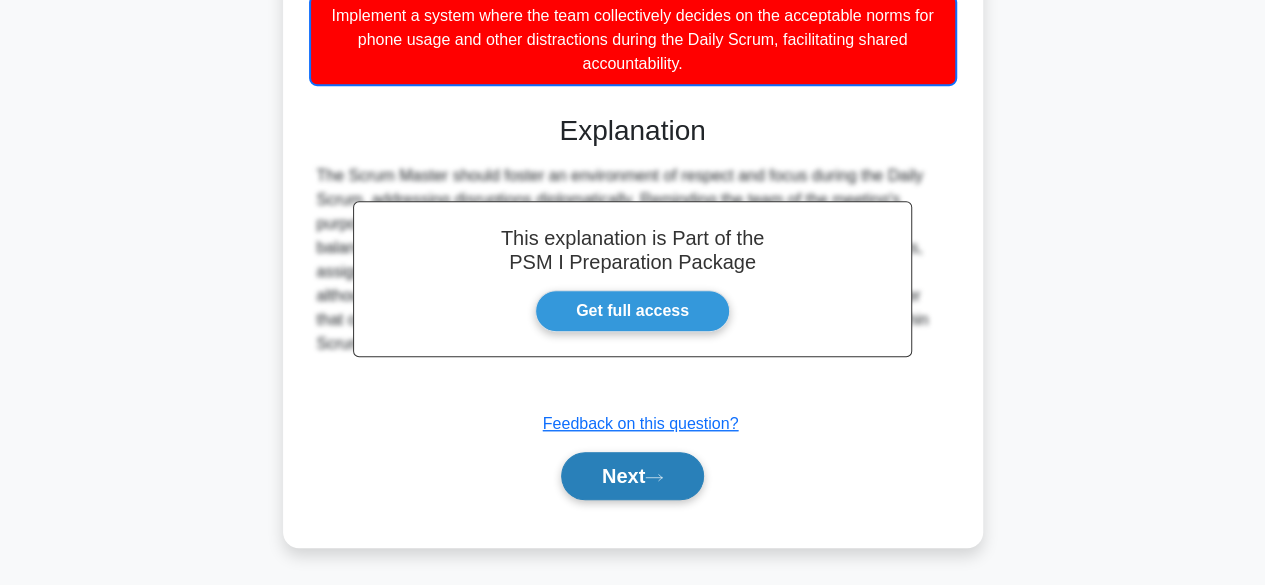 click on "Next" at bounding box center [632, 476] 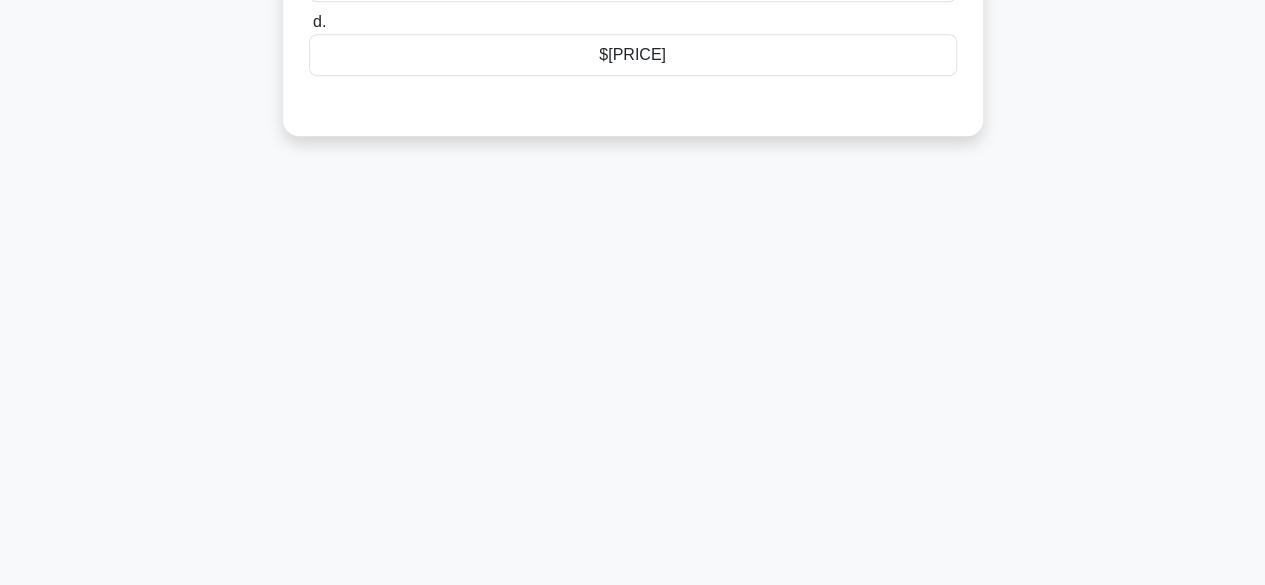 scroll, scrollTop: 0, scrollLeft: 0, axis: both 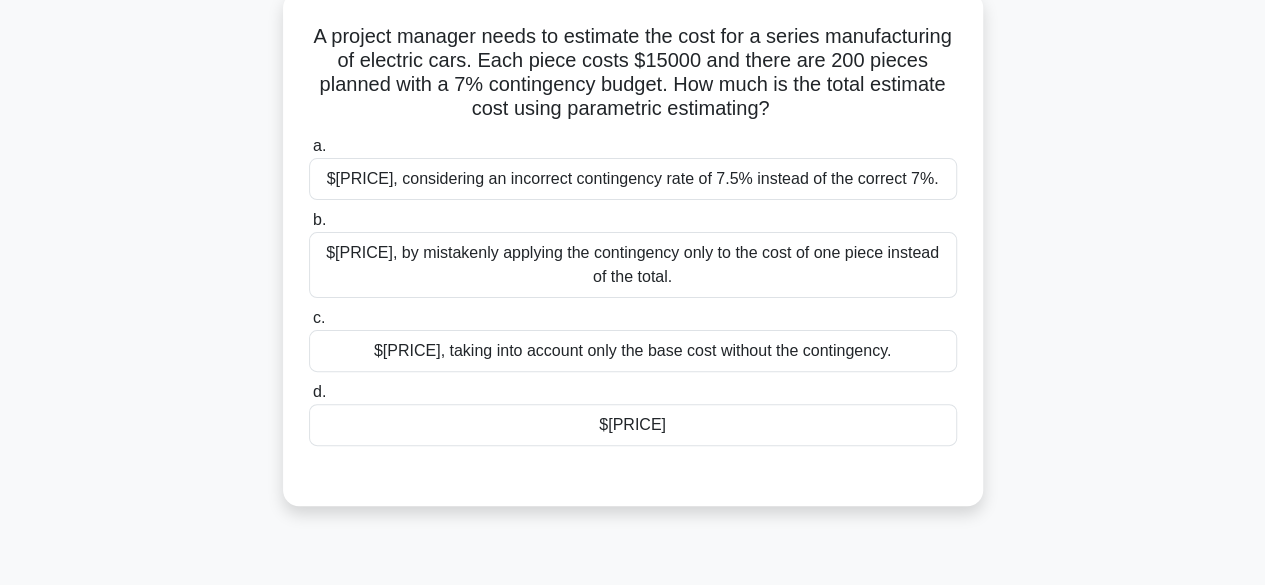 click on "$3,210,000" at bounding box center (633, 425) 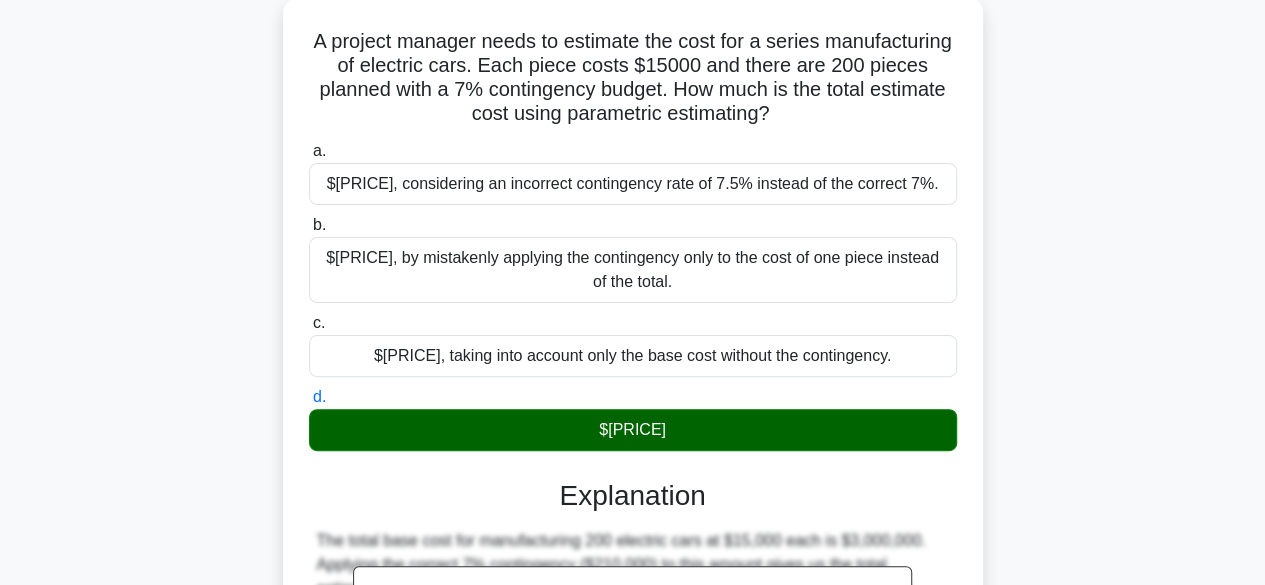 scroll, scrollTop: 495, scrollLeft: 0, axis: vertical 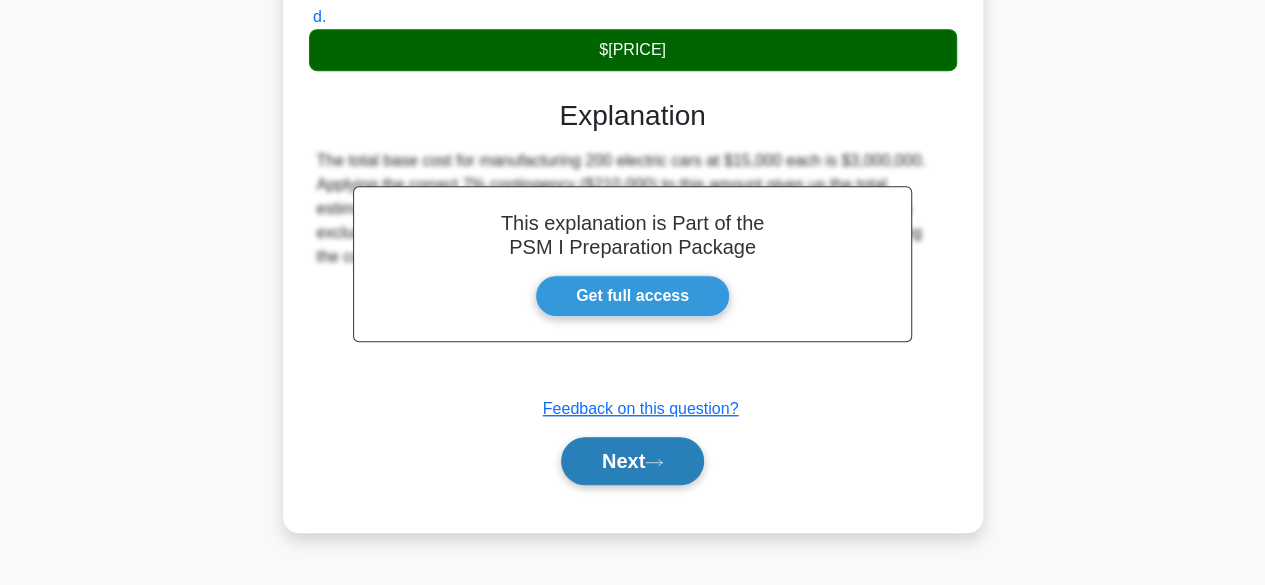 click 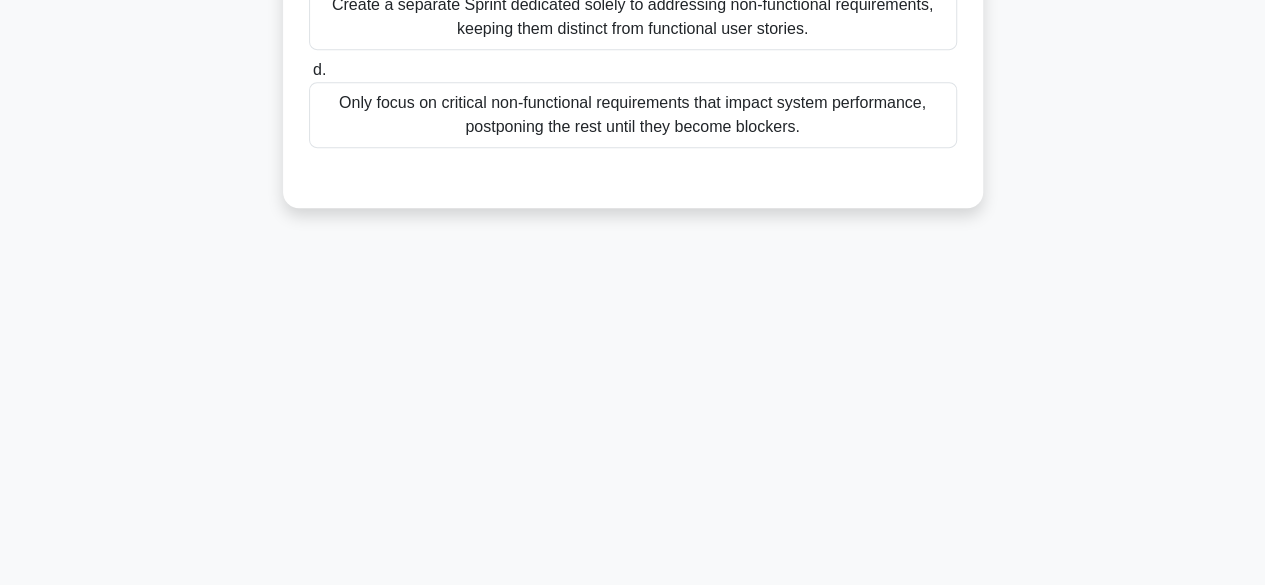 scroll, scrollTop: 0, scrollLeft: 0, axis: both 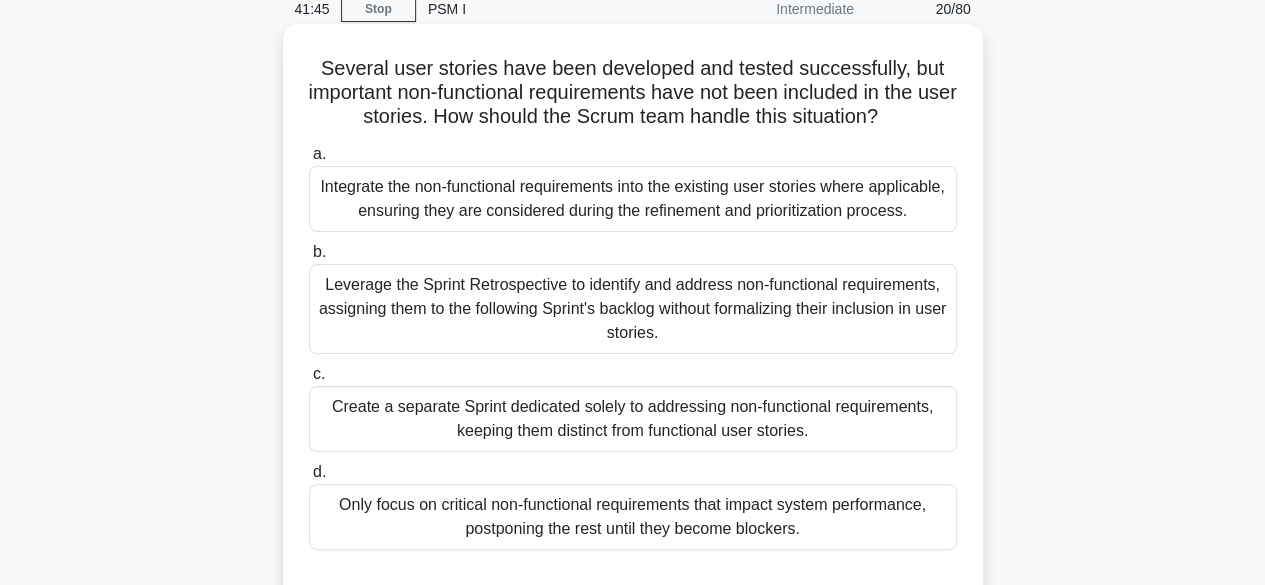 click on "Integrate the non-functional requirements into the existing user stories where applicable, ensuring they are considered during the refinement and prioritization process." at bounding box center [633, 199] 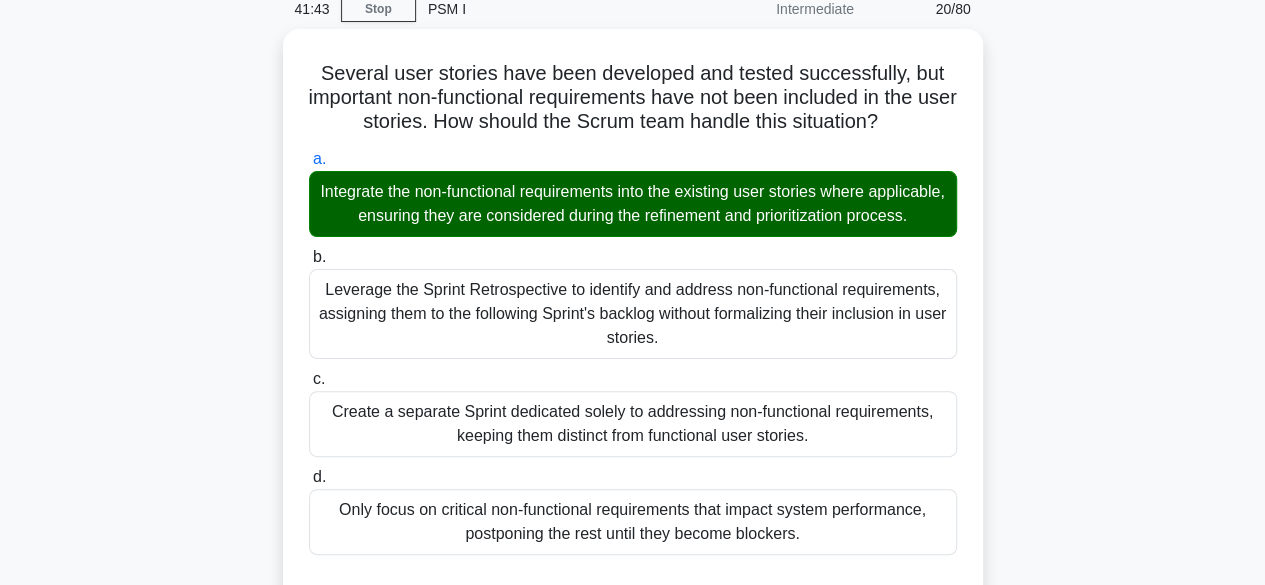 scroll, scrollTop: 501, scrollLeft: 0, axis: vertical 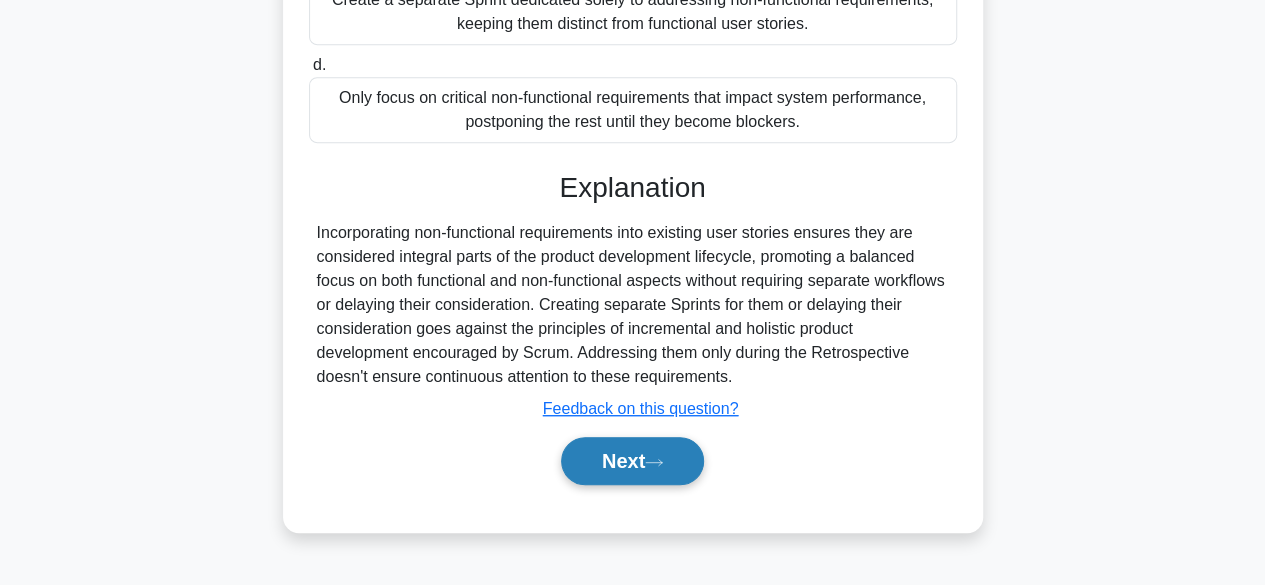 click on "Next" at bounding box center (632, 461) 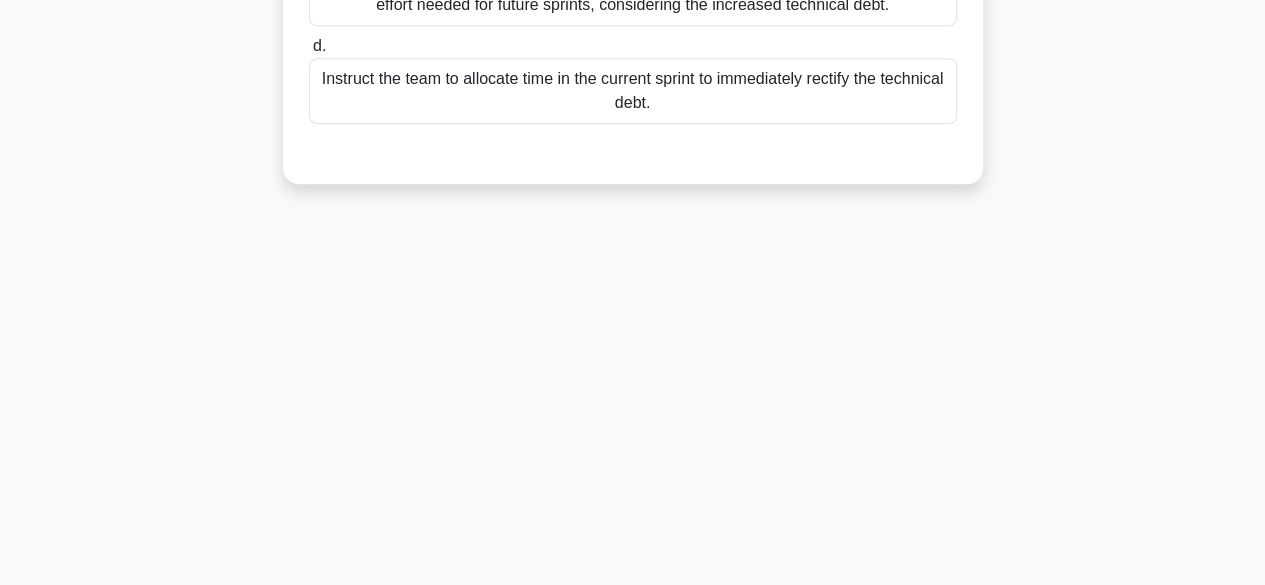 scroll, scrollTop: 0, scrollLeft: 0, axis: both 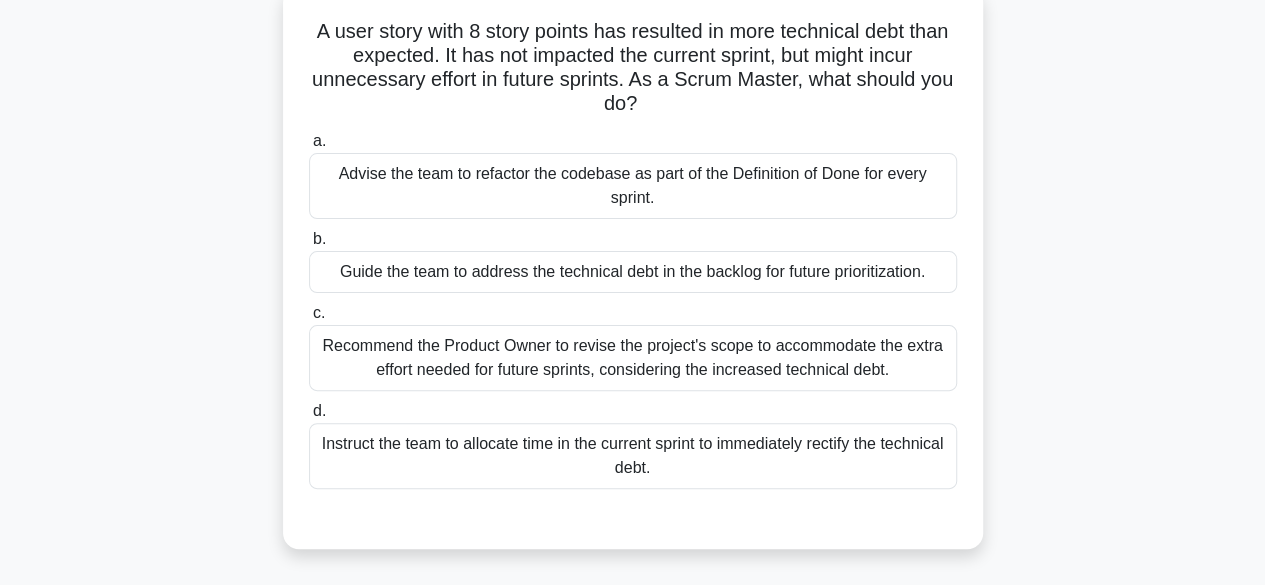 click on "Instruct the team to allocate time in the current sprint to immediately rectify the technical debt." at bounding box center (633, 456) 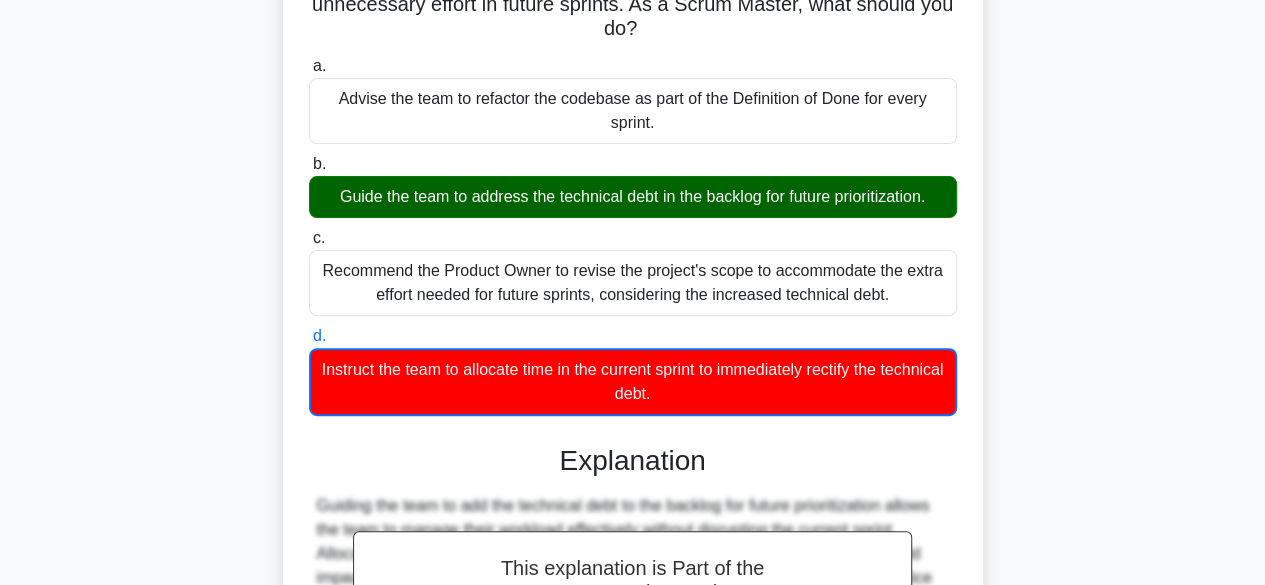 scroll, scrollTop: 226, scrollLeft: 0, axis: vertical 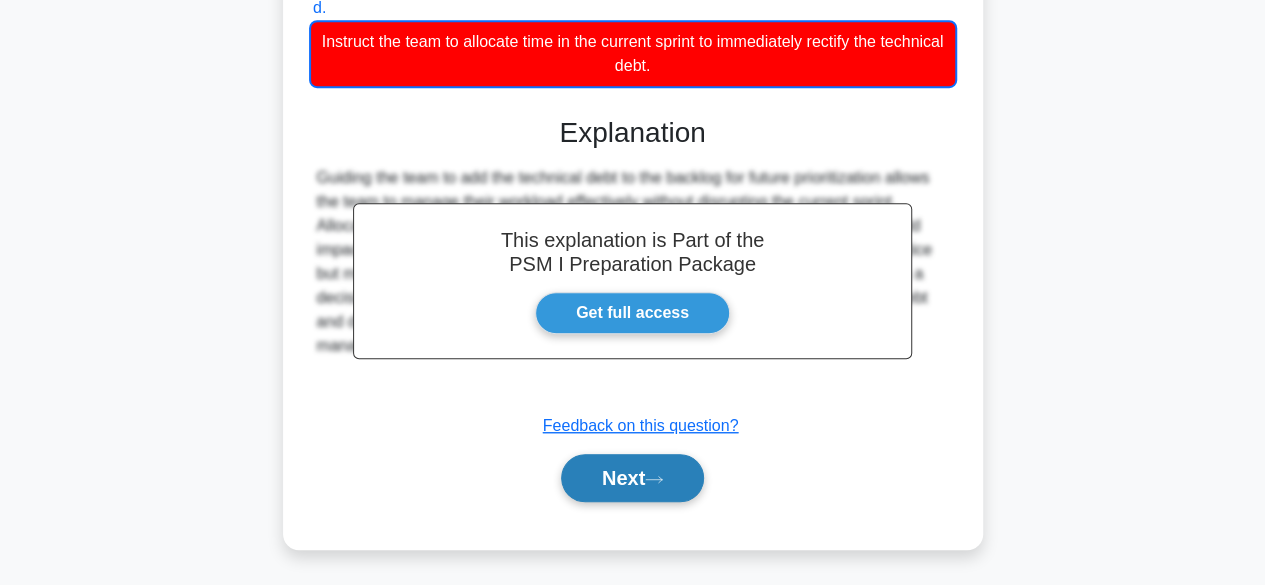 click on "Next" at bounding box center [632, 478] 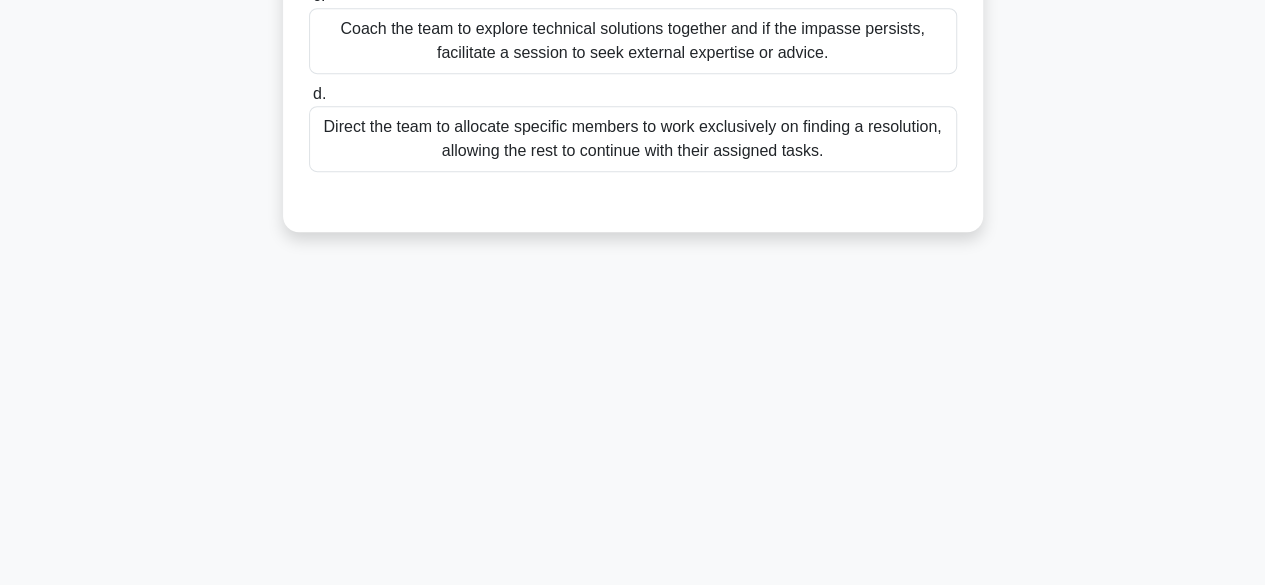 scroll, scrollTop: 0, scrollLeft: 0, axis: both 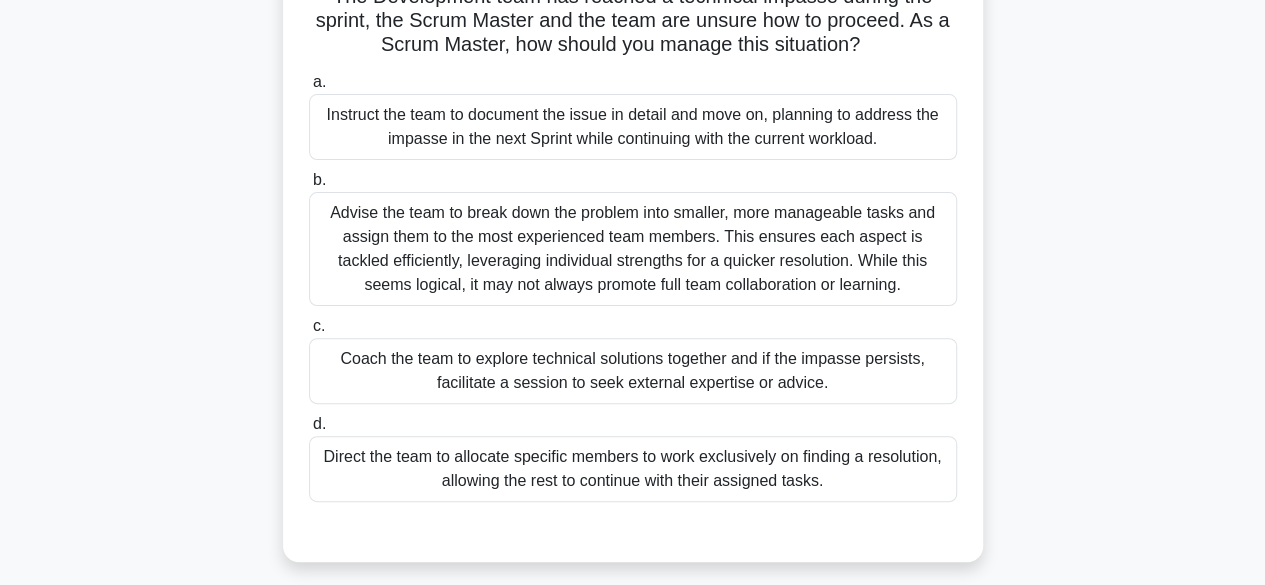 click on "Coach the team to explore technical solutions together and if the impasse persists, facilitate a session to seek external expertise or advice." at bounding box center [633, 371] 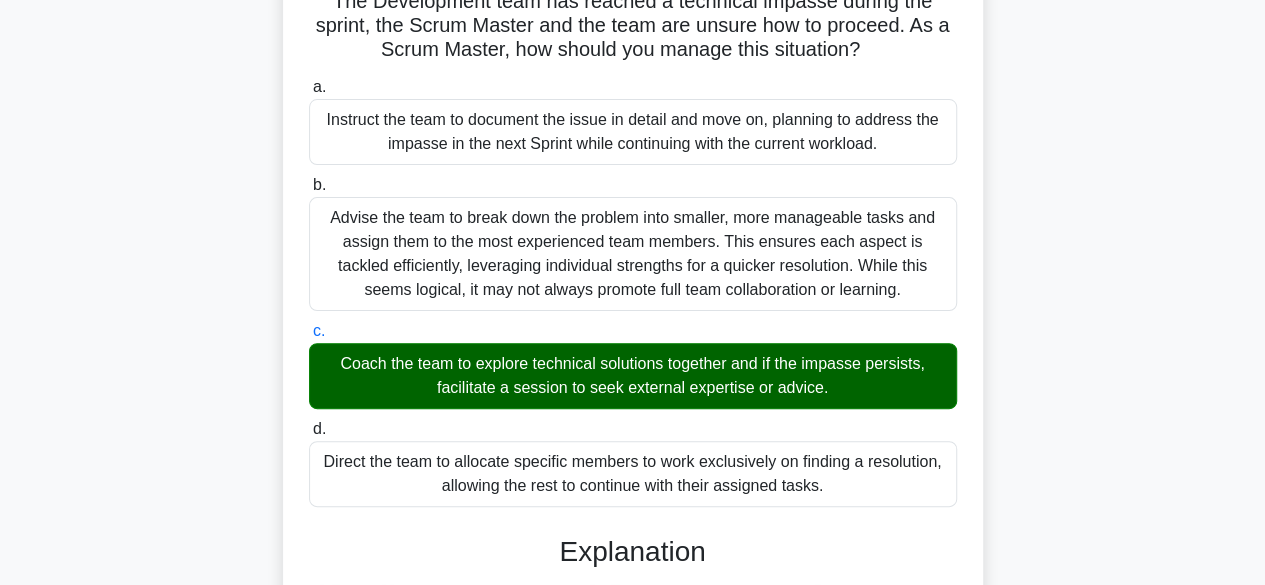scroll, scrollTop: 573, scrollLeft: 0, axis: vertical 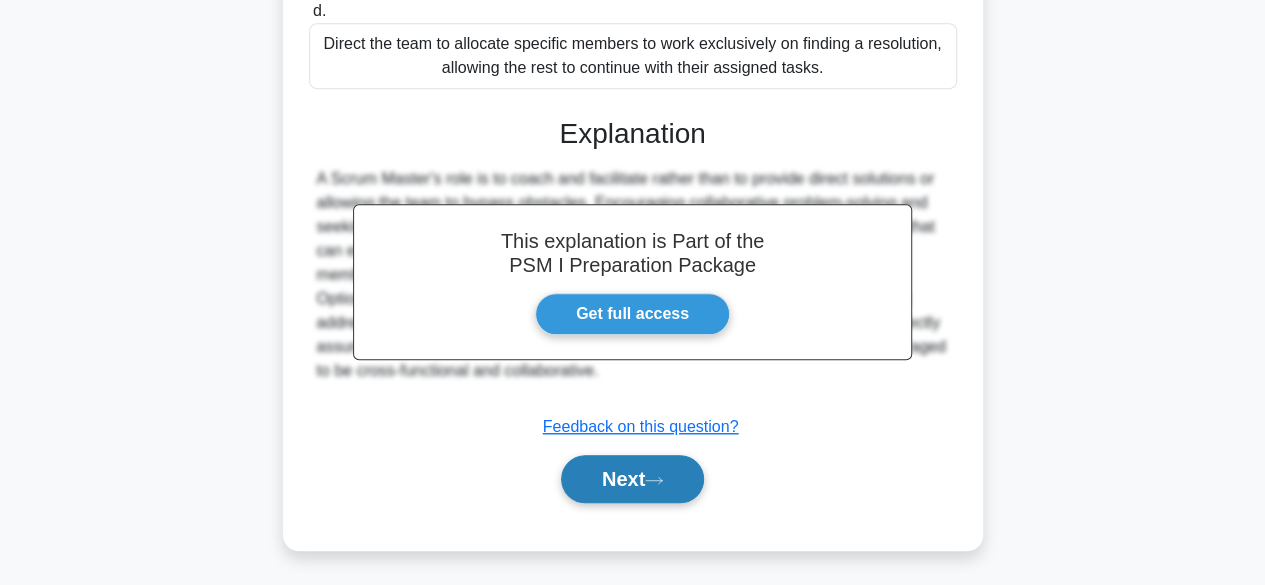 click on "Next" at bounding box center (632, 479) 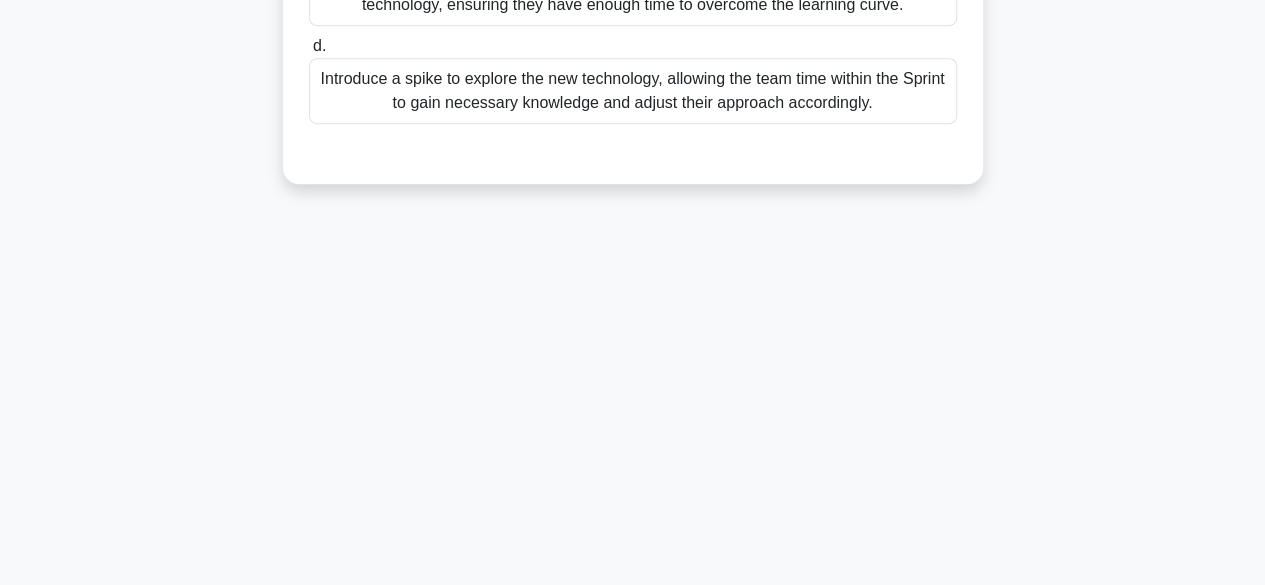 scroll, scrollTop: 495, scrollLeft: 0, axis: vertical 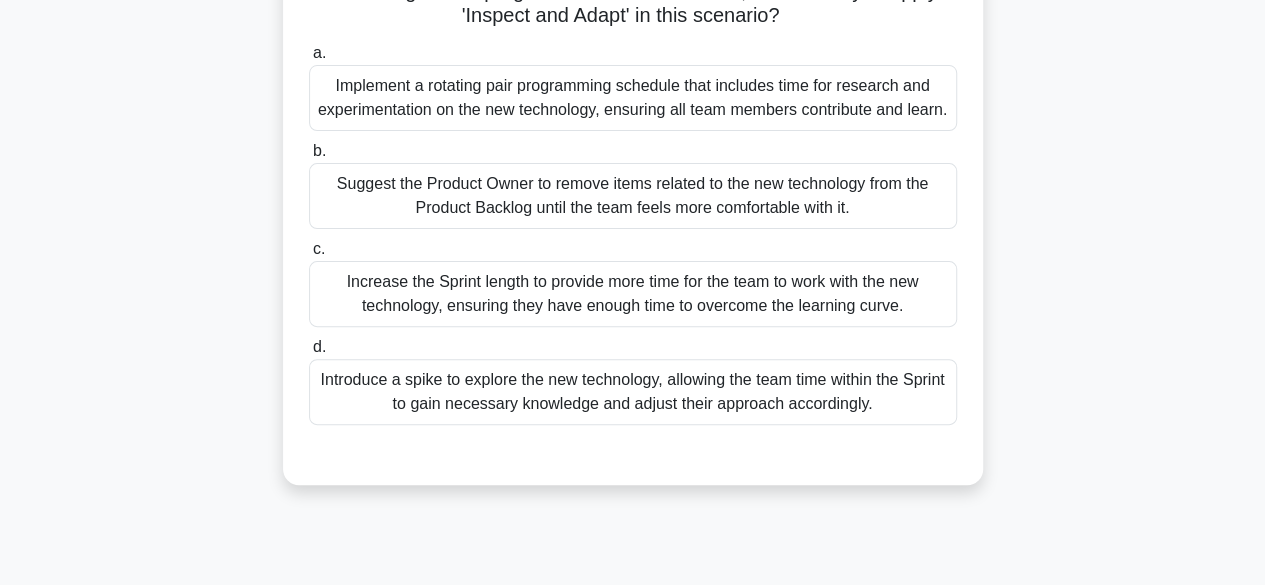 click on "Introduce a spike to explore the new technology, allowing the team time within the Sprint to gain necessary knowledge and adjust their approach accordingly." at bounding box center (633, 392) 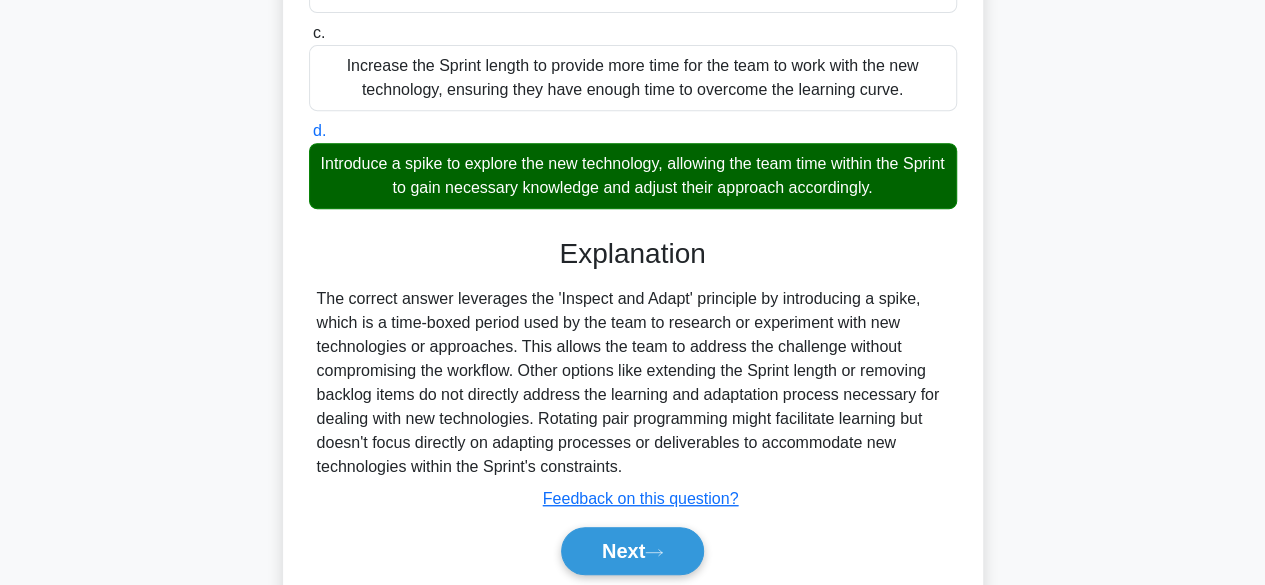 scroll, scrollTop: 501, scrollLeft: 0, axis: vertical 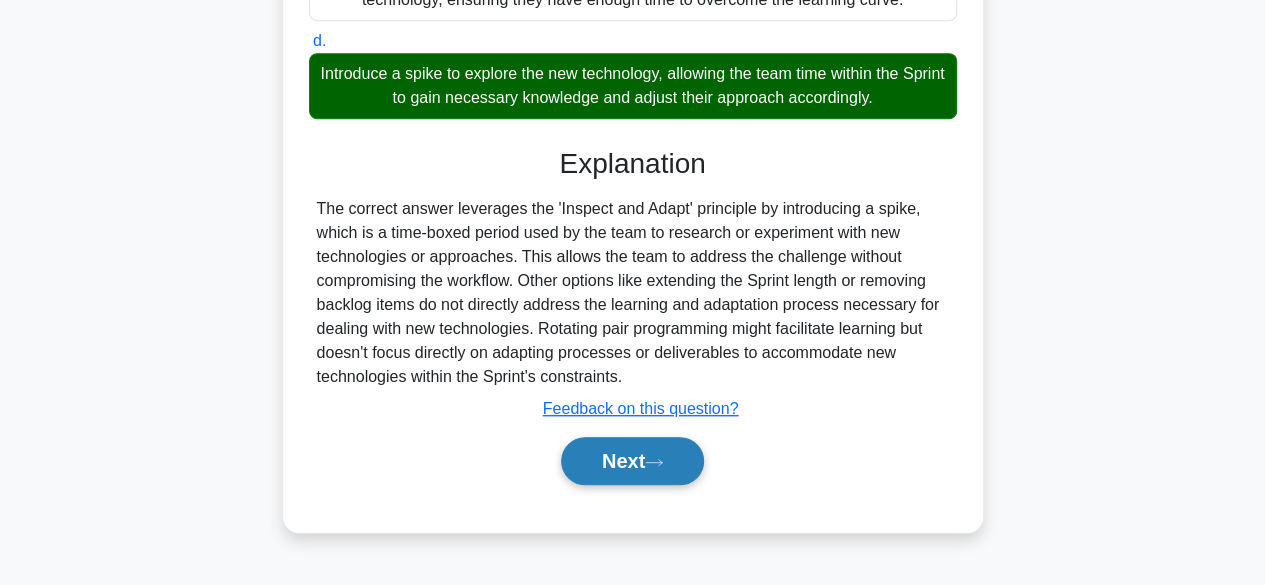 click on "Next" at bounding box center (632, 461) 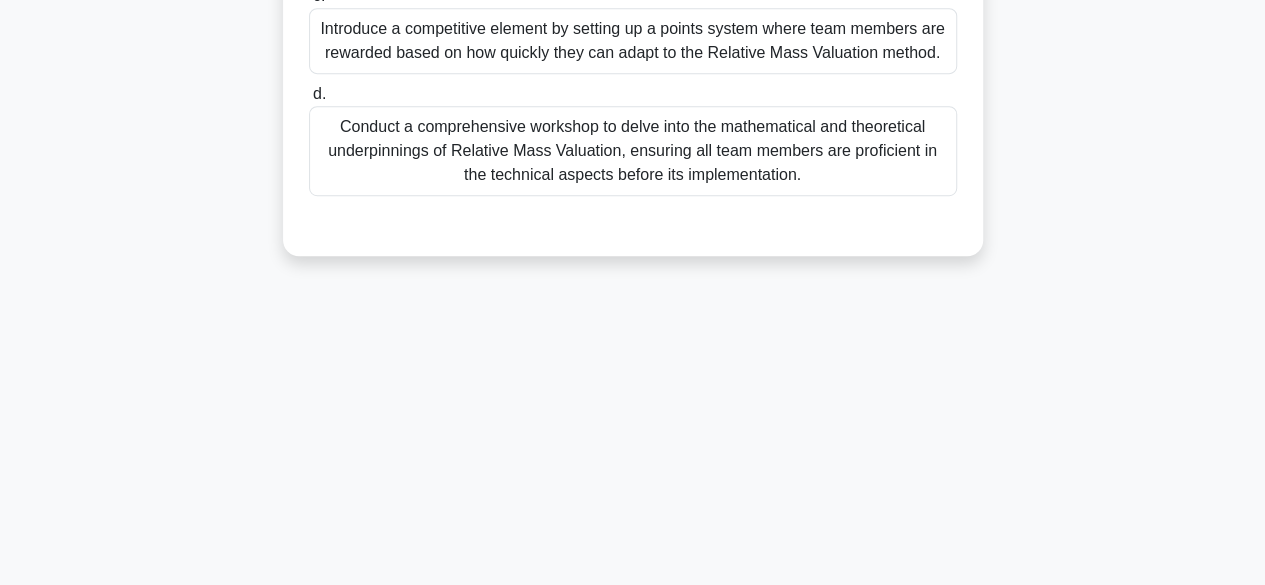 scroll, scrollTop: 0, scrollLeft: 0, axis: both 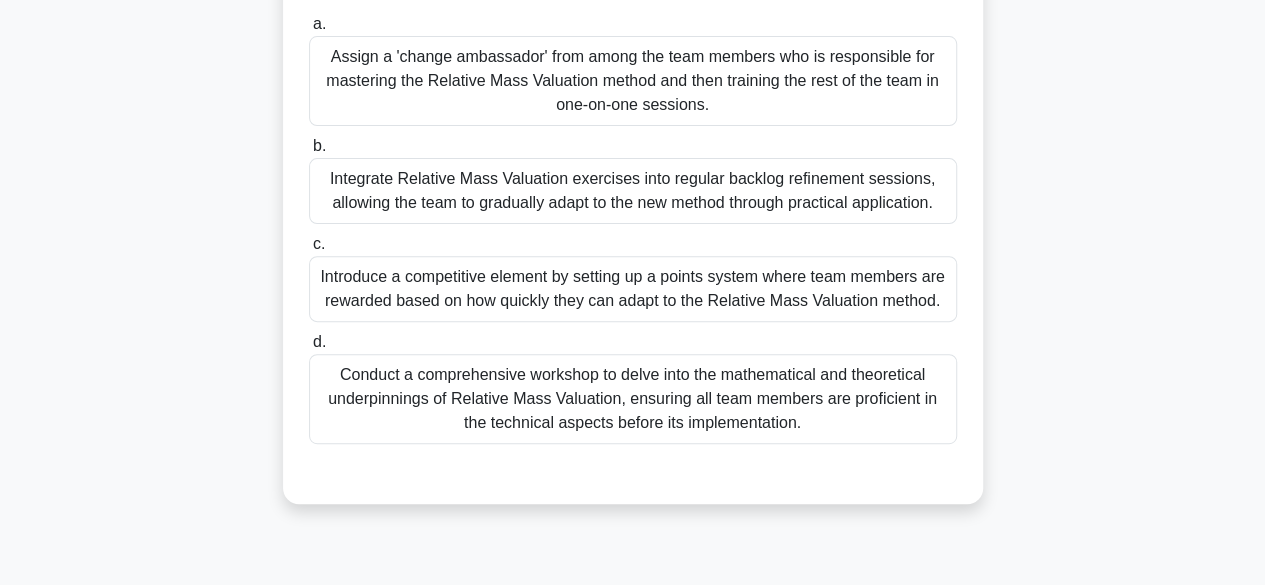 click on "Conduct a comprehensive workshop to delve into the mathematical and theoretical underpinnings of Relative Mass Valuation, ensuring all team members are proficient in the technical aspects before its implementation." at bounding box center [633, 399] 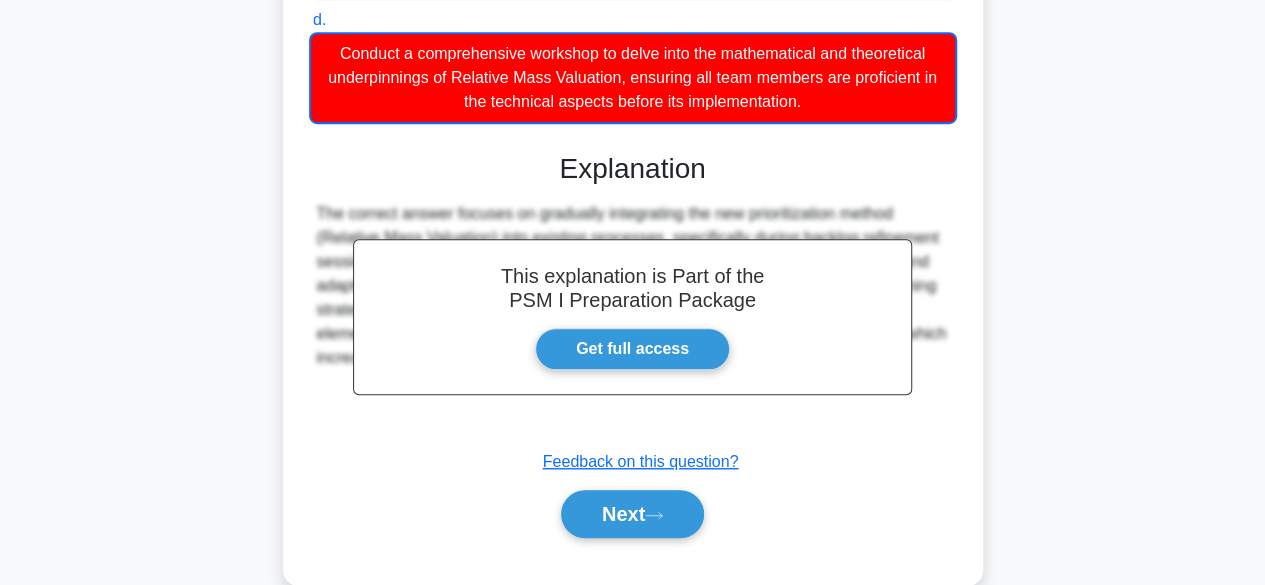 scroll, scrollTop: 600, scrollLeft: 0, axis: vertical 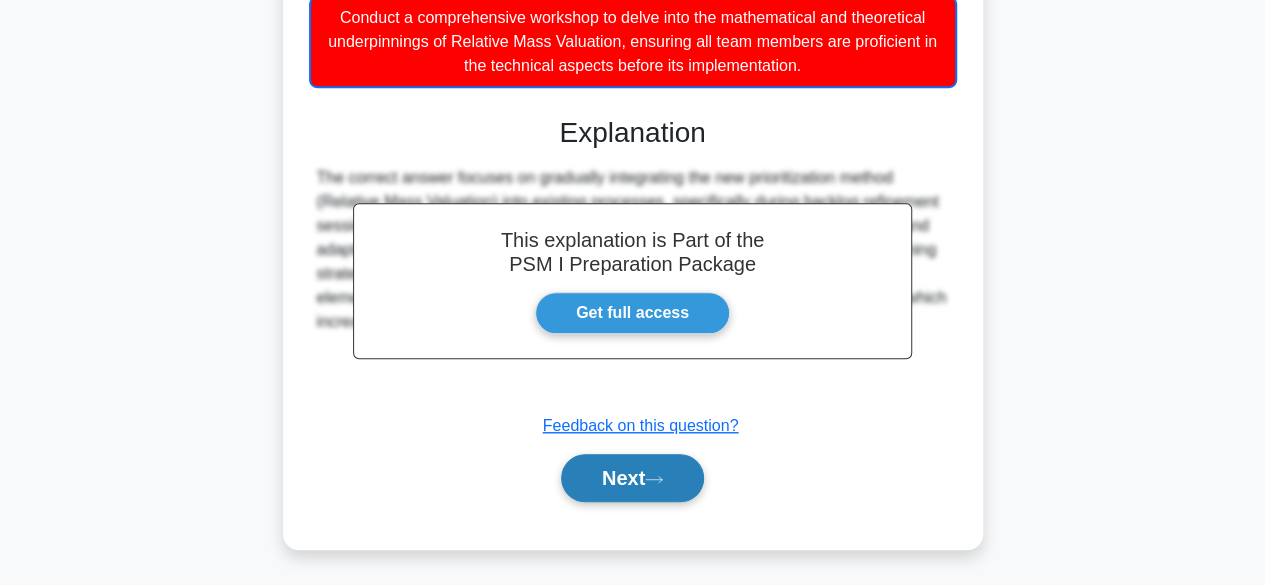click on "Next" at bounding box center [632, 478] 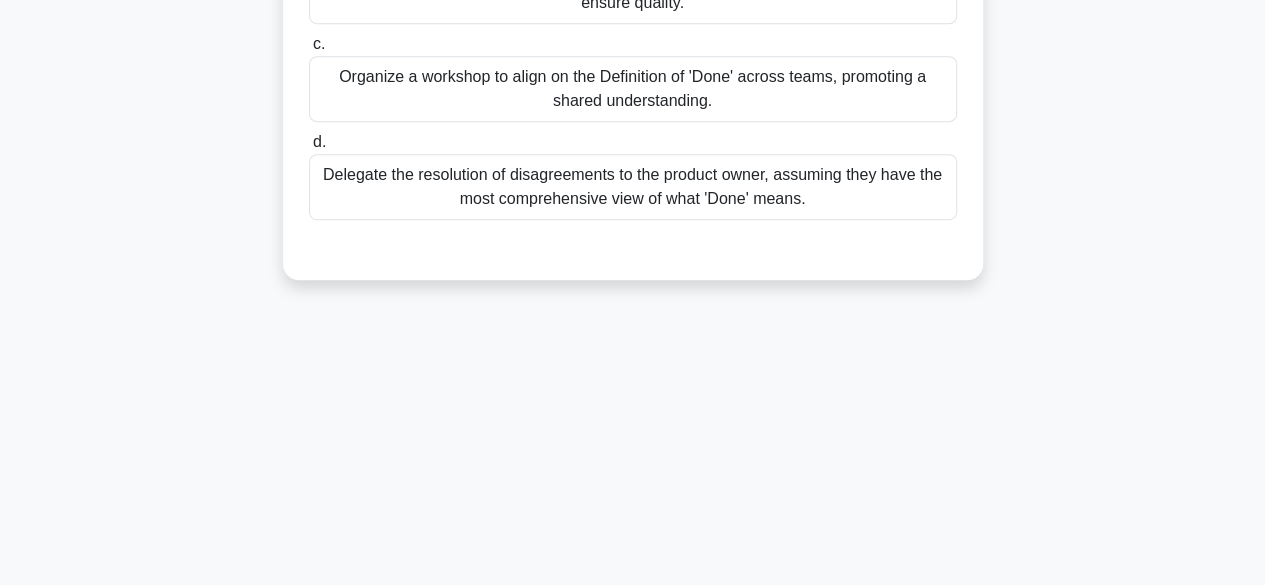 scroll, scrollTop: 0, scrollLeft: 0, axis: both 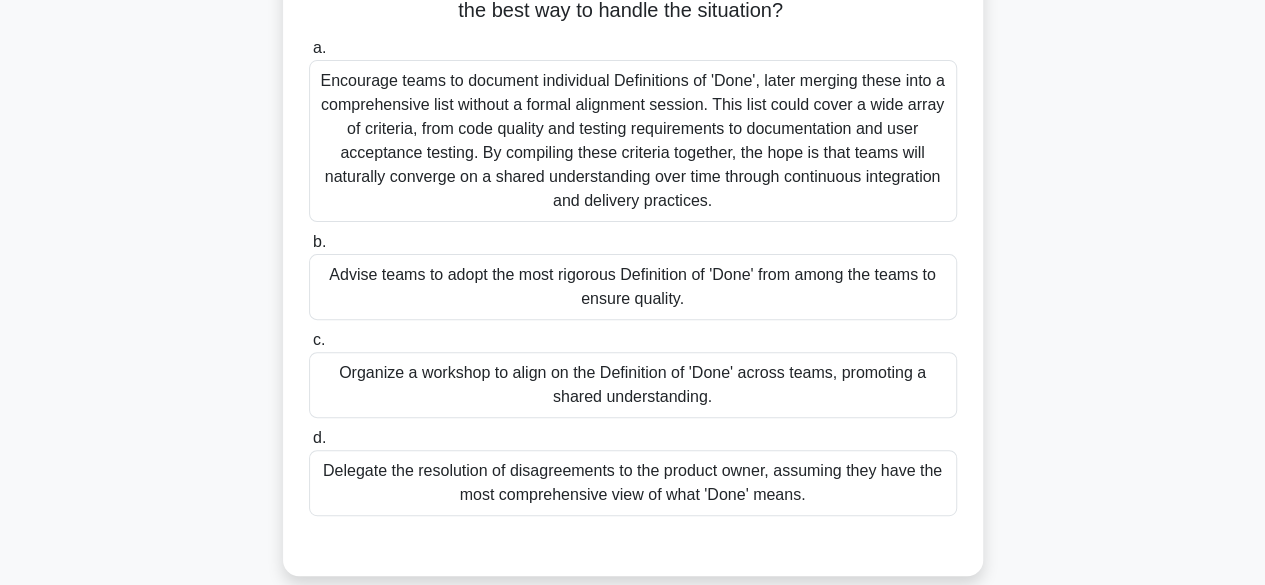 click on "Organize a workshop to align on the Definition of 'Done' across teams, promoting a shared understanding." at bounding box center [633, 385] 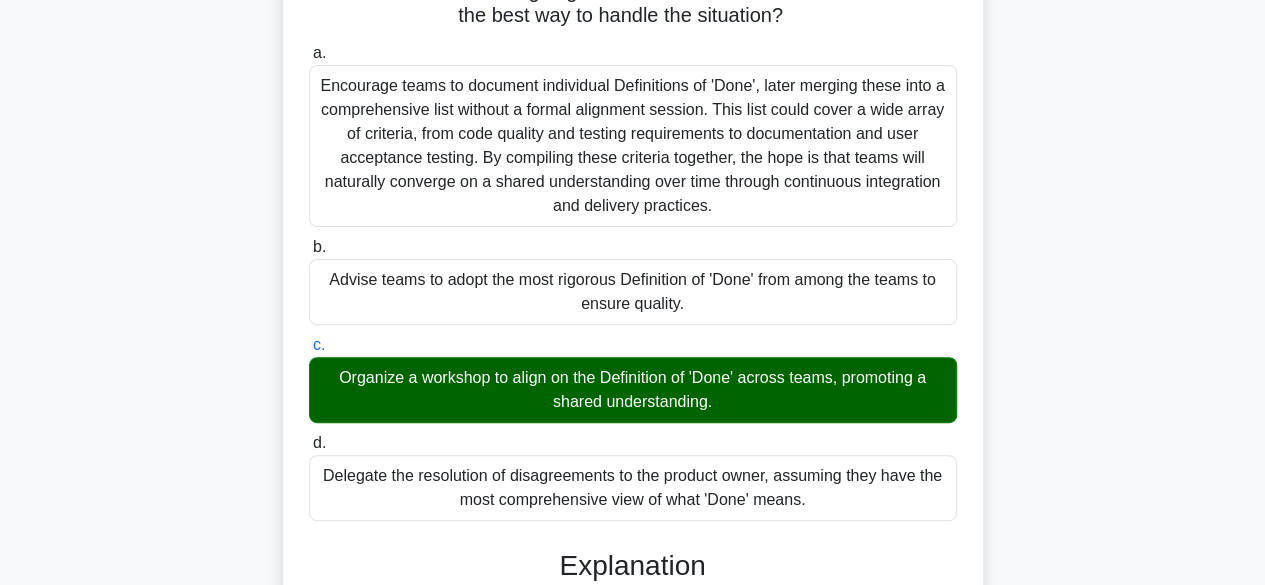 scroll, scrollTop: 621, scrollLeft: 0, axis: vertical 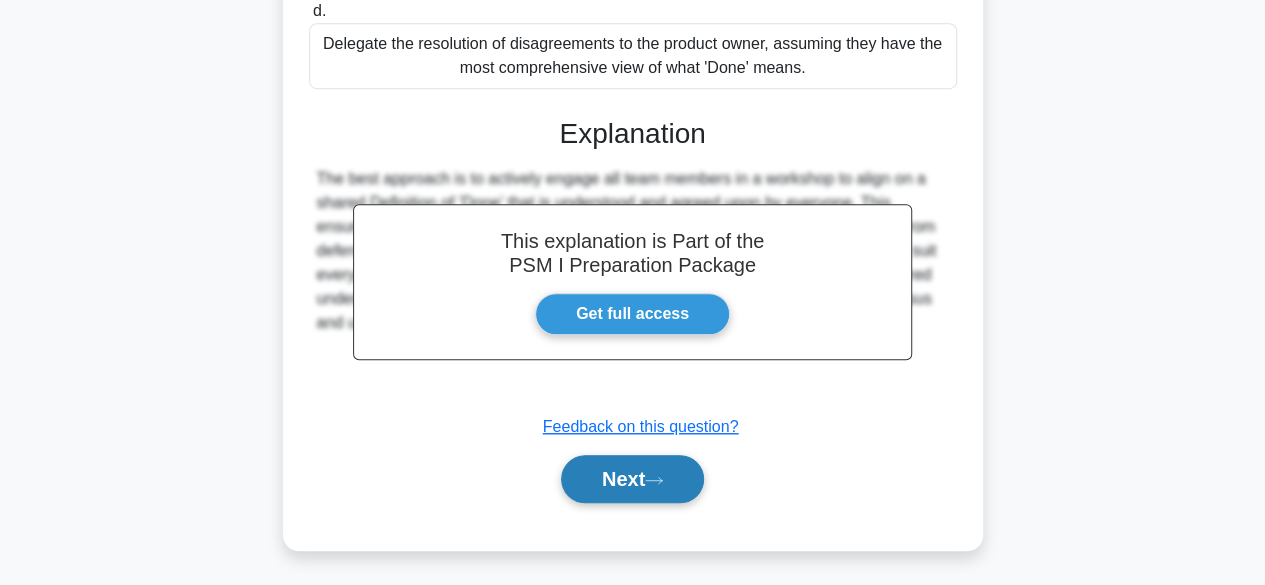 click on "Next" at bounding box center [632, 479] 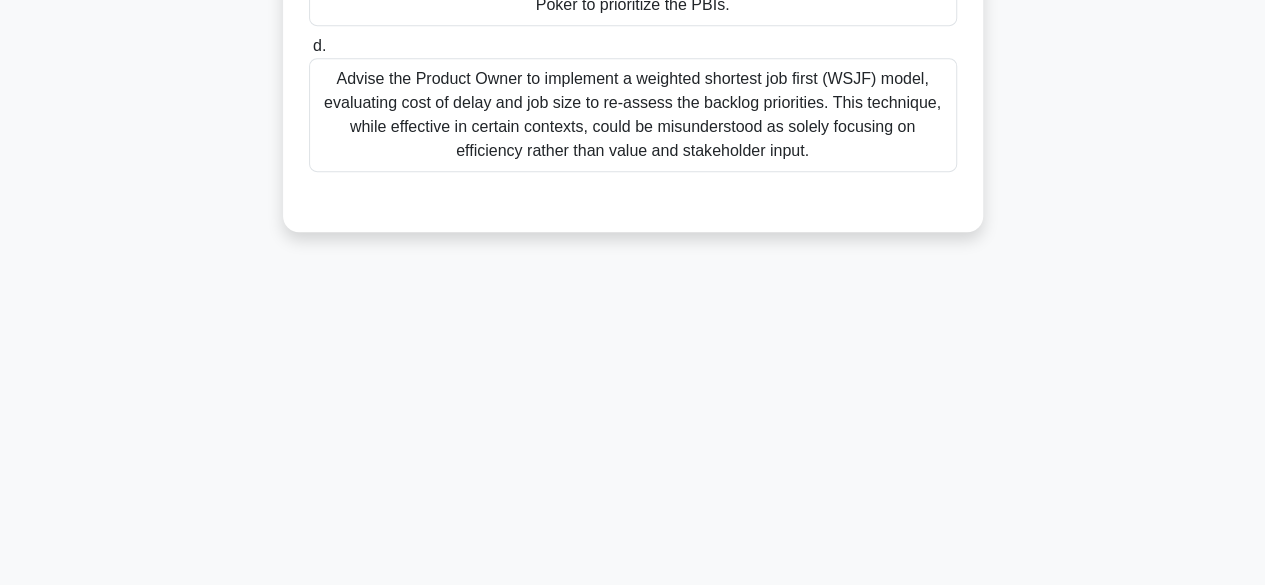 scroll, scrollTop: 495, scrollLeft: 0, axis: vertical 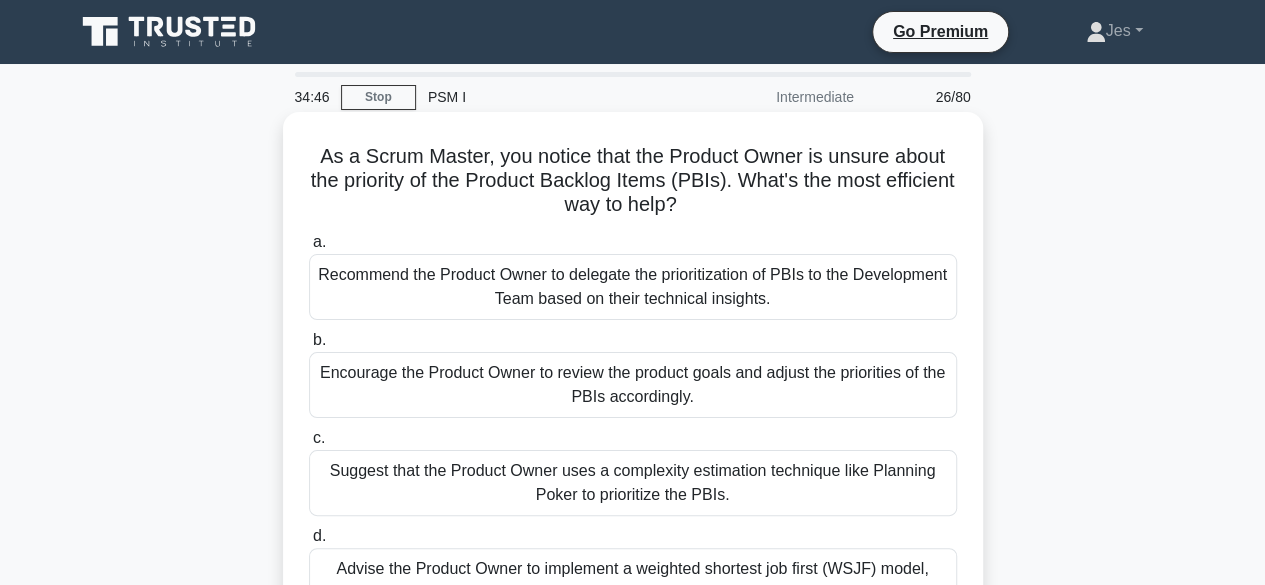 drag, startPoint x: 724, startPoint y: 207, endPoint x: 305, endPoint y: 137, distance: 424.807 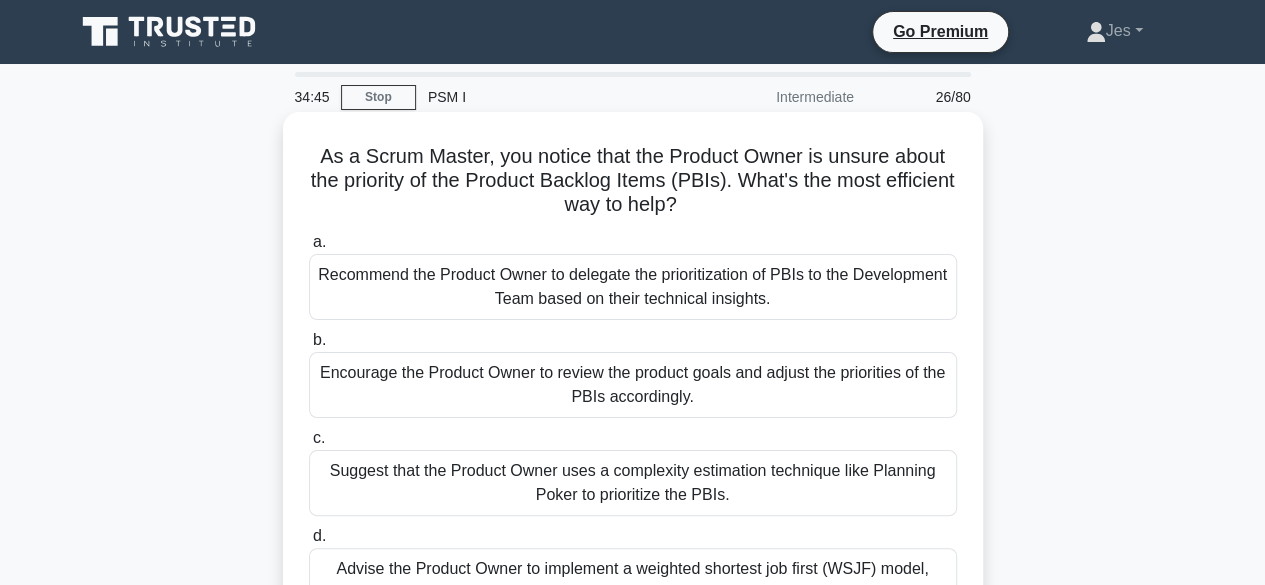 click on "As a Scrum Master, you notice that the Product Owner is unsure about the priority of the Product Backlog Items (PBIs). What's the most efficient way to help?
.spinner_0XTQ{transform-origin:center;animation:spinner_y6GP .75s linear infinite}@keyframes spinner_y6GP{100%{transform:rotate(360deg)}}
a.
Recommend the Product Owner to delegate the prioritization of PBIs to the Development Team based on their technical insights.
b. c. d." at bounding box center [633, 417] 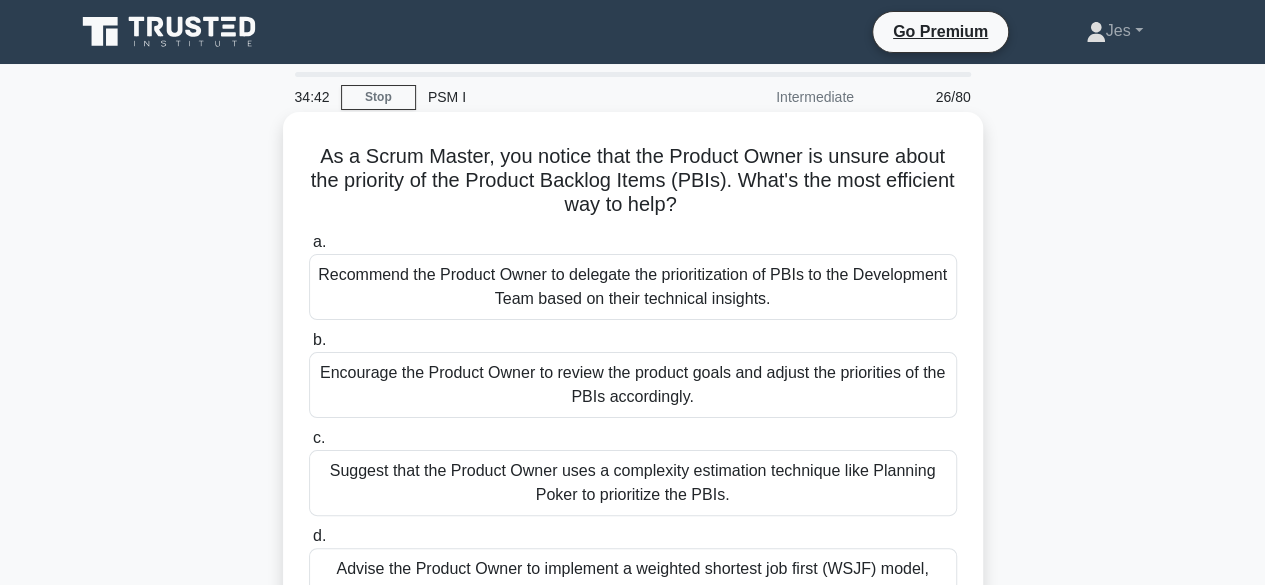 drag, startPoint x: 305, startPoint y: 137, endPoint x: 781, endPoint y: 209, distance: 481.41458 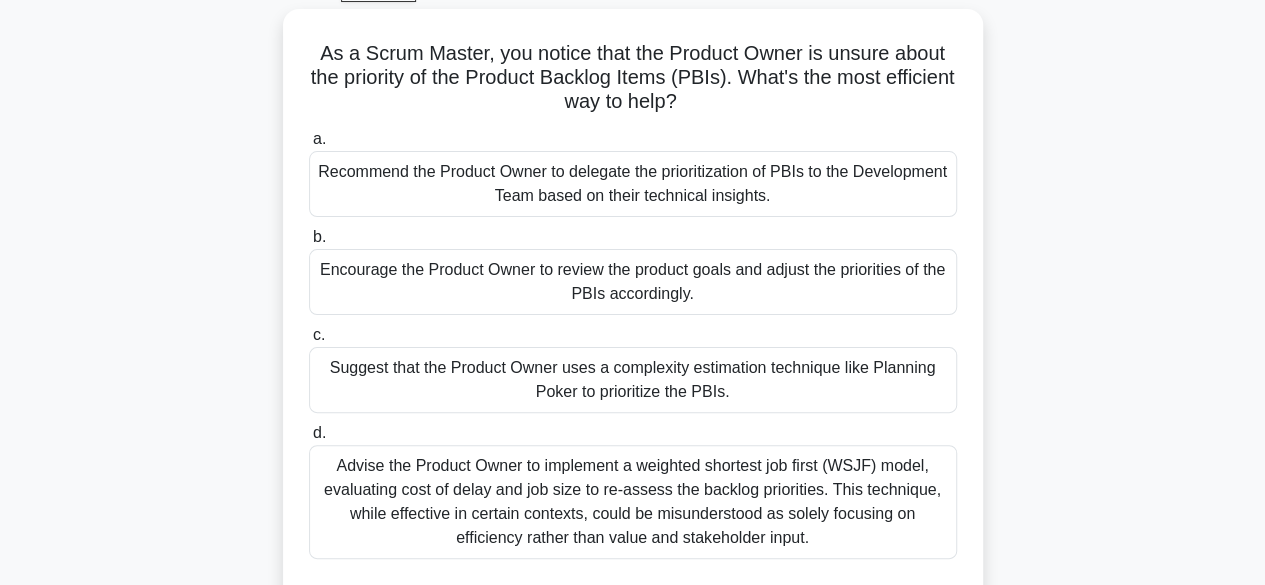 scroll, scrollTop: 112, scrollLeft: 0, axis: vertical 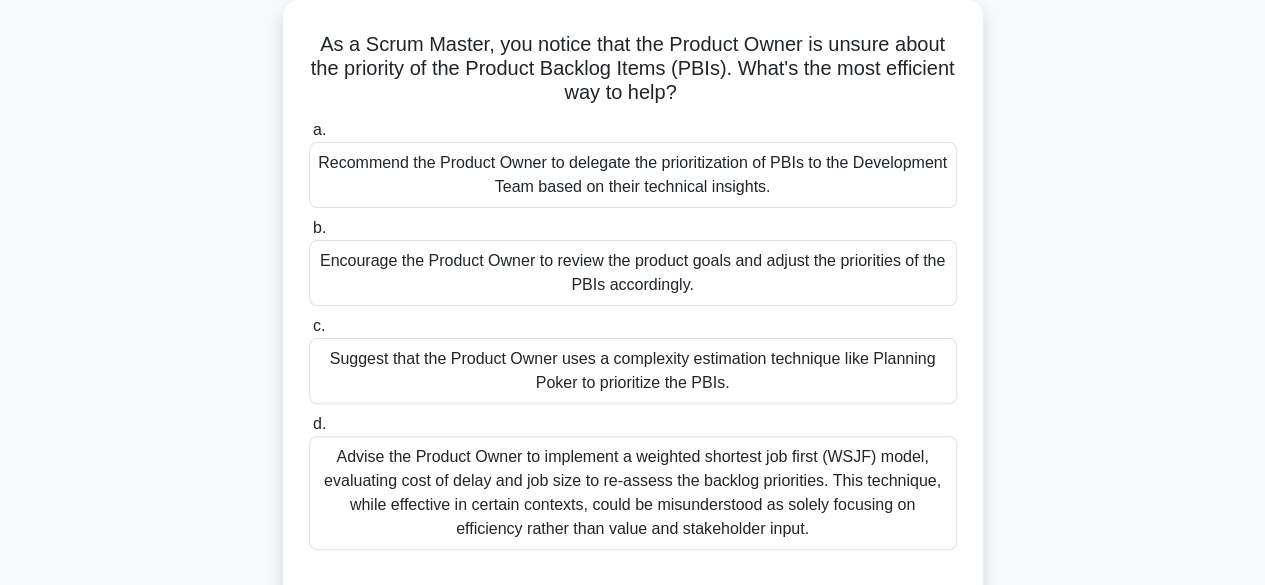 click on "Encourage the Product Owner to review the product goals and adjust the priorities of the PBIs accordingly." at bounding box center [633, 273] 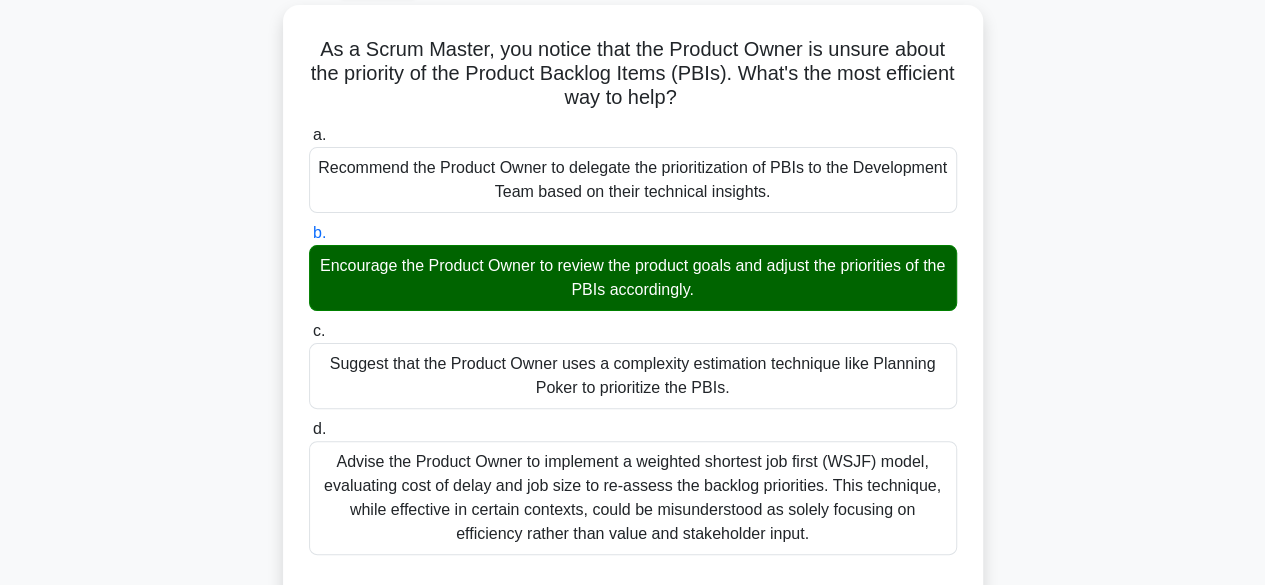 scroll, scrollTop: 495, scrollLeft: 0, axis: vertical 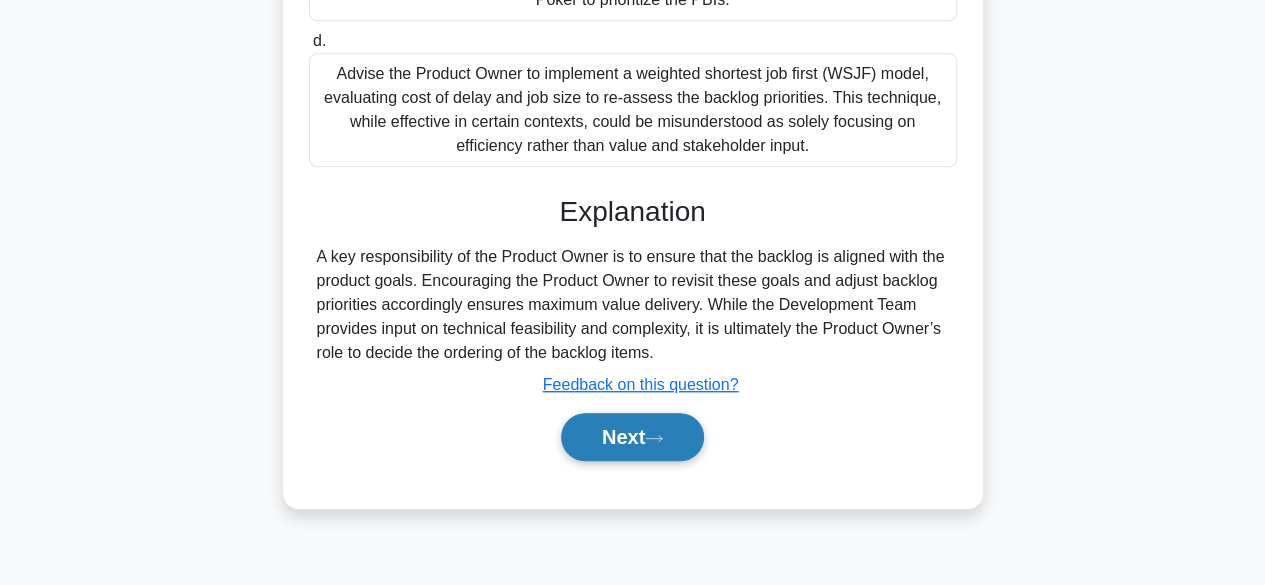 click on "Next" at bounding box center (632, 437) 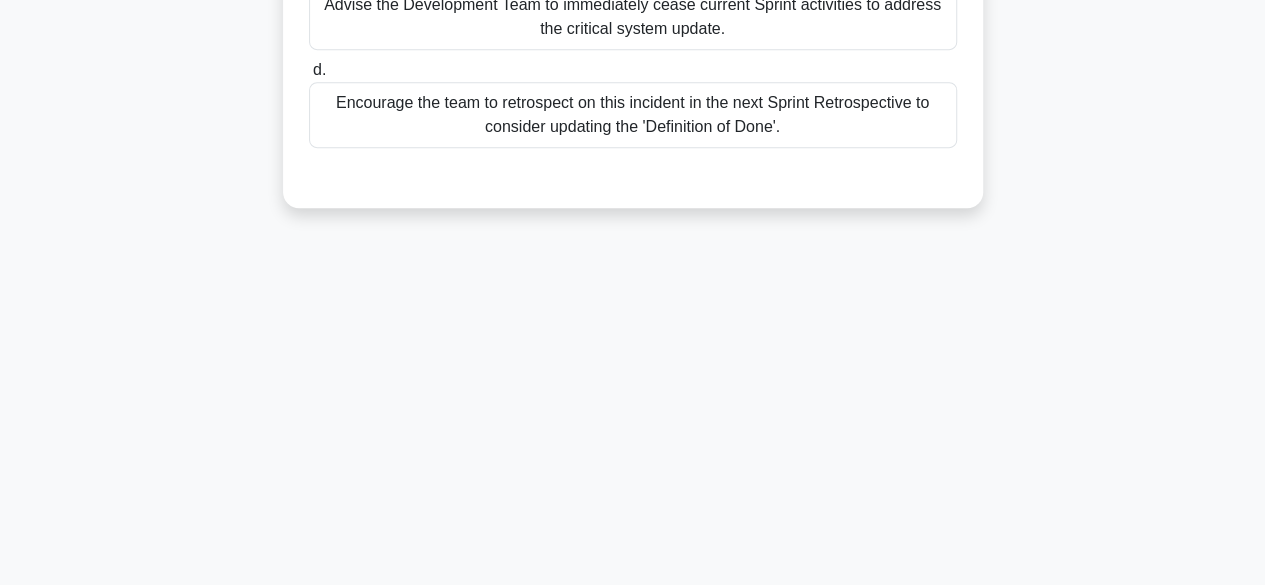 scroll, scrollTop: 0, scrollLeft: 0, axis: both 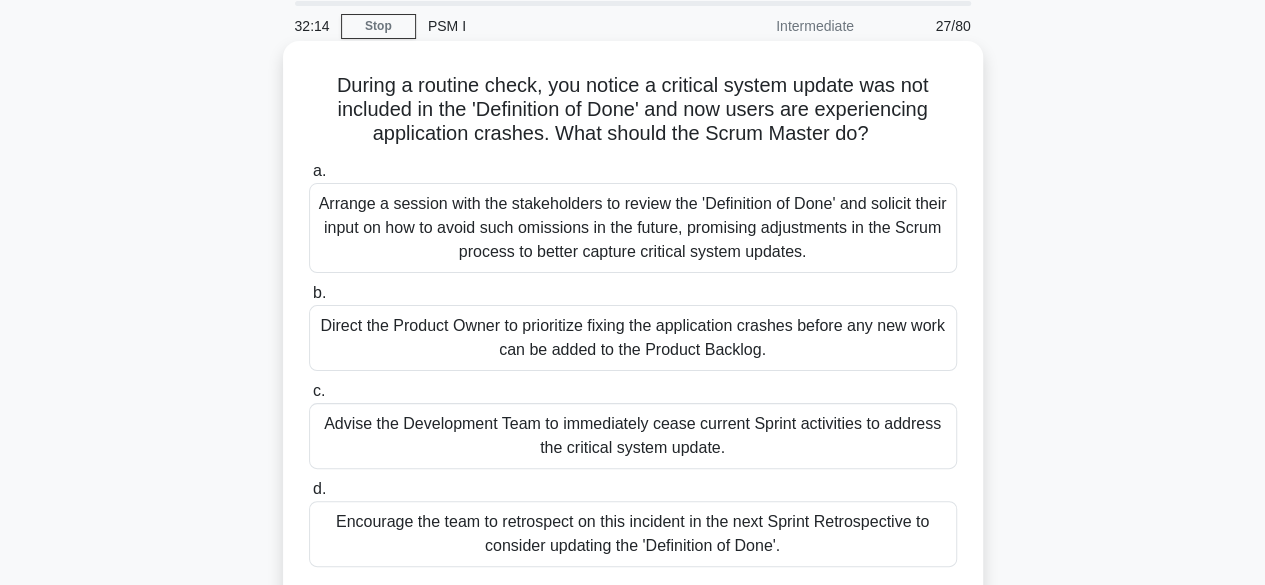 click on "Direct the Product Owner to prioritize fixing the application crashes before any new work can be added to the Product Backlog." at bounding box center (633, 338) 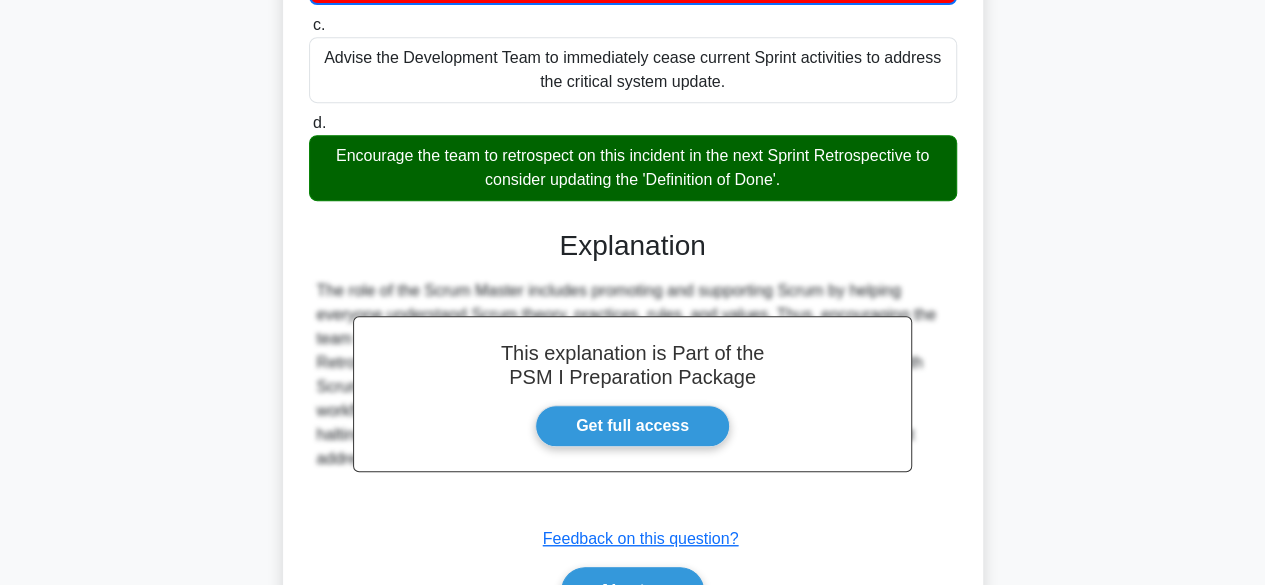 scroll, scrollTop: 552, scrollLeft: 0, axis: vertical 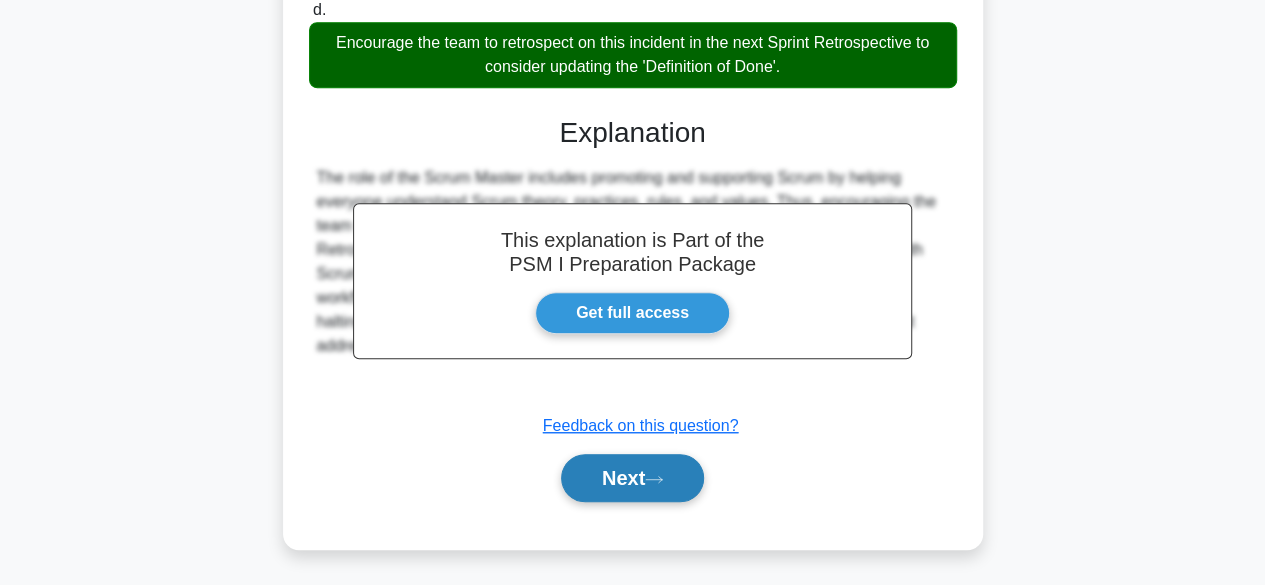 click on "Next" at bounding box center [632, 478] 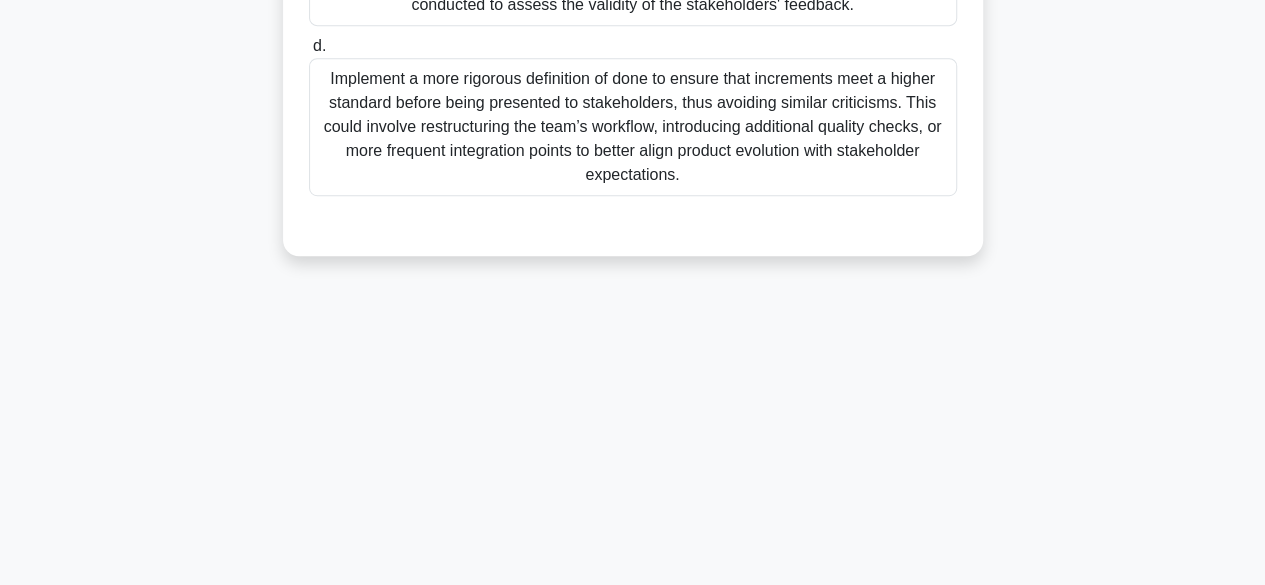 scroll, scrollTop: 495, scrollLeft: 0, axis: vertical 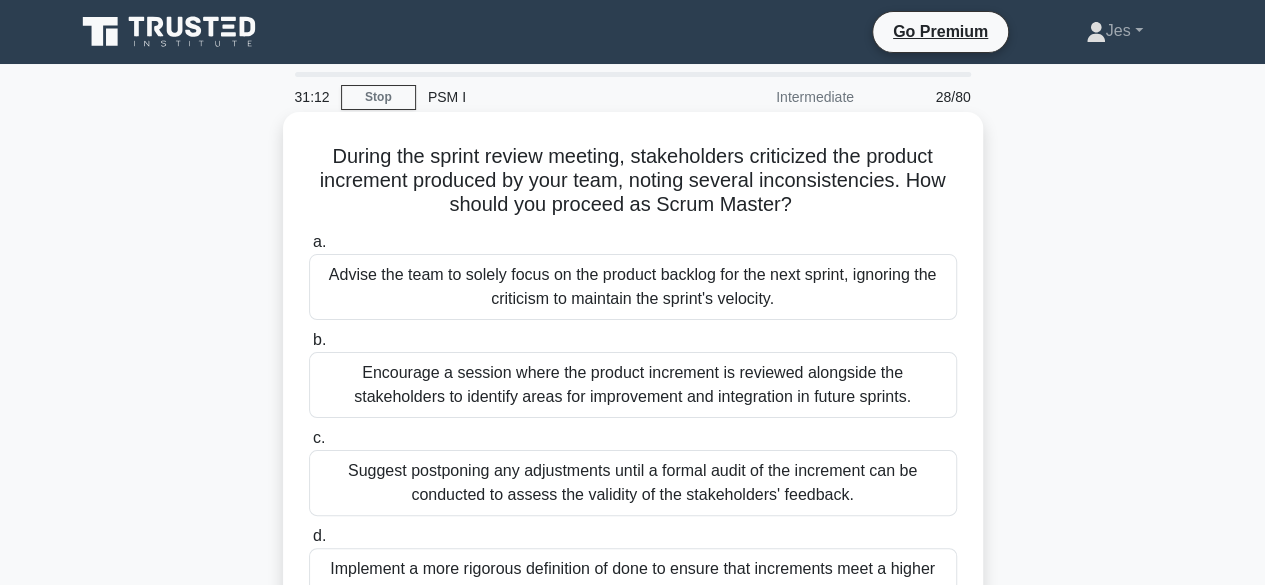 click on "Encourage a session where the product increment is reviewed alongside the stakeholders to identify areas for improvement and integration in future sprints." at bounding box center [633, 385] 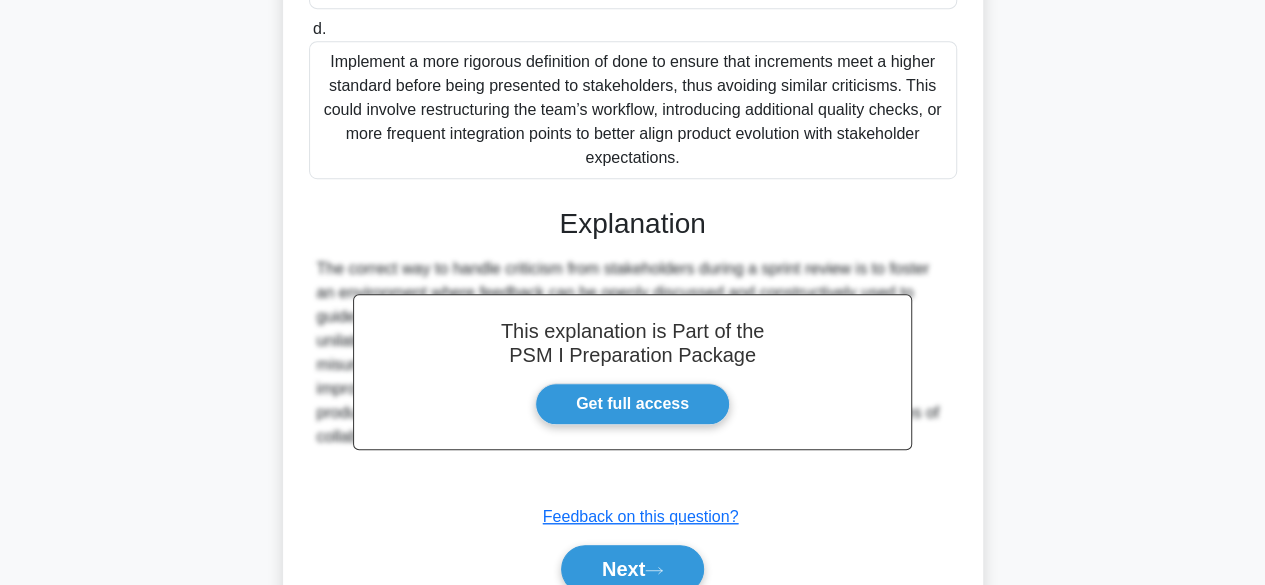 scroll, scrollTop: 597, scrollLeft: 0, axis: vertical 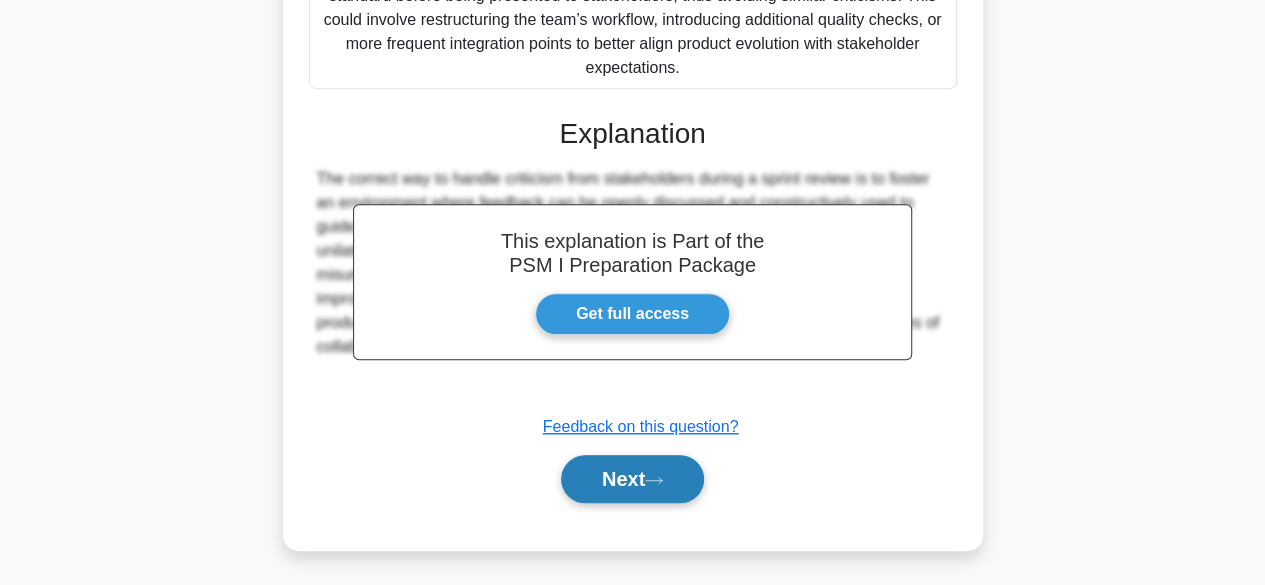 click on "Next" at bounding box center [632, 479] 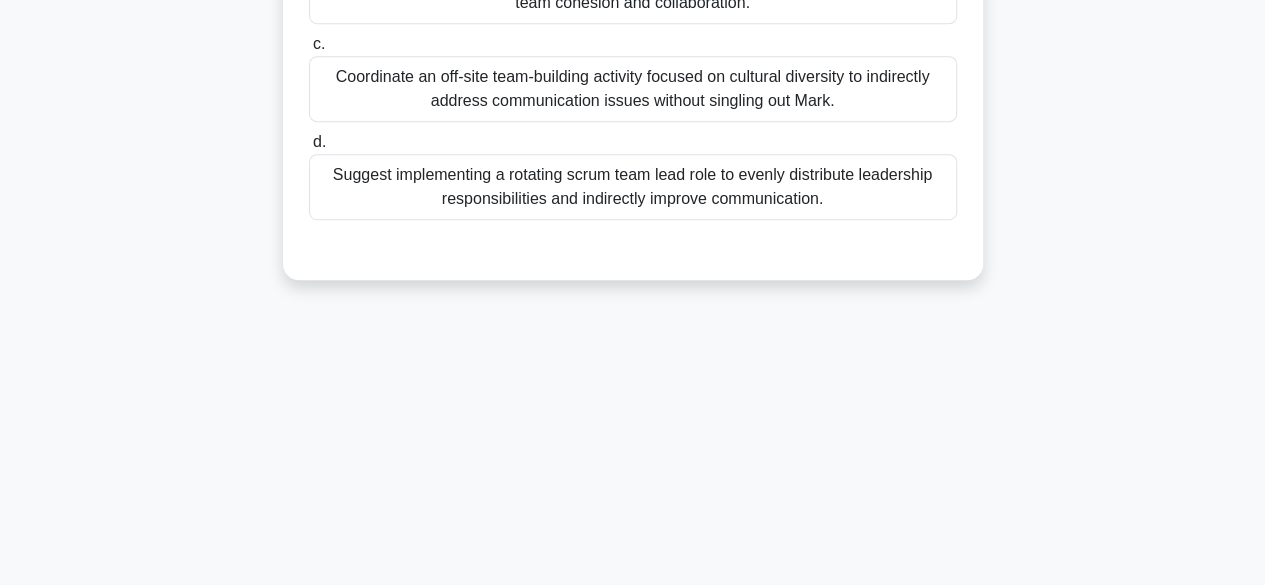 scroll, scrollTop: 495, scrollLeft: 0, axis: vertical 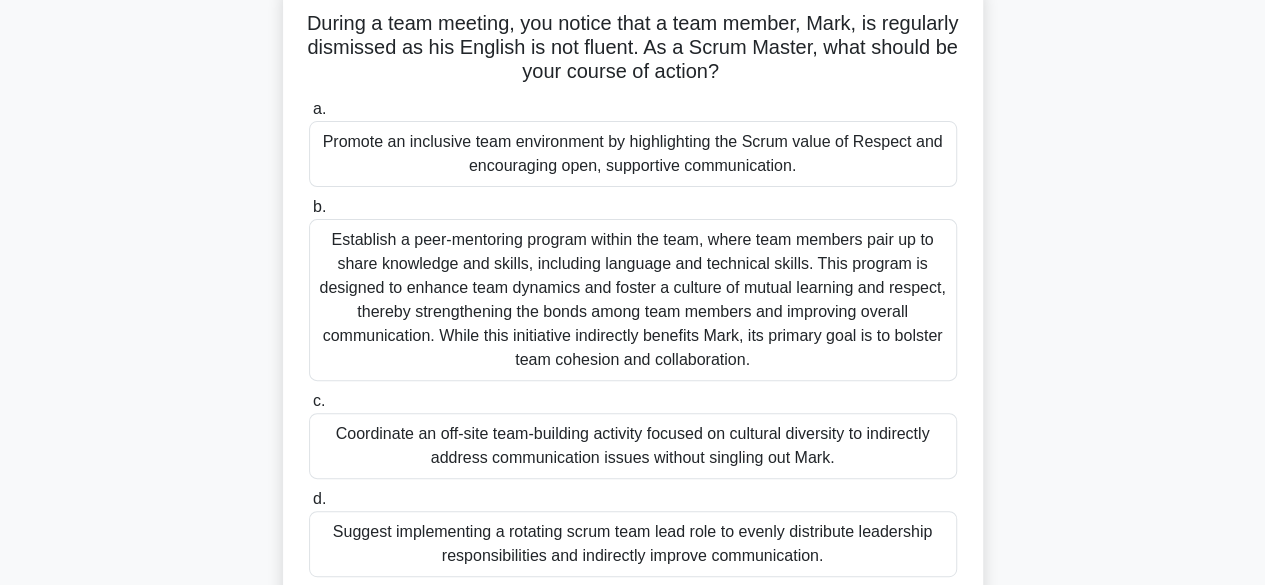 click on "Promote an inclusive team environment by highlighting the Scrum value of Respect and encouraging open, supportive communication." at bounding box center [633, 154] 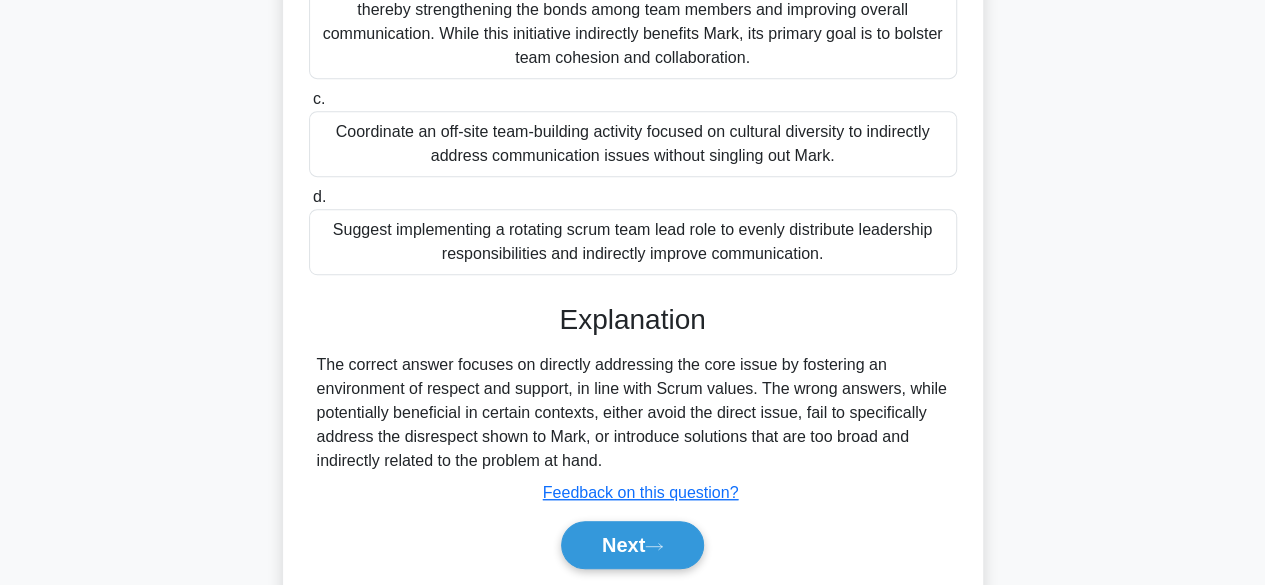 scroll, scrollTop: 450, scrollLeft: 0, axis: vertical 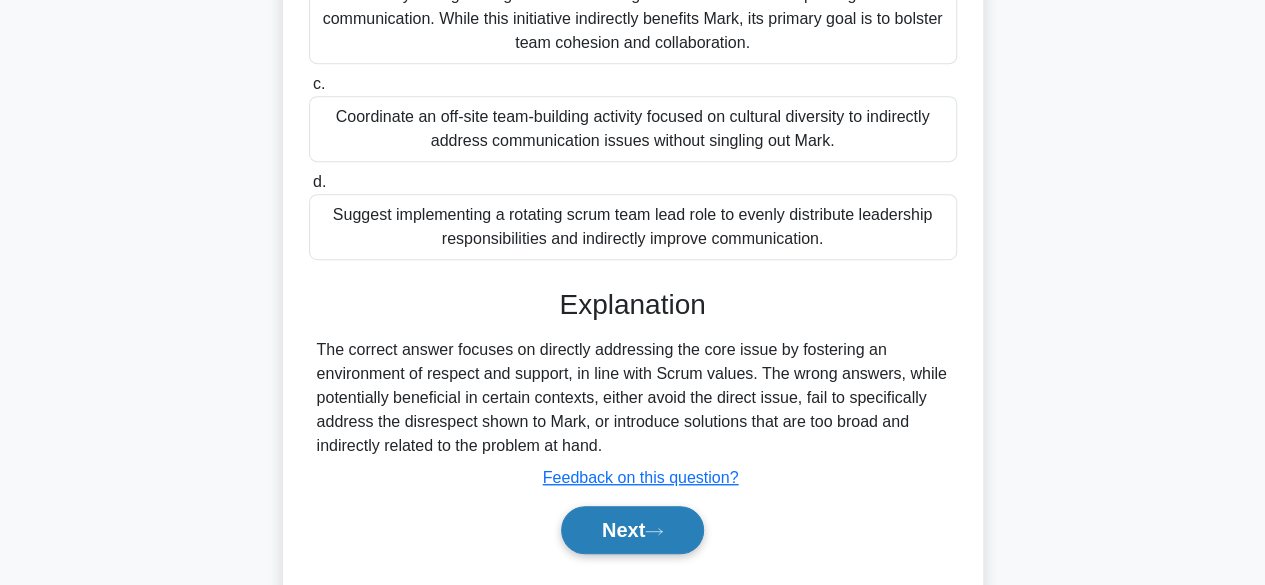 click on "Next" at bounding box center [632, 530] 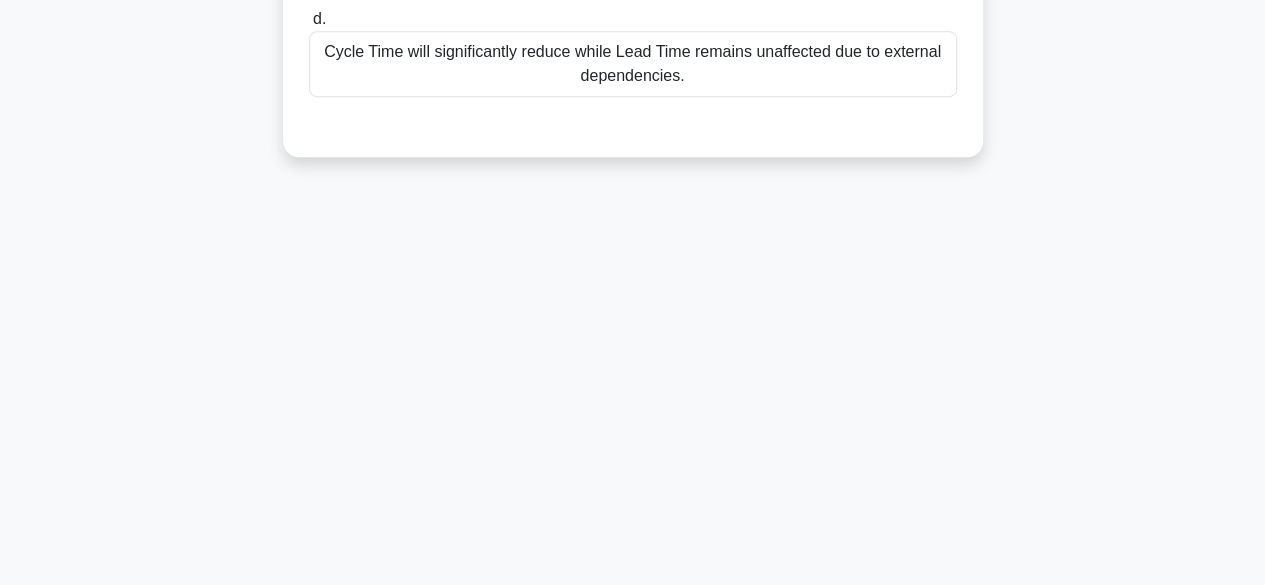 scroll, scrollTop: 0, scrollLeft: 0, axis: both 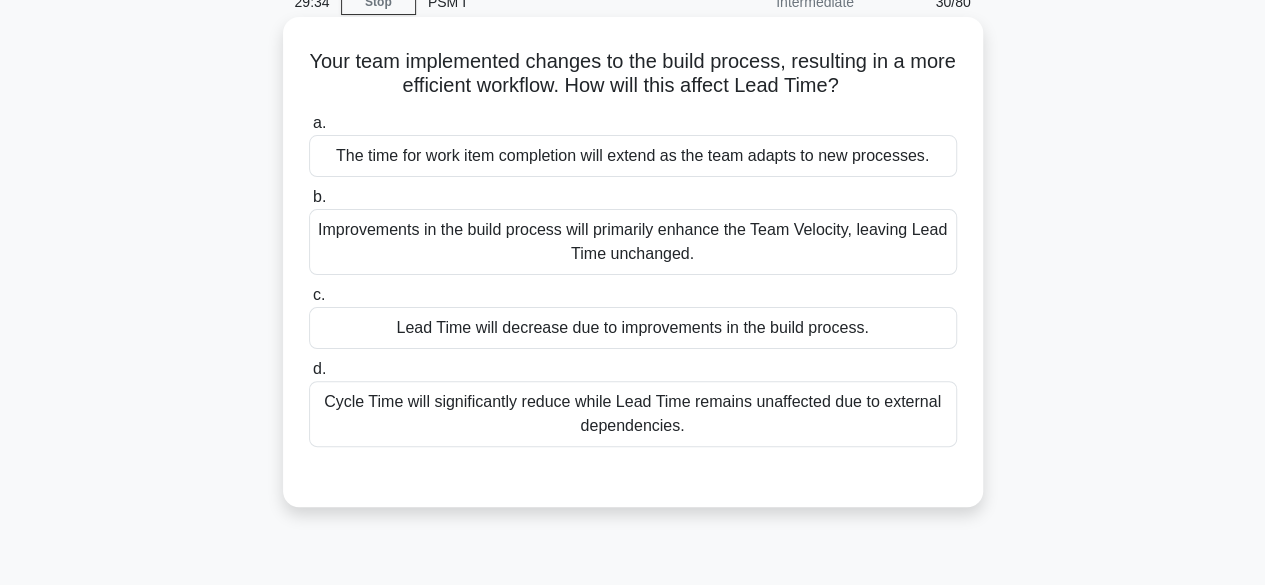 click on "Improvements in the build process will primarily enhance the Team Velocity, leaving Lead Time unchanged." at bounding box center [633, 242] 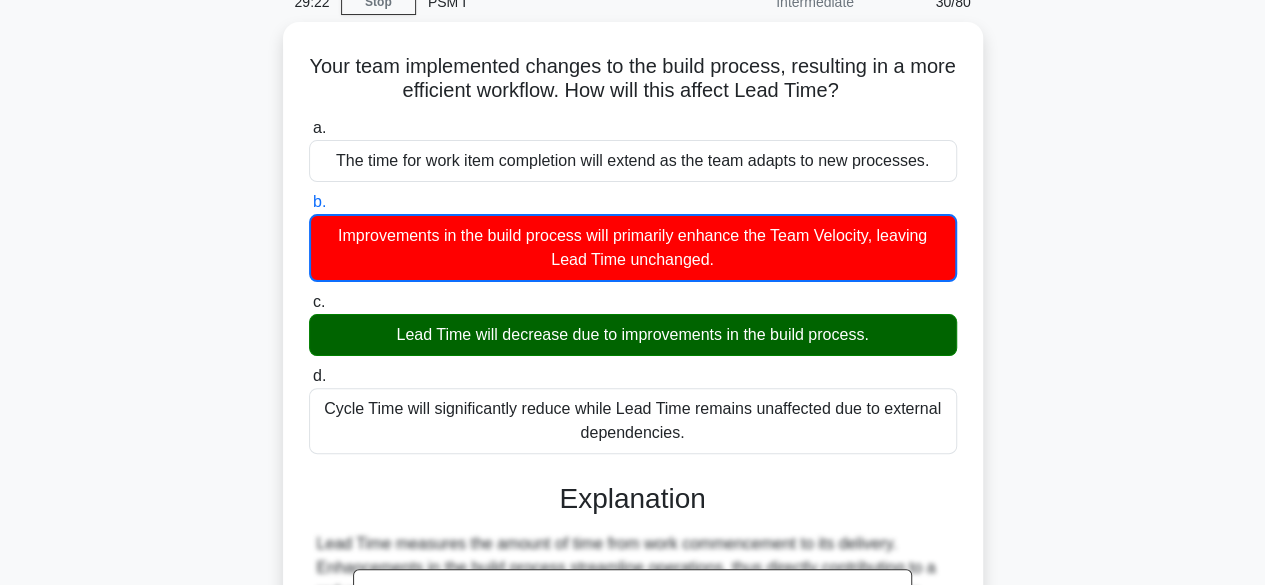 scroll, scrollTop: 495, scrollLeft: 0, axis: vertical 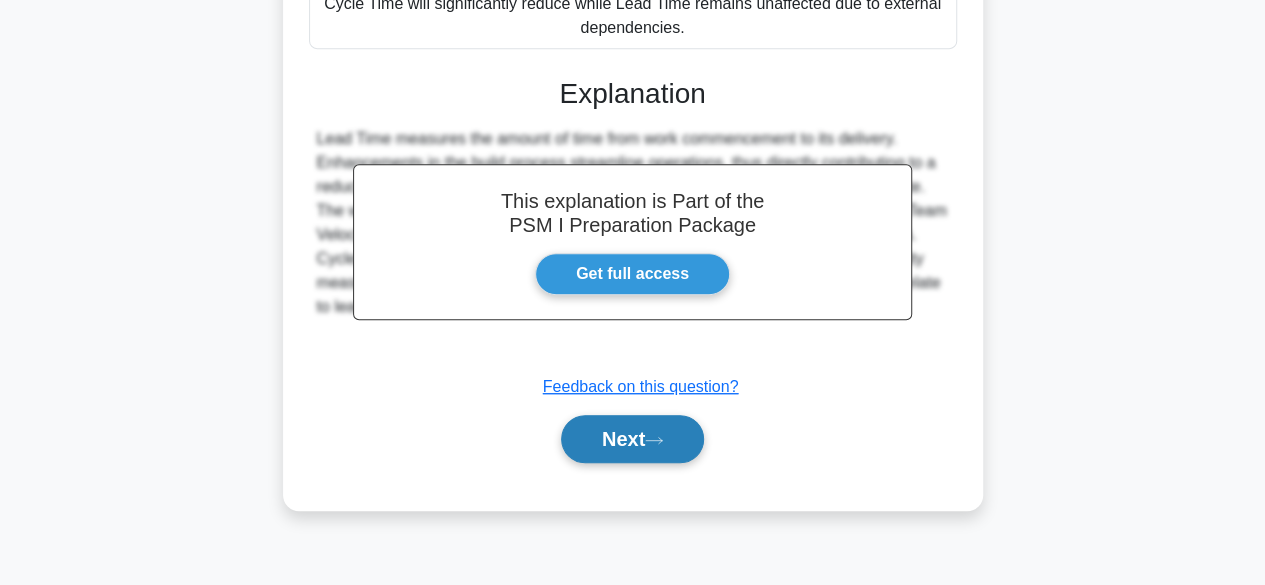click on "Next" at bounding box center (632, 439) 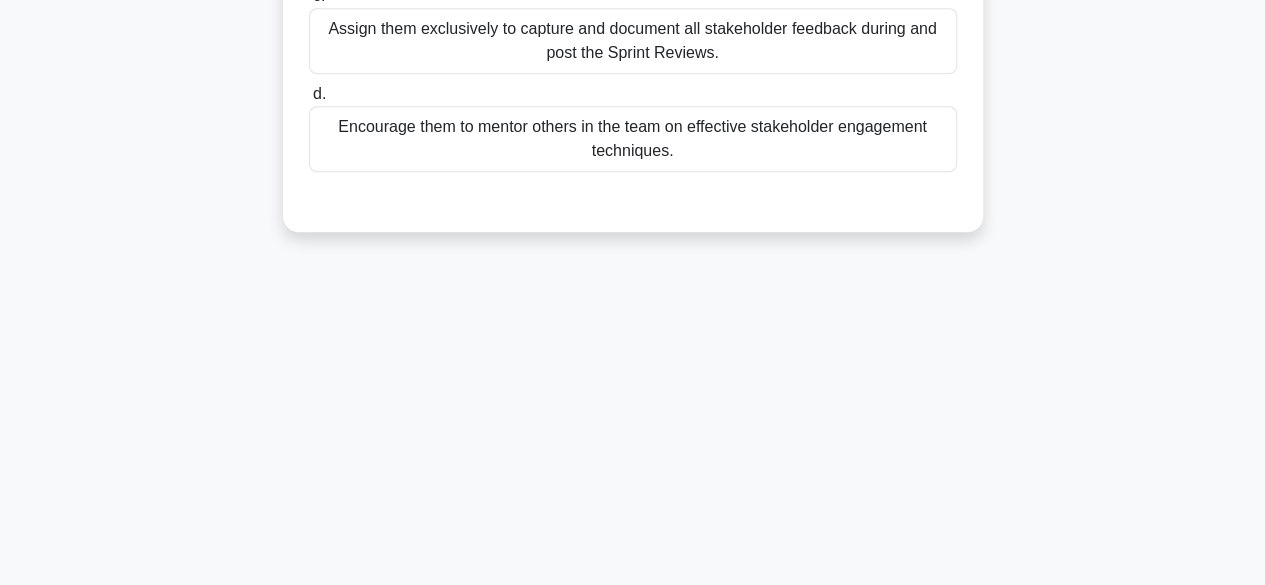 scroll, scrollTop: 0, scrollLeft: 0, axis: both 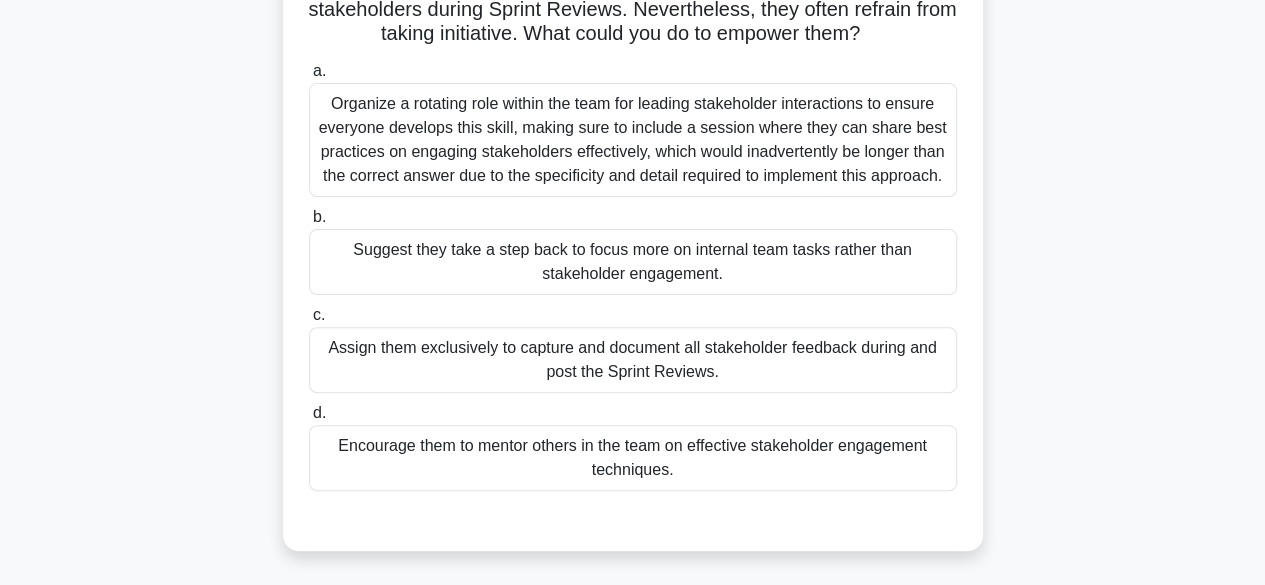 click on "Encourage them to mentor others in the team on effective stakeholder engagement techniques." at bounding box center (633, 458) 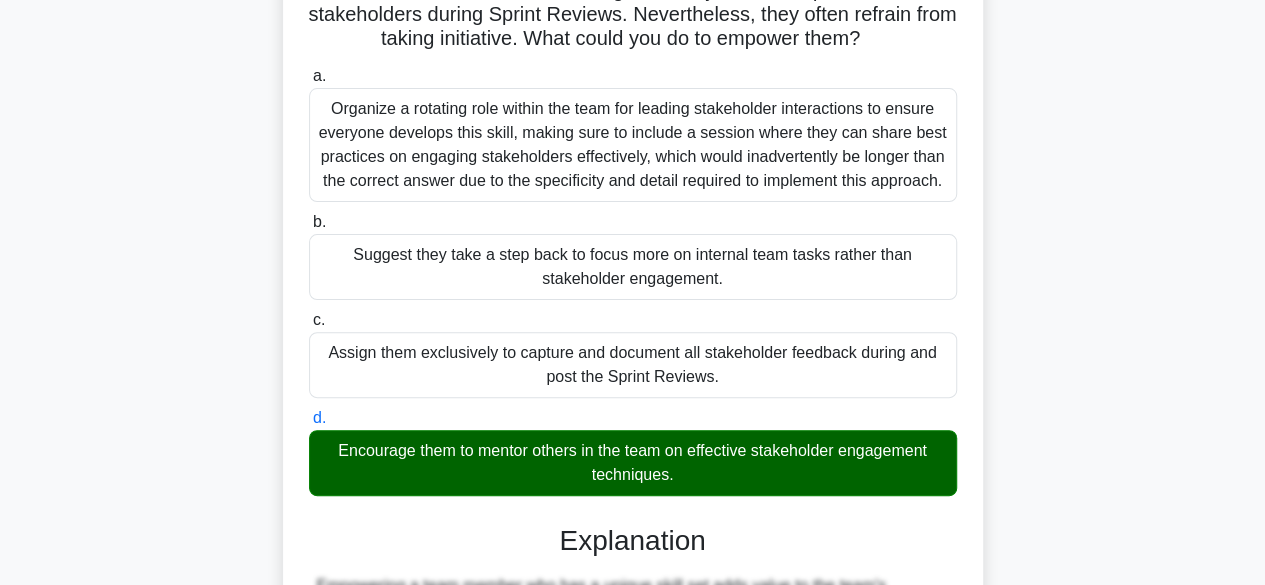 scroll, scrollTop: 573, scrollLeft: 0, axis: vertical 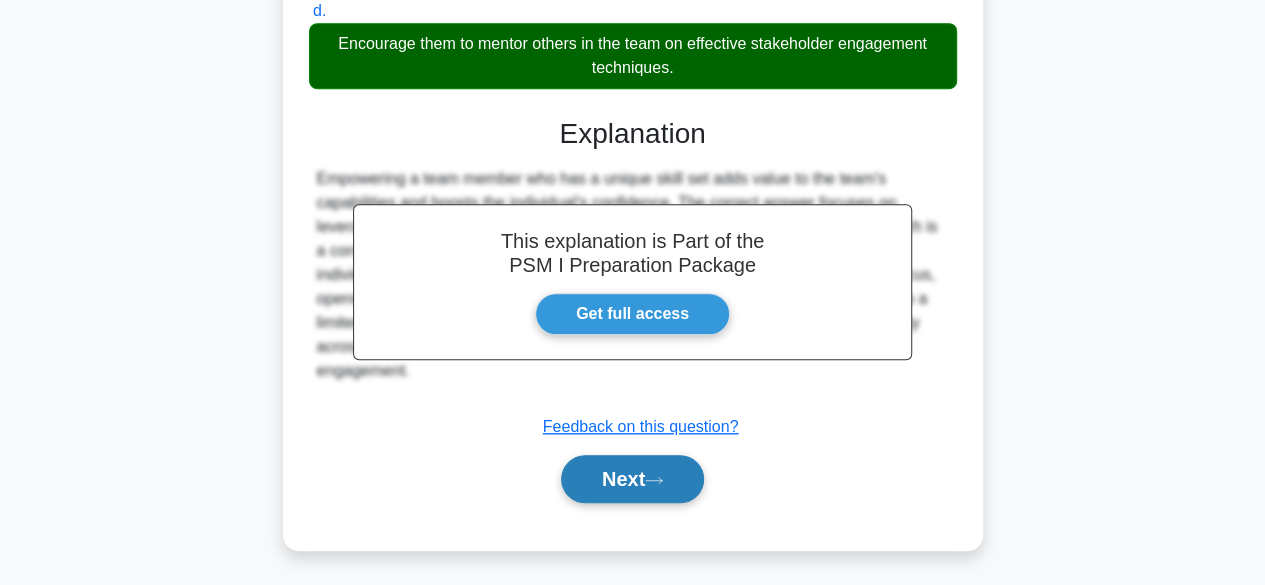 click on "Next" at bounding box center [632, 479] 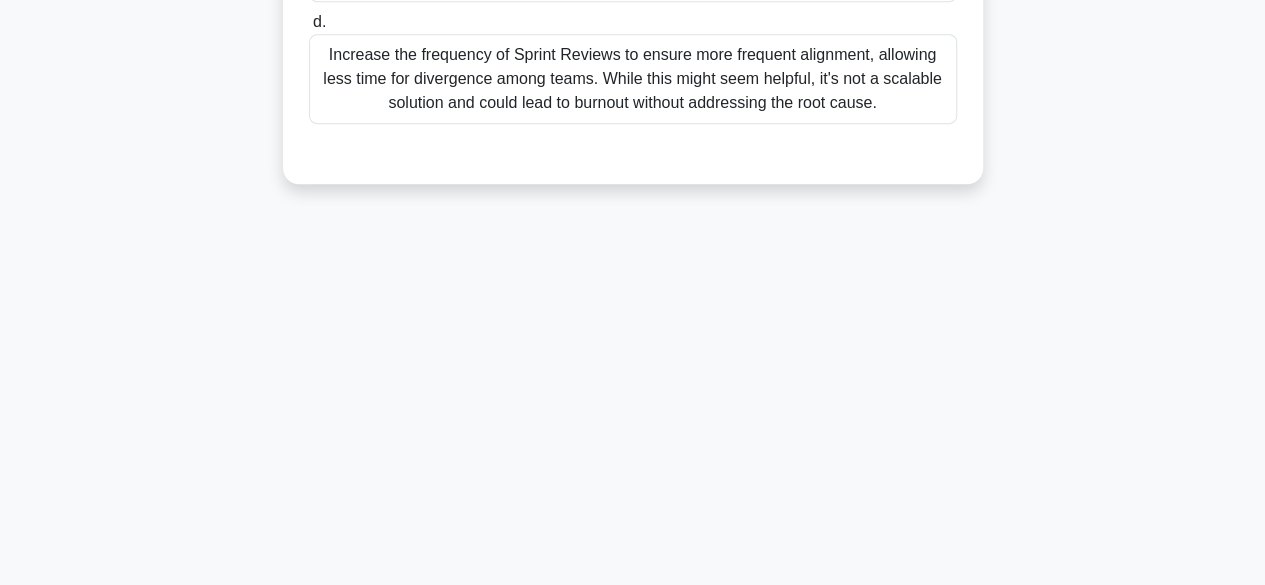 scroll, scrollTop: 495, scrollLeft: 0, axis: vertical 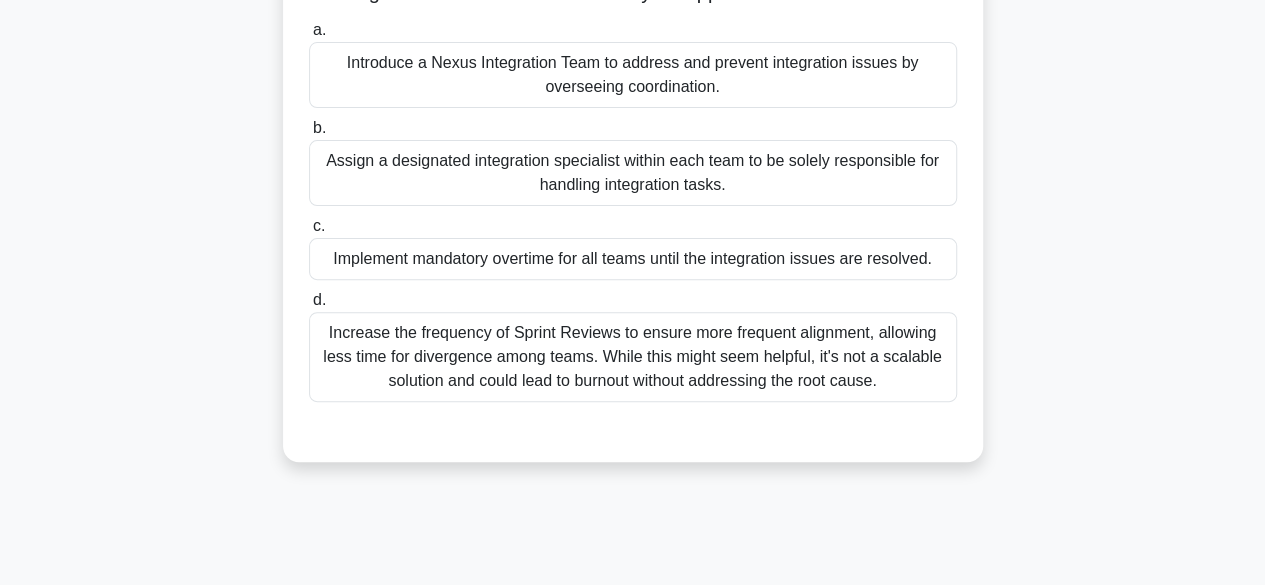 click on "Increase the frequency of Sprint Reviews to ensure more frequent alignment, allowing less time for divergence among teams. While this might seem helpful, it's not a scalable solution and could lead to burnout without addressing the root cause." at bounding box center (633, 357) 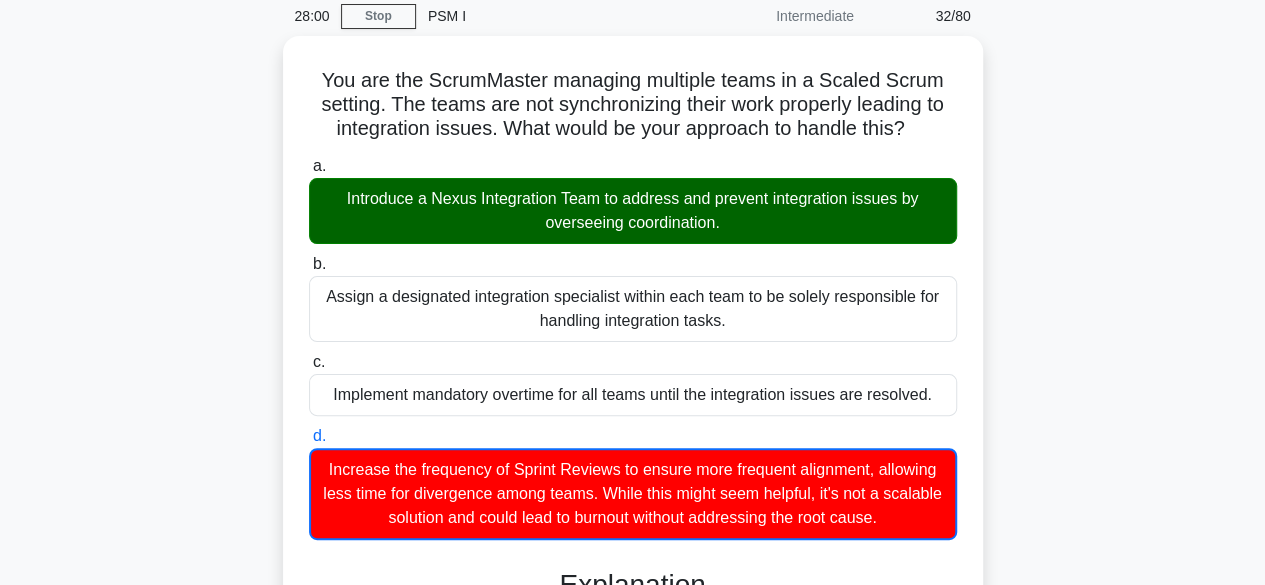 scroll, scrollTop: 80, scrollLeft: 0, axis: vertical 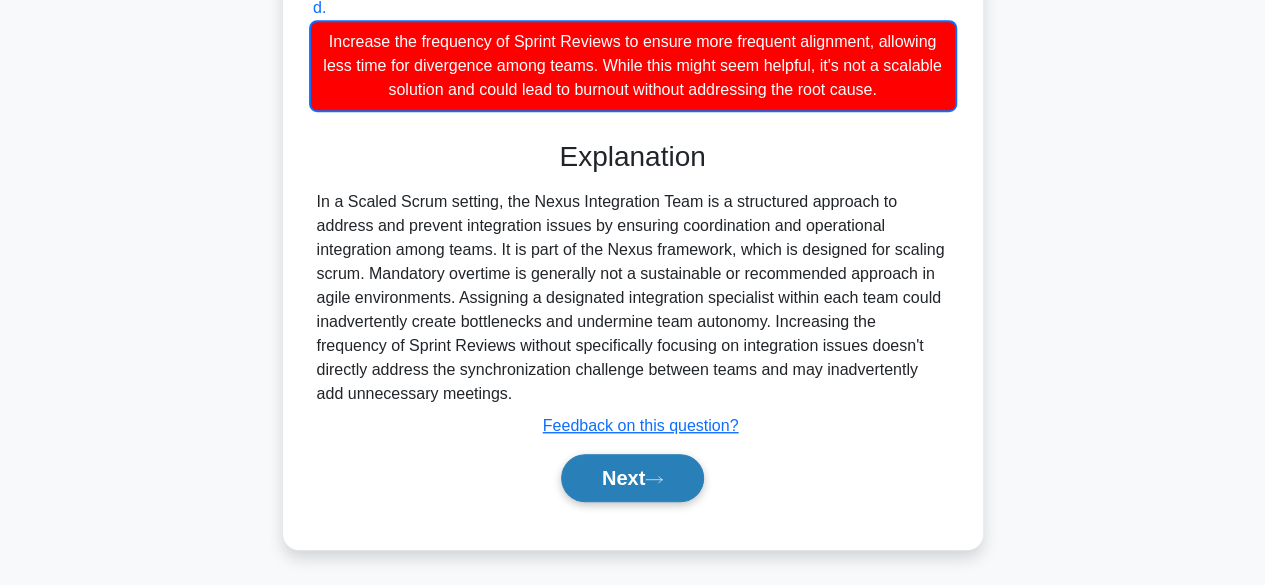 click on "Next" at bounding box center [632, 478] 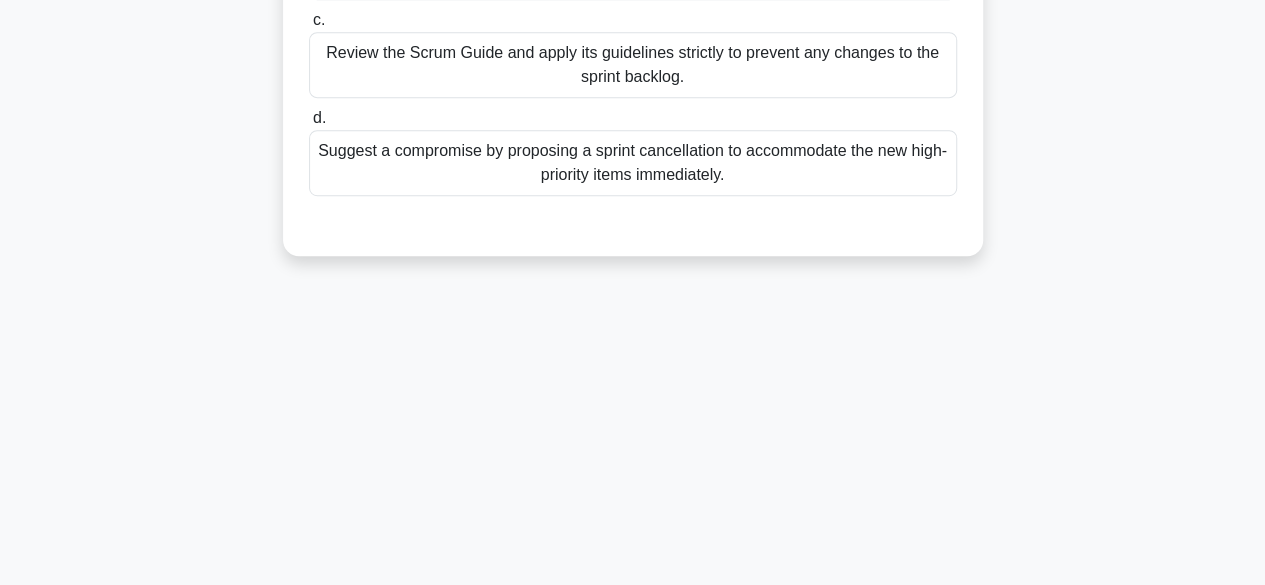 scroll, scrollTop: 495, scrollLeft: 0, axis: vertical 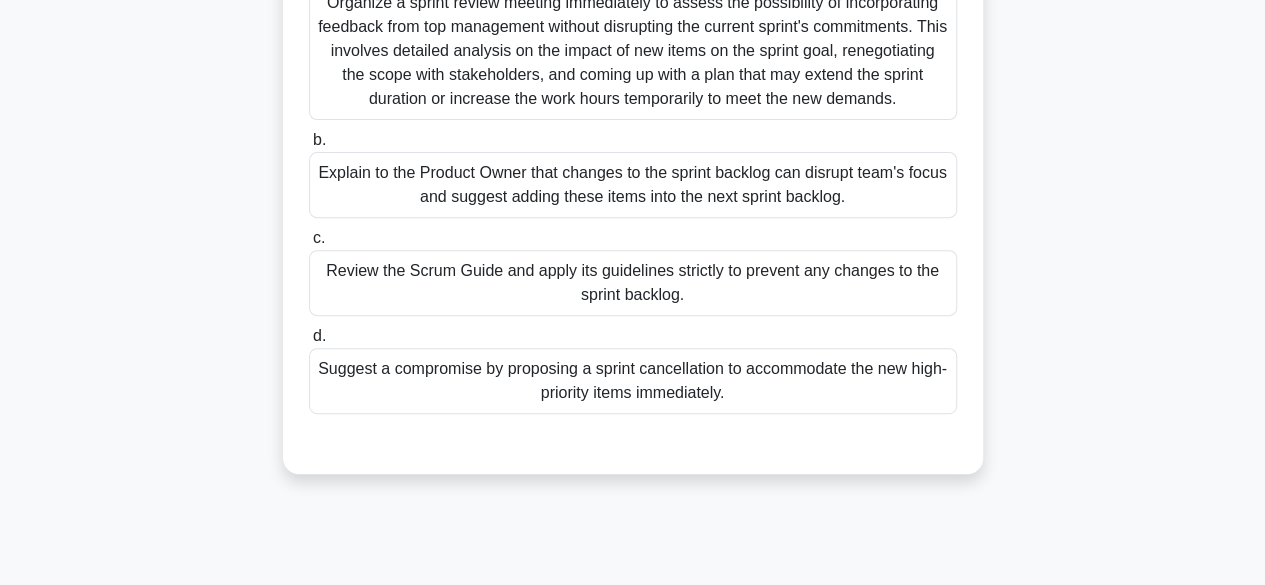 drag, startPoint x: 1268, startPoint y: 197, endPoint x: 729, endPoint y: 183, distance: 539.18176 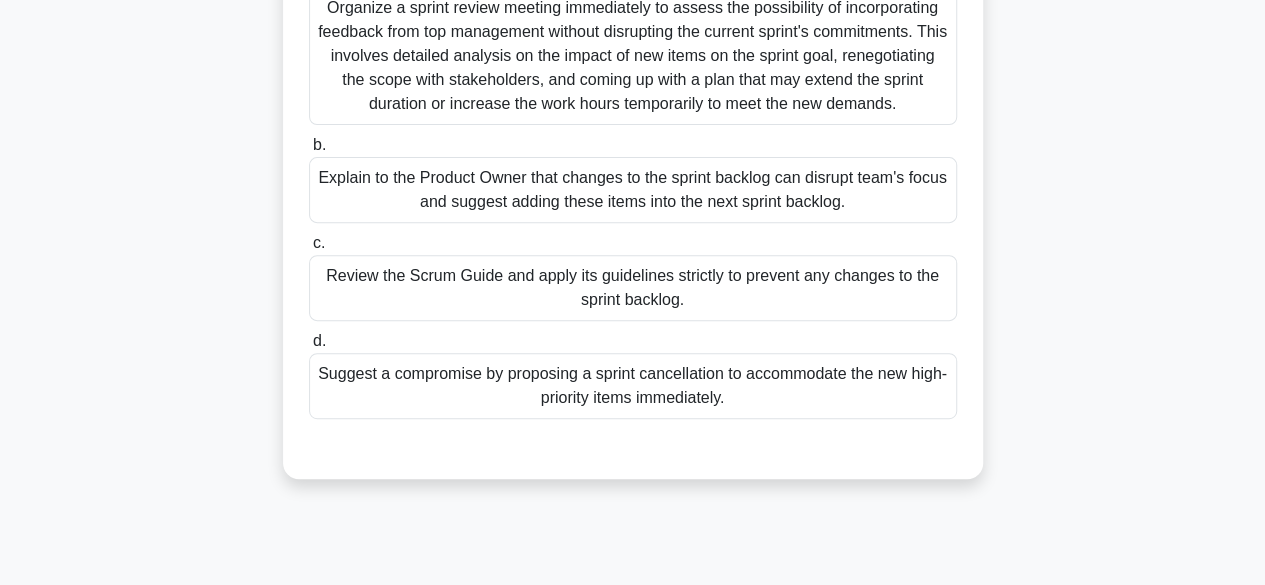 click on "The Product Owner is rushing to add new items to the current sprint as he received some feedback from the top management. As a Scrum Master, what should be your action?
.spinner_0XTQ{transform-origin:center;animation:spinner_y6GP .75s linear infinite}@keyframes spinner_y6GP{100%{transform:rotate(360deg)}}
a.
b." at bounding box center [633, 174] 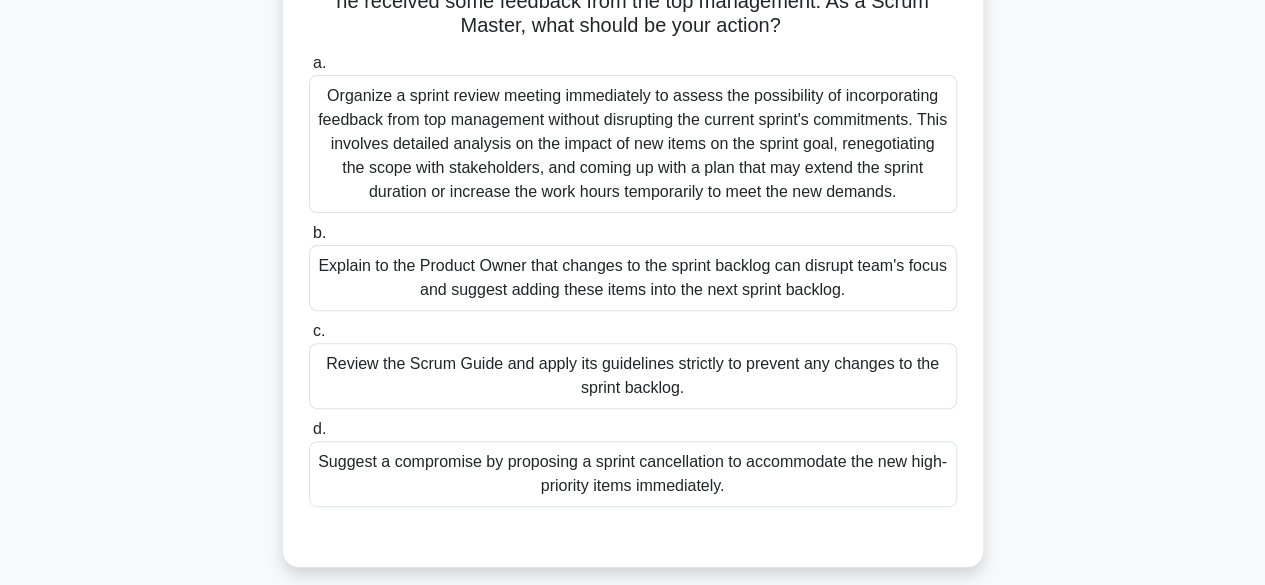 scroll, scrollTop: 174, scrollLeft: 0, axis: vertical 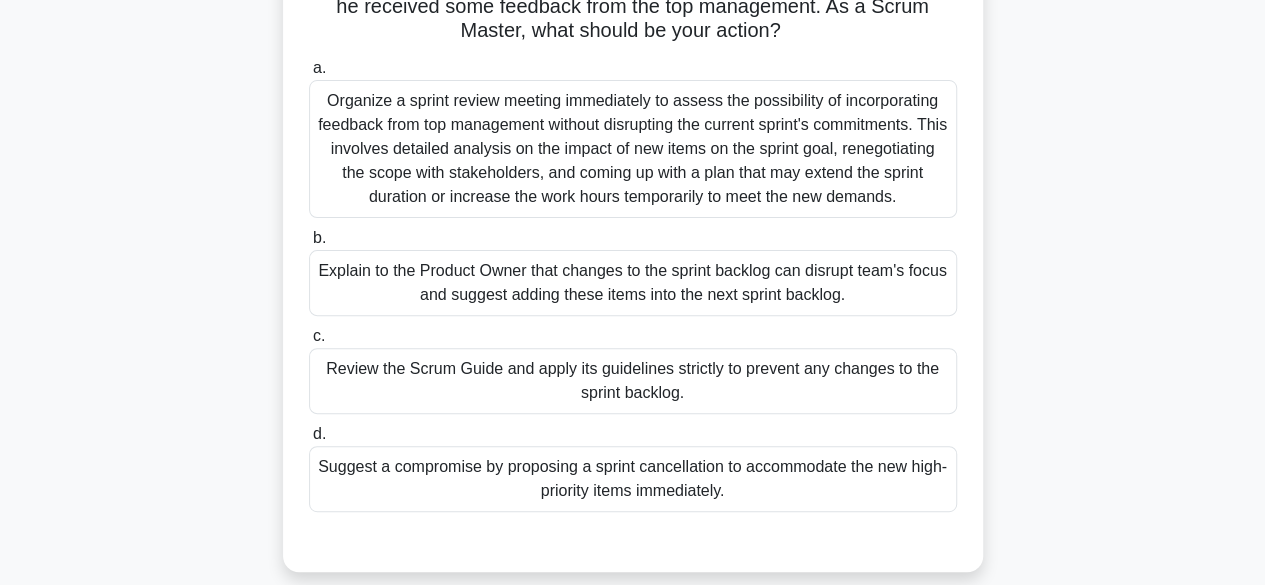 click on "Explain to the Product Owner that changes to the sprint backlog can disrupt team's focus and suggest adding these items into the next sprint backlog." at bounding box center (633, 283) 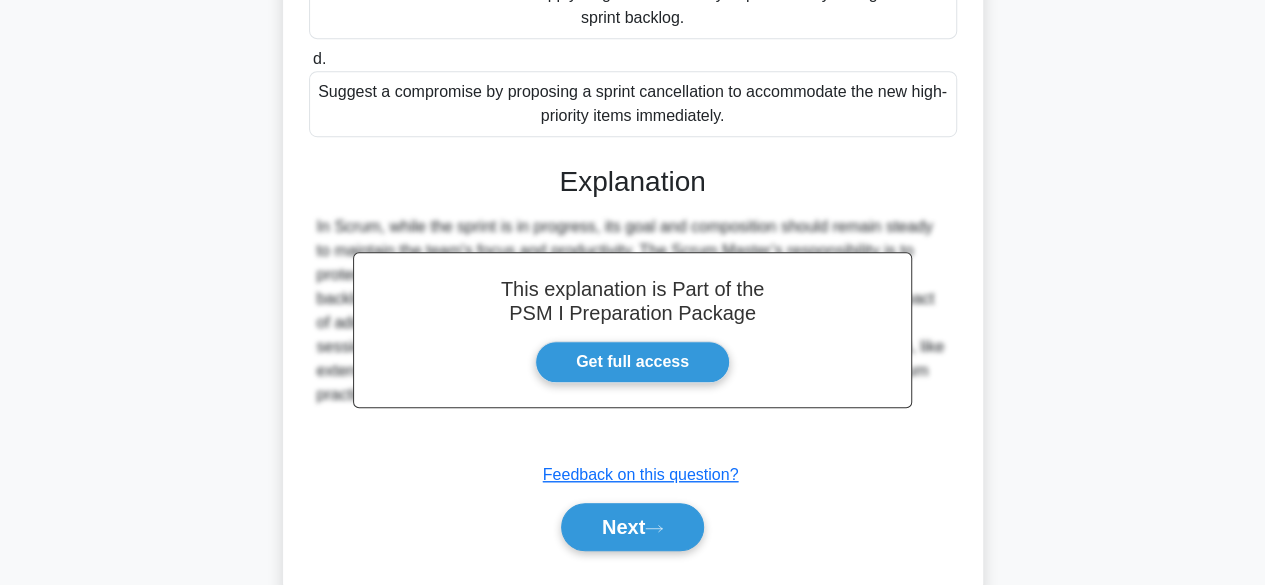 scroll, scrollTop: 577, scrollLeft: 0, axis: vertical 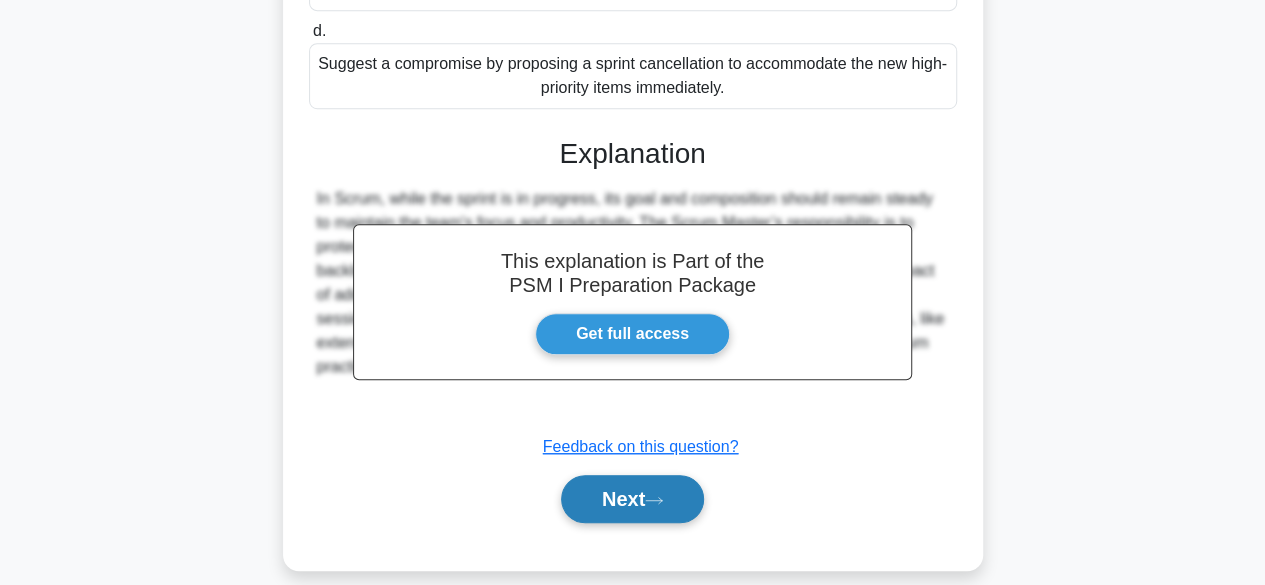click on "Next" at bounding box center (632, 499) 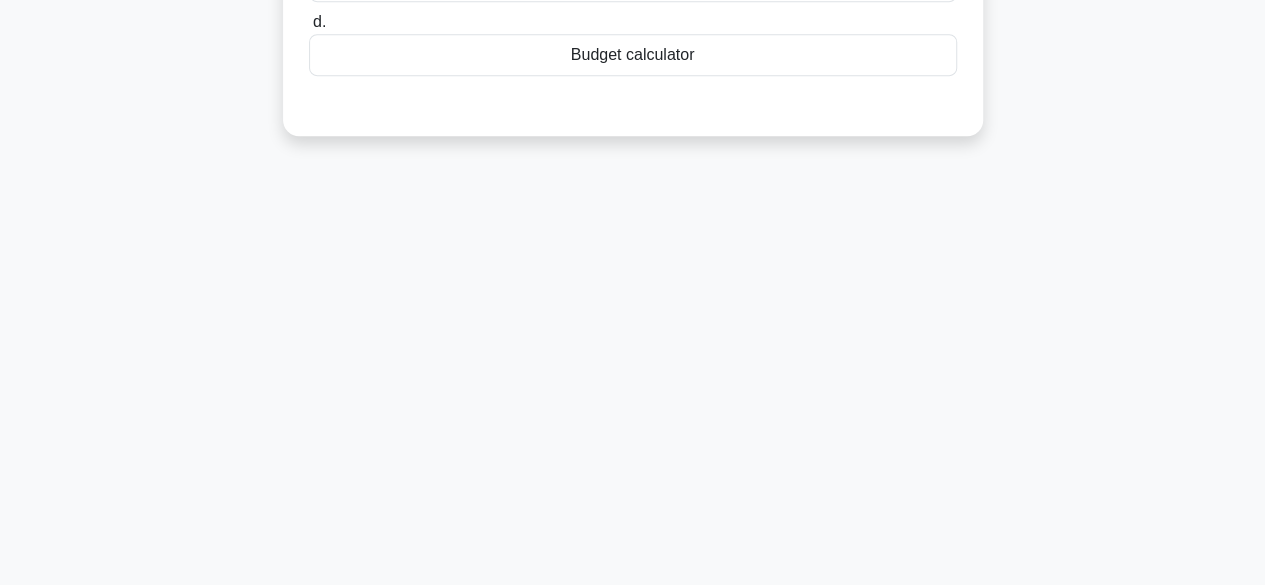 scroll, scrollTop: 0, scrollLeft: 0, axis: both 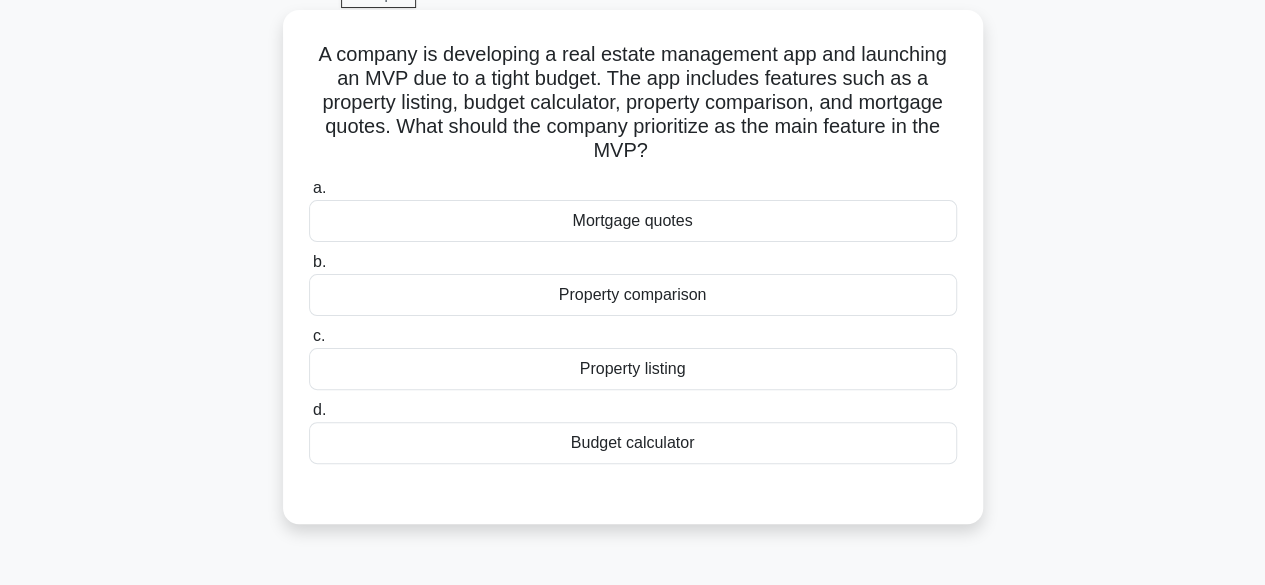 click on "Property listing" at bounding box center (633, 369) 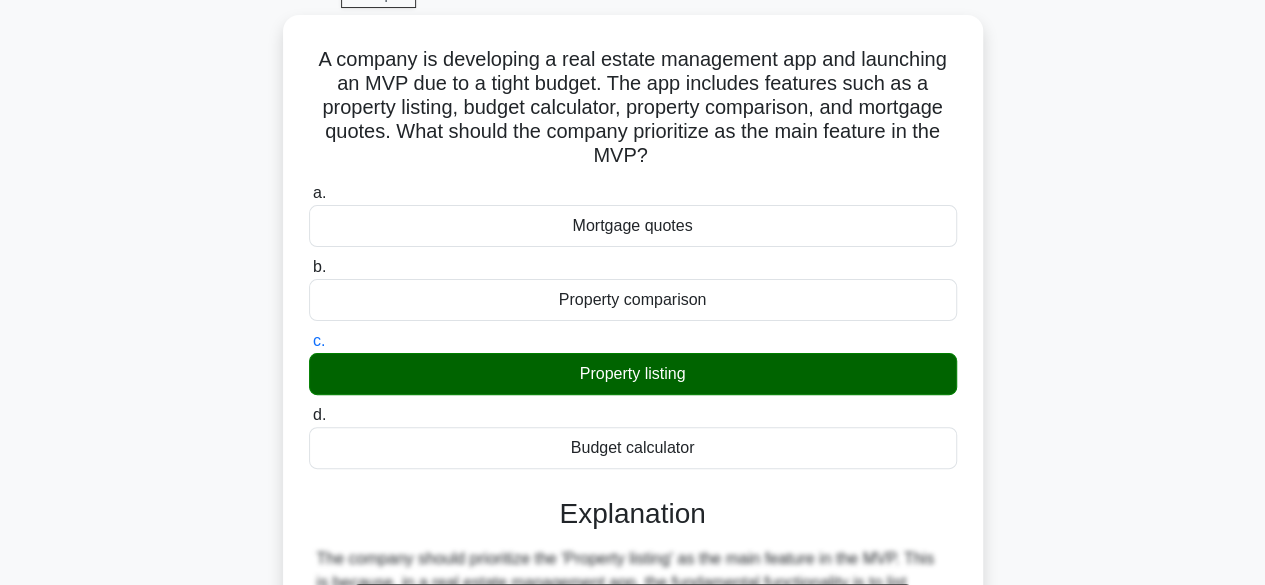 scroll, scrollTop: 495, scrollLeft: 0, axis: vertical 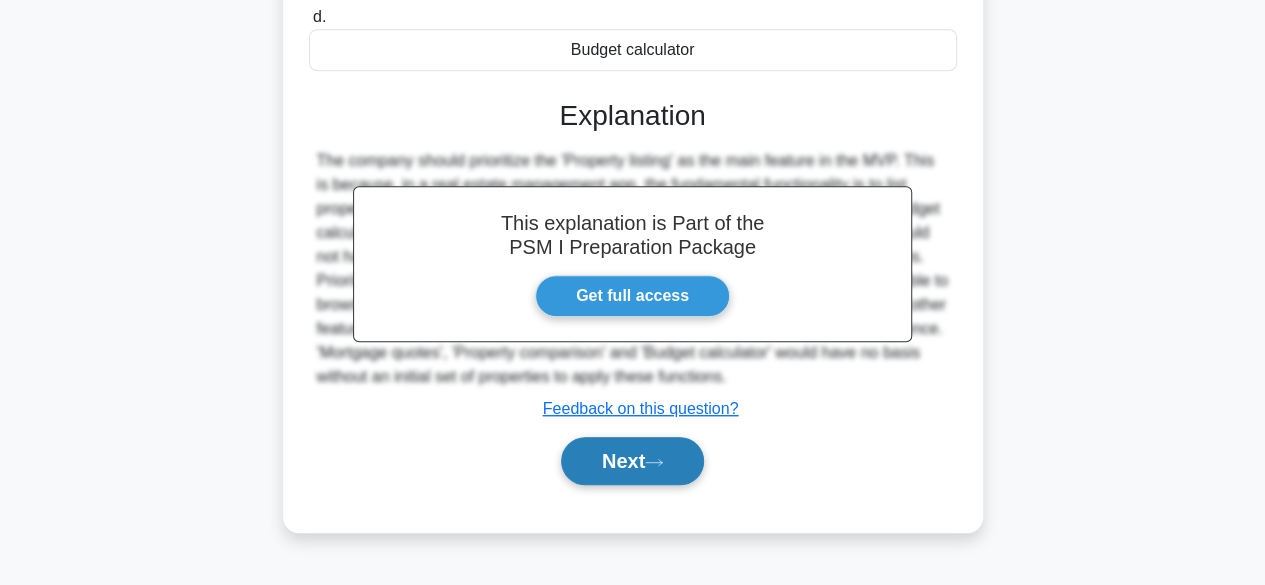click on "Next" at bounding box center [632, 461] 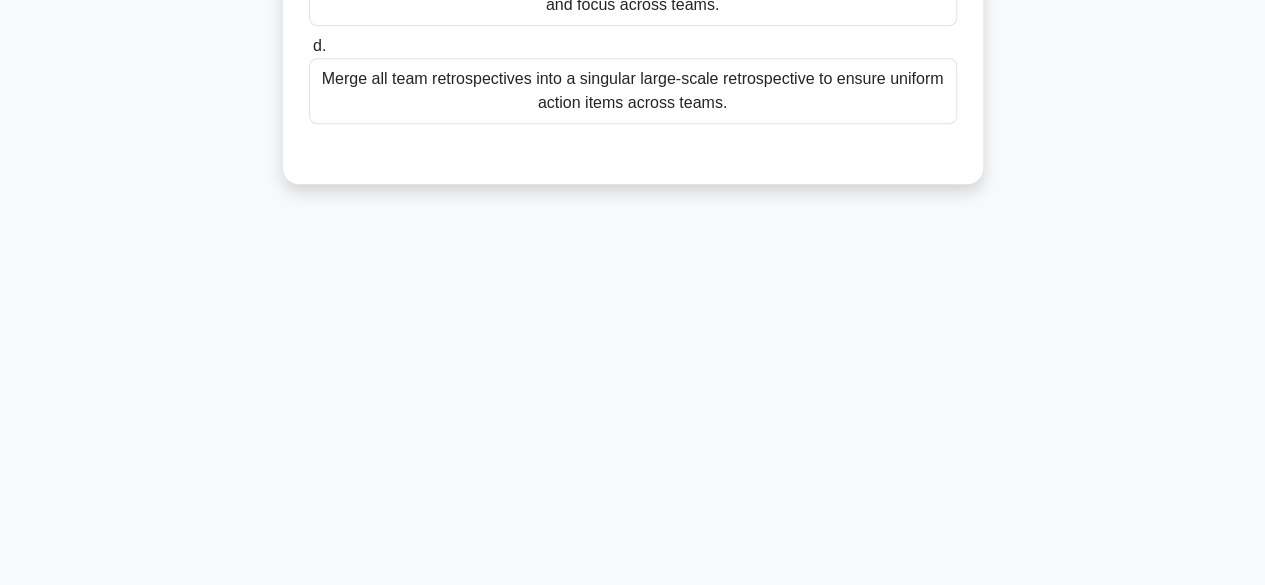 scroll, scrollTop: 0, scrollLeft: 0, axis: both 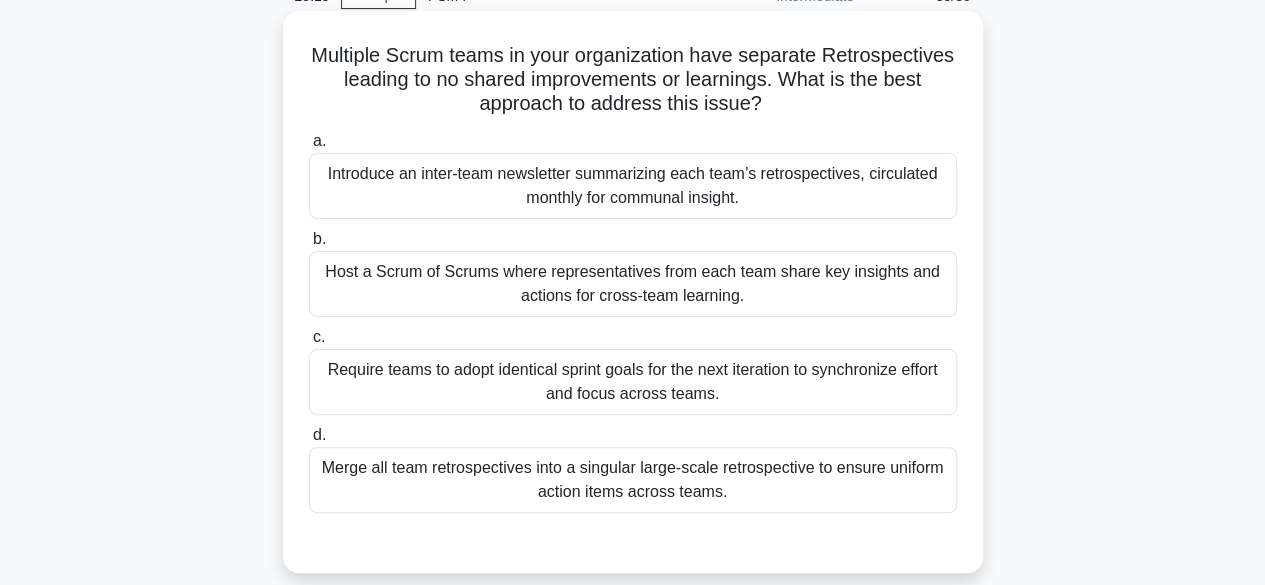 click on "Merge all team retrospectives into a singular large-scale retrospective to ensure uniform action items across teams." at bounding box center (633, 480) 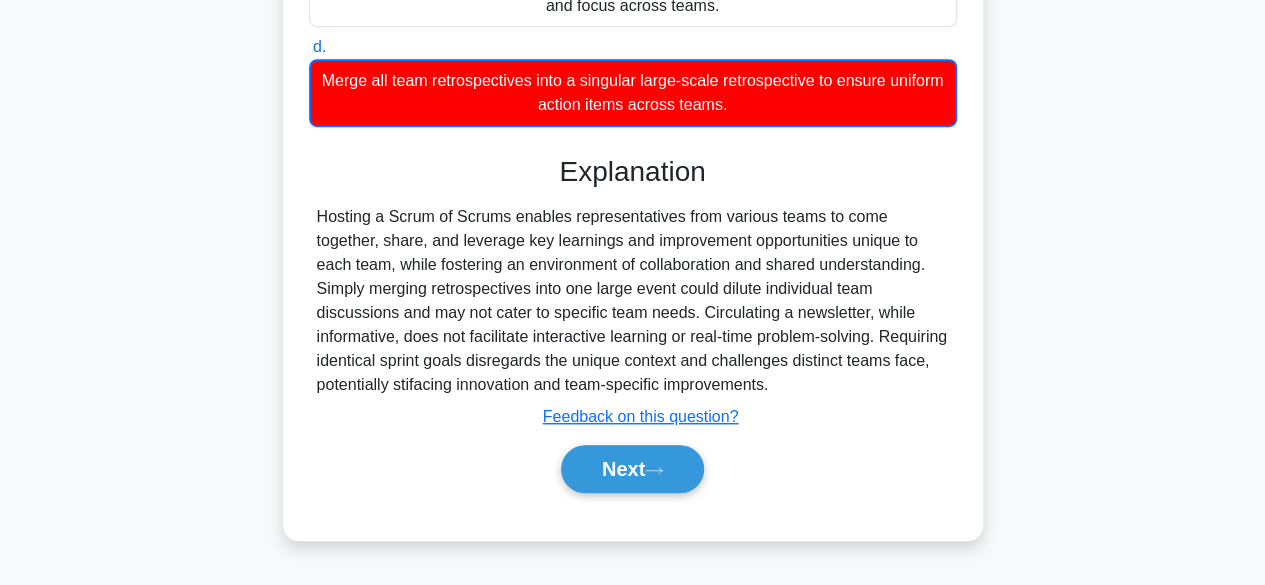 scroll, scrollTop: 495, scrollLeft: 0, axis: vertical 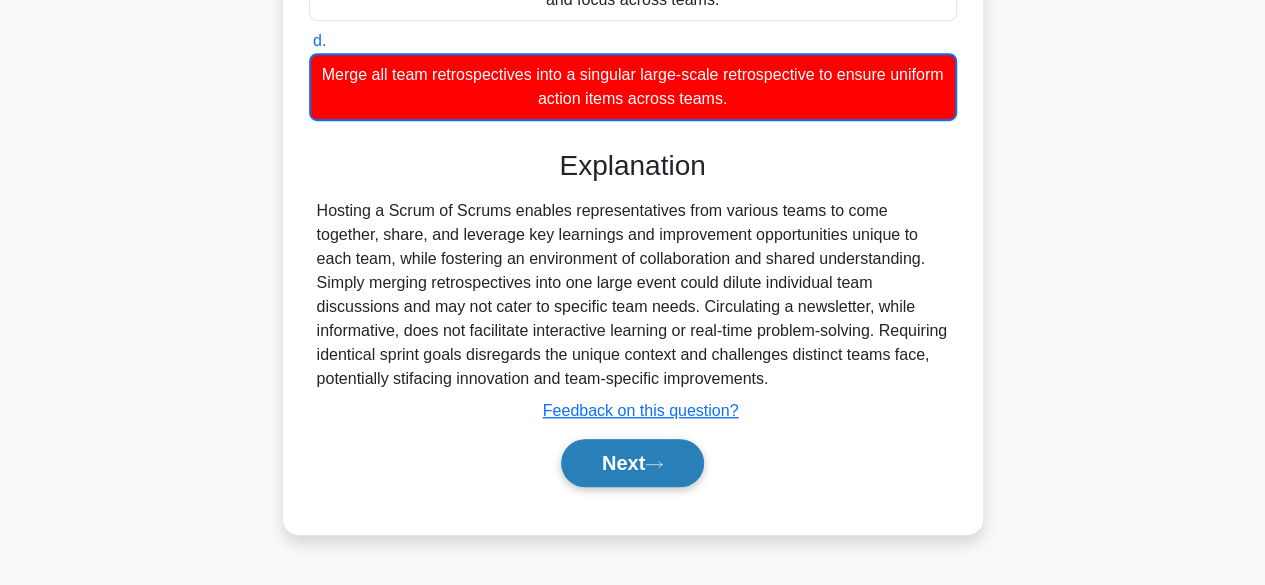 click on "Next" at bounding box center [632, 463] 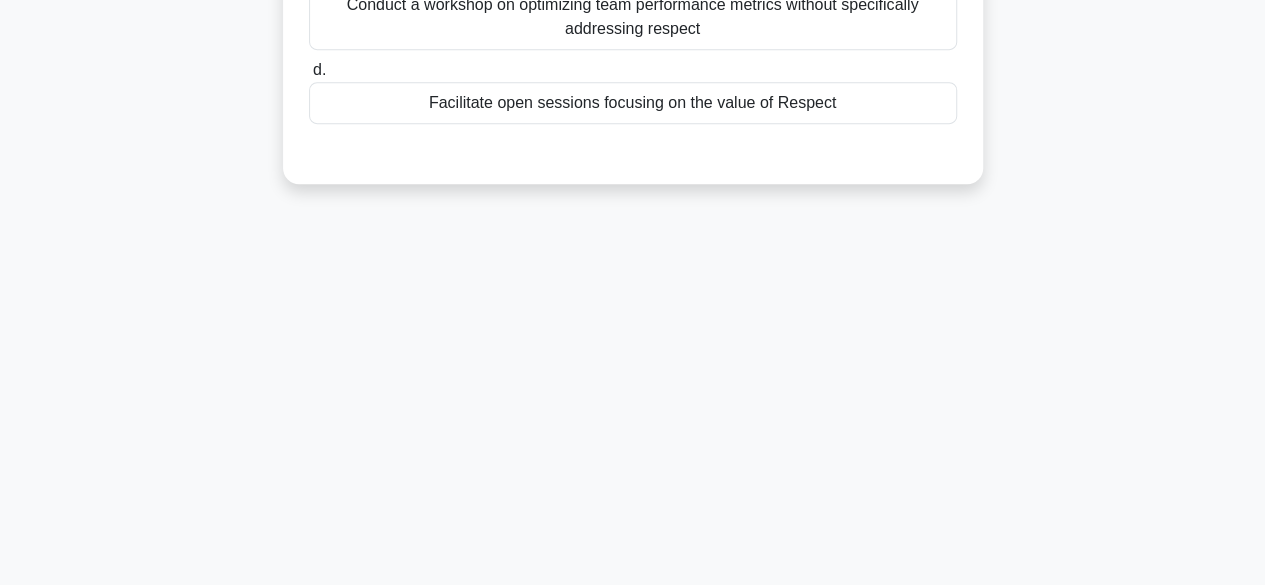 scroll, scrollTop: 0, scrollLeft: 0, axis: both 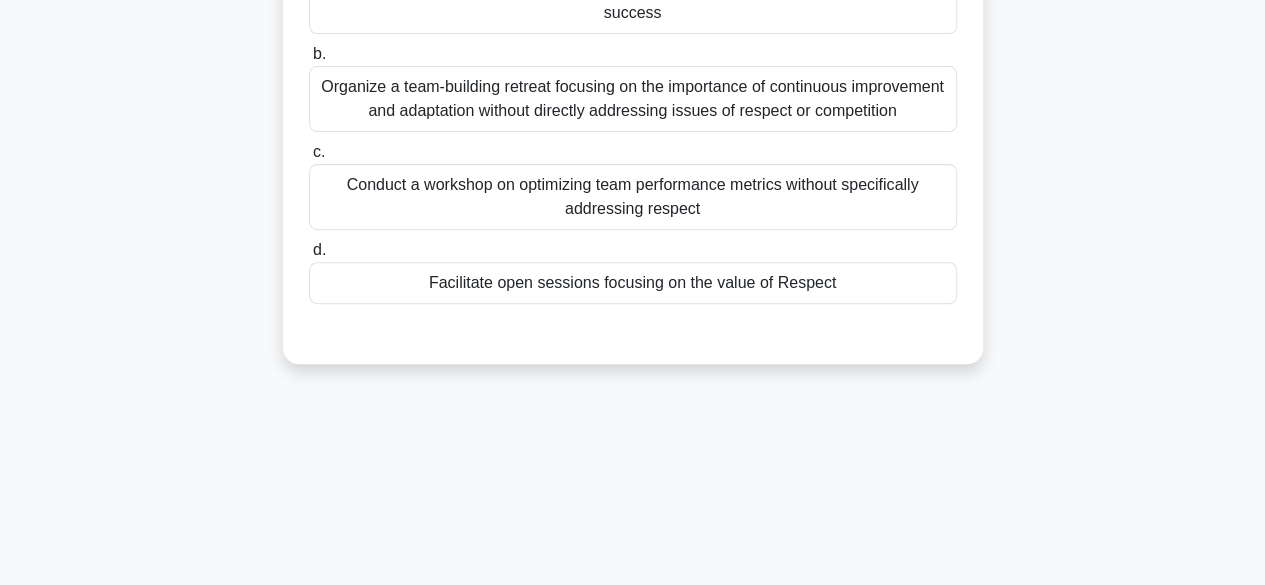 click on "Facilitate open sessions focusing on the value of Respect" at bounding box center [633, 283] 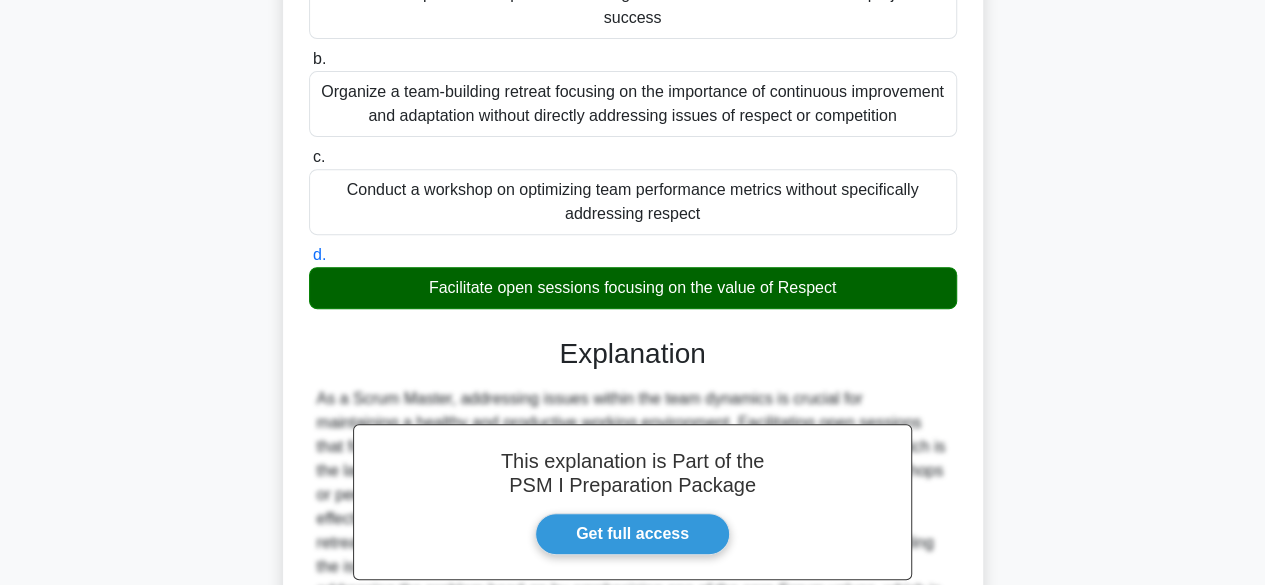 scroll, scrollTop: 549, scrollLeft: 0, axis: vertical 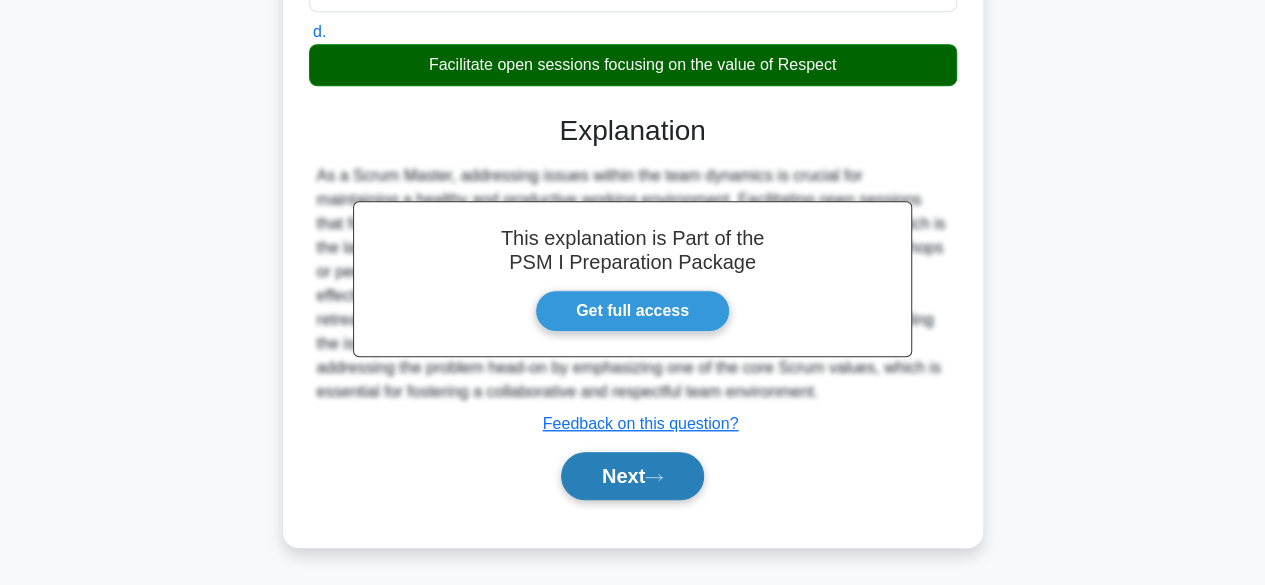 click on "Next" at bounding box center (632, 476) 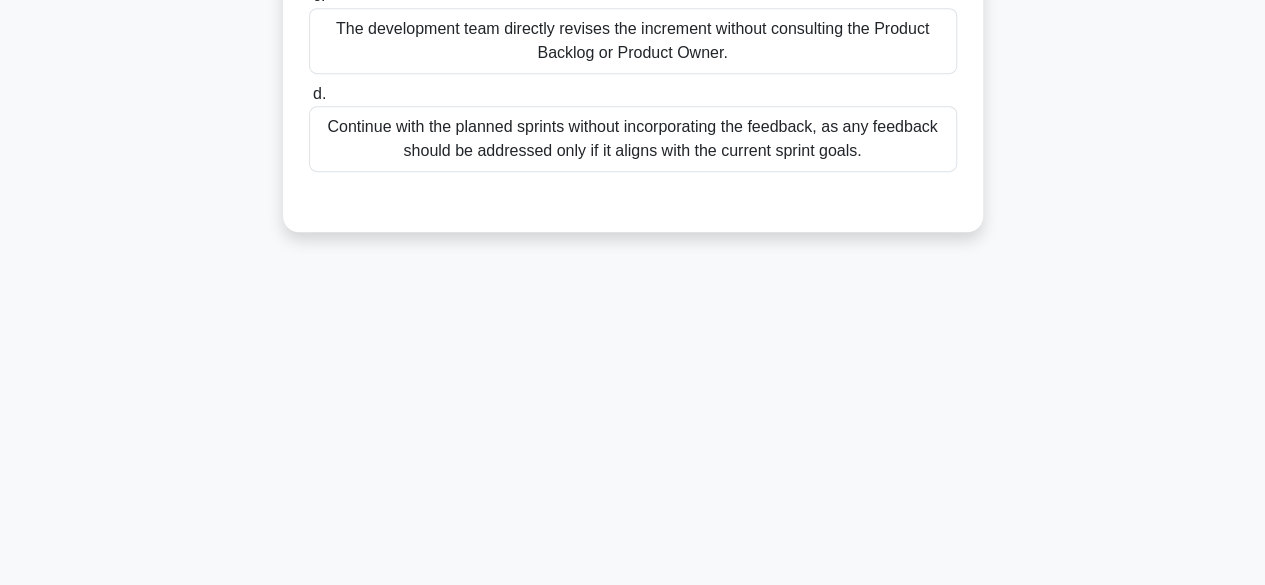 click on "24:05
Stop
PSM I
Intermediate
37/80
After receiving feedback on the last increment from the client, the team realizes certain aspects aren’t aligning with the client's vision for the product. However, these aspects aren’t technically wrong. What should be the course of action?
.spinner_0XTQ{transform-origin:center;animation:spinner_y6GP .75s linear infinite}@keyframes spinner_y6GP{100%{transform:rotate(360deg)}}
a. b." at bounding box center (633, 77) 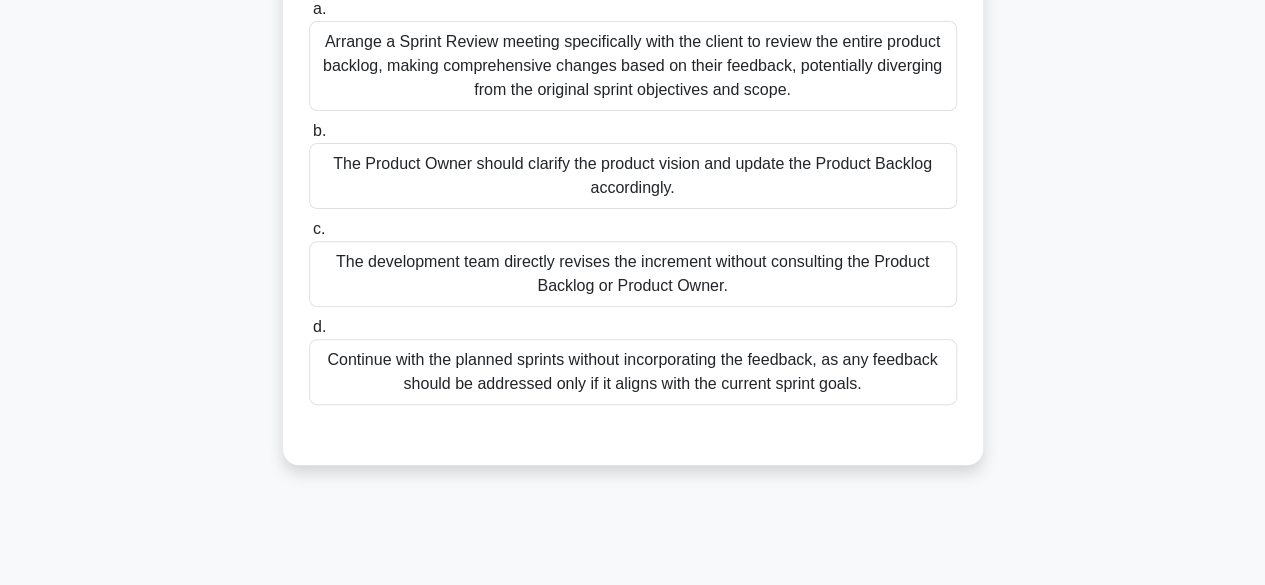 scroll, scrollTop: 182, scrollLeft: 0, axis: vertical 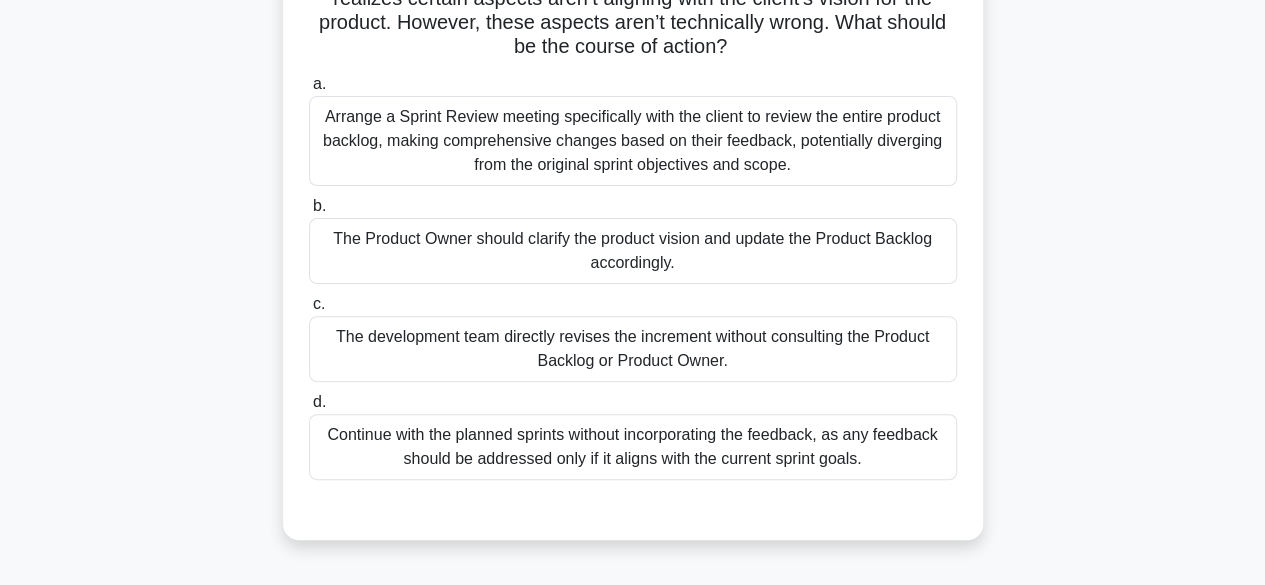 click on "The Product Owner should clarify the product vision and update the Product Backlog accordingly." at bounding box center [633, 251] 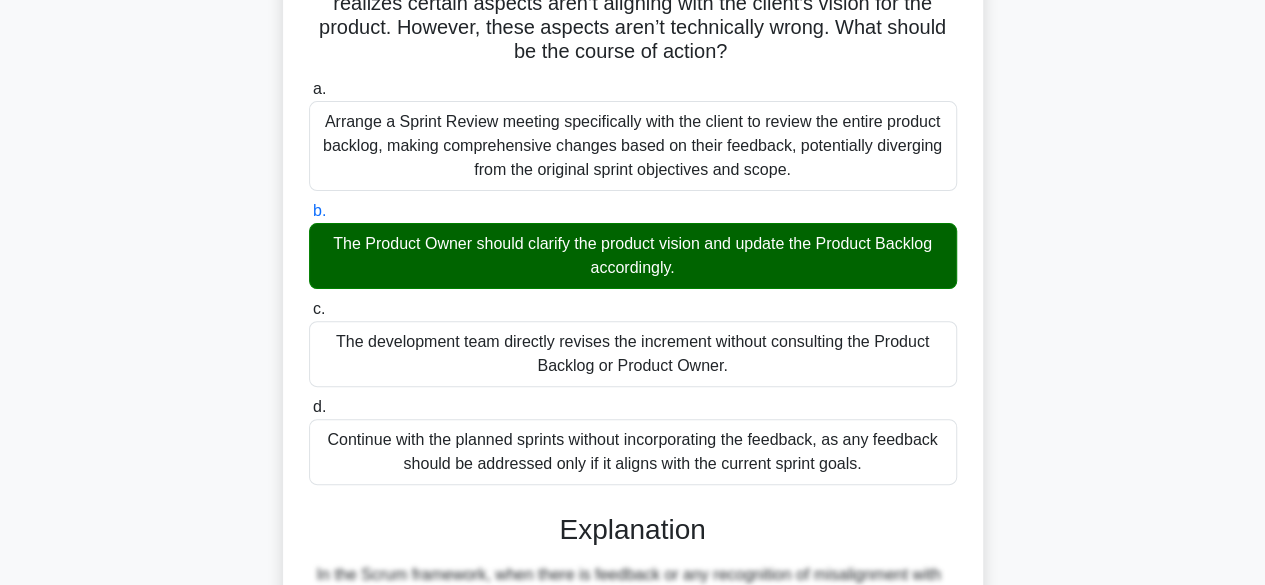 scroll, scrollTop: 573, scrollLeft: 0, axis: vertical 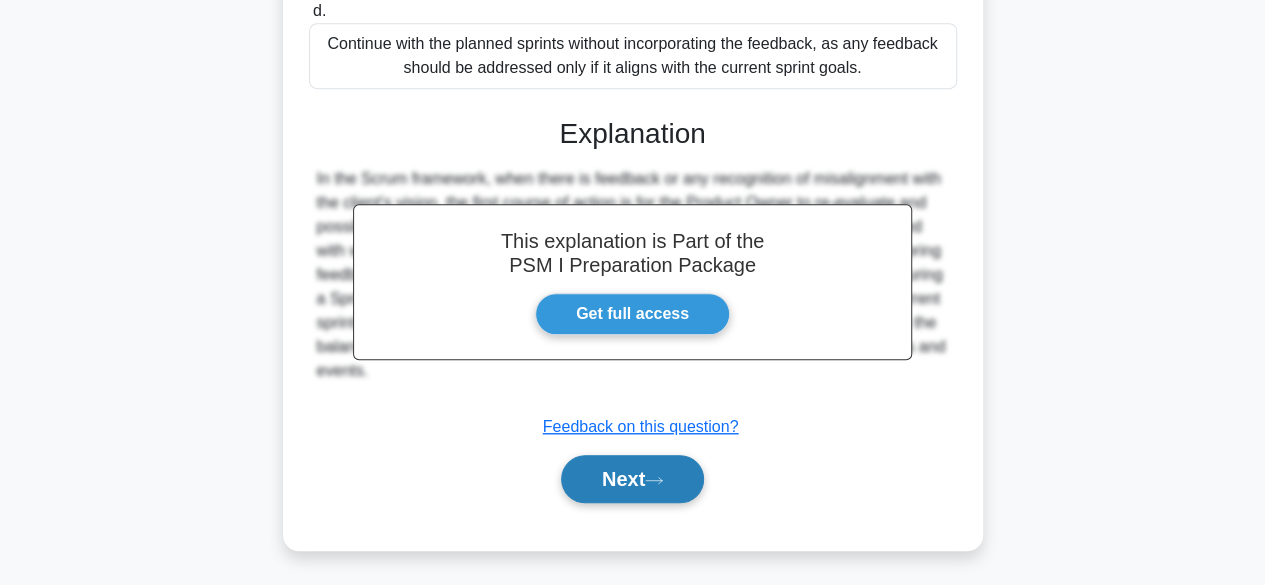 click on "Next" at bounding box center (632, 479) 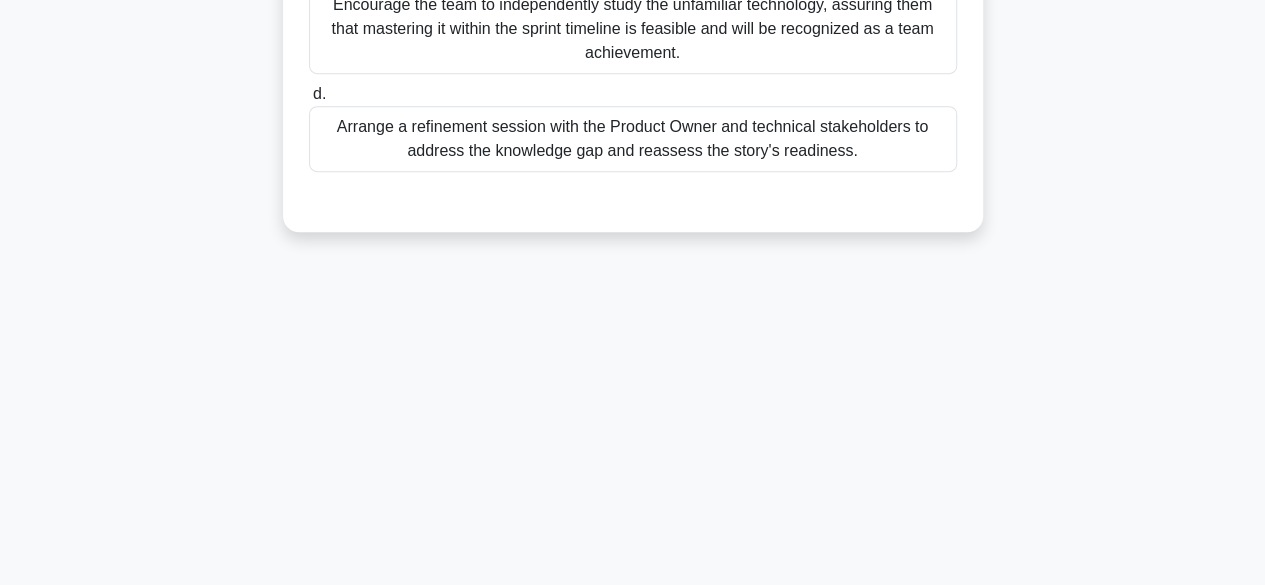 scroll, scrollTop: 0, scrollLeft: 0, axis: both 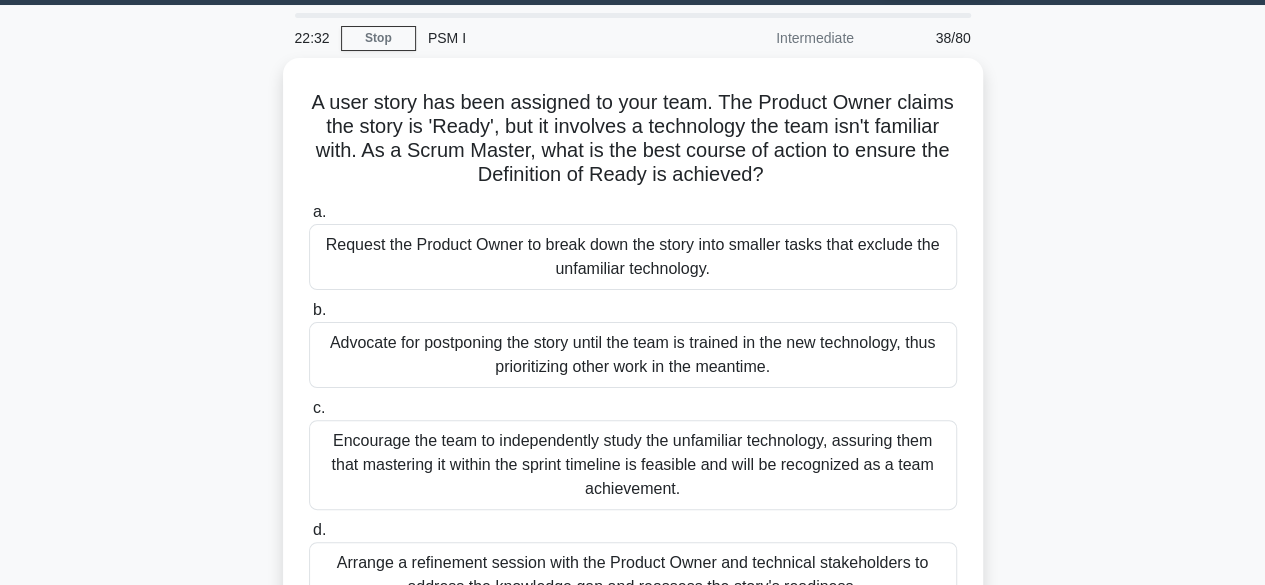 drag, startPoint x: 1262, startPoint y: 189, endPoint x: 1263, endPoint y: 251, distance: 62.008064 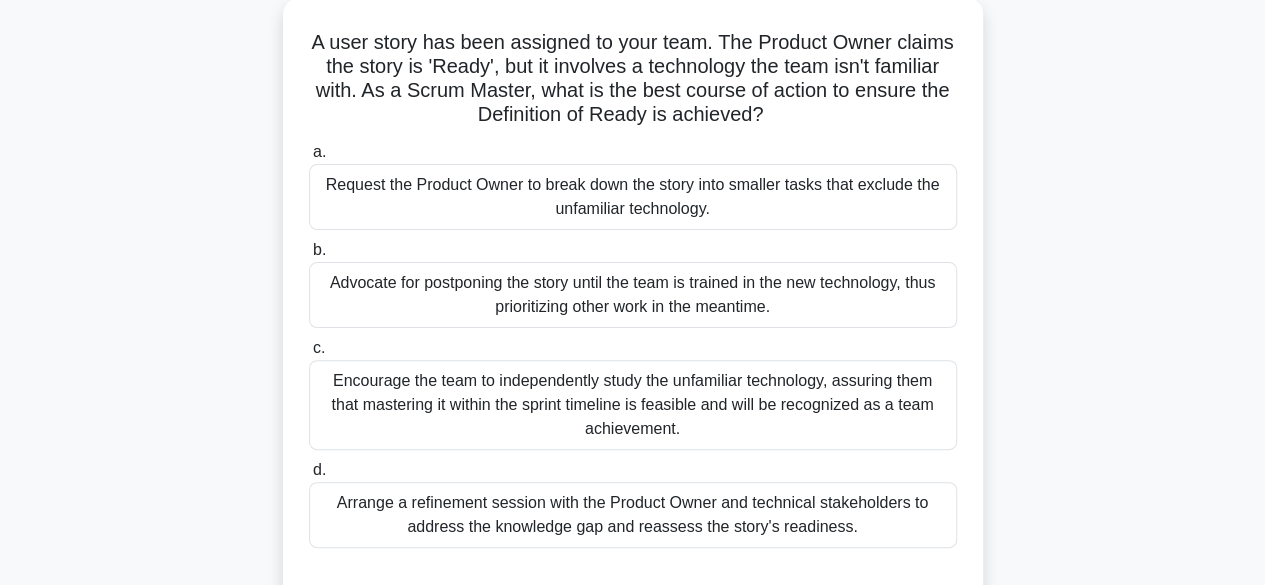 scroll, scrollTop: 118, scrollLeft: 0, axis: vertical 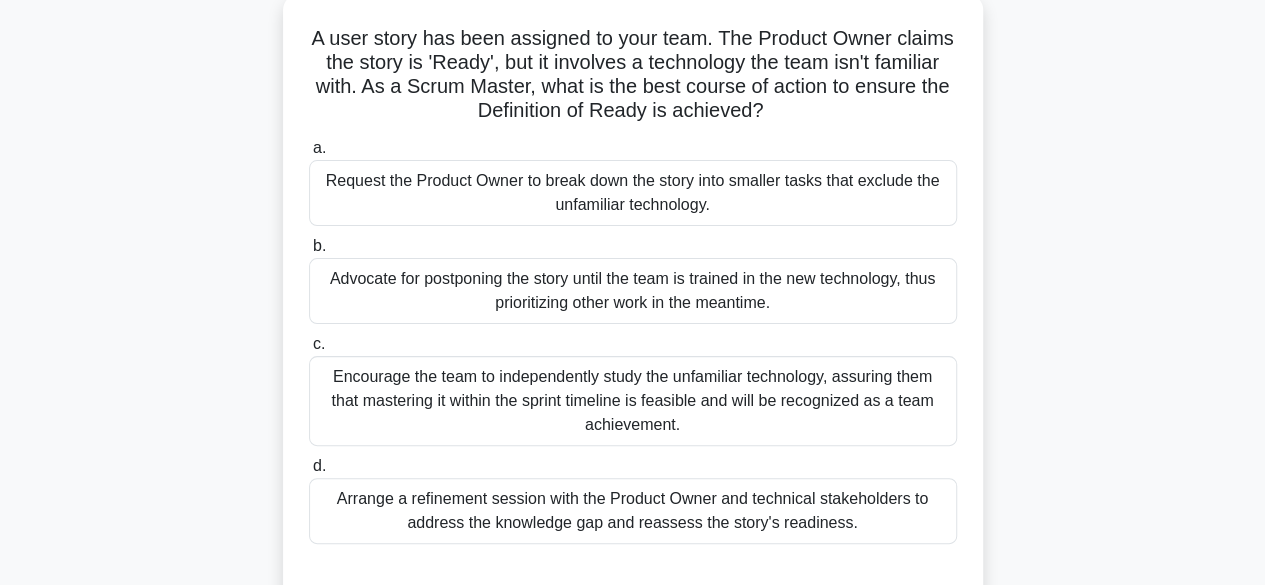 click on "Arrange a refinement session with the Product Owner and technical stakeholders to address the knowledge gap and reassess the story's readiness." at bounding box center [633, 511] 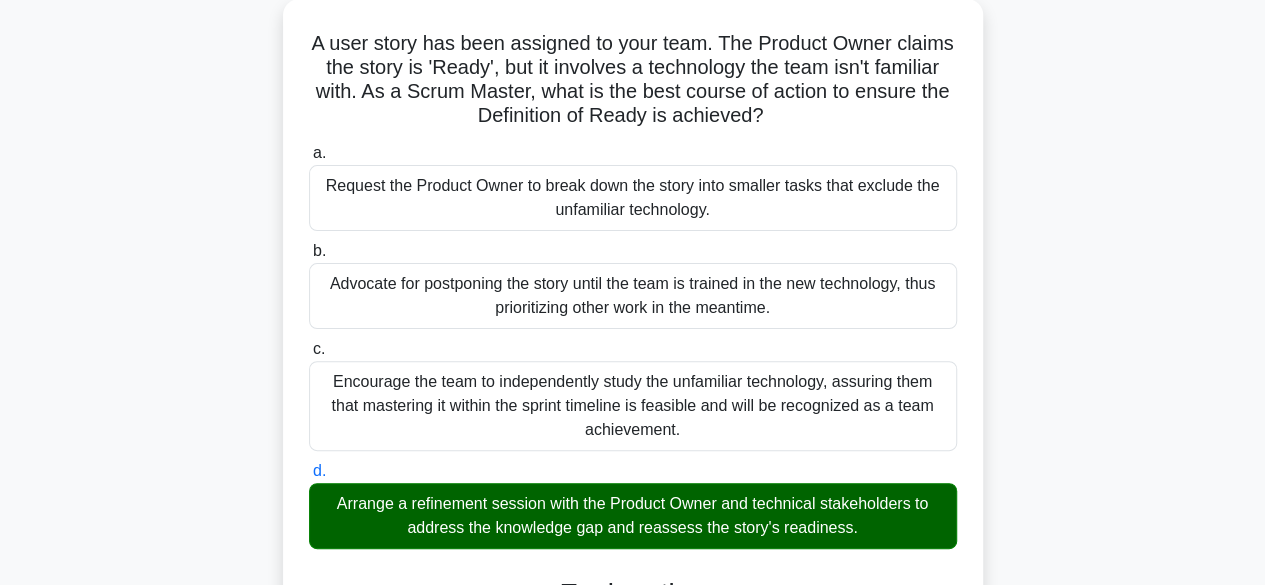 scroll, scrollTop: 549, scrollLeft: 0, axis: vertical 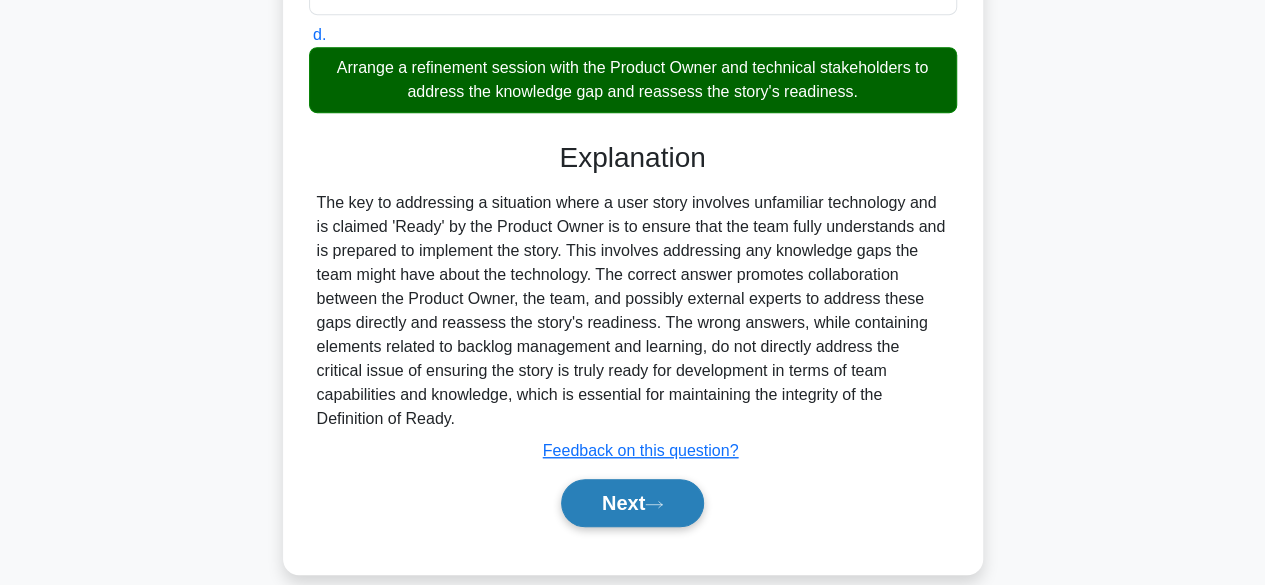 click on "Next" at bounding box center (632, 503) 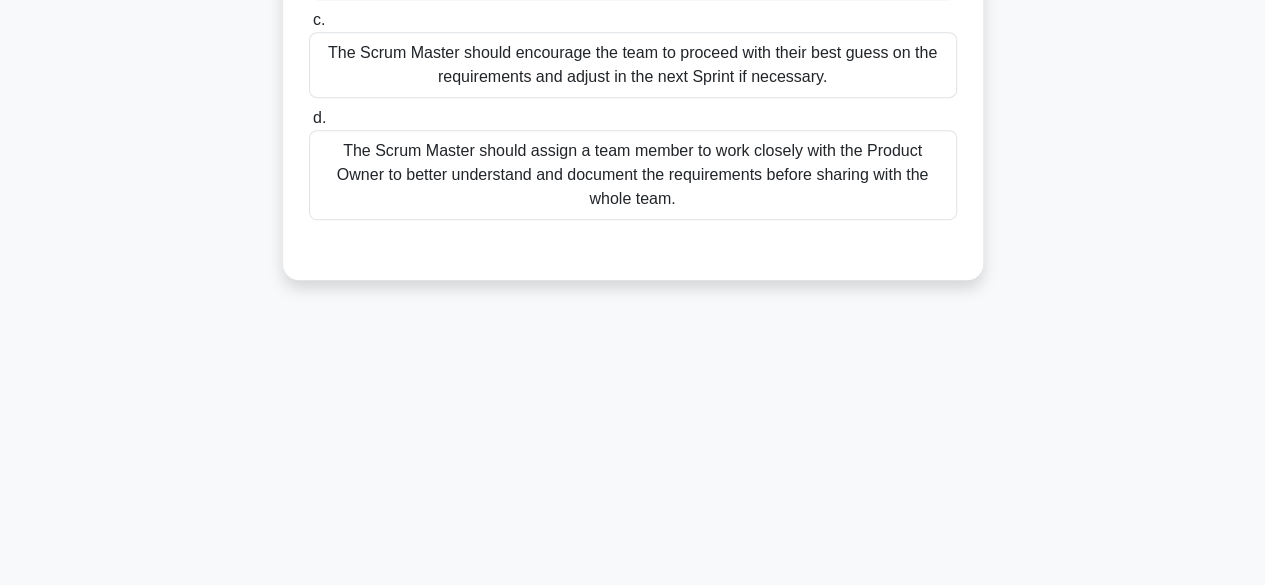 scroll, scrollTop: 495, scrollLeft: 0, axis: vertical 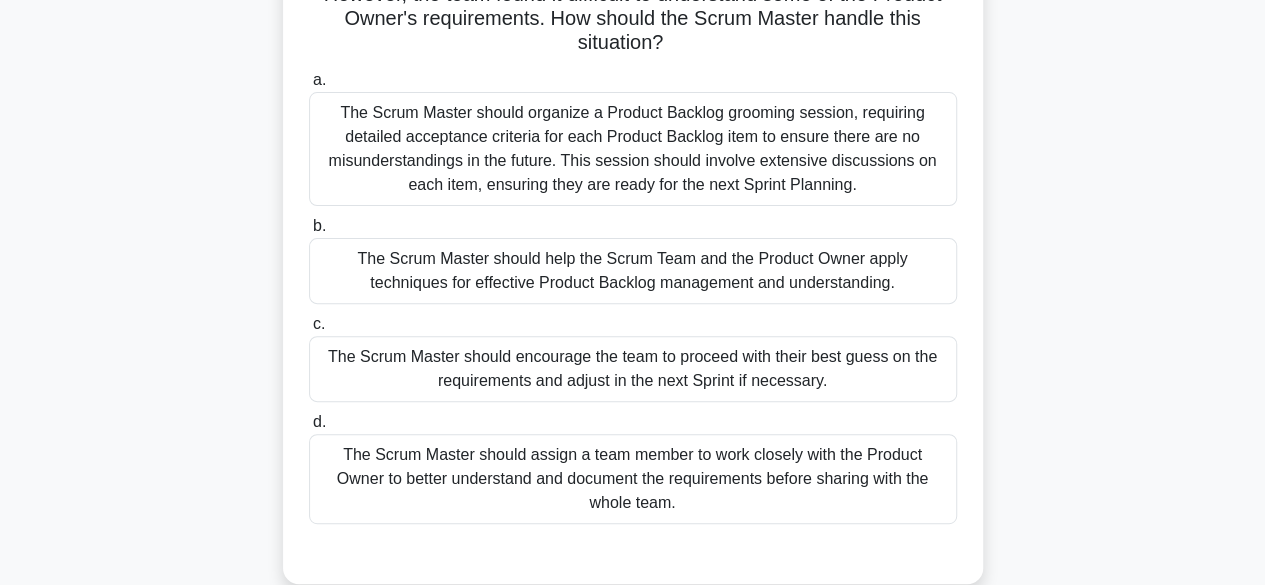 click on "The Scrum Master should help the Scrum Team and the Product Owner apply techniques for effective Product Backlog management and understanding." at bounding box center (633, 271) 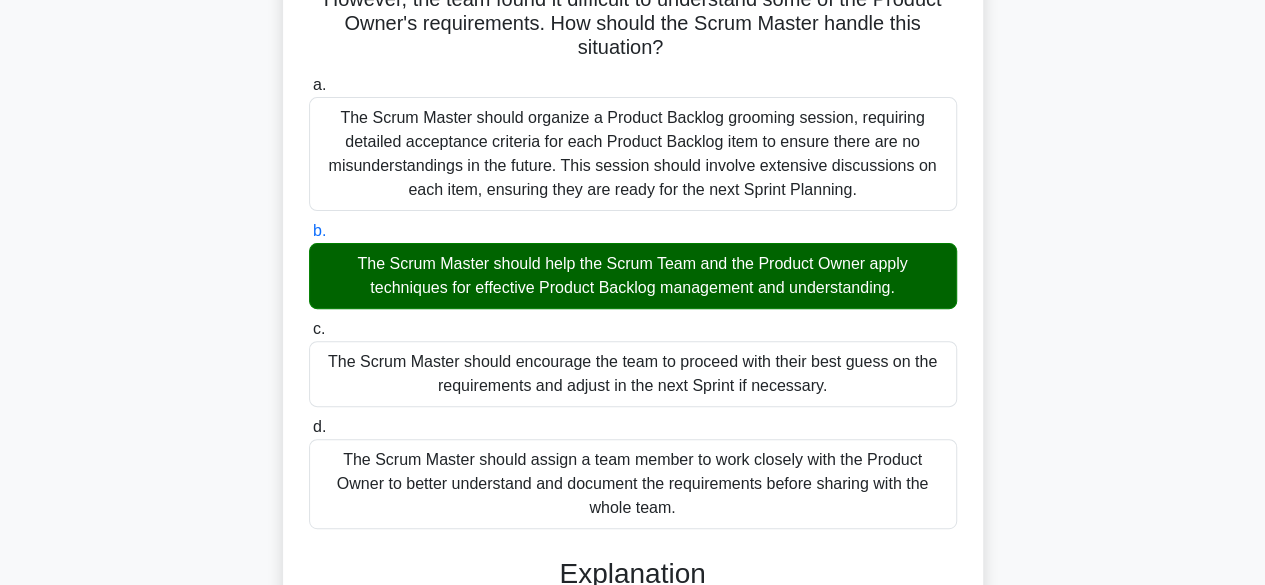 scroll, scrollTop: 621, scrollLeft: 0, axis: vertical 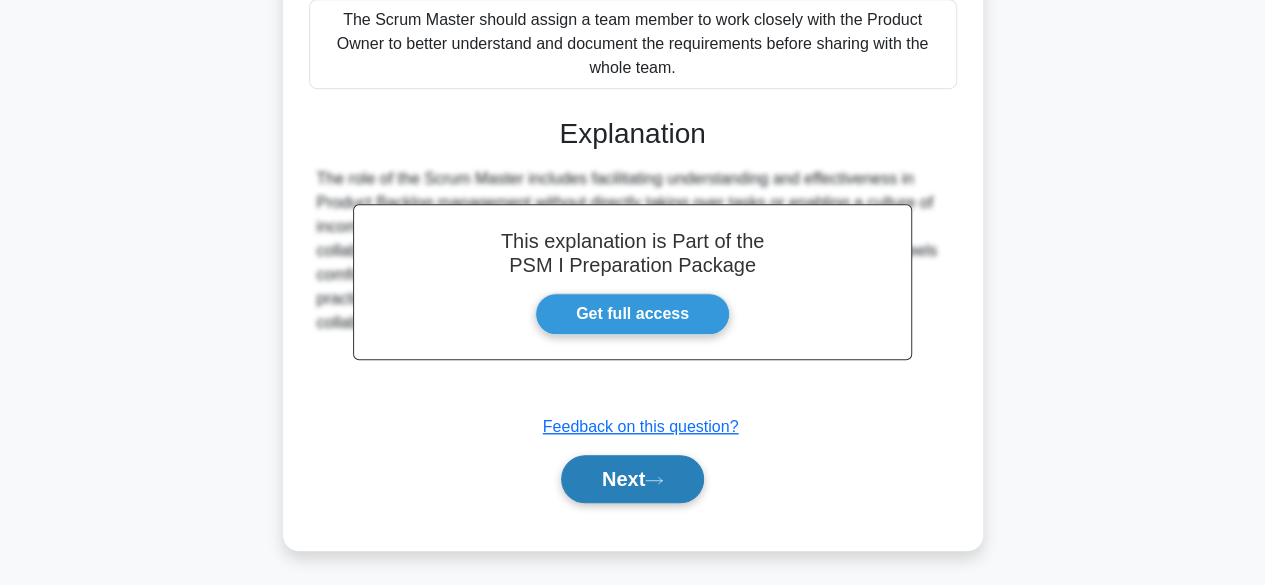 click on "Next" at bounding box center (632, 479) 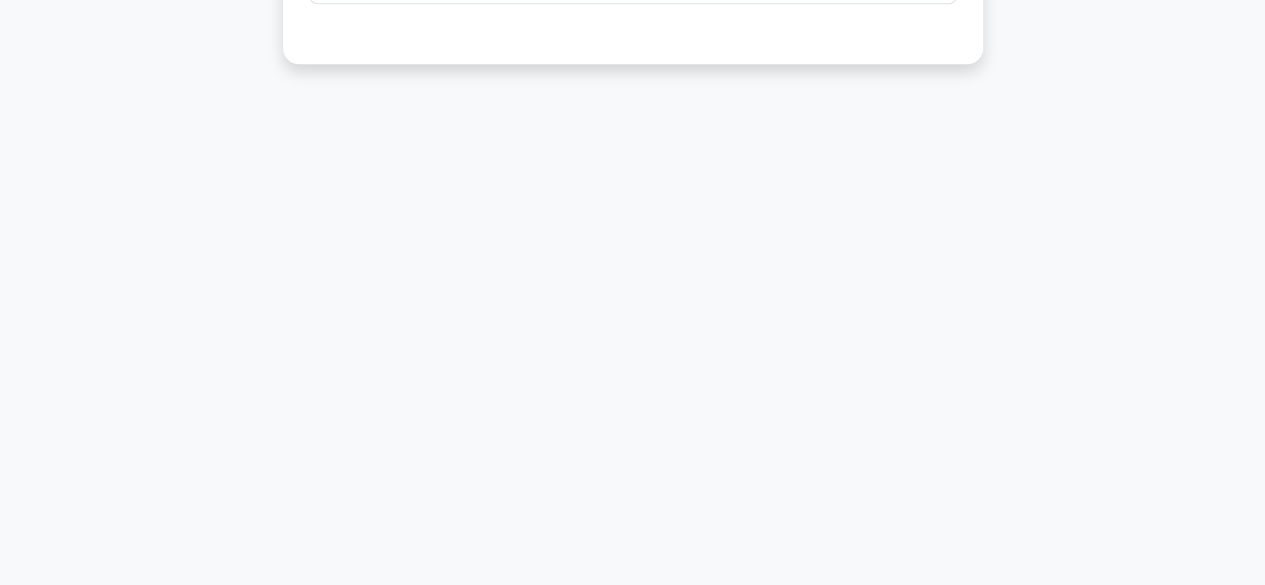 scroll, scrollTop: 0, scrollLeft: 0, axis: both 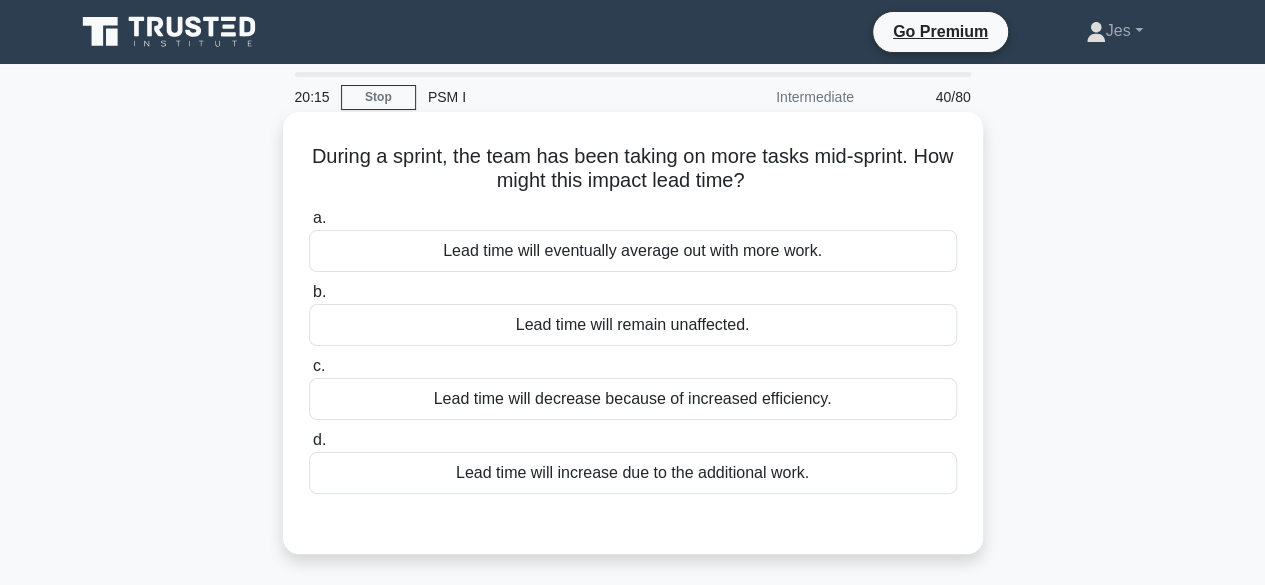 click on "Lead time will decrease because of increased efficiency." at bounding box center [633, 399] 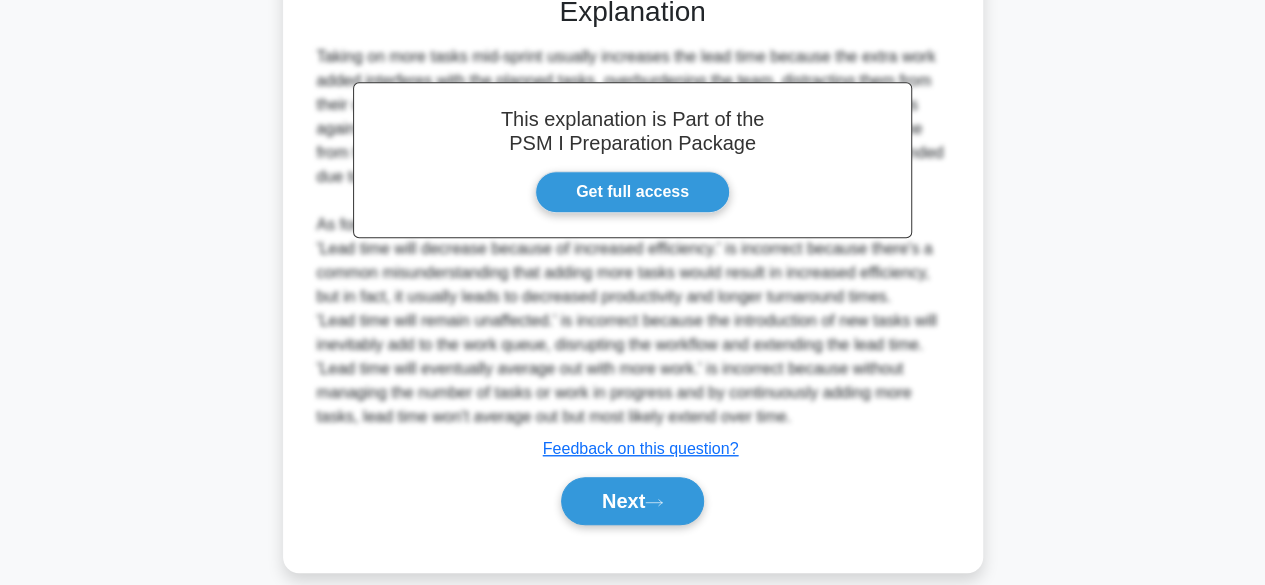 scroll, scrollTop: 552, scrollLeft: 0, axis: vertical 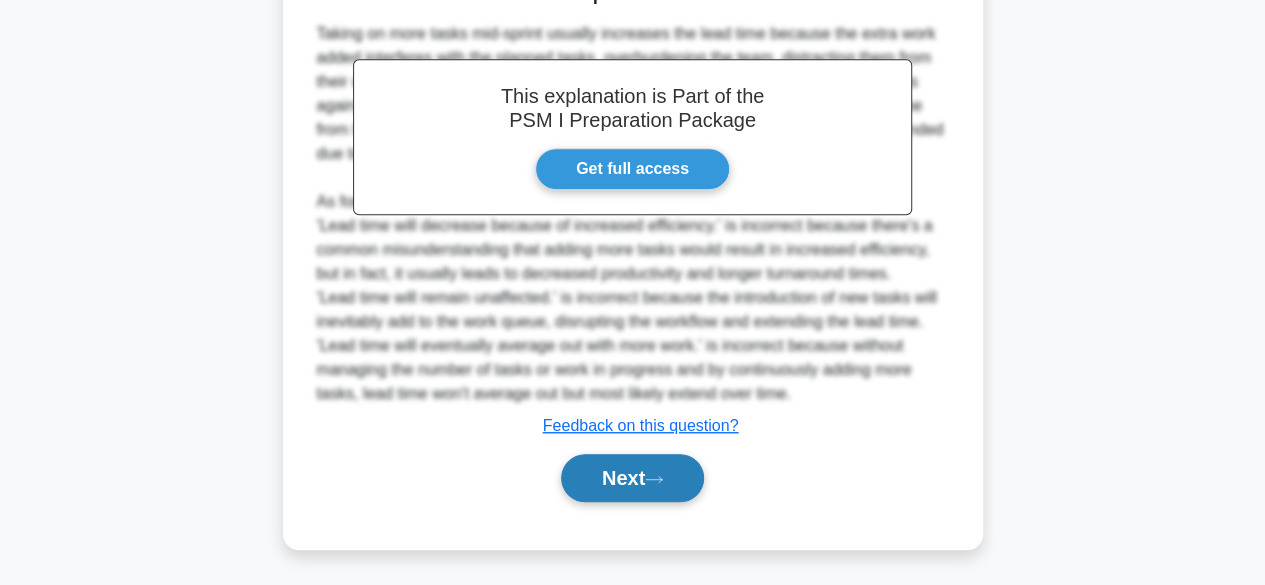 click on "Next" at bounding box center [632, 478] 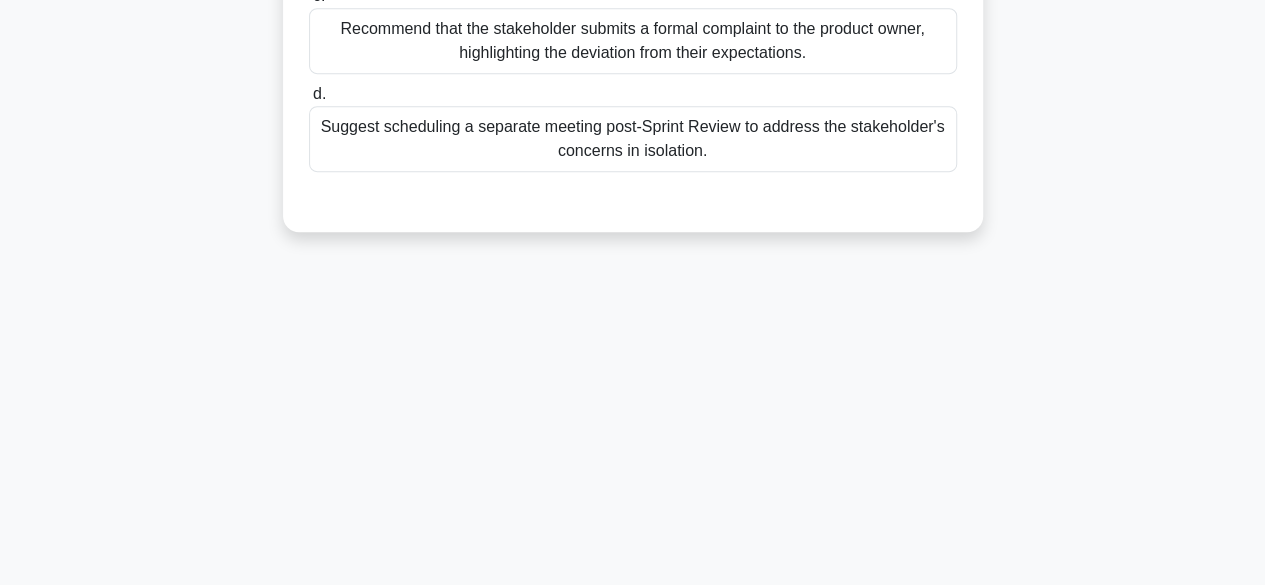 scroll, scrollTop: 0, scrollLeft: 0, axis: both 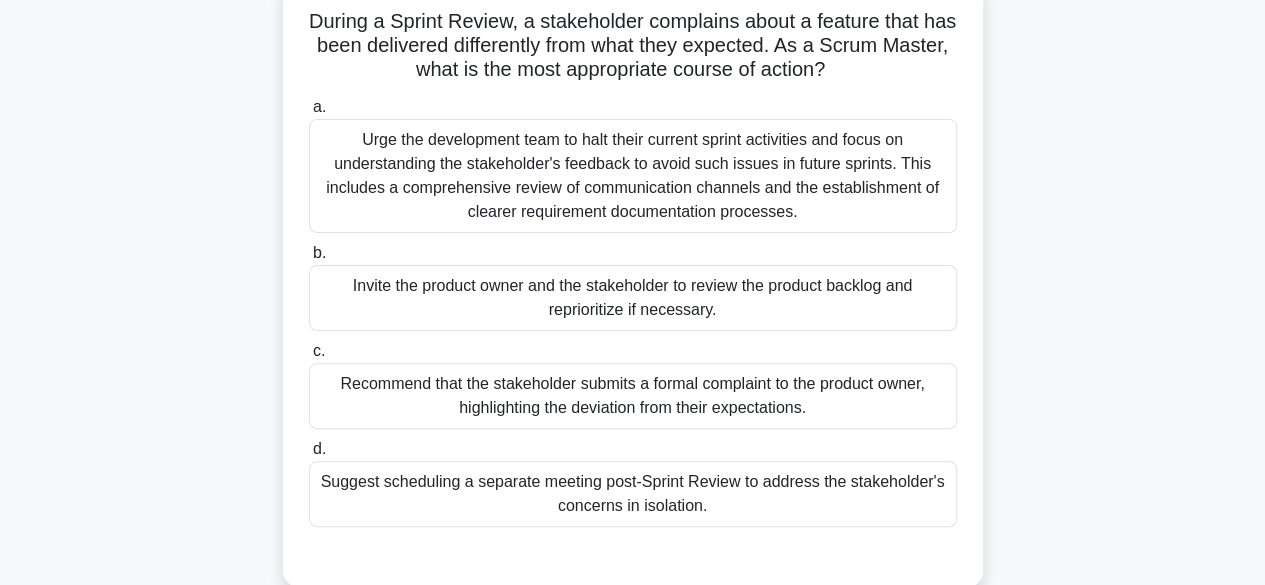 click on "Invite the product owner and the stakeholder to review the product backlog and reprioritize if necessary." at bounding box center (633, 298) 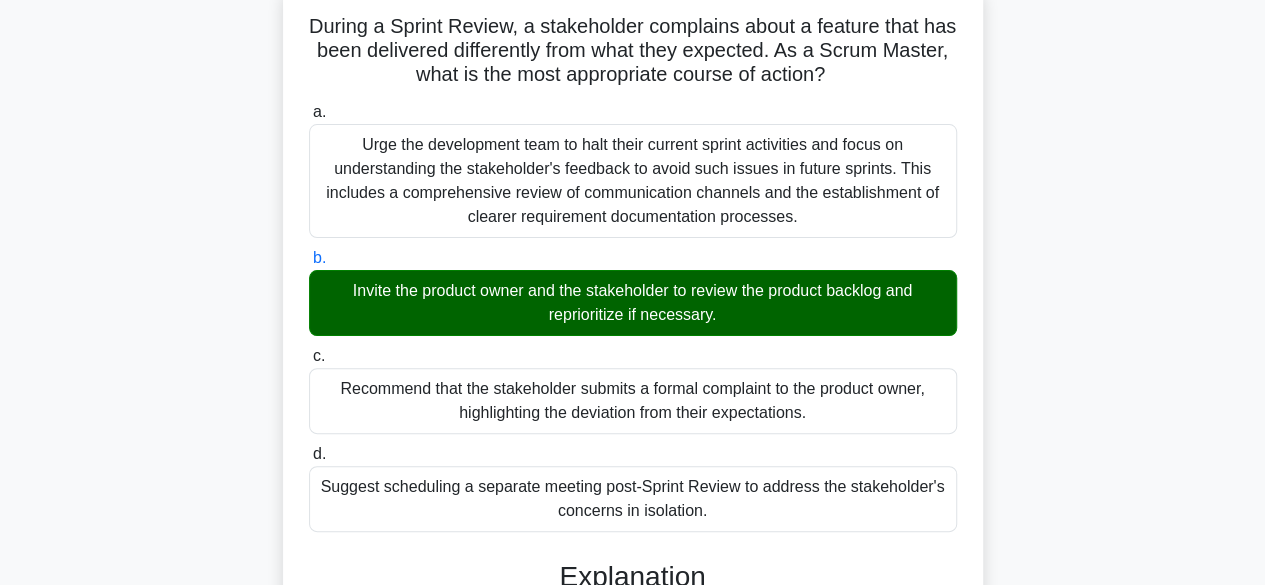 scroll, scrollTop: 501, scrollLeft: 0, axis: vertical 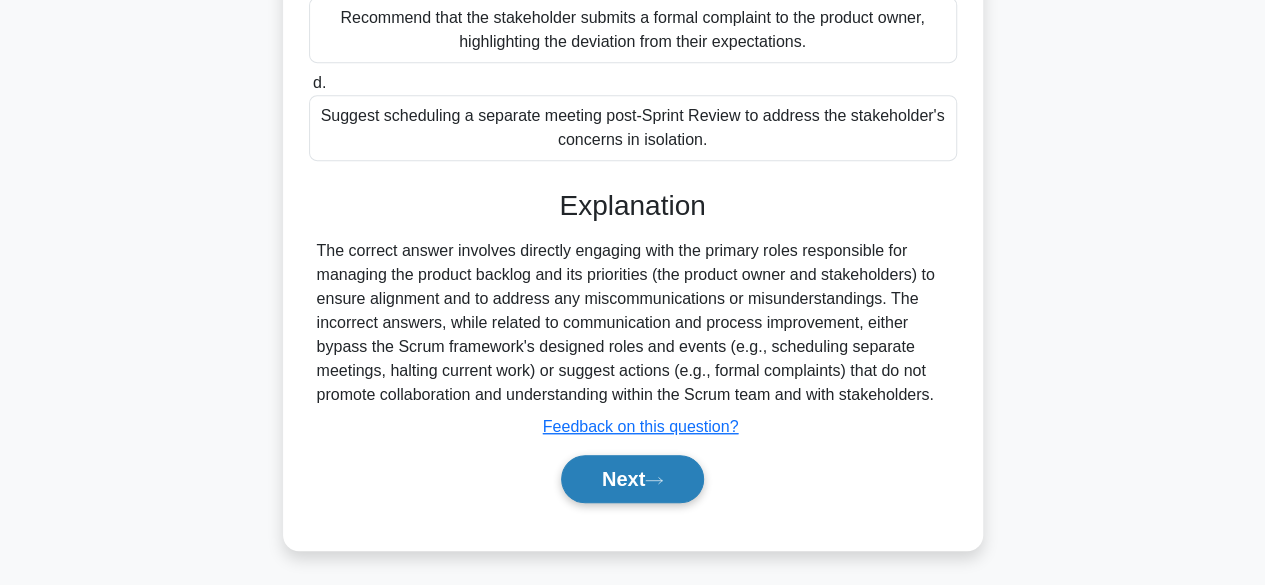 click 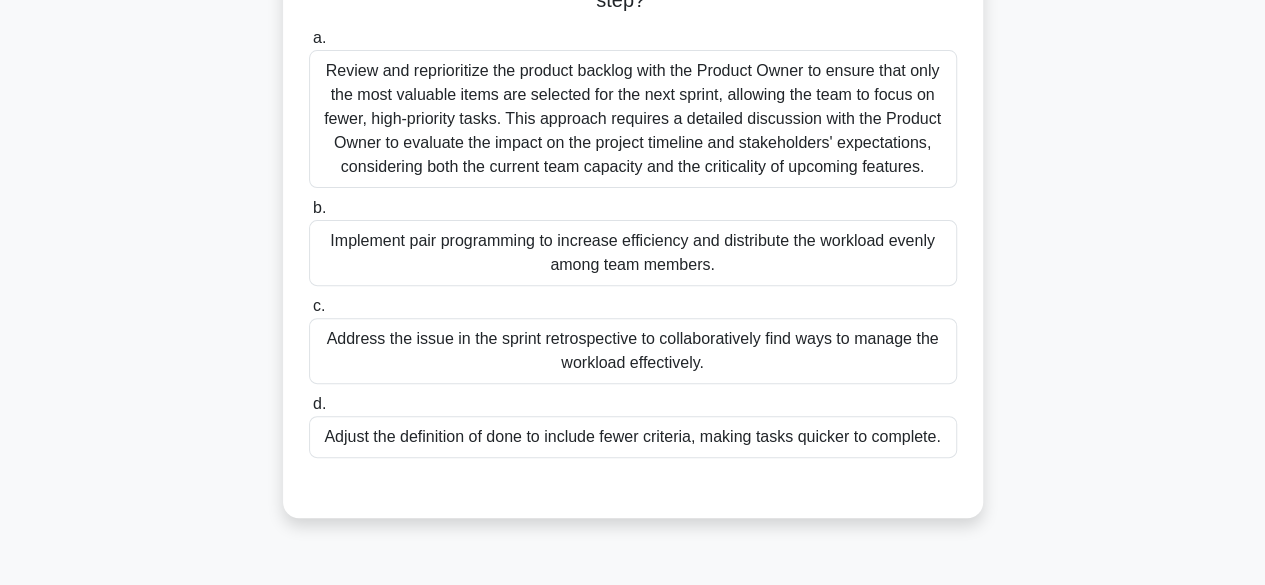 scroll, scrollTop: 211, scrollLeft: 0, axis: vertical 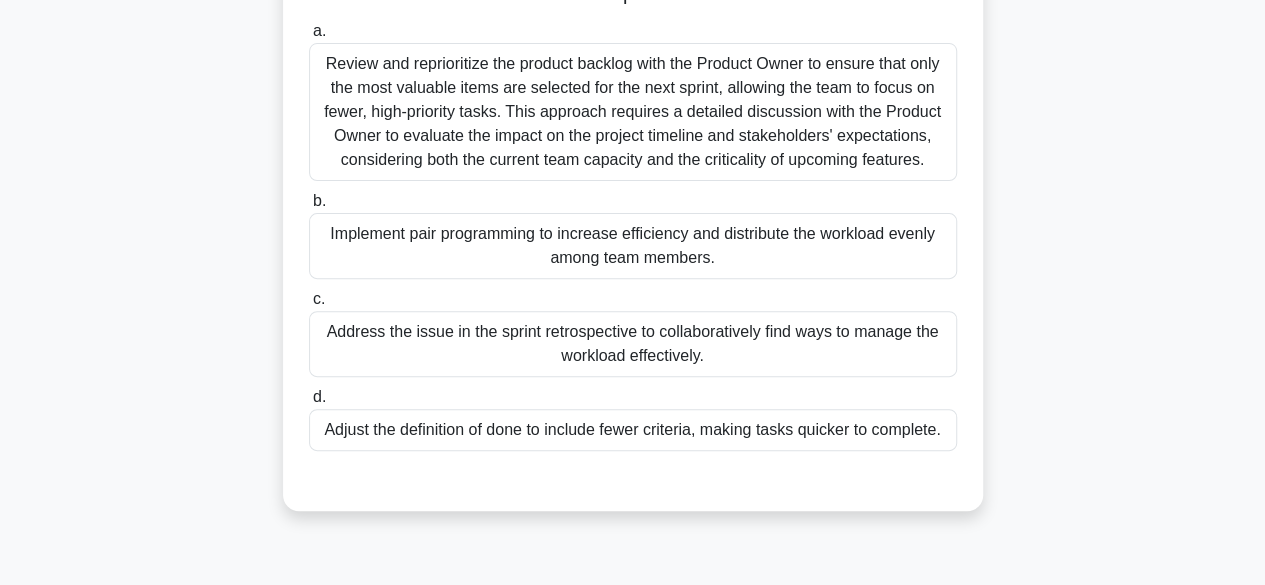 click on "a.
Review and reprioritize the product backlog with the Product Owner to ensure that only the most valuable items are selected for the next sprint, allowing the team to focus on fewer, high-priority tasks. This approach requires a detailed discussion with the Product Owner to evaluate the impact on the project timeline and stakeholders' expectations, considering both the current team capacity and the criticality of upcoming features." at bounding box center [633, 235] 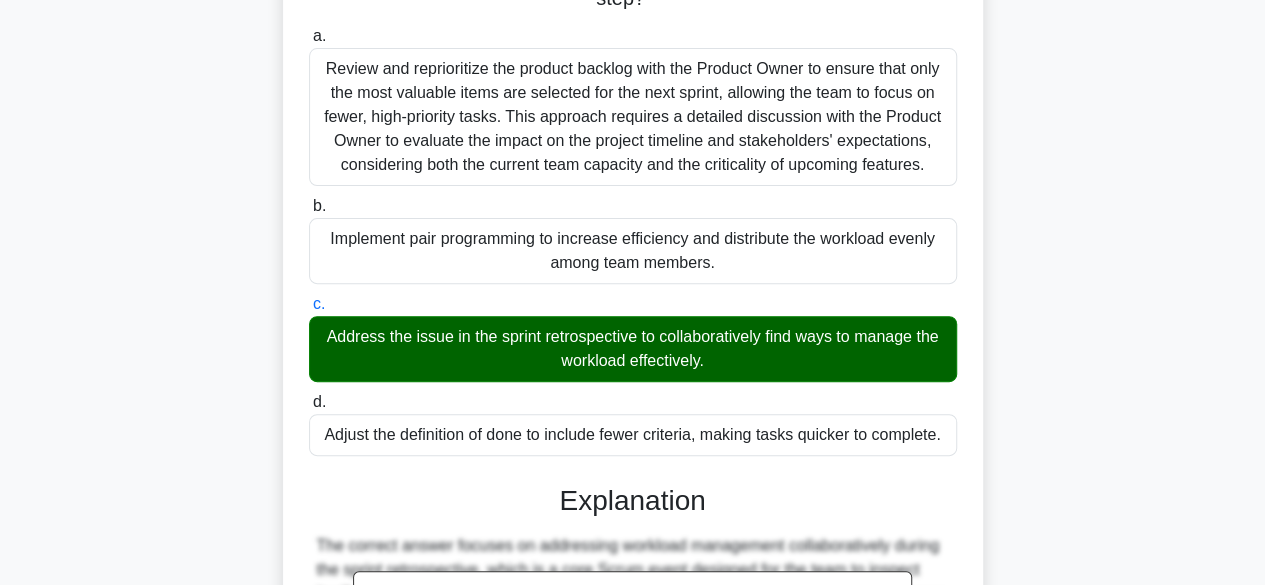 scroll, scrollTop: 573, scrollLeft: 0, axis: vertical 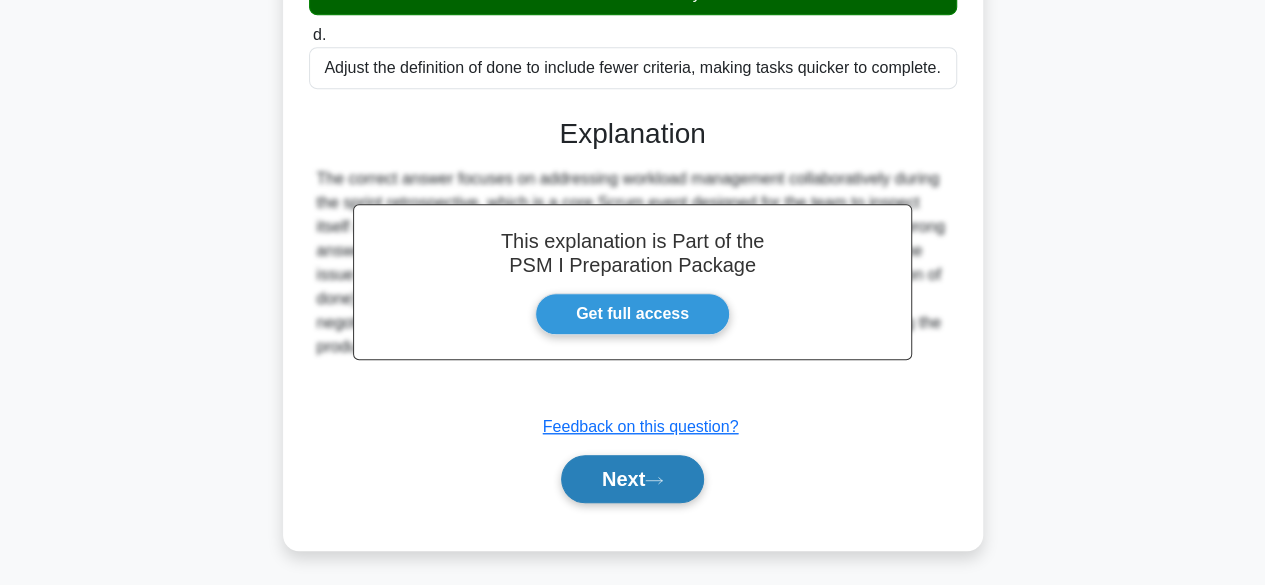 click on "Next" at bounding box center (632, 479) 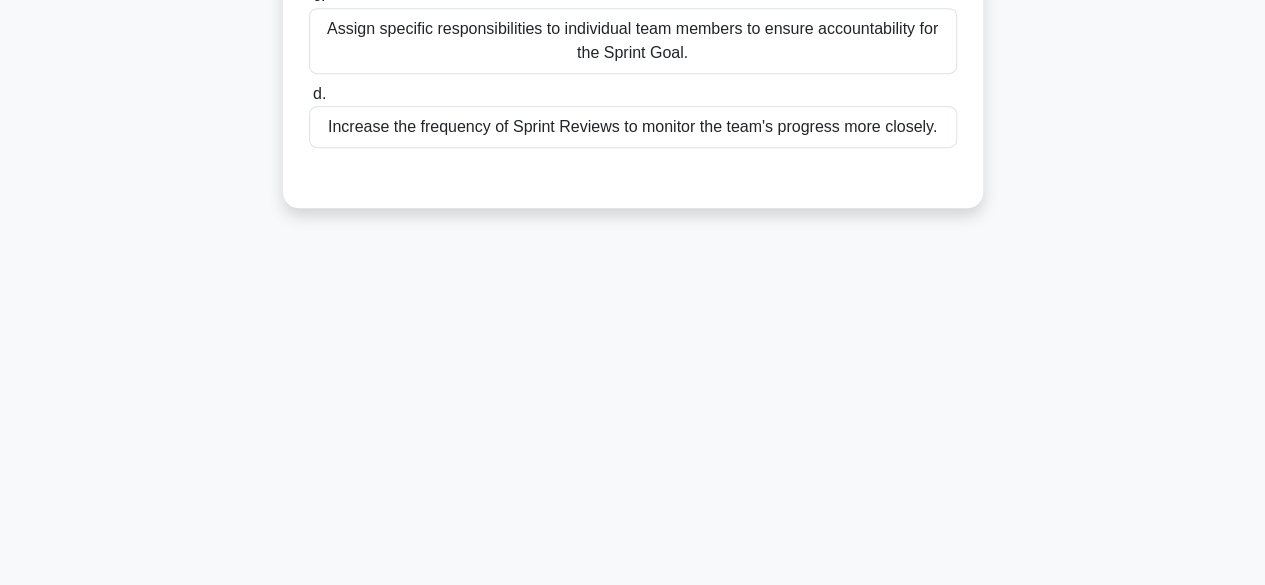 scroll, scrollTop: 0, scrollLeft: 0, axis: both 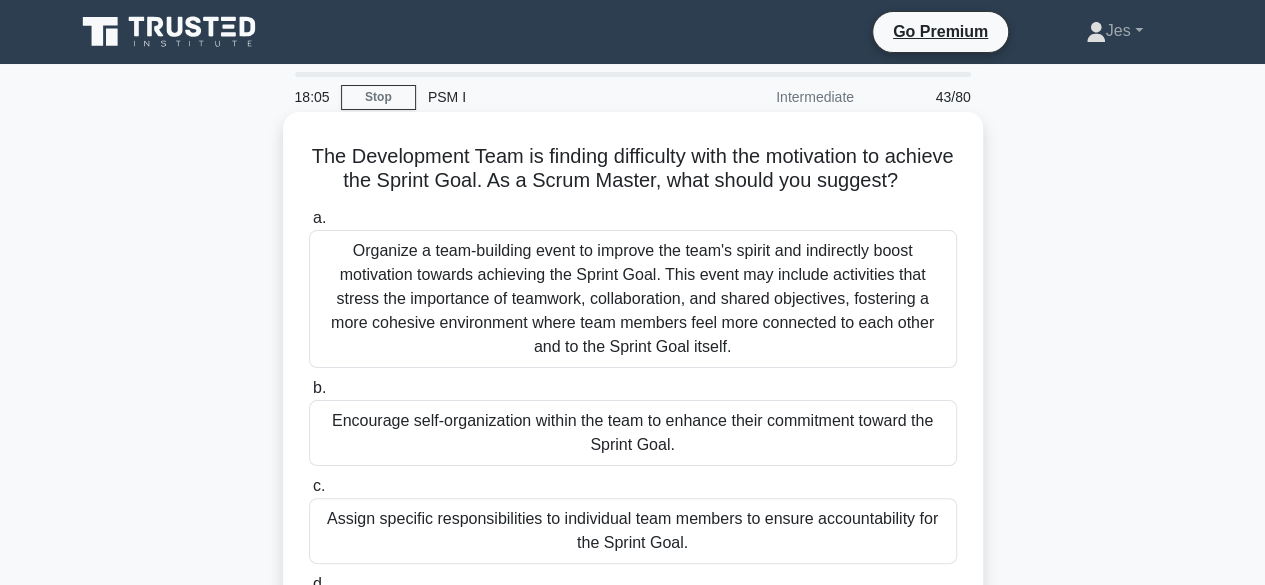 click on "Encourage self-organization within the team to enhance their commitment toward the Sprint Goal." at bounding box center [633, 433] 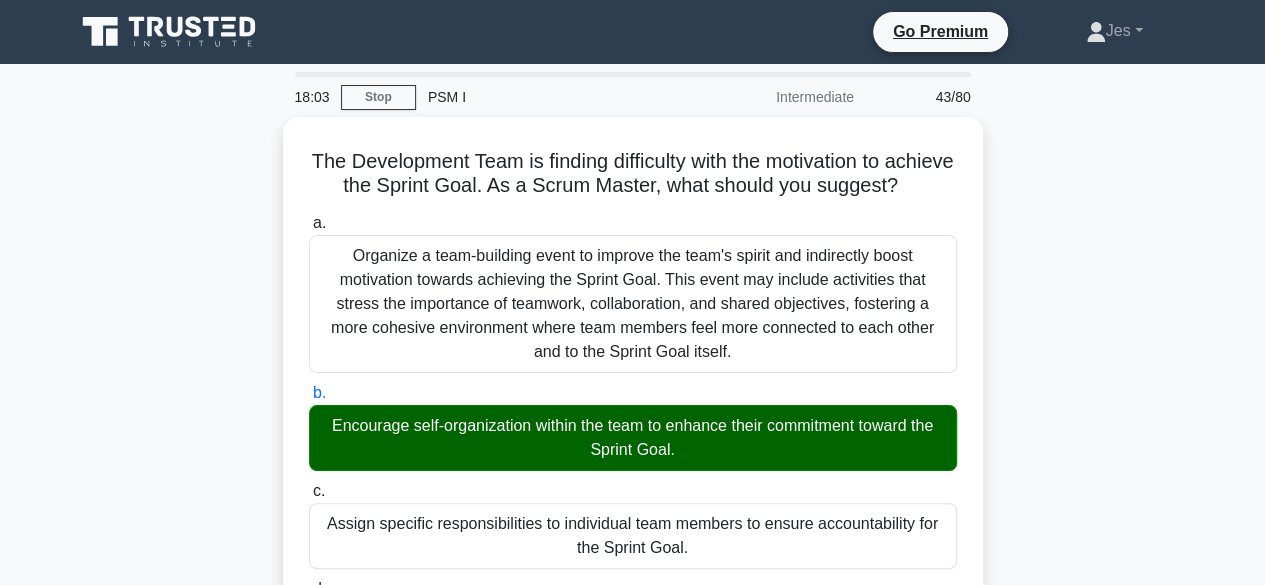 scroll, scrollTop: 512, scrollLeft: 0, axis: vertical 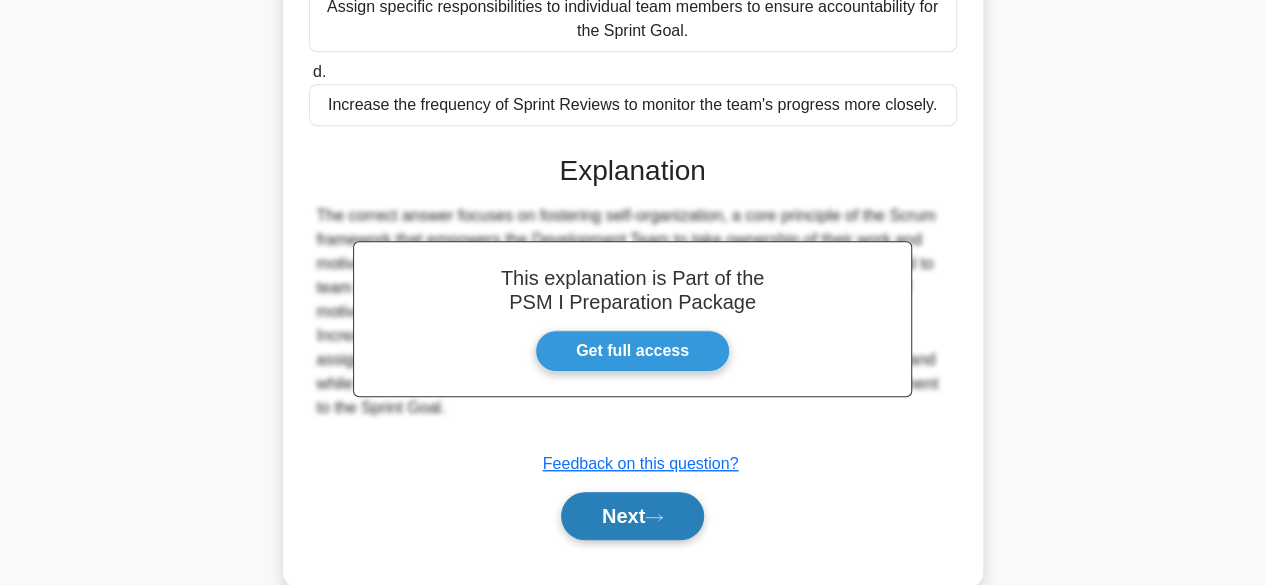 click on "Next" at bounding box center [632, 516] 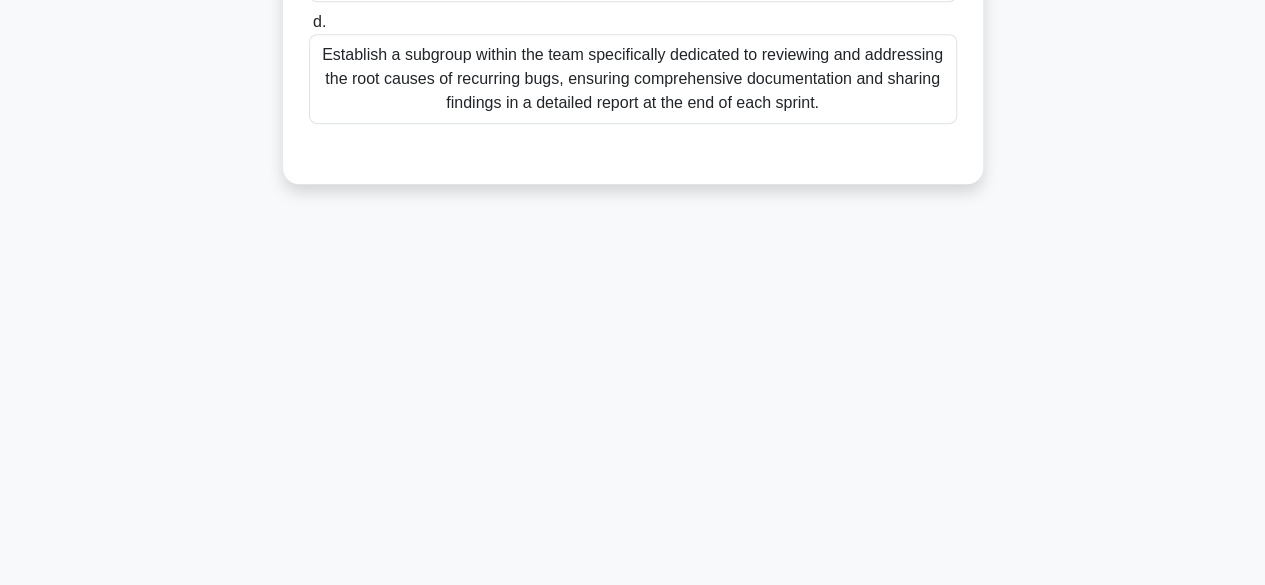 scroll, scrollTop: 495, scrollLeft: 0, axis: vertical 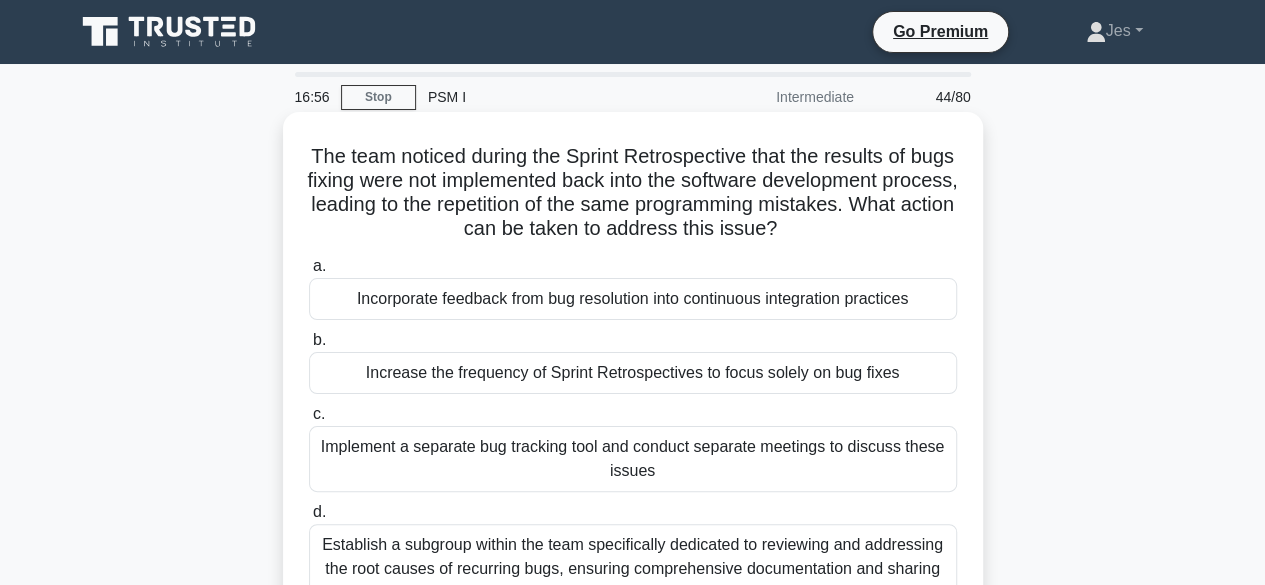 click on "Incorporate feedback from bug resolution into continuous integration practices" at bounding box center [633, 299] 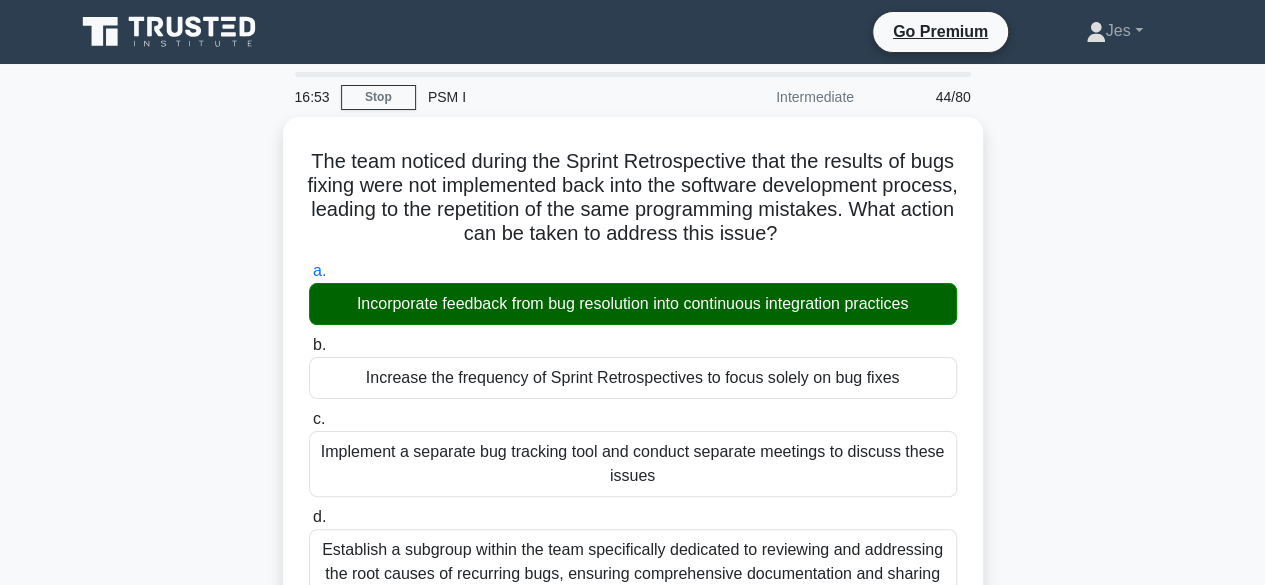 scroll, scrollTop: 495, scrollLeft: 0, axis: vertical 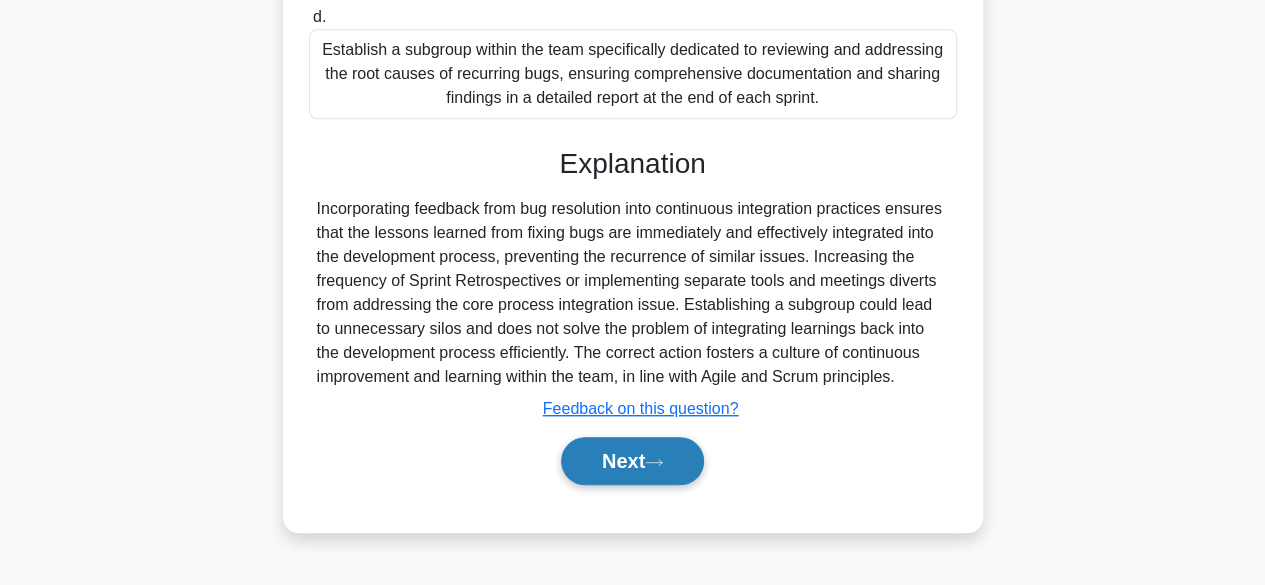 click on "Next" at bounding box center (632, 461) 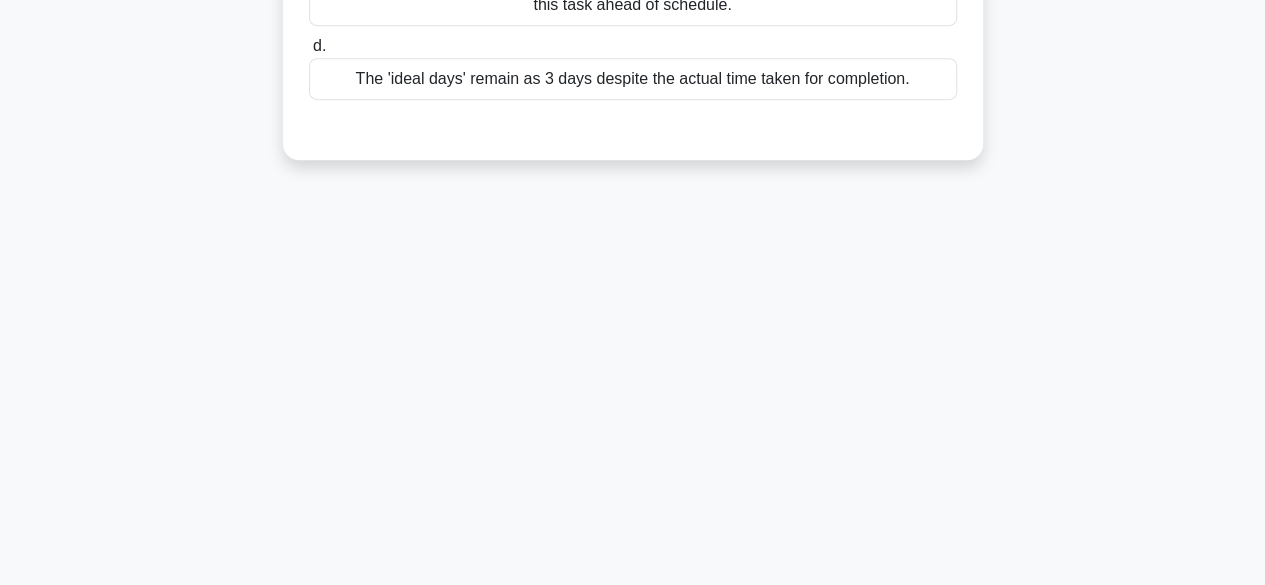 scroll, scrollTop: 0, scrollLeft: 0, axis: both 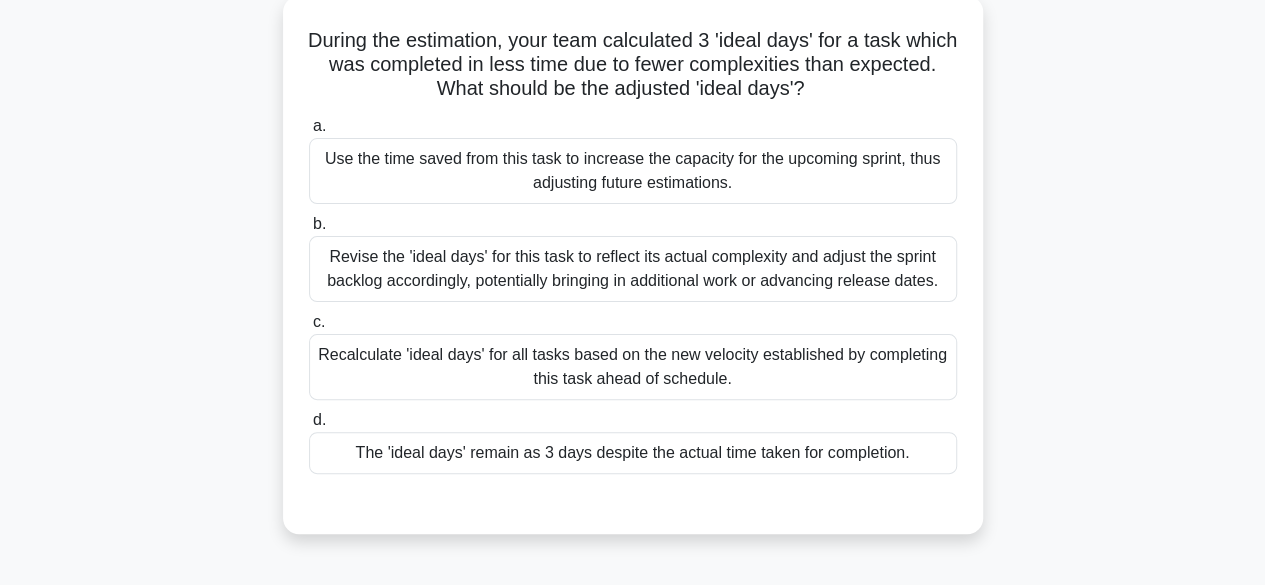 click on "Revise the 'ideal days' for this task to reflect its actual complexity and adjust the sprint backlog accordingly, potentially bringing in additional work or advancing release dates." at bounding box center (633, 269) 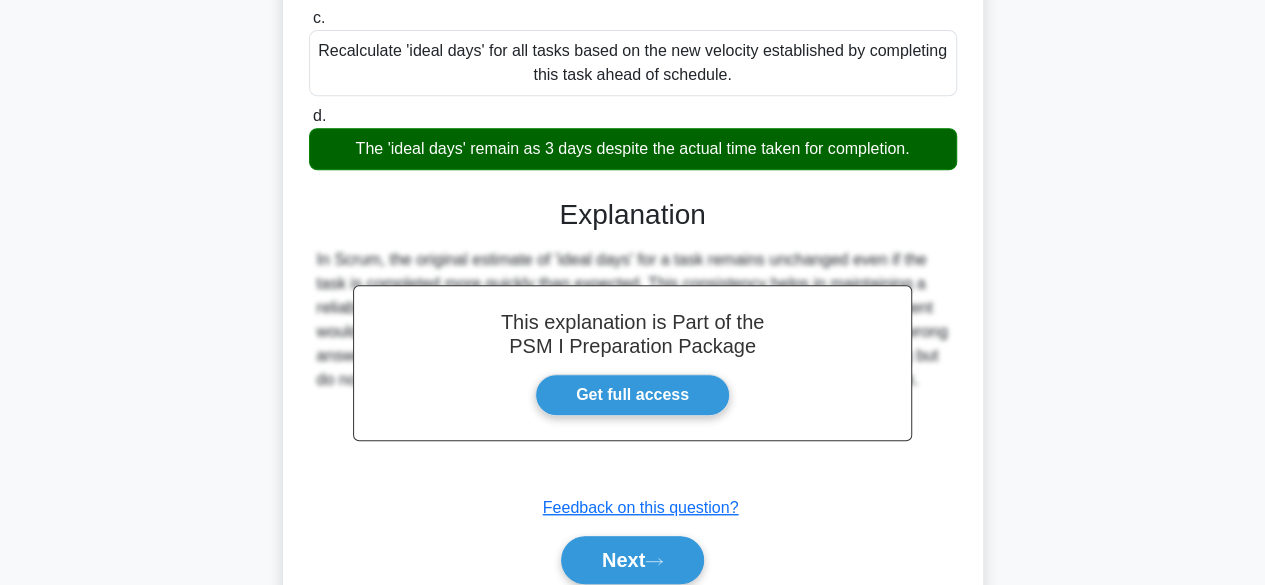 scroll, scrollTop: 528, scrollLeft: 0, axis: vertical 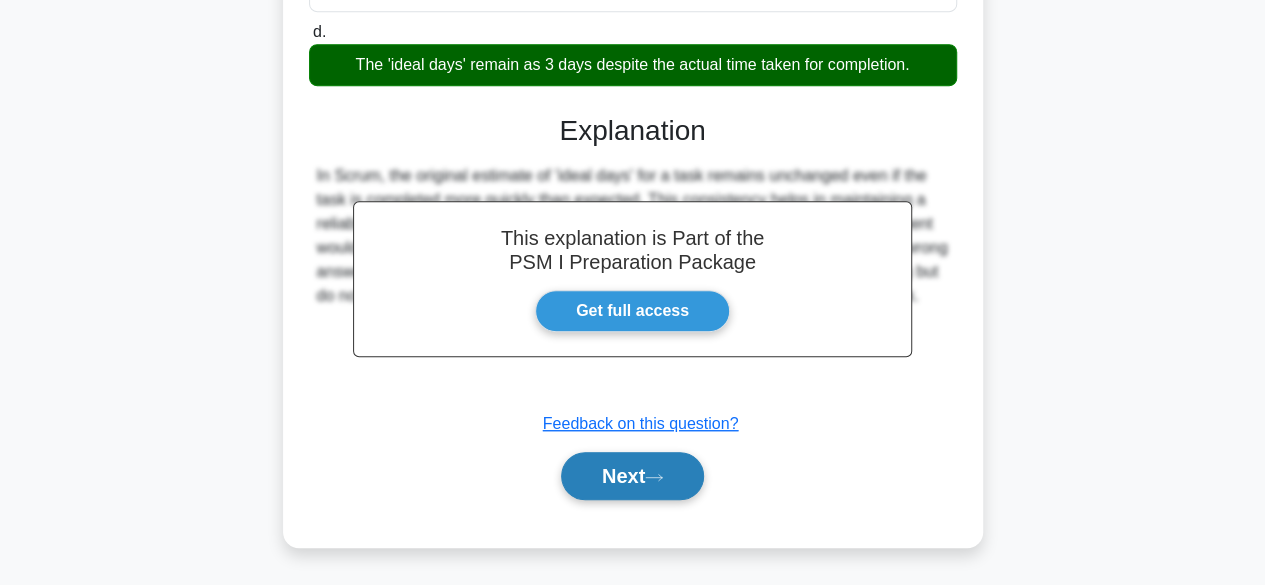 click on "Next" at bounding box center [632, 476] 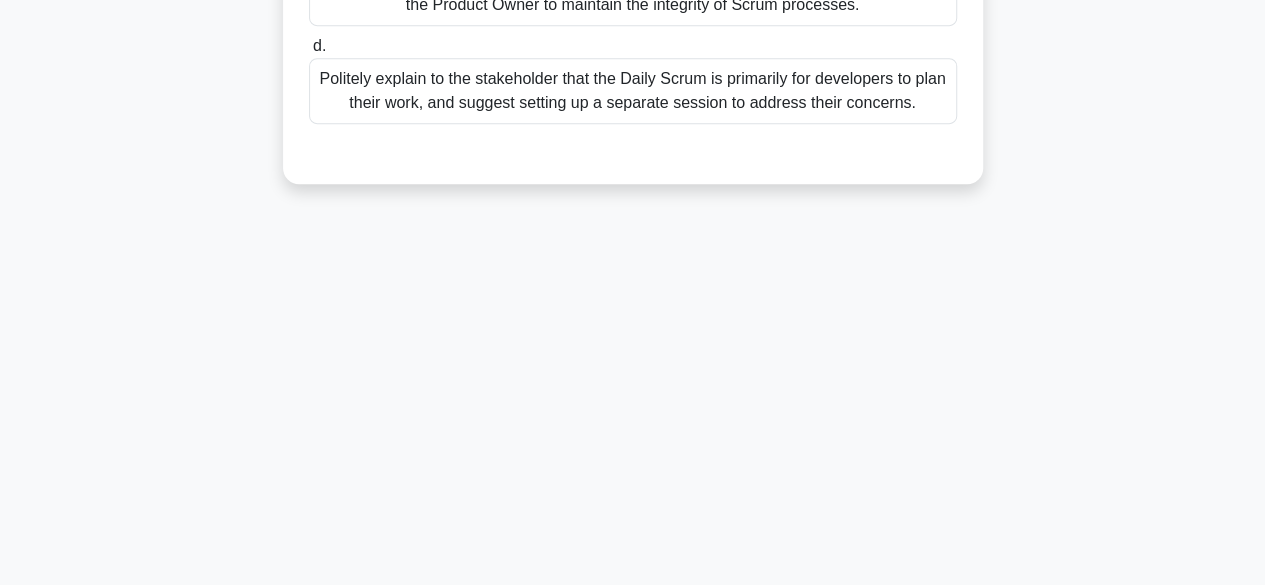 scroll, scrollTop: 0, scrollLeft: 0, axis: both 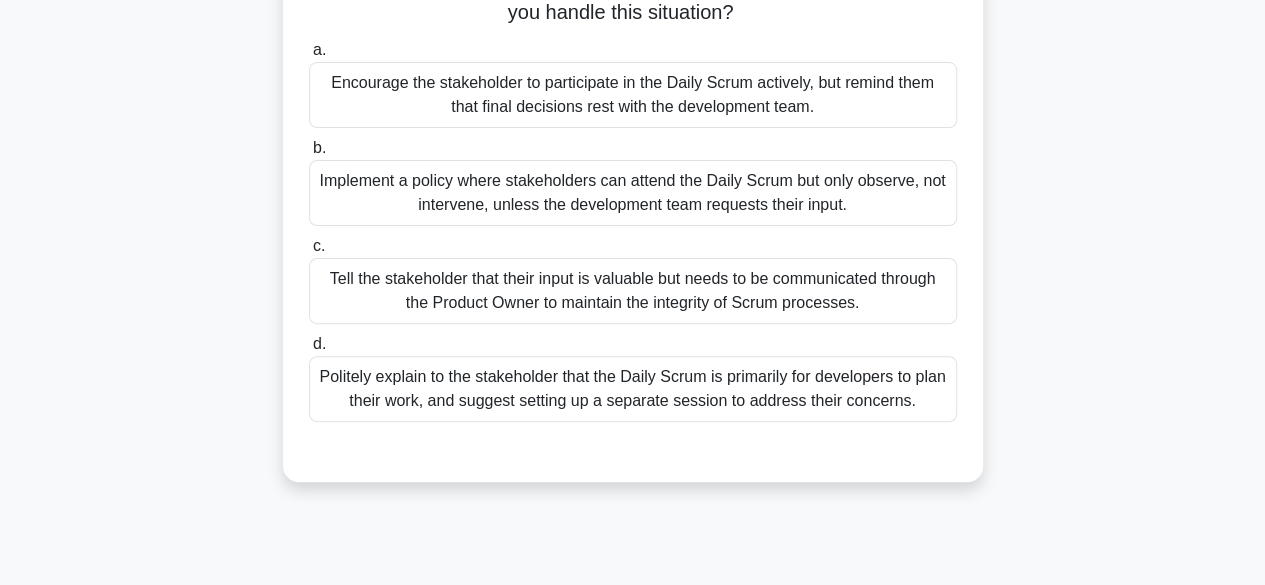 click on "Tell the stakeholder that their input is valuable but needs to be communicated through the Product Owner to maintain the integrity of Scrum processes." at bounding box center (633, 291) 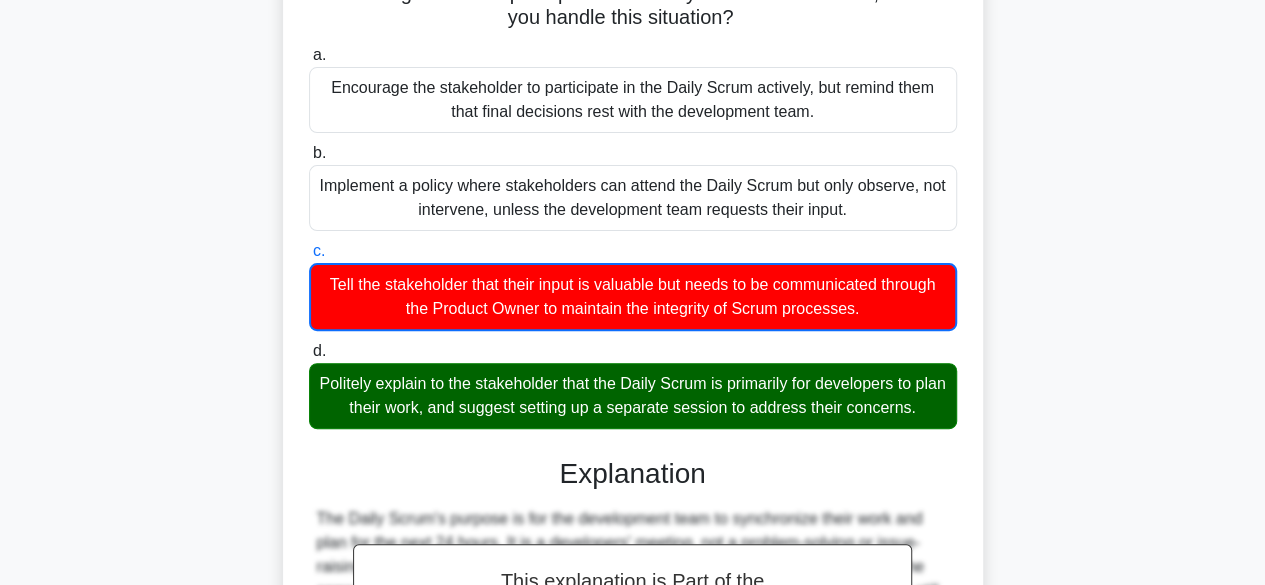 scroll, scrollTop: 552, scrollLeft: 0, axis: vertical 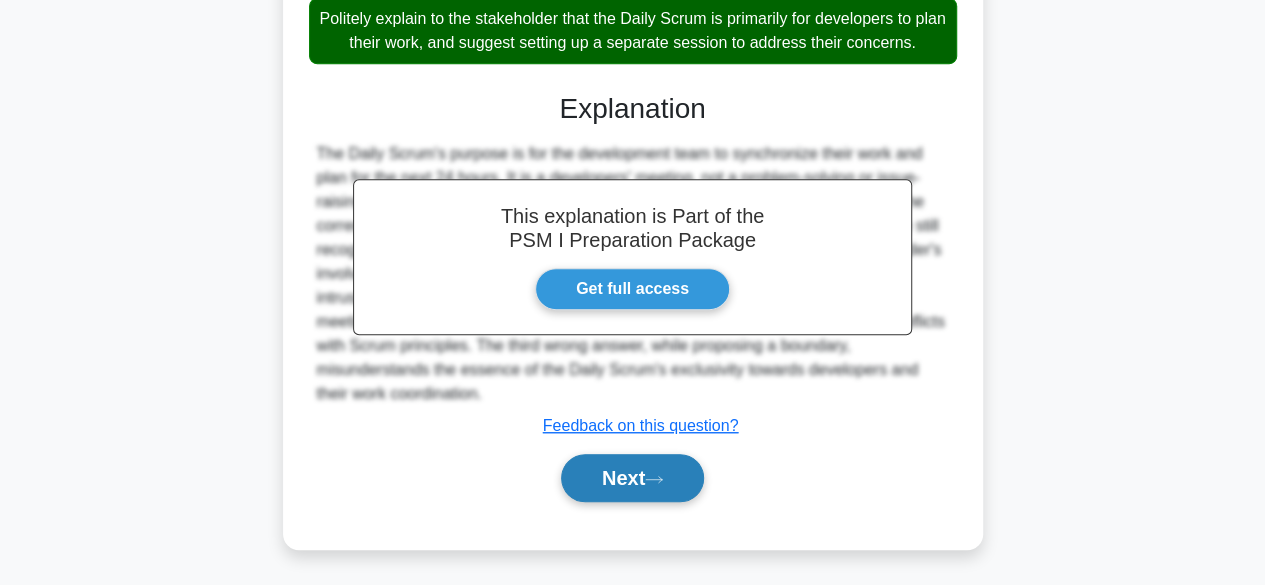 click on "Next" at bounding box center [632, 478] 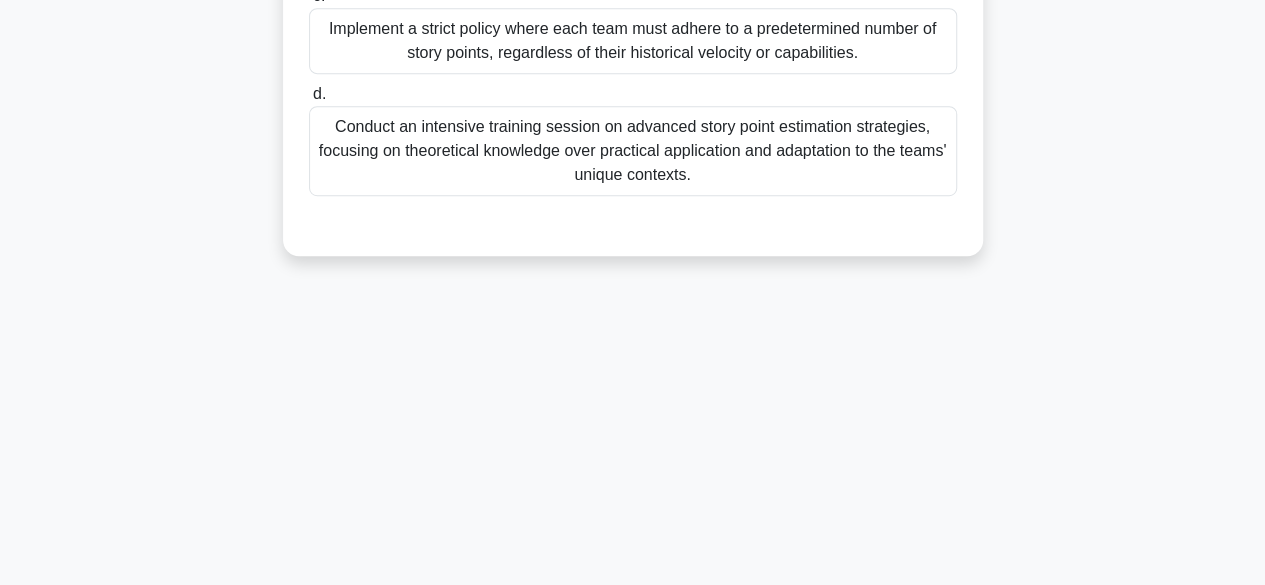 scroll, scrollTop: 495, scrollLeft: 0, axis: vertical 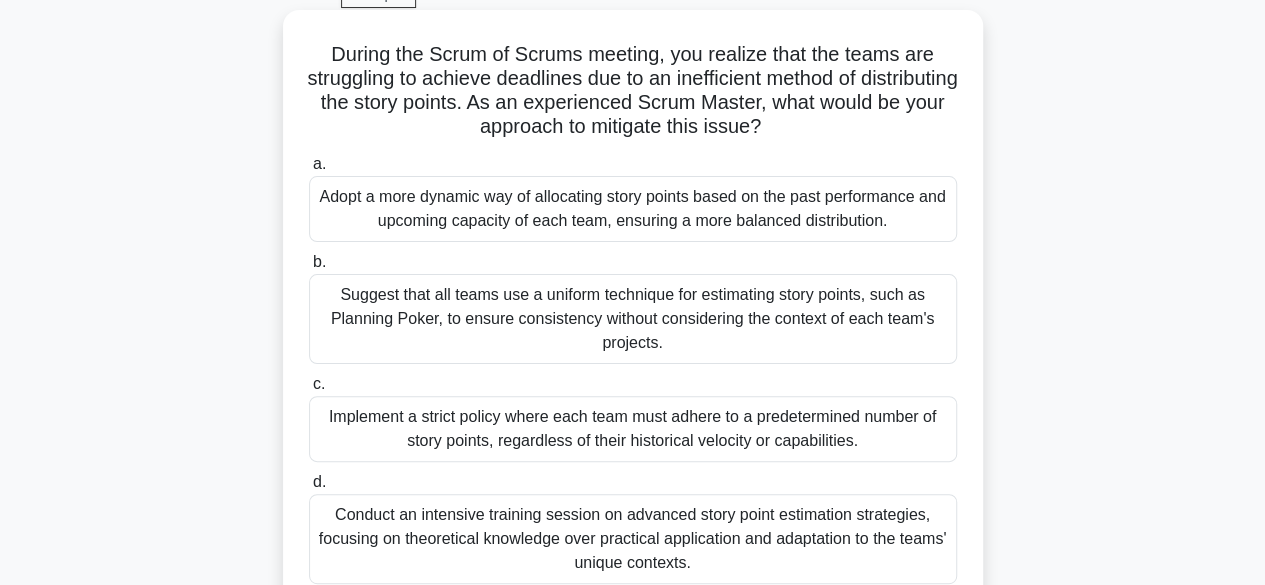 click on "Adopt a more dynamic way of allocating story points based on the past performance and upcoming capacity of each team, ensuring a more balanced distribution." at bounding box center (633, 209) 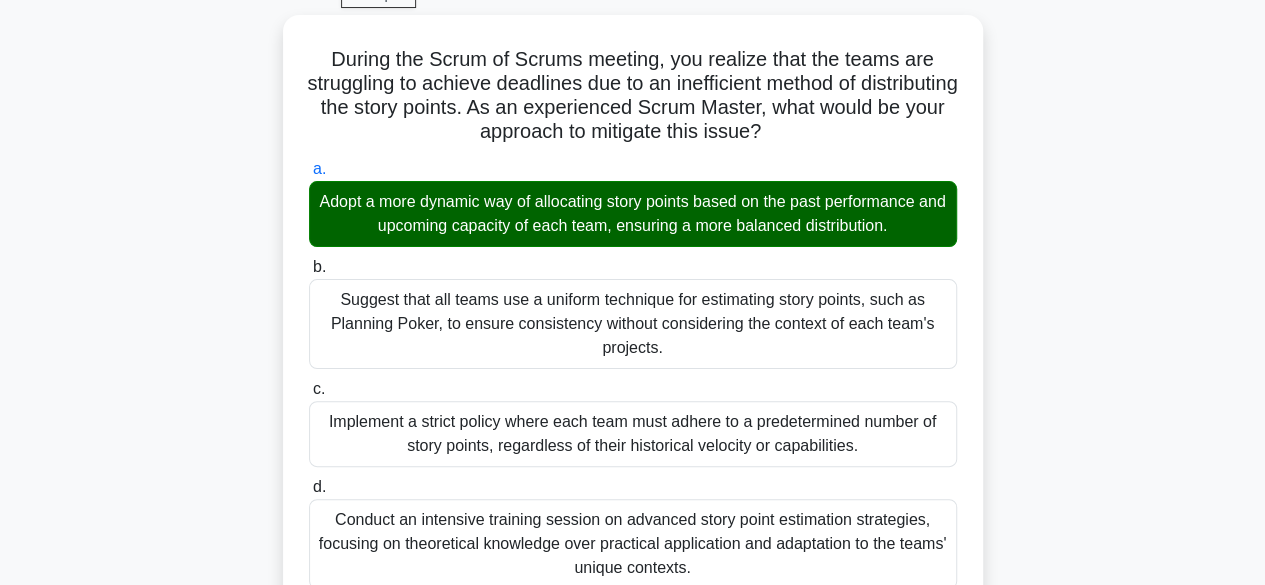 scroll, scrollTop: 501, scrollLeft: 0, axis: vertical 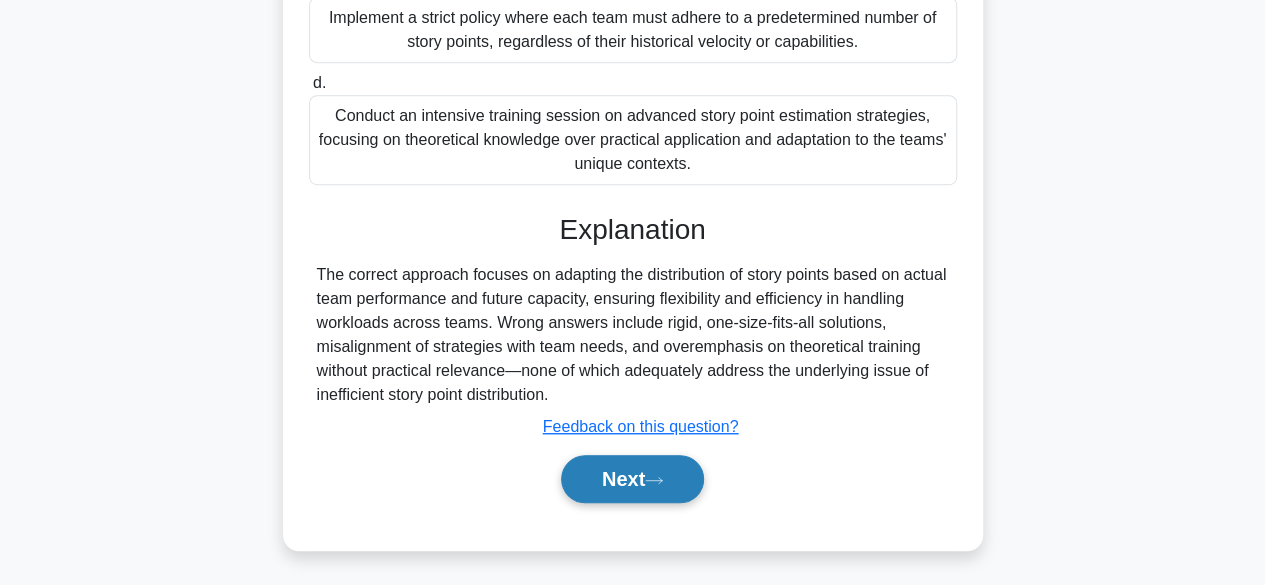 click on "Next" at bounding box center (632, 479) 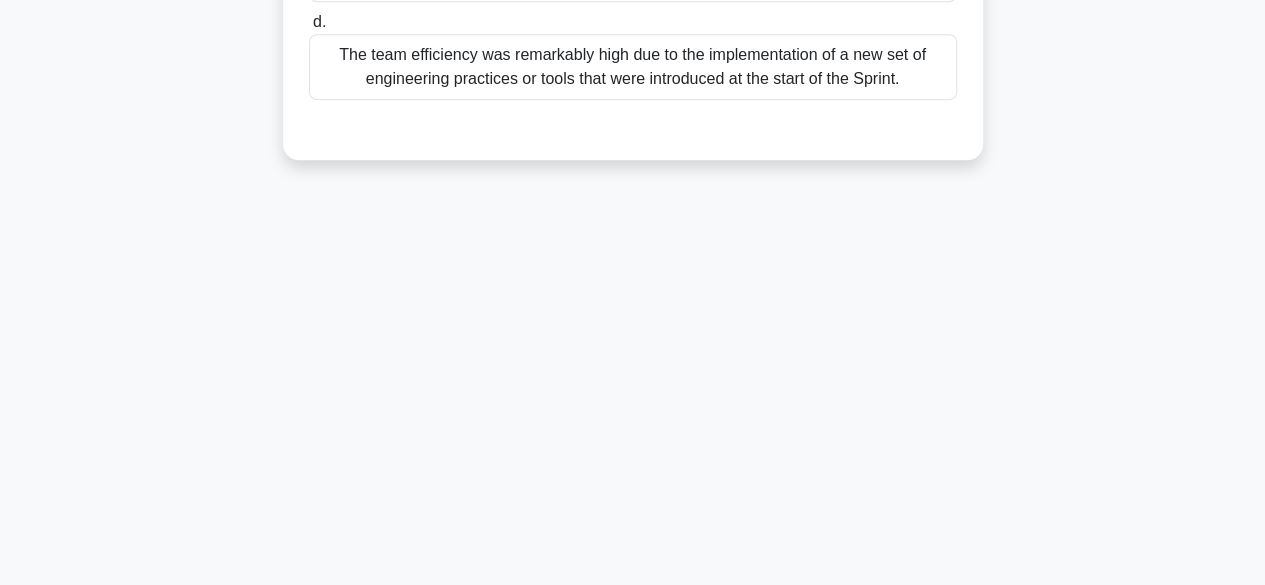 scroll, scrollTop: 495, scrollLeft: 0, axis: vertical 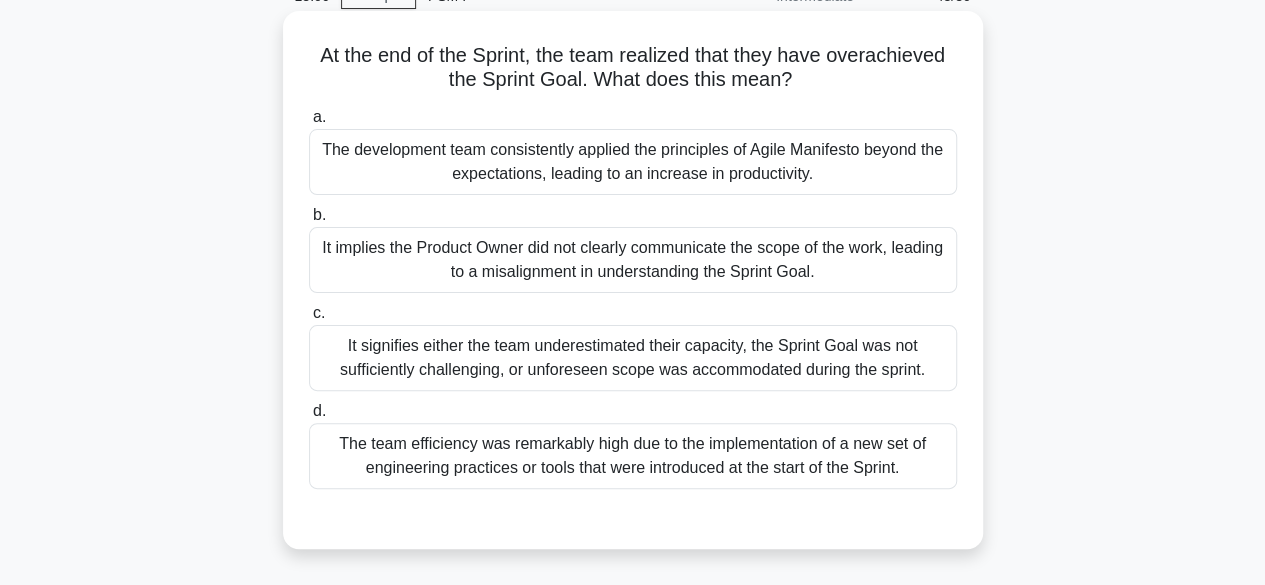 click on "It implies the Product Owner did not clearly communicate the scope of the work, leading to a misalignment in understanding the Sprint Goal." at bounding box center (633, 260) 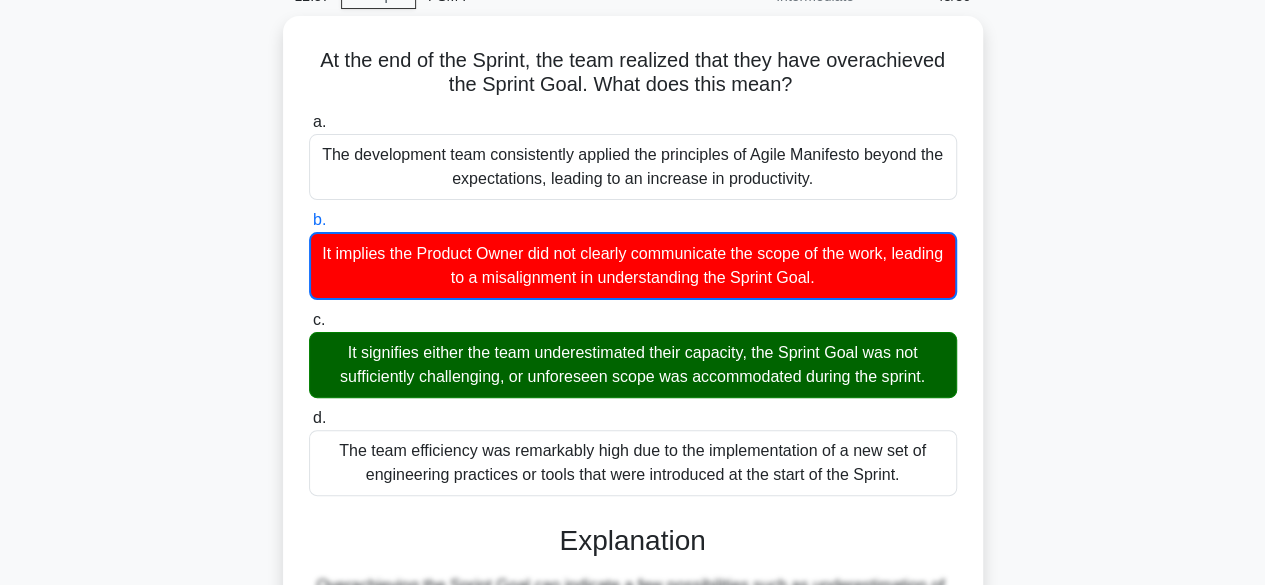 scroll, scrollTop: 504, scrollLeft: 0, axis: vertical 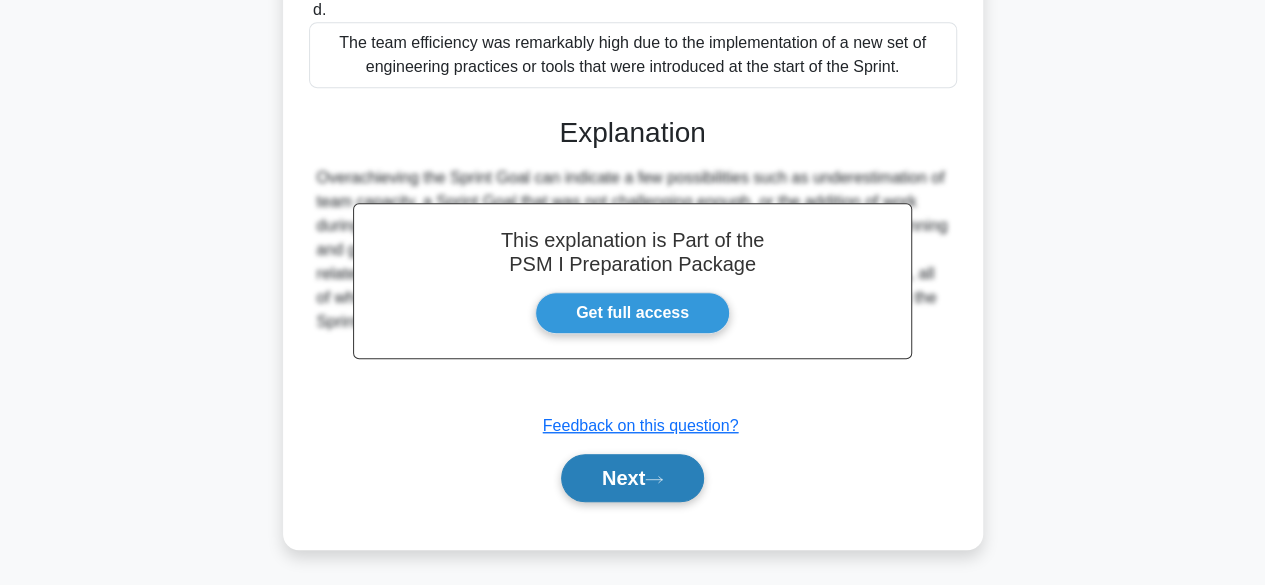 click on "Next" at bounding box center [632, 478] 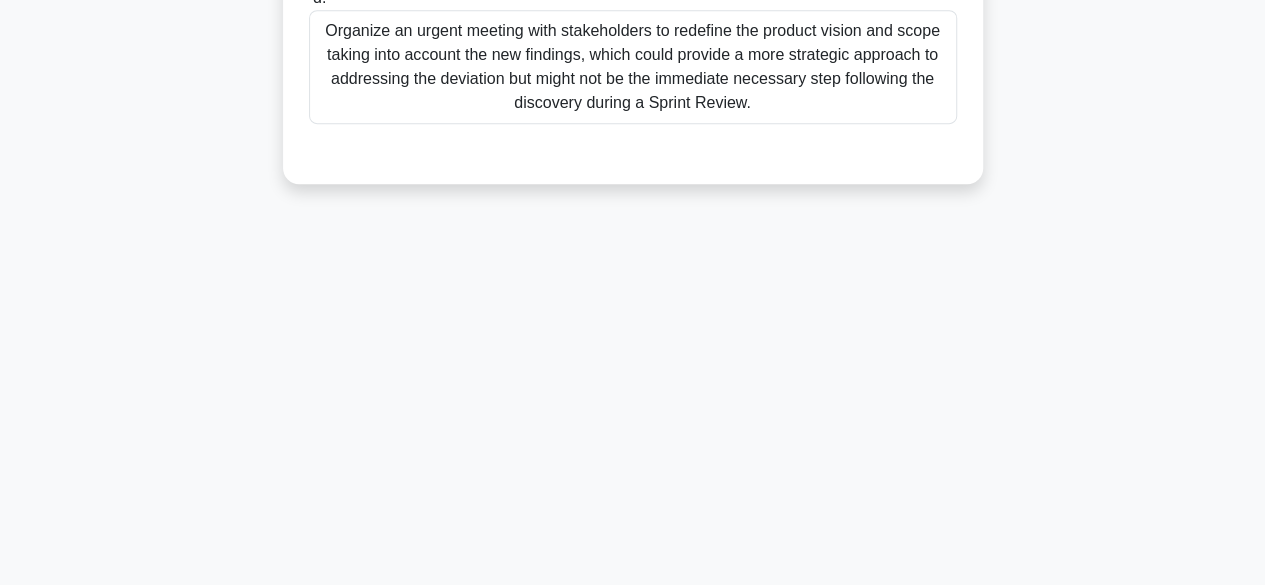 scroll, scrollTop: 0, scrollLeft: 0, axis: both 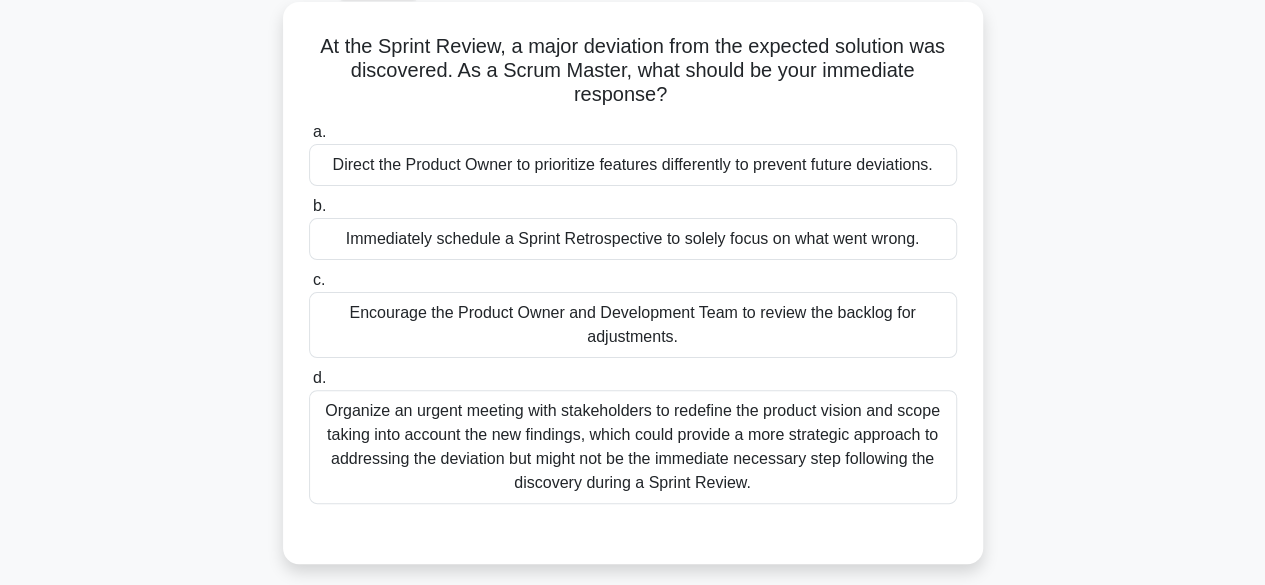click on "Encourage the Product Owner and Development Team to review the backlog for adjustments." at bounding box center [633, 325] 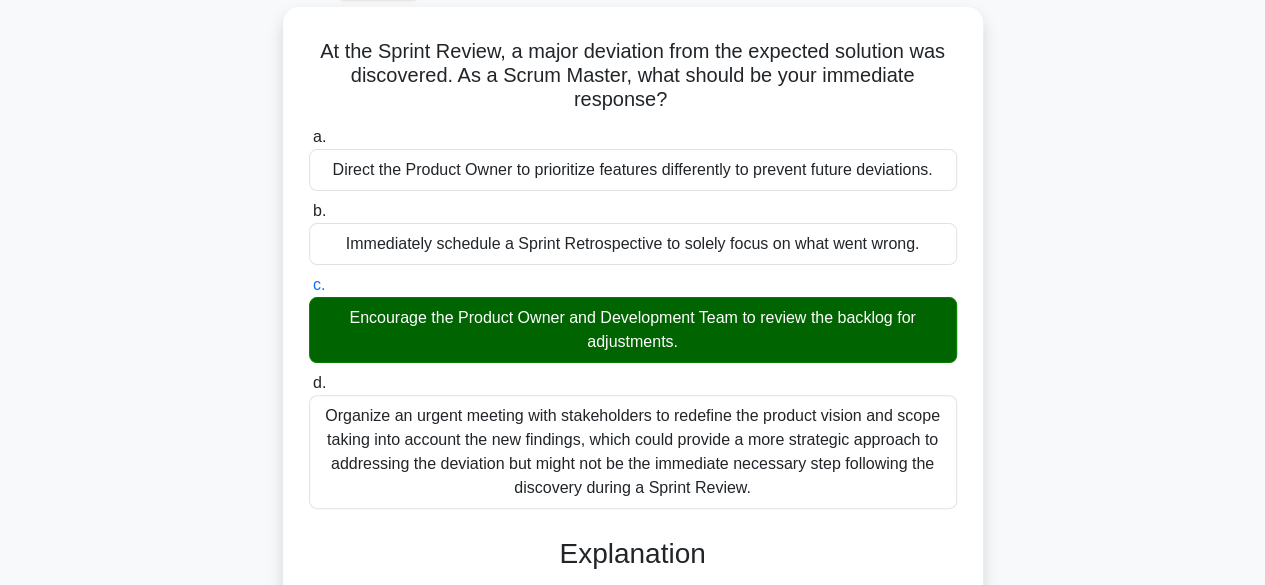 scroll, scrollTop: 573, scrollLeft: 0, axis: vertical 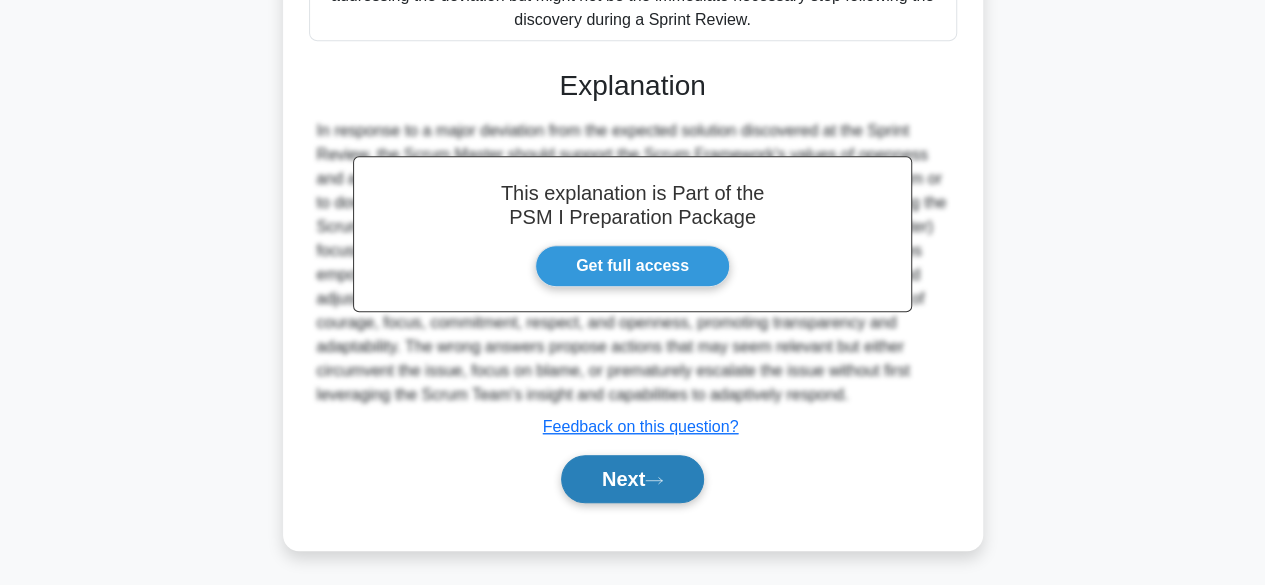 click on "Next" at bounding box center [632, 479] 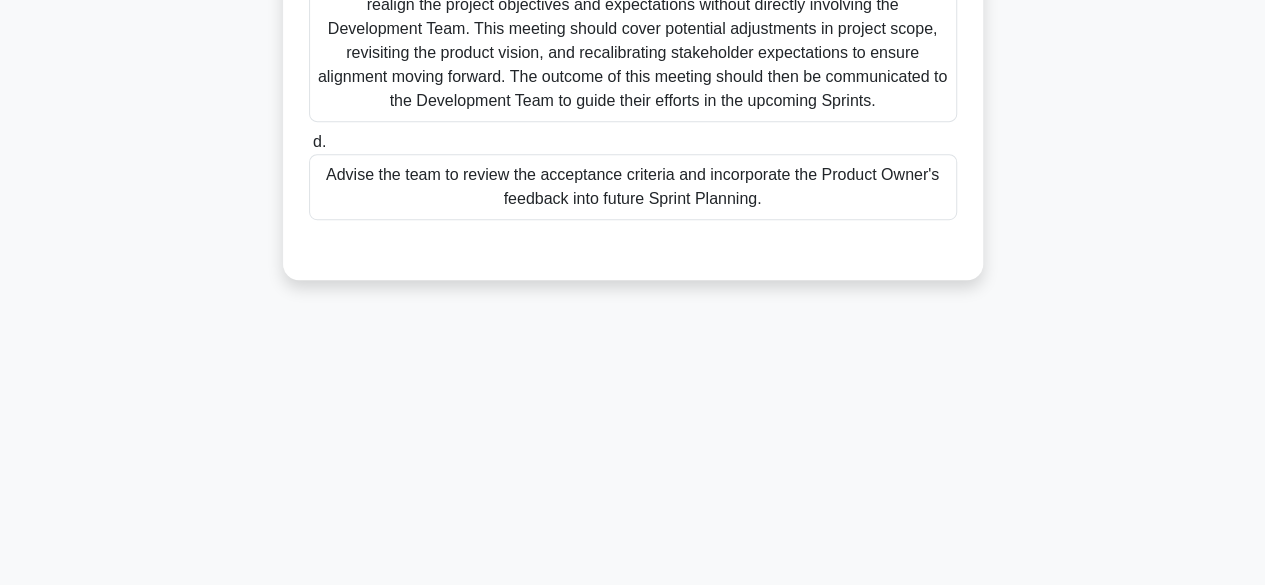 scroll, scrollTop: 495, scrollLeft: 0, axis: vertical 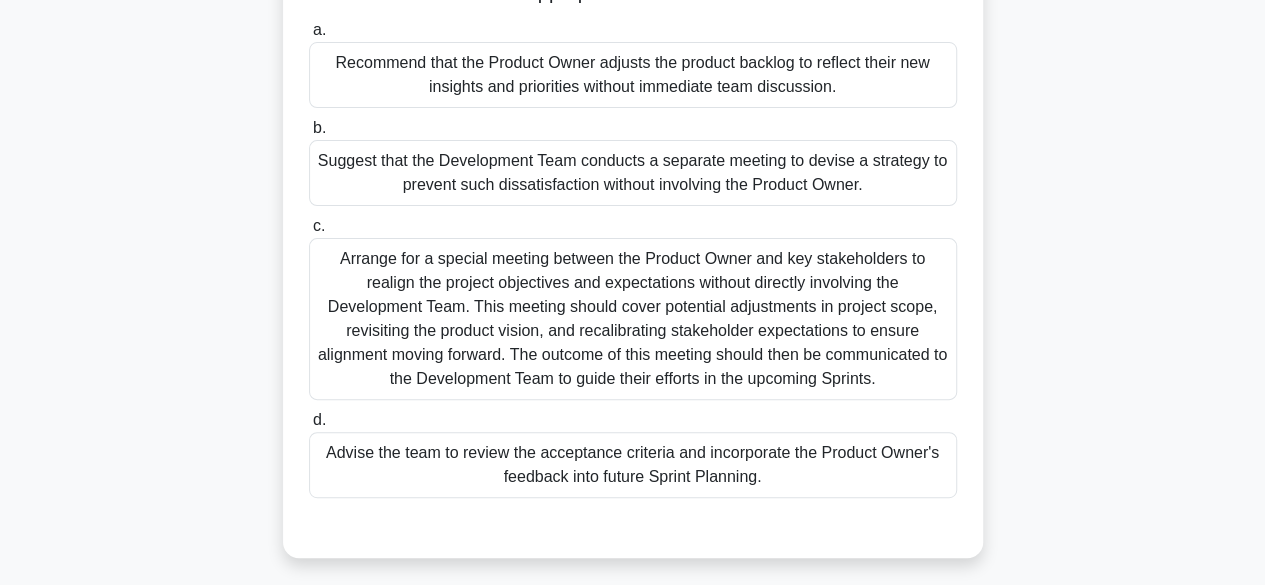 click on "a.
Recommend that the Product Owner adjusts the product backlog to reflect their new insights and priorities without immediate team discussion.
b.
c. d." at bounding box center (633, 258) 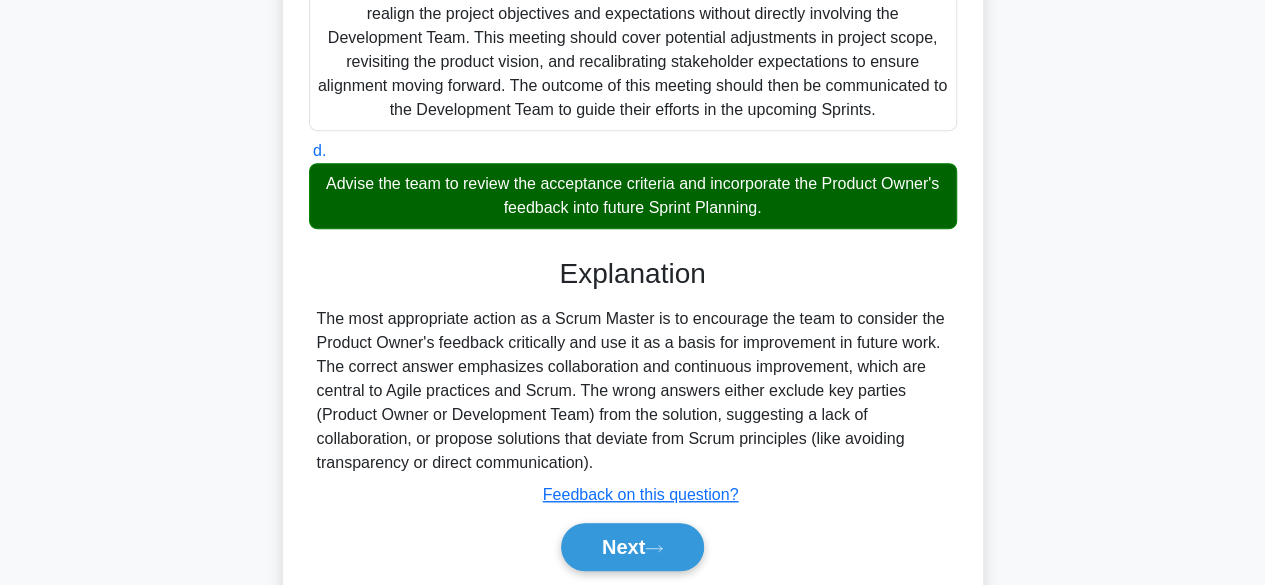 scroll, scrollTop: 549, scrollLeft: 0, axis: vertical 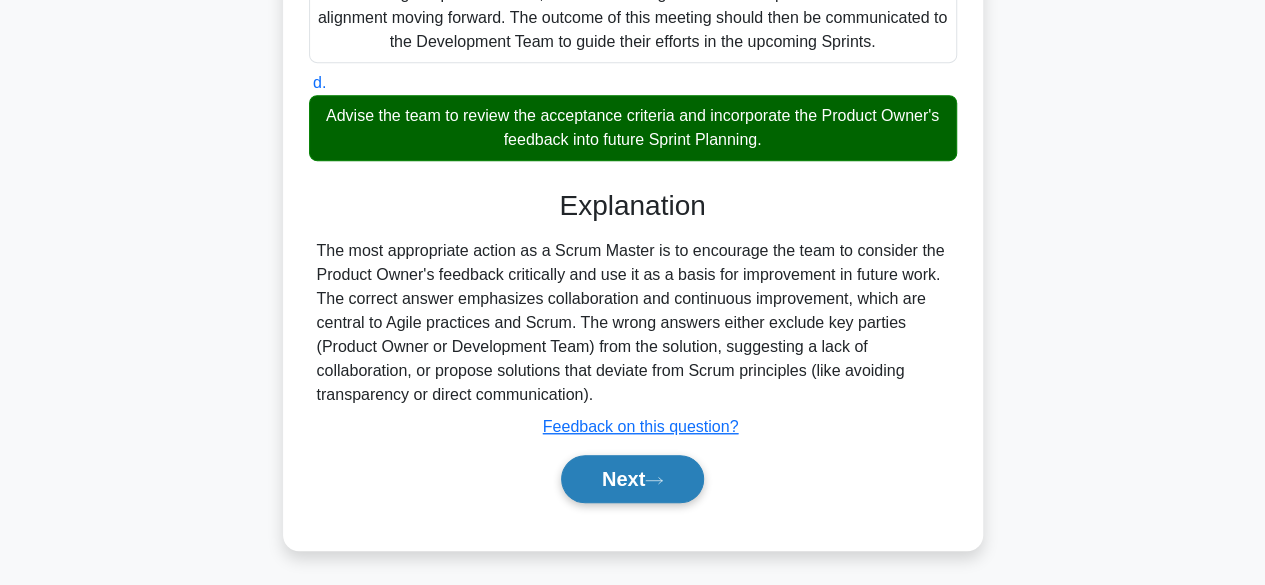 click on "Next" at bounding box center (632, 479) 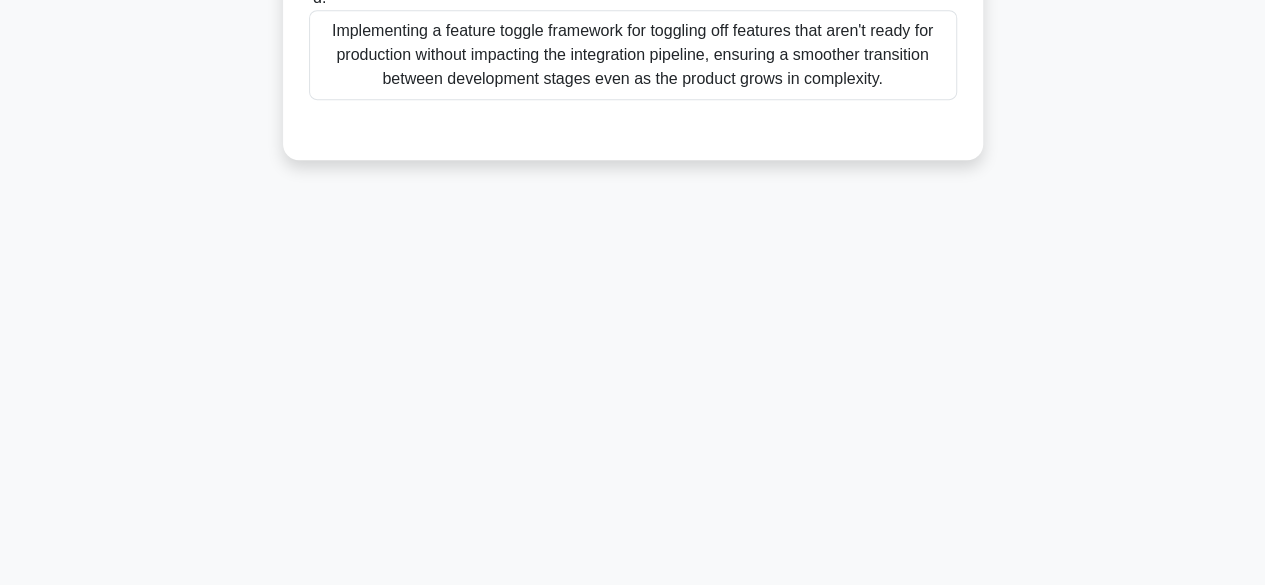 scroll, scrollTop: 495, scrollLeft: 0, axis: vertical 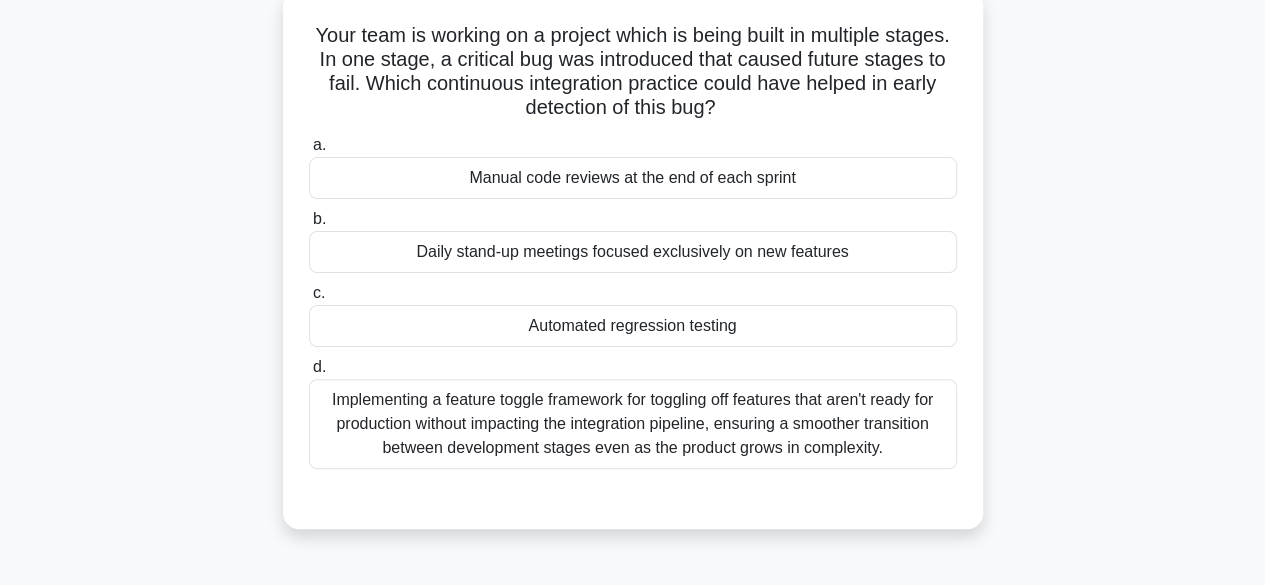 click on "Manual code reviews at the end of each sprint" at bounding box center (633, 178) 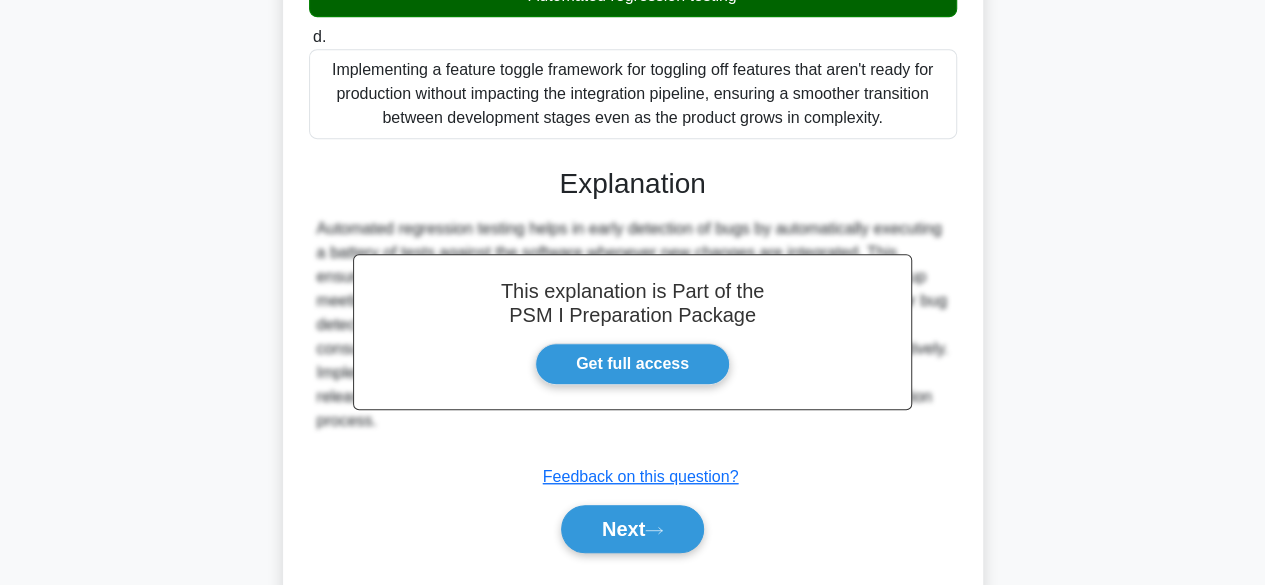 scroll, scrollTop: 504, scrollLeft: 0, axis: vertical 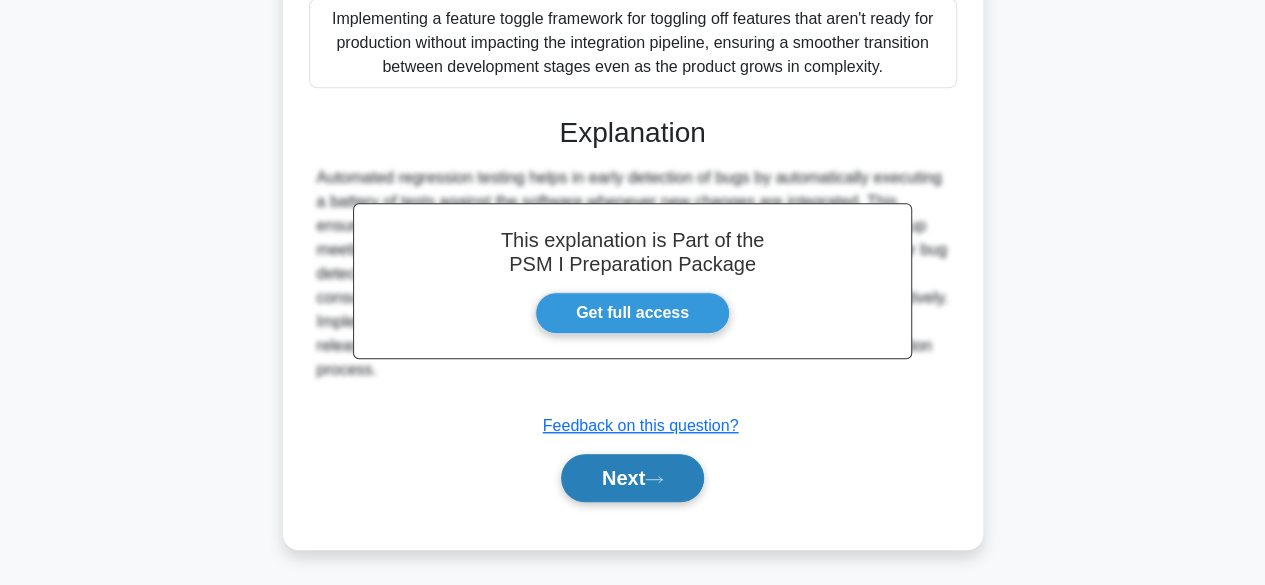 click on "Next" at bounding box center (632, 478) 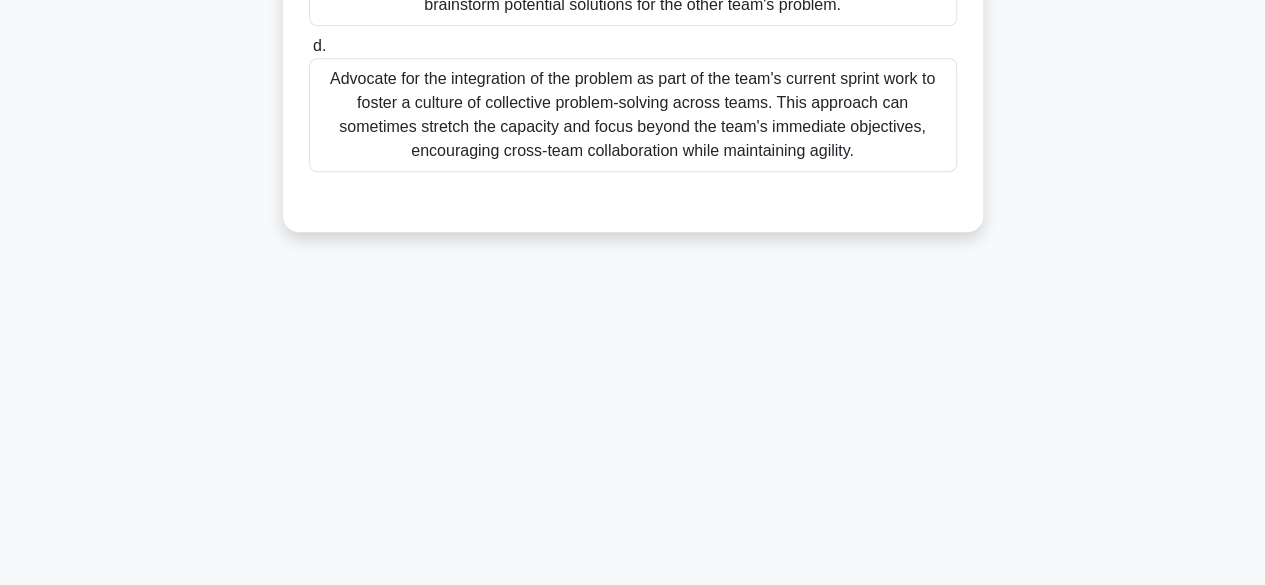 scroll, scrollTop: 495, scrollLeft: 0, axis: vertical 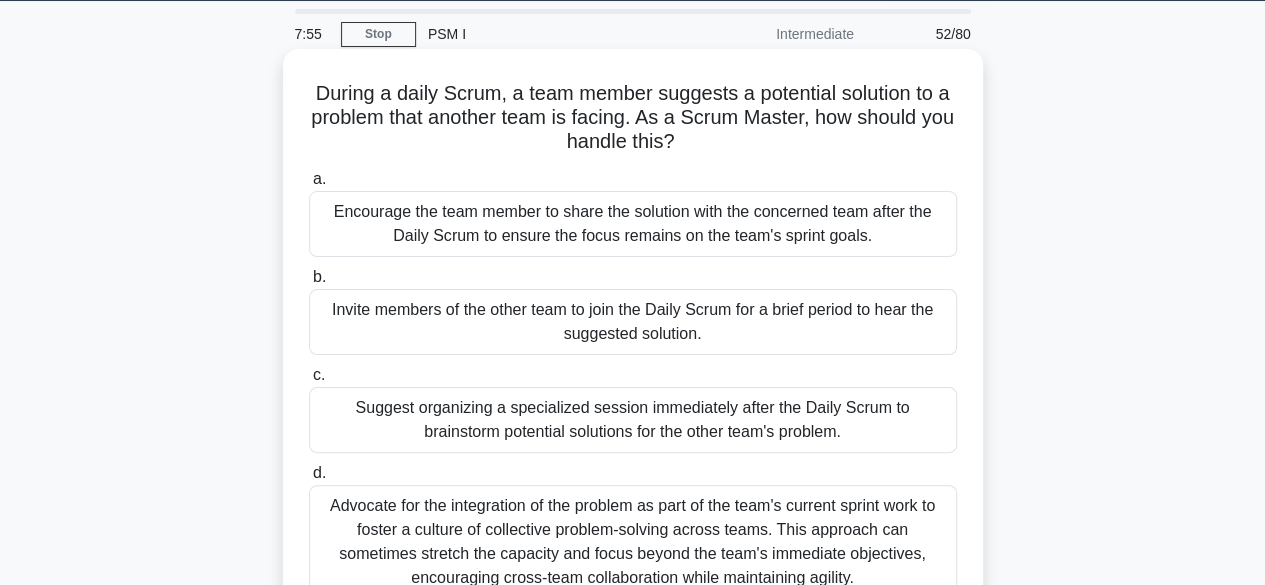 click on "Encourage the team member to share the solution with the concerned team after the Daily Scrum to ensure the focus remains on the team's sprint goals." at bounding box center (633, 224) 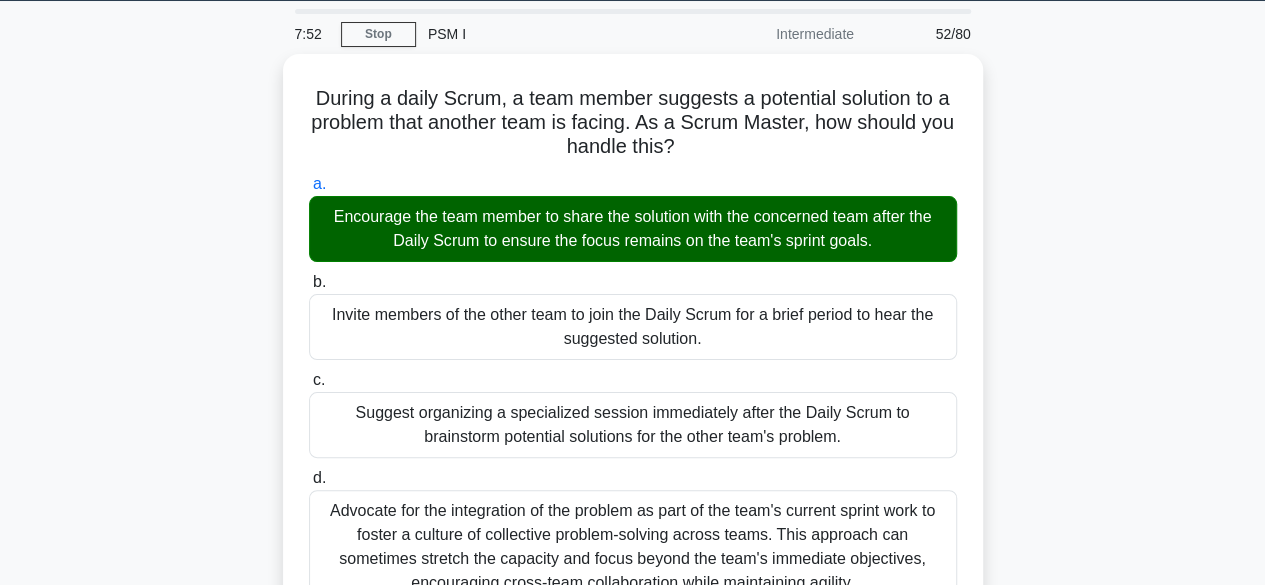 scroll, scrollTop: 573, scrollLeft: 0, axis: vertical 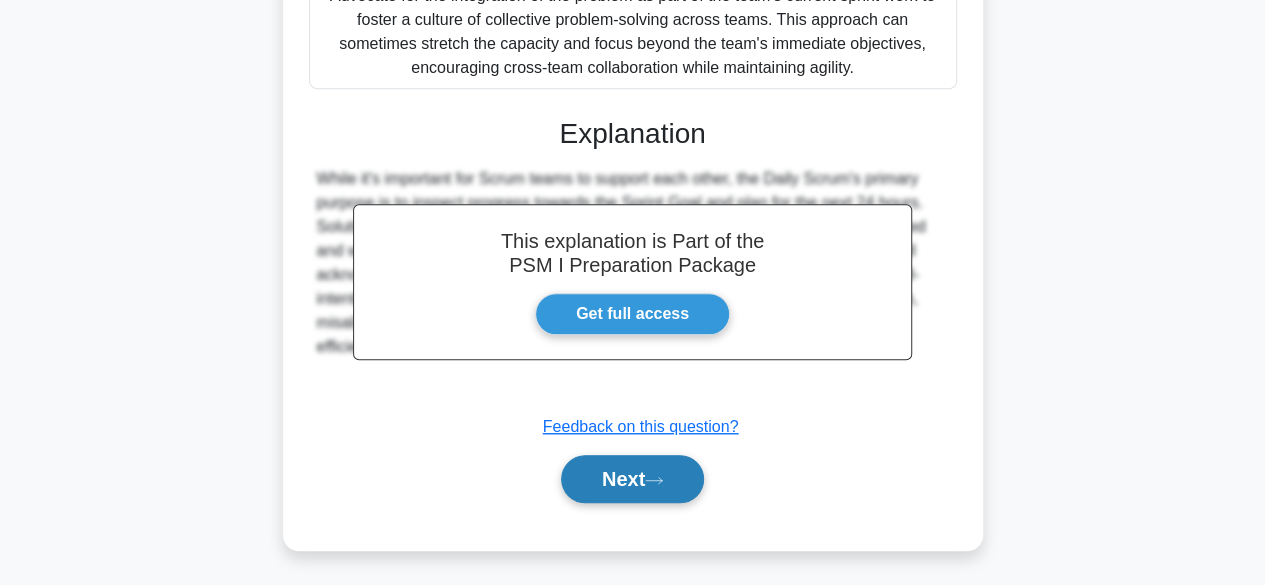 click on "Next" at bounding box center [632, 479] 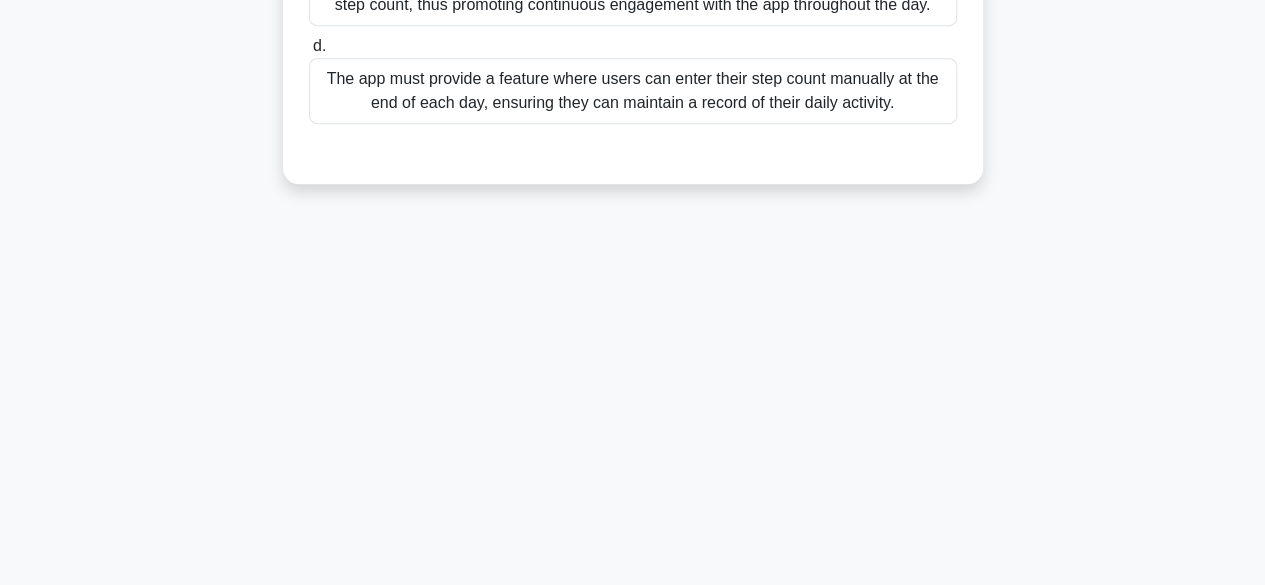 scroll, scrollTop: 495, scrollLeft: 0, axis: vertical 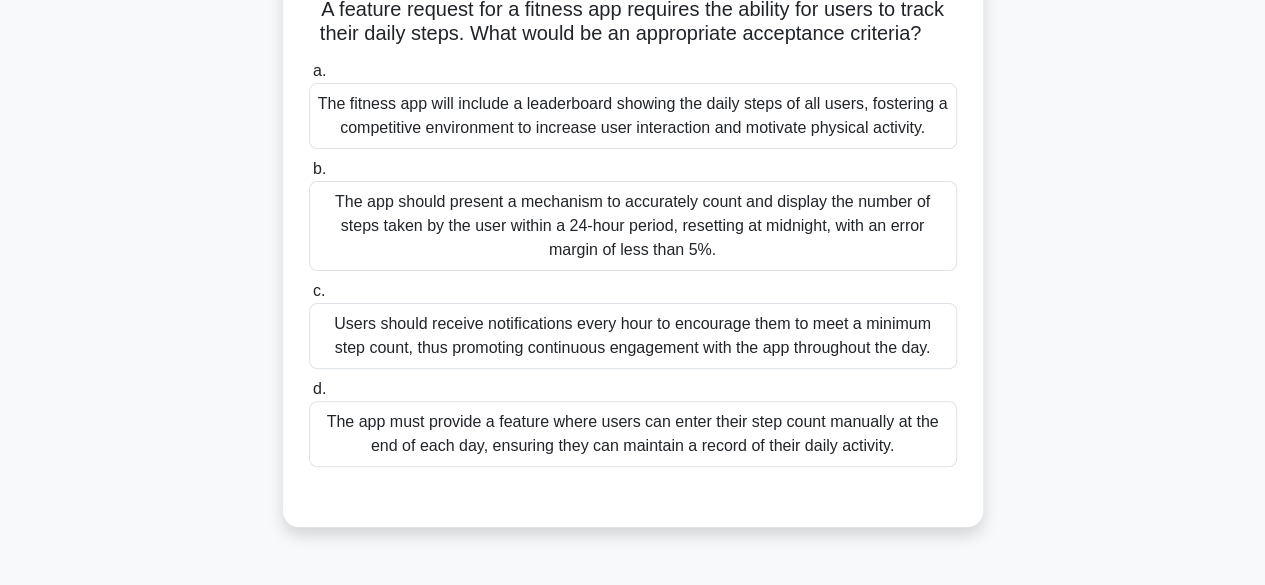 click on "The app should present a mechanism to accurately count and display the number of steps taken by the user within a 24-hour period, resetting at midnight, with an error margin of less than 5%." at bounding box center (633, 226) 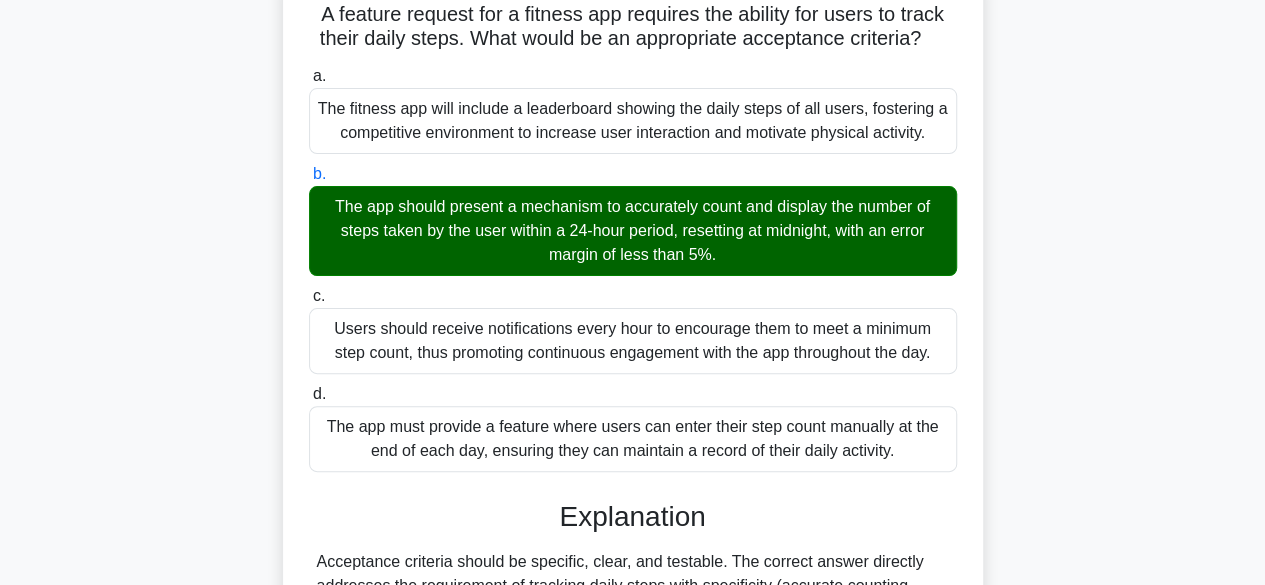 scroll, scrollTop: 495, scrollLeft: 0, axis: vertical 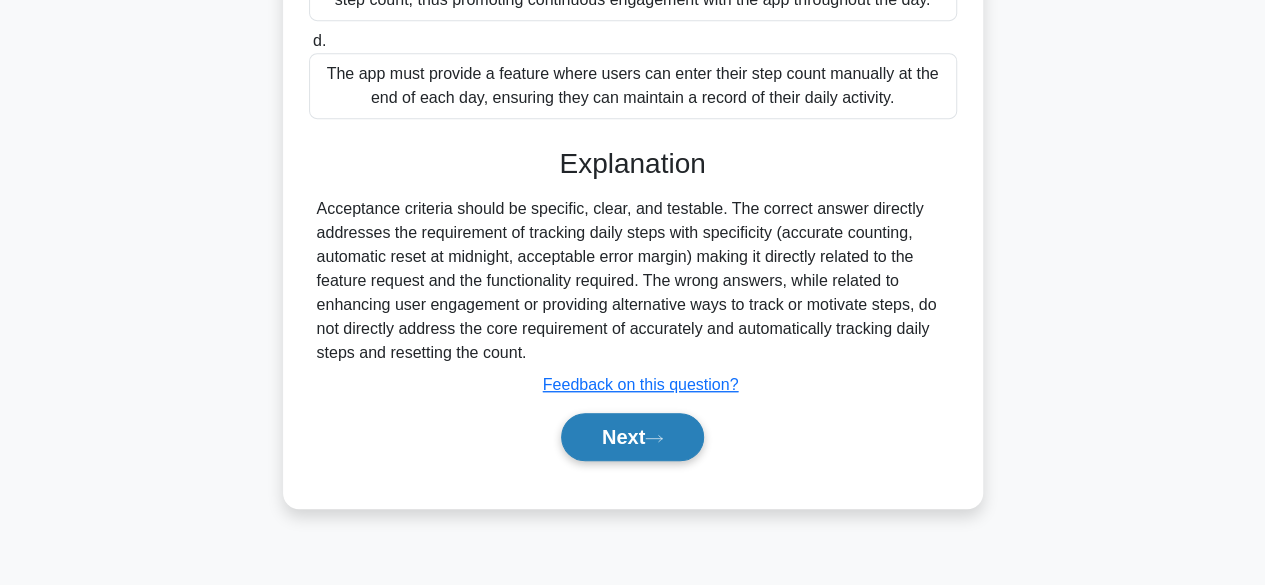 click on "Next" at bounding box center [632, 437] 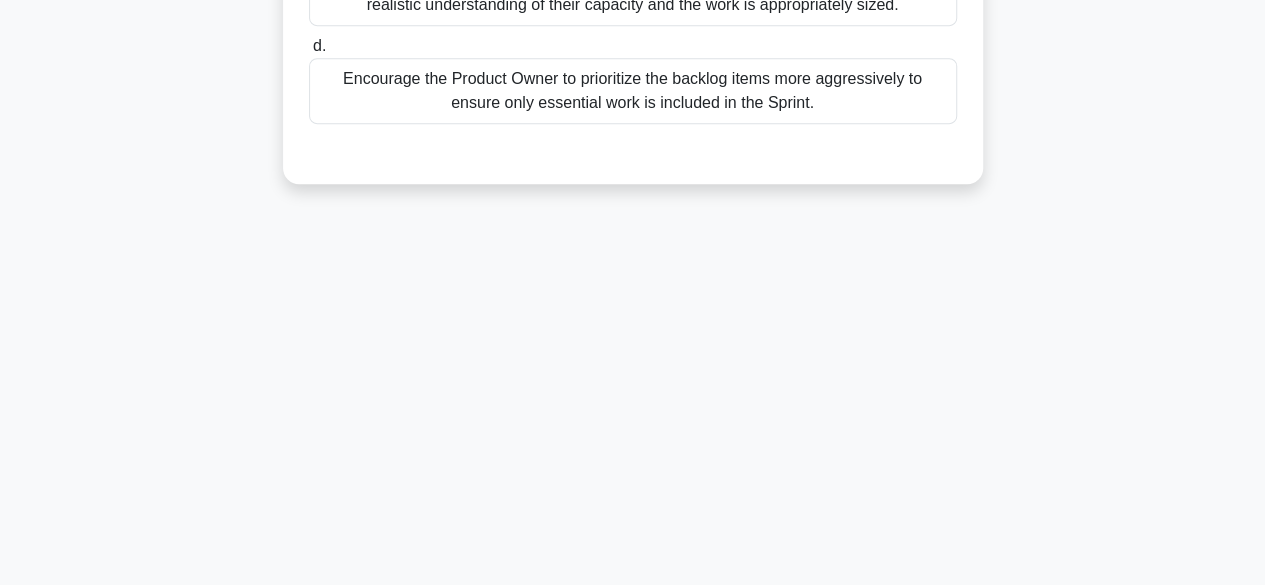 scroll, scrollTop: 0, scrollLeft: 0, axis: both 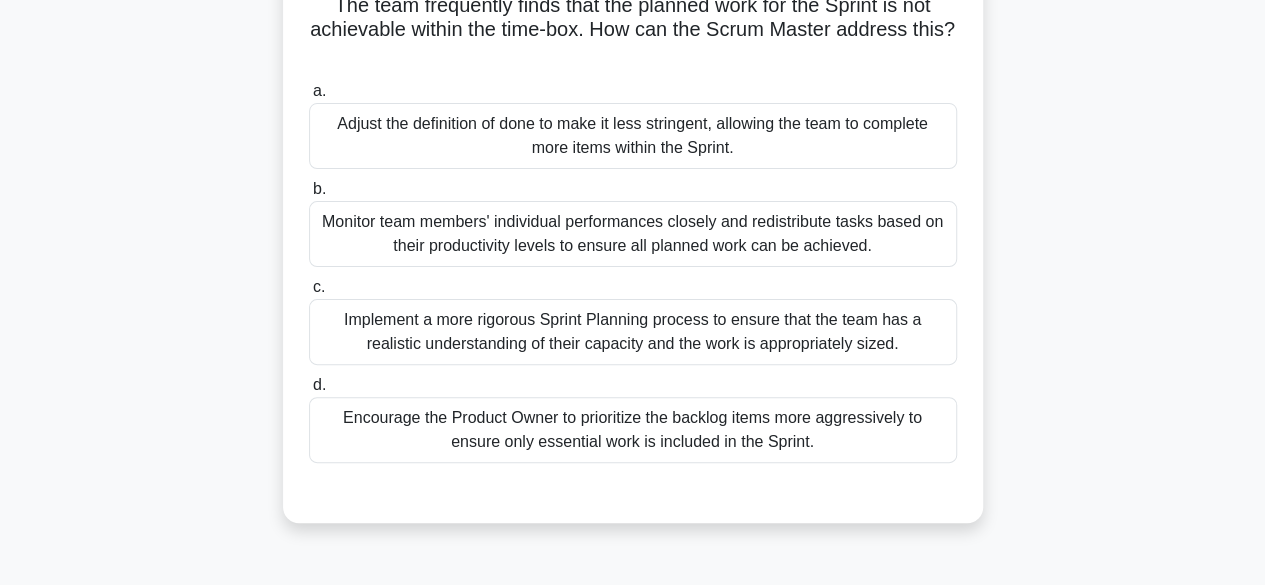 click on "Encourage the Product Owner to prioritize the backlog items more aggressively to ensure only essential work is included in the Sprint." at bounding box center [633, 430] 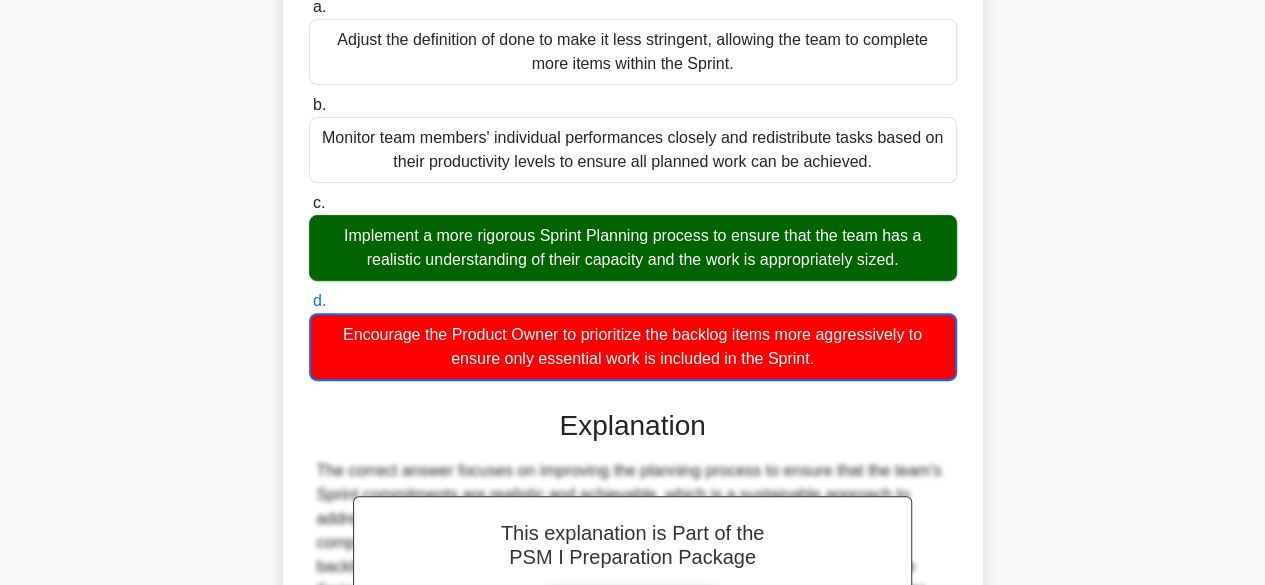 scroll, scrollTop: 246, scrollLeft: 0, axis: vertical 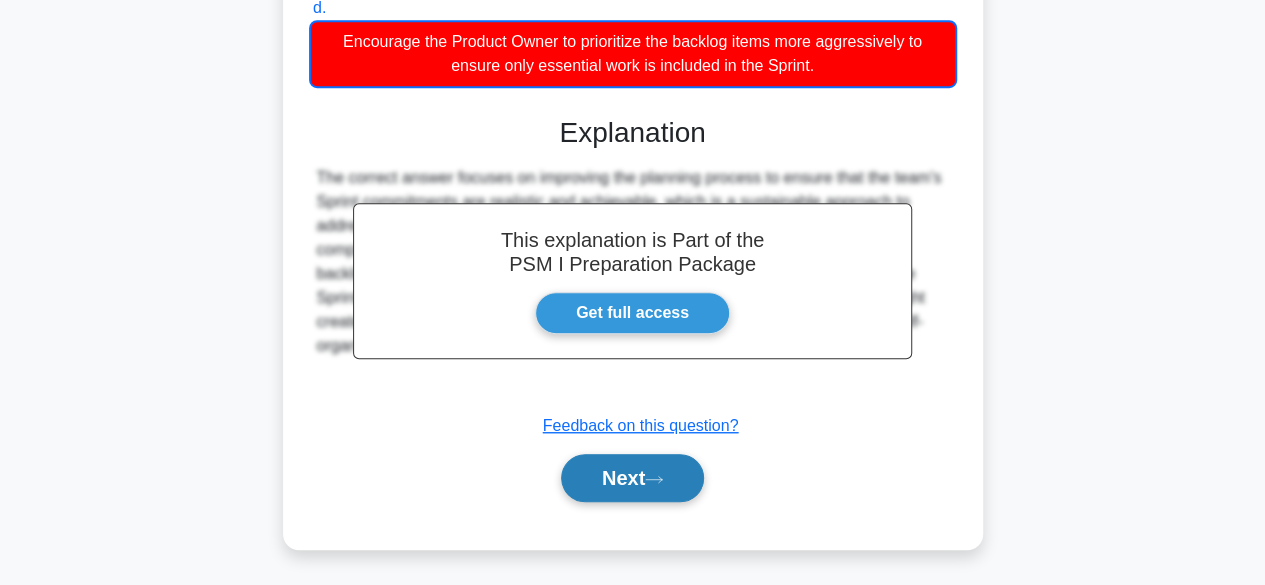 click on "Next" at bounding box center [632, 478] 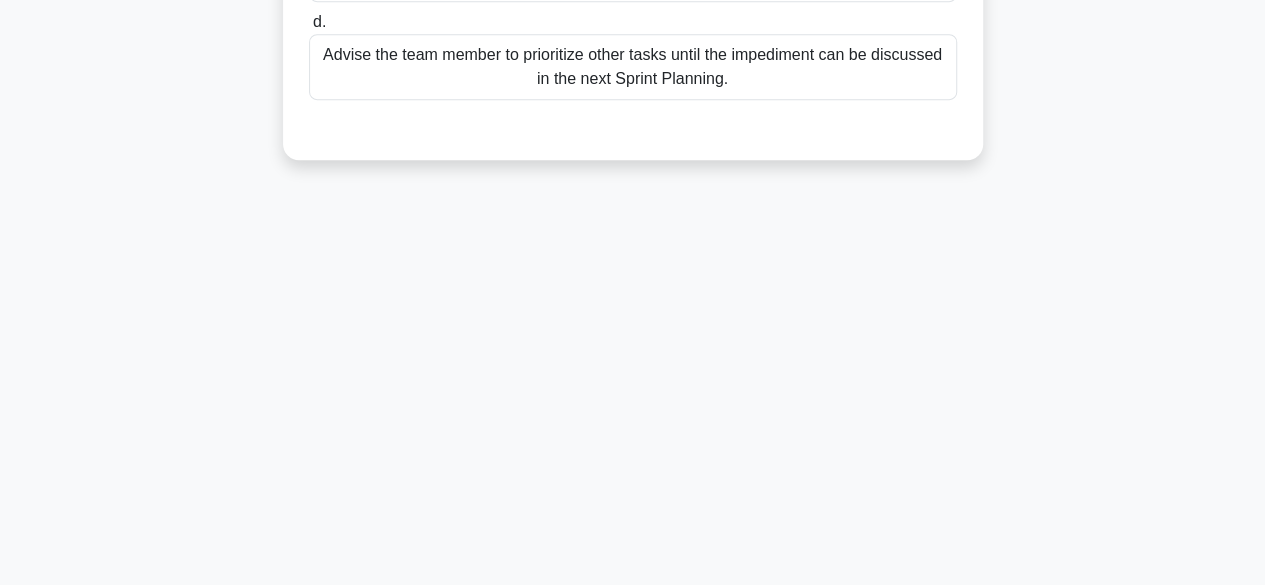click on "5:42
Stop
PSM I
Intermediate
55/80
During a Daily Scrum, a team member notes they are facing an impediment. What should the Scrum Master do?
.spinner_0XTQ{transform-origin:center;animation:spinner_y6GP .75s linear infinite}@keyframes spinner_y6GP{100%{transform:rotate(360deg)}}
a. b. c." at bounding box center (632, 77) 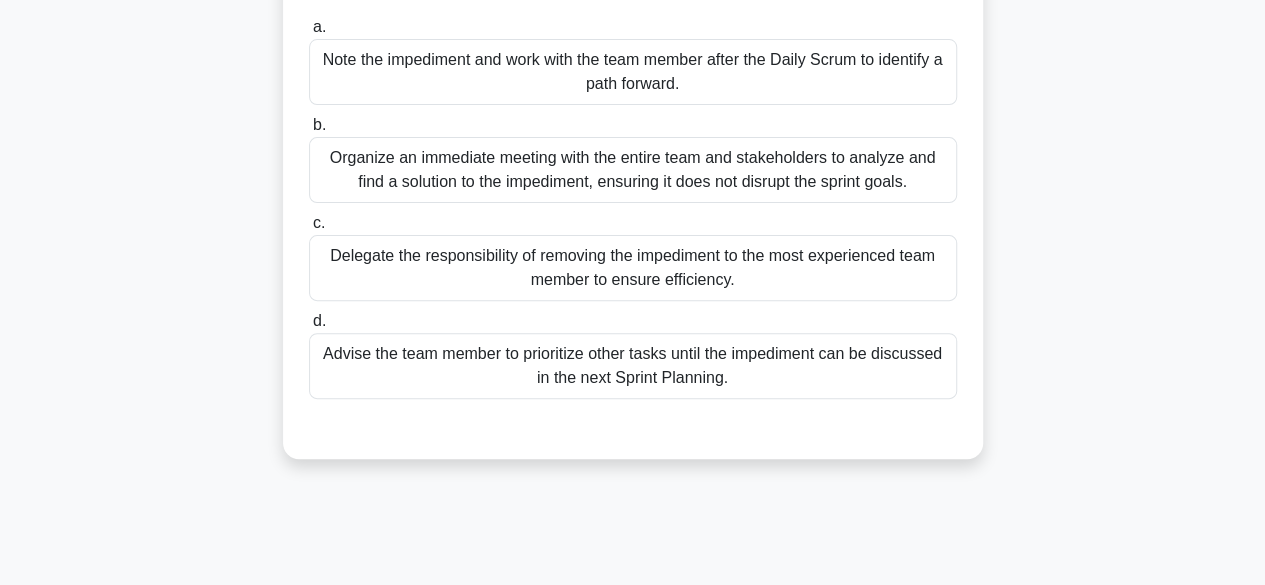 scroll, scrollTop: 185, scrollLeft: 0, axis: vertical 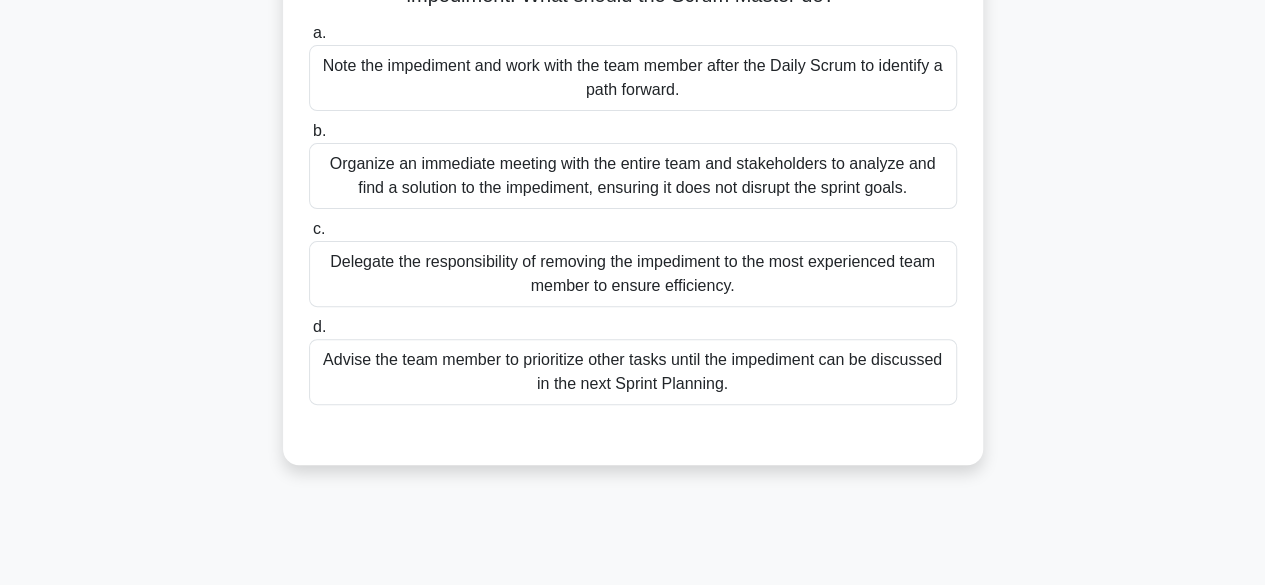 click on "Organize an immediate meeting with the entire team and stakeholders to analyze and find a solution to the impediment, ensuring it does not disrupt the sprint goals." at bounding box center [633, 176] 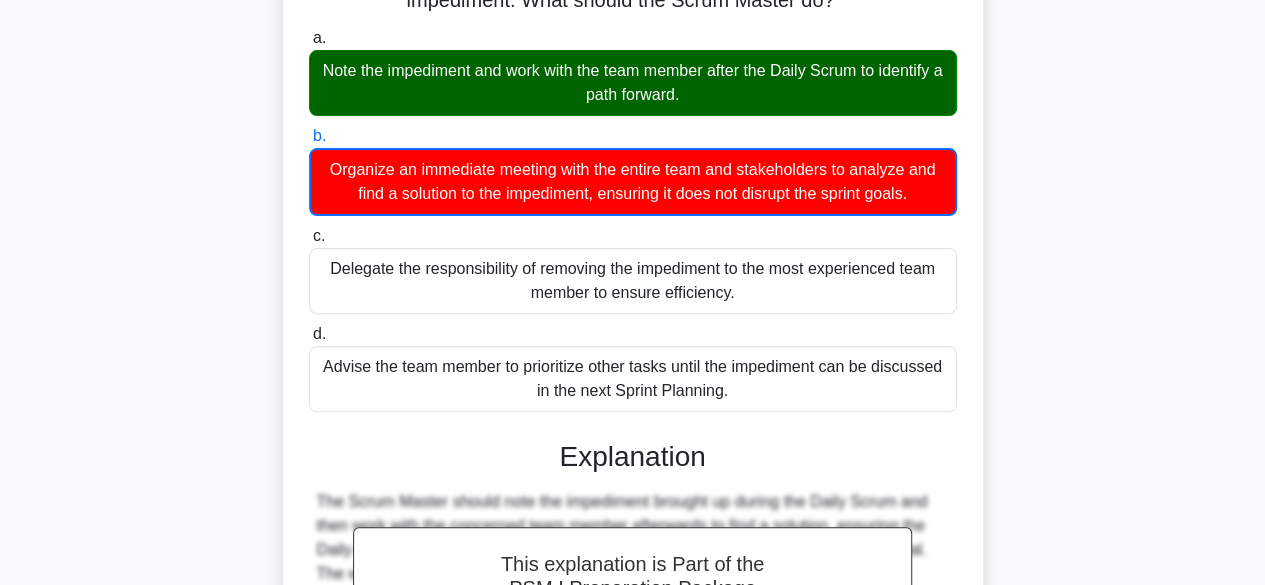 scroll, scrollTop: 504, scrollLeft: 0, axis: vertical 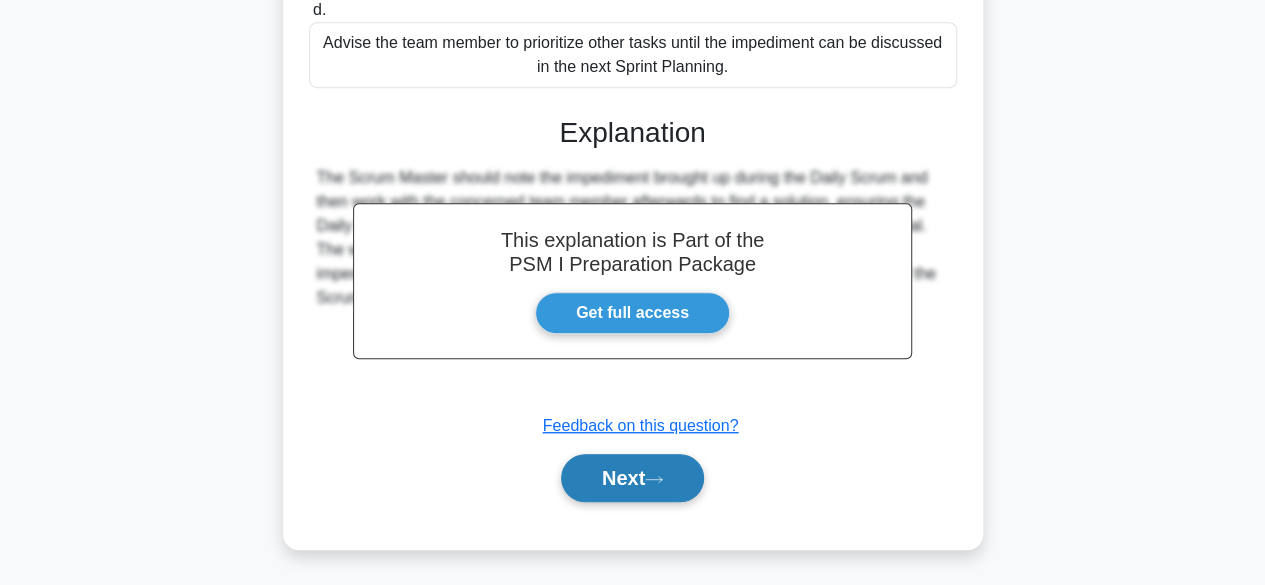 click on "Next" at bounding box center (632, 478) 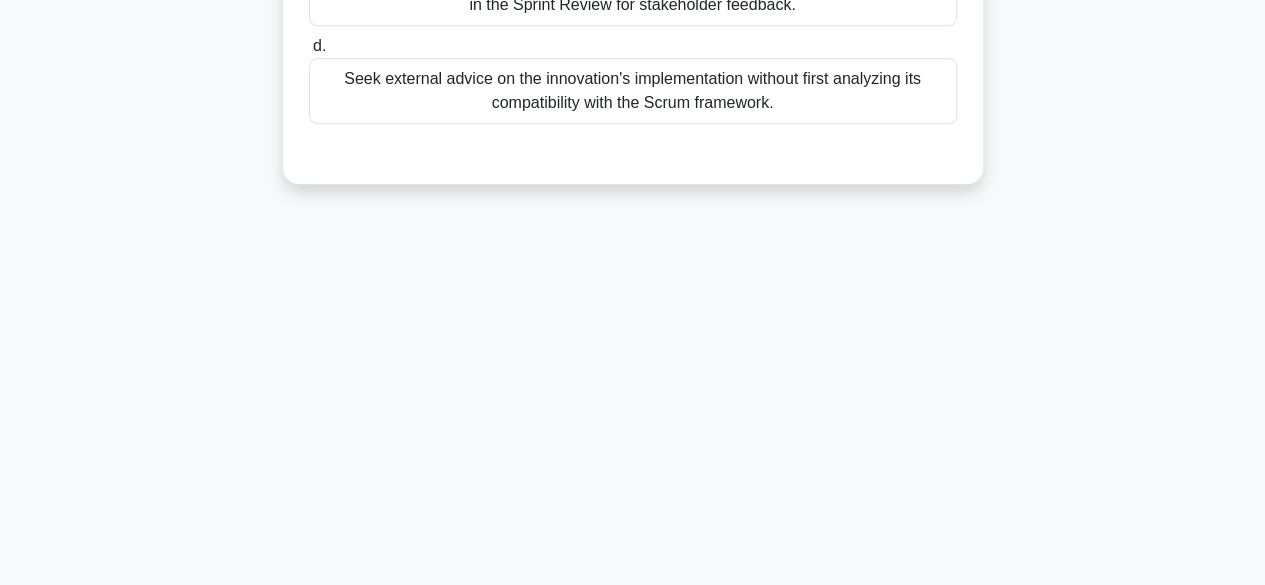 scroll, scrollTop: 495, scrollLeft: 0, axis: vertical 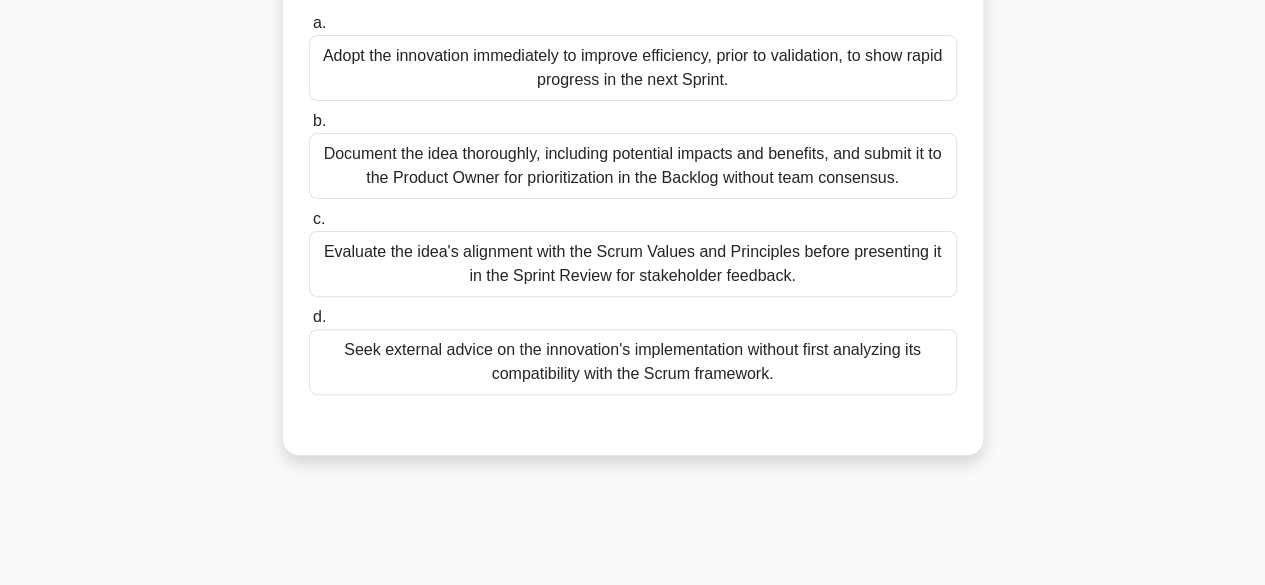 click on "Evaluate the idea's alignment with the Scrum Values and Principles before presenting it in the Sprint Review for stakeholder feedback." at bounding box center (633, 264) 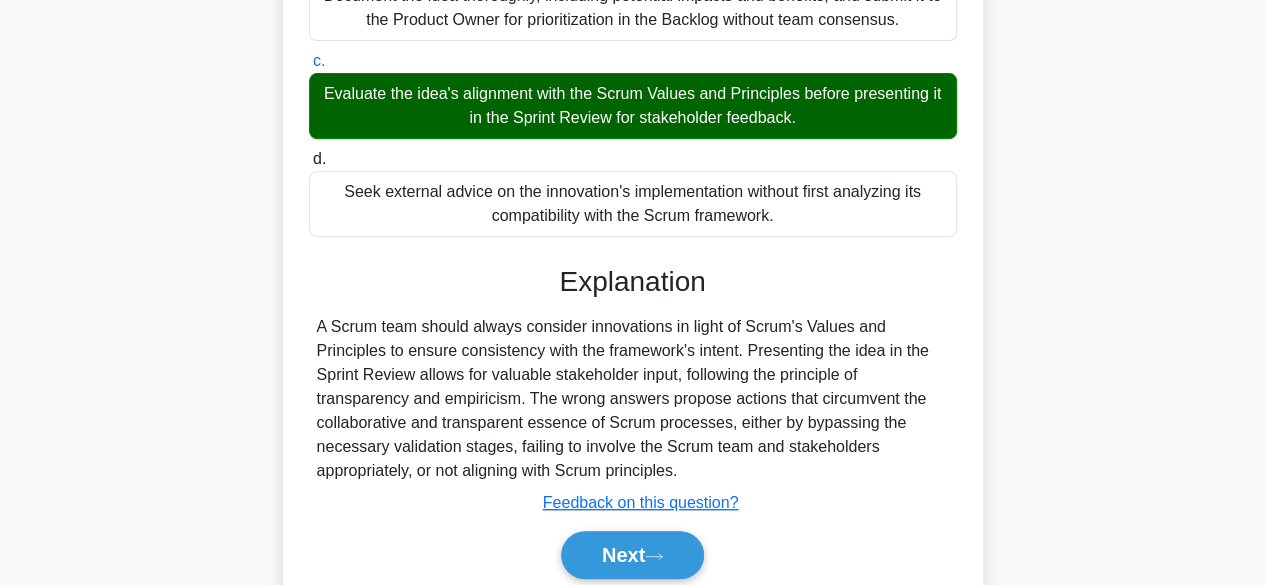 scroll, scrollTop: 495, scrollLeft: 0, axis: vertical 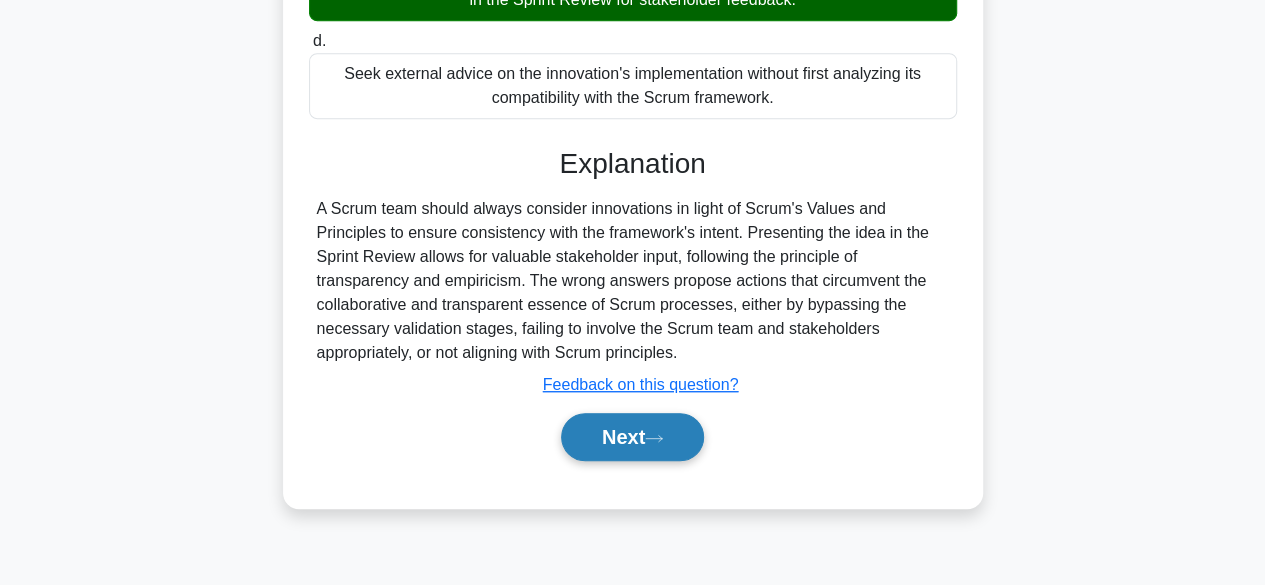 click on "Next" at bounding box center [632, 437] 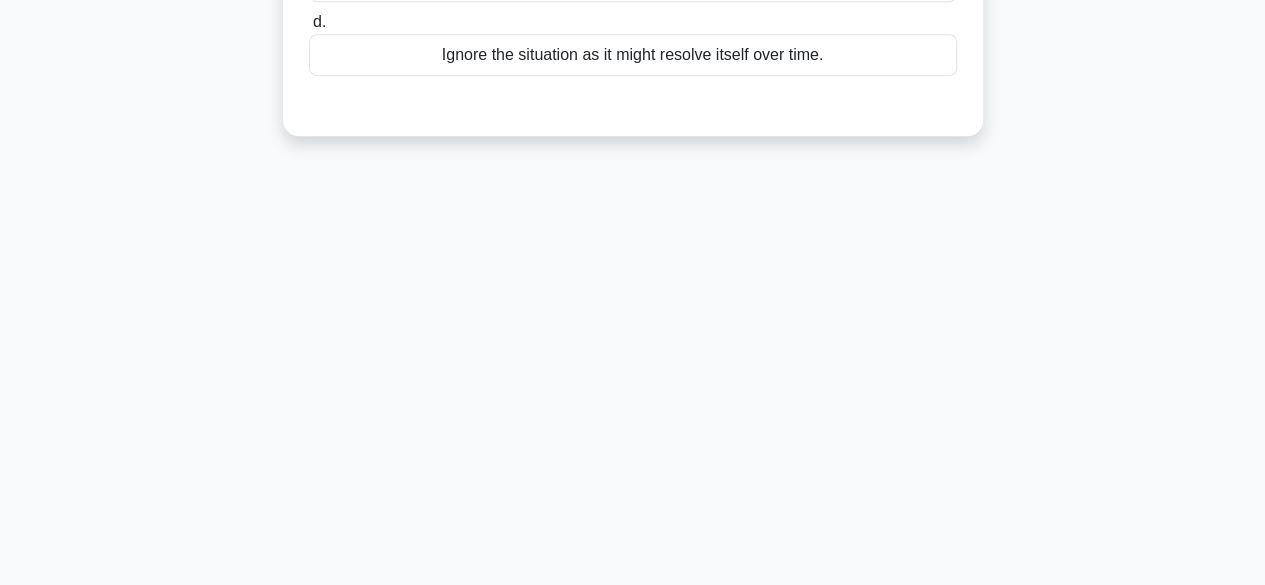 scroll, scrollTop: 0, scrollLeft: 0, axis: both 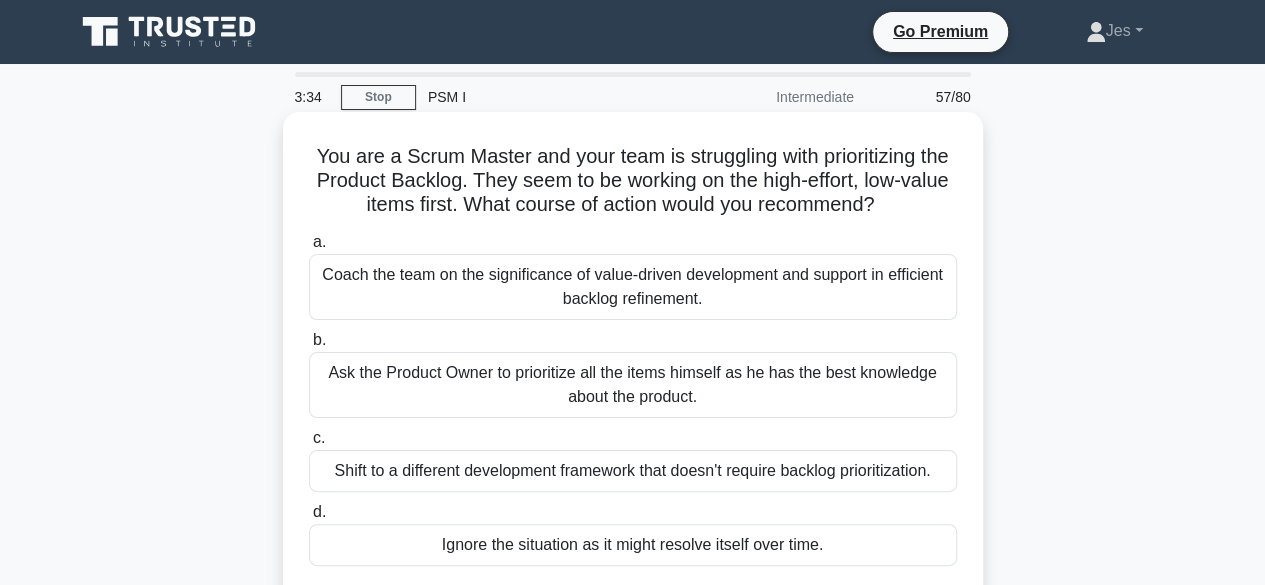 click on "Coach the team on the significance of value-driven development and support in efficient backlog refinement." at bounding box center [633, 287] 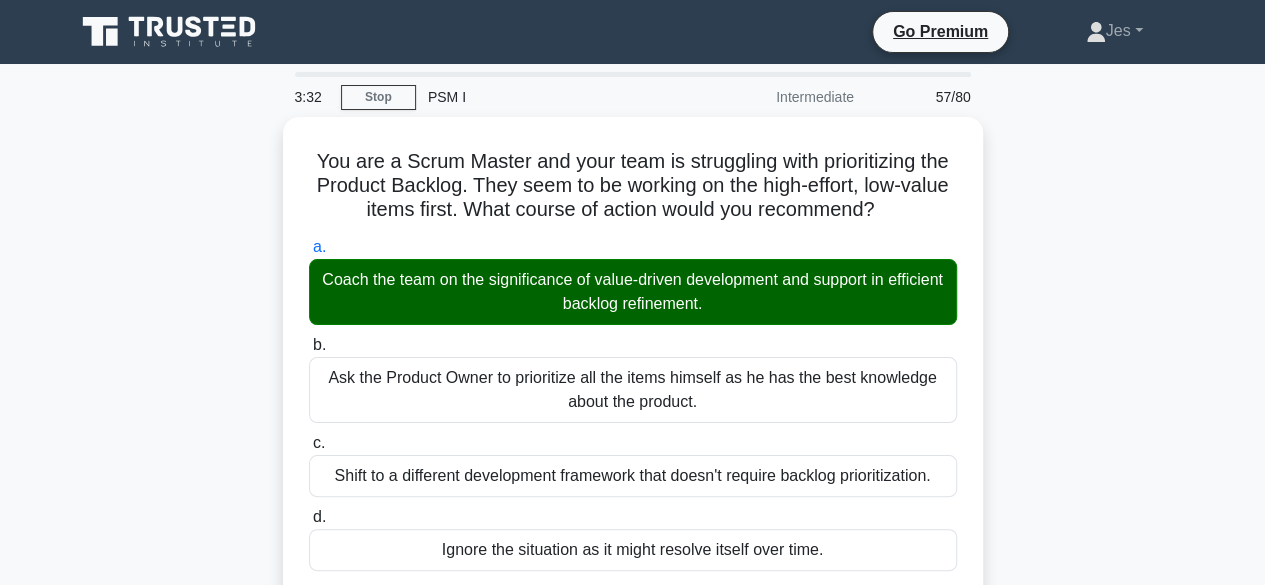 scroll, scrollTop: 501, scrollLeft: 0, axis: vertical 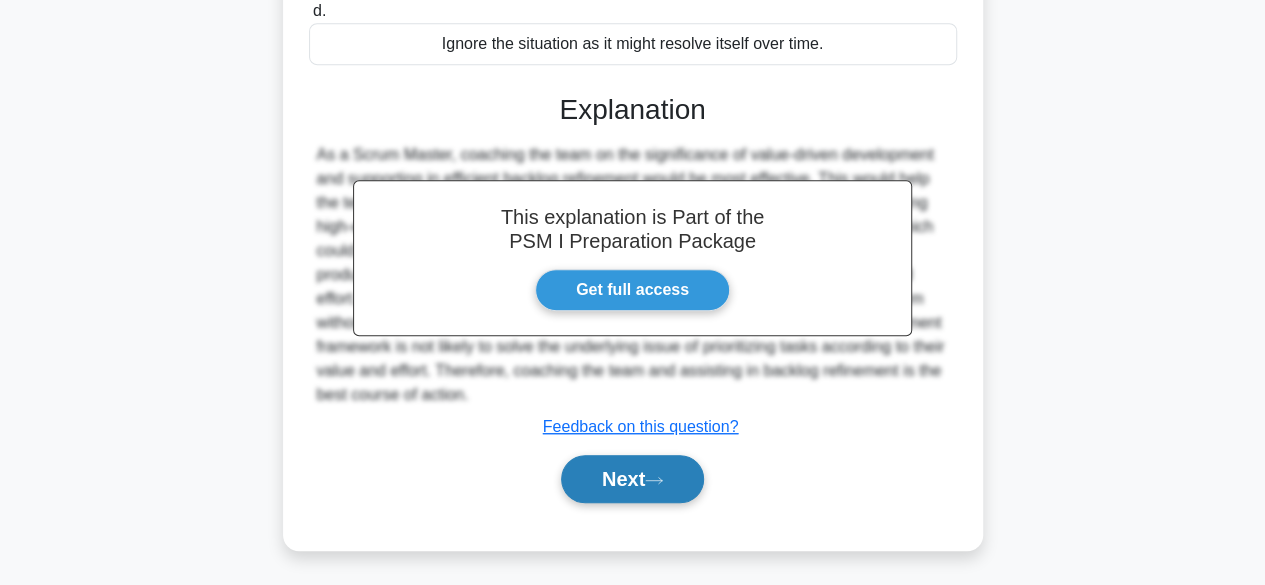 click on "Next" at bounding box center [632, 479] 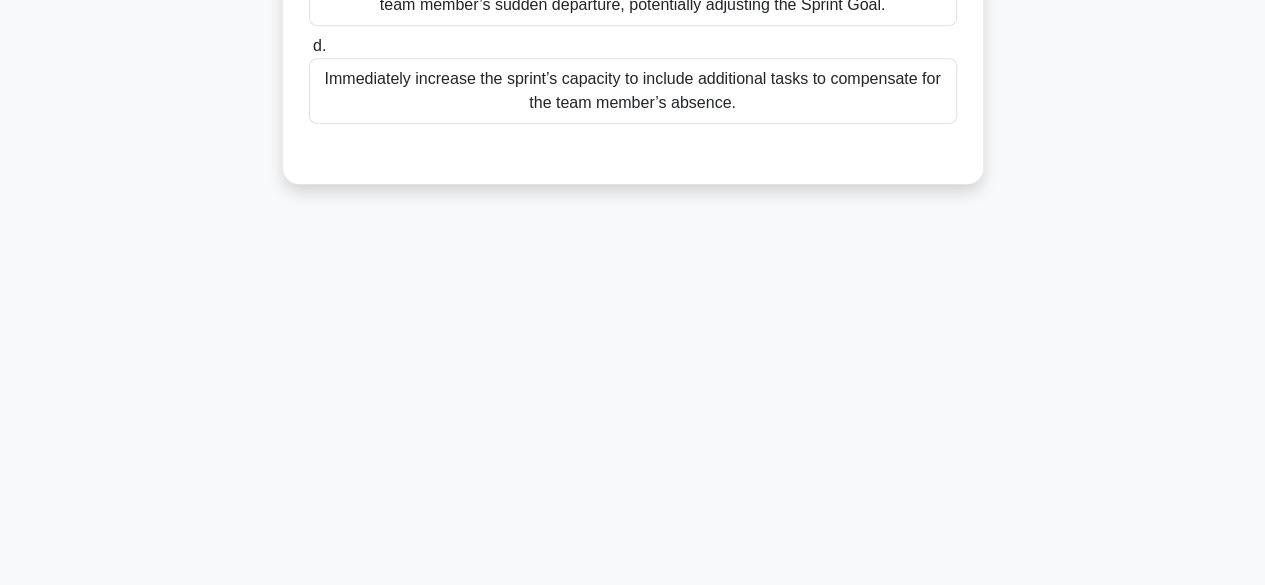scroll, scrollTop: 0, scrollLeft: 0, axis: both 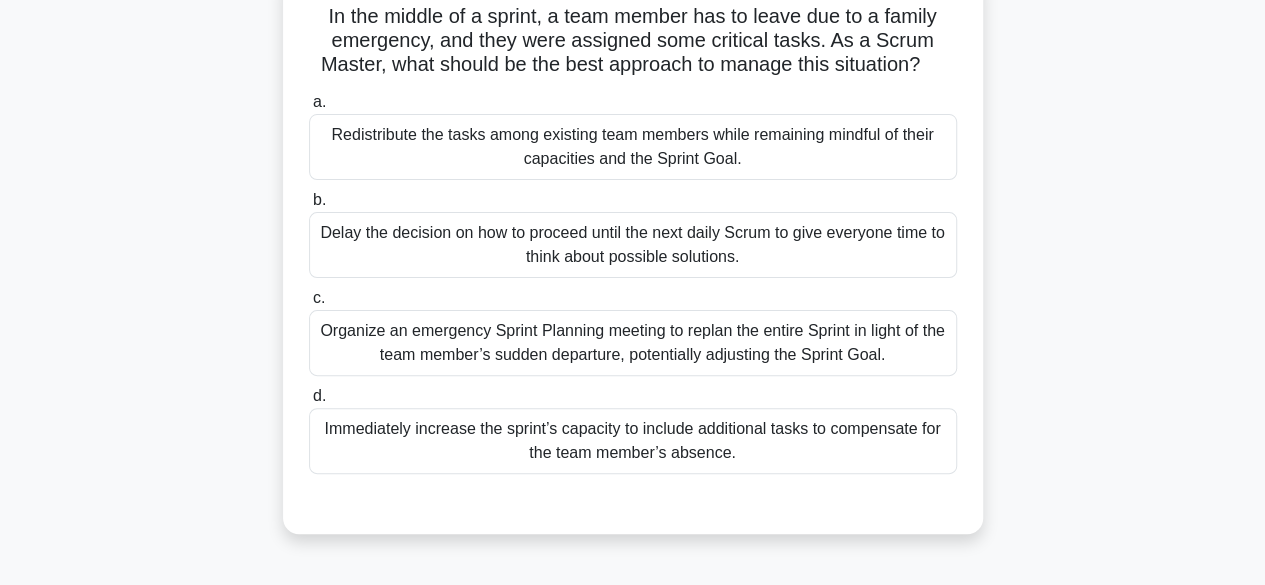 click on "Redistribute the tasks among existing team members while remaining mindful of their capacities and the Sprint Goal." at bounding box center (633, 147) 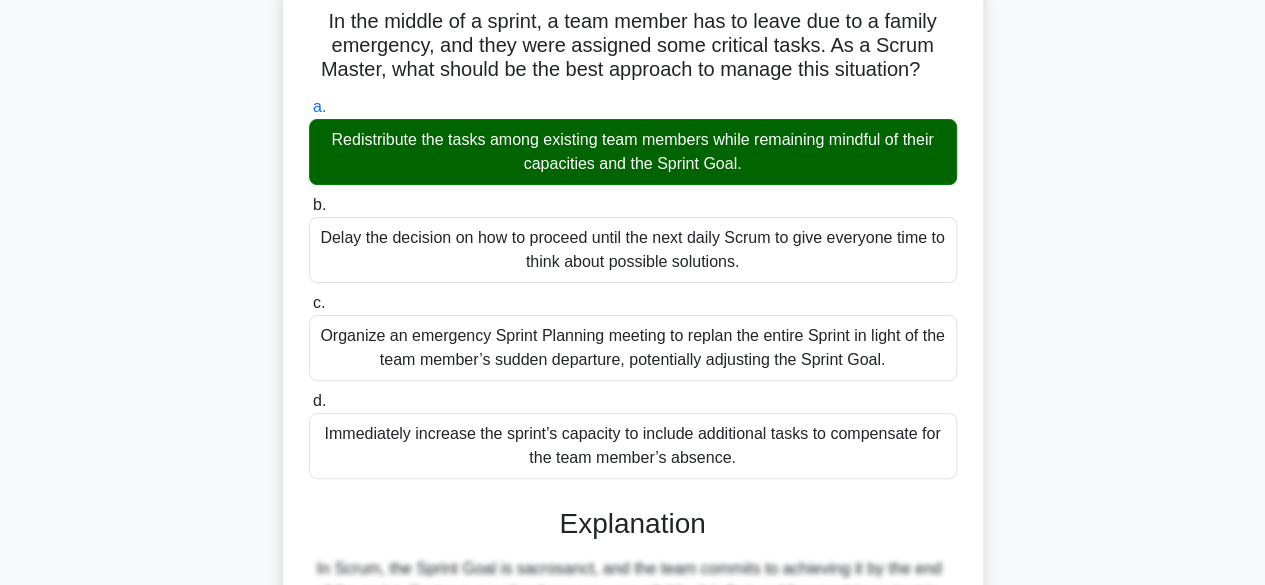 scroll, scrollTop: 525, scrollLeft: 0, axis: vertical 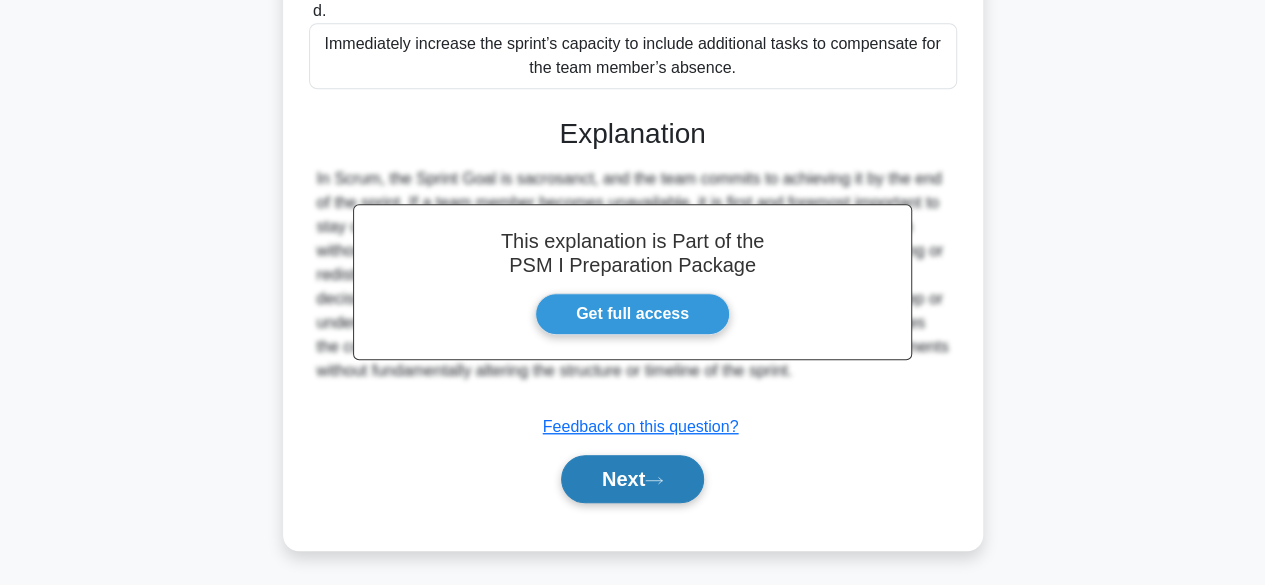 click on "Next" at bounding box center (632, 479) 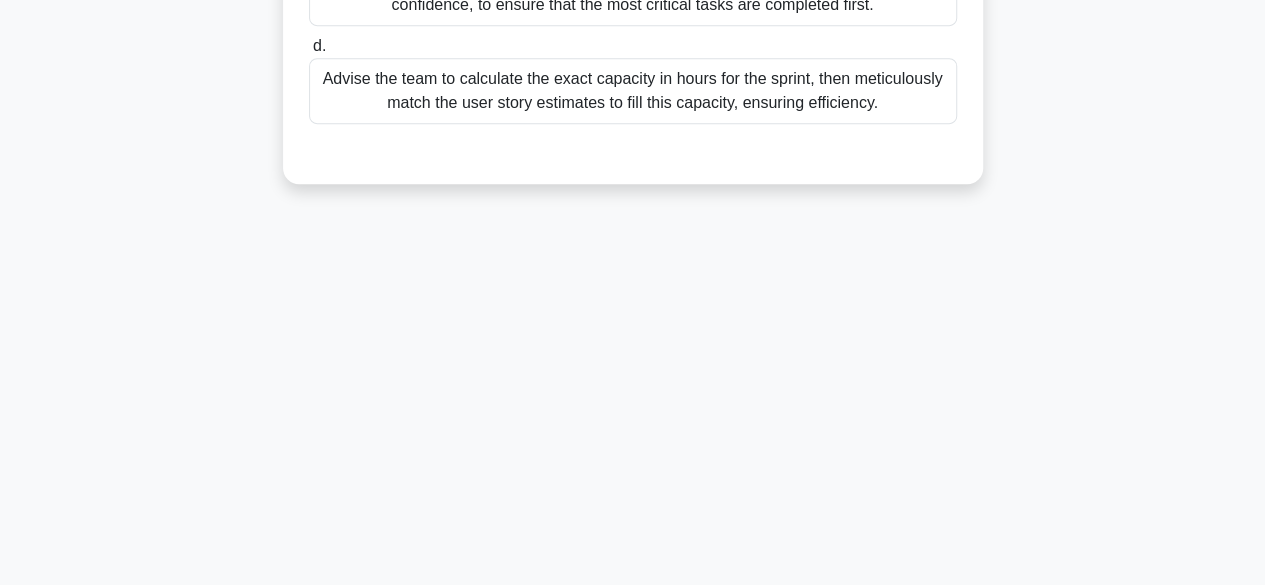 scroll, scrollTop: 495, scrollLeft: 0, axis: vertical 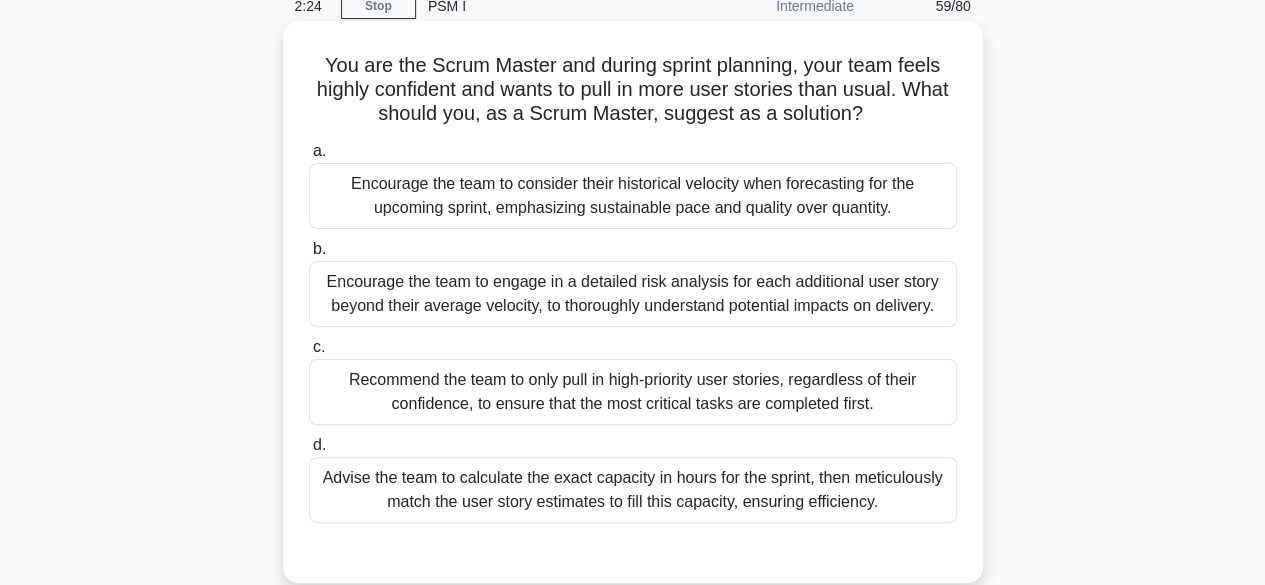 click on "Encourage the team to consider their historical velocity when forecasting for the upcoming sprint, emphasizing sustainable pace and quality over quantity." at bounding box center [633, 196] 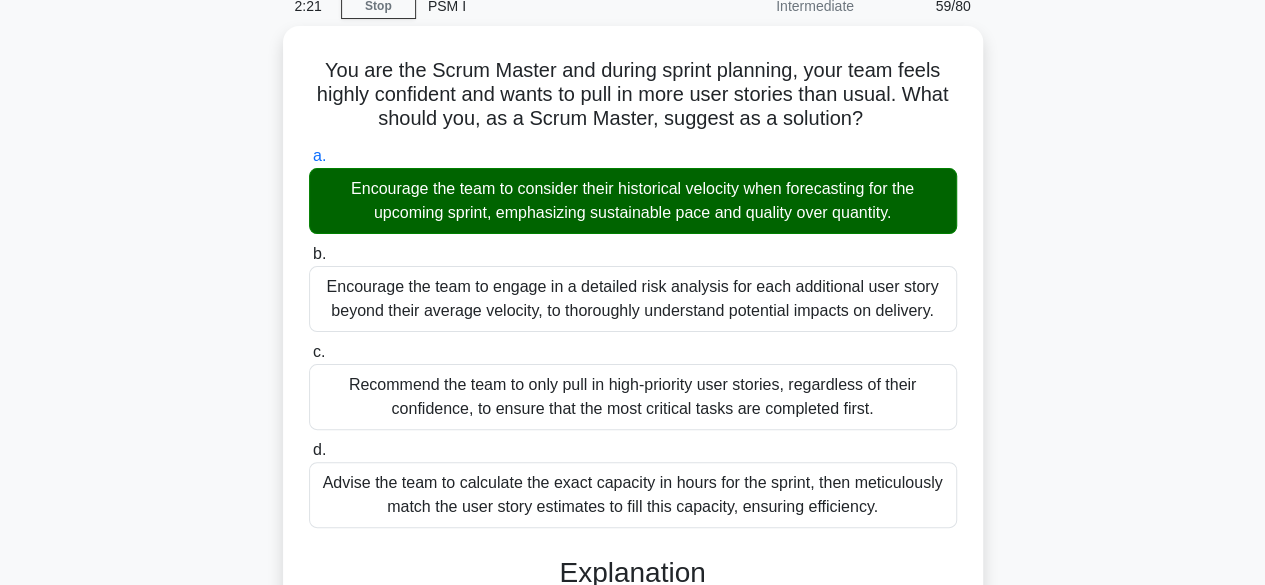 scroll, scrollTop: 501, scrollLeft: 0, axis: vertical 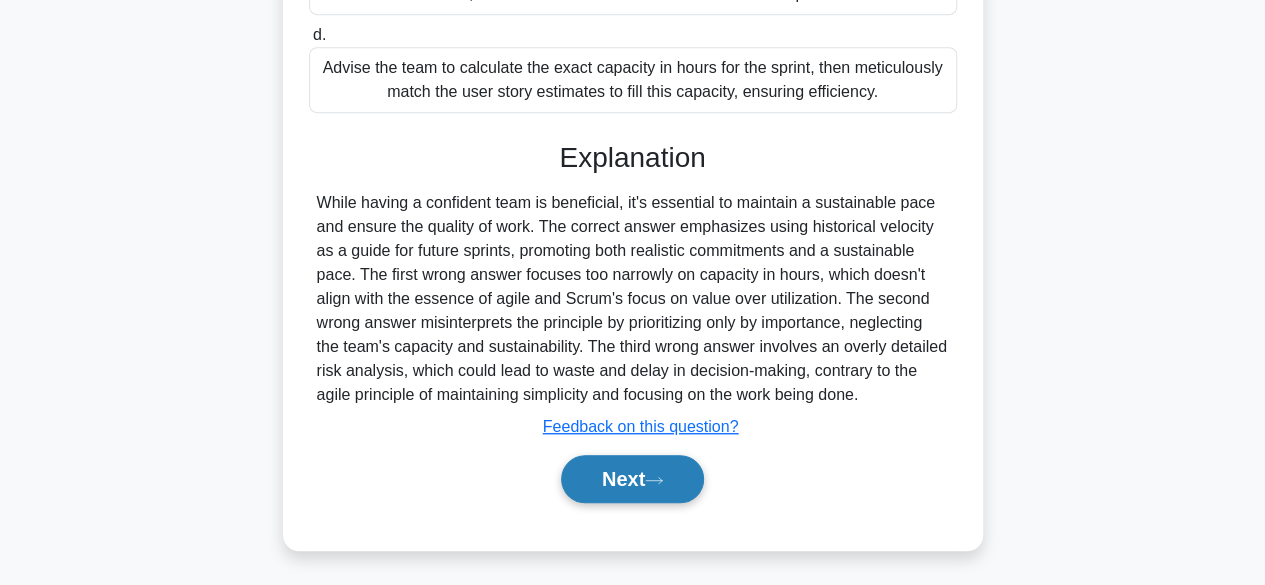 click on "Next" at bounding box center (632, 479) 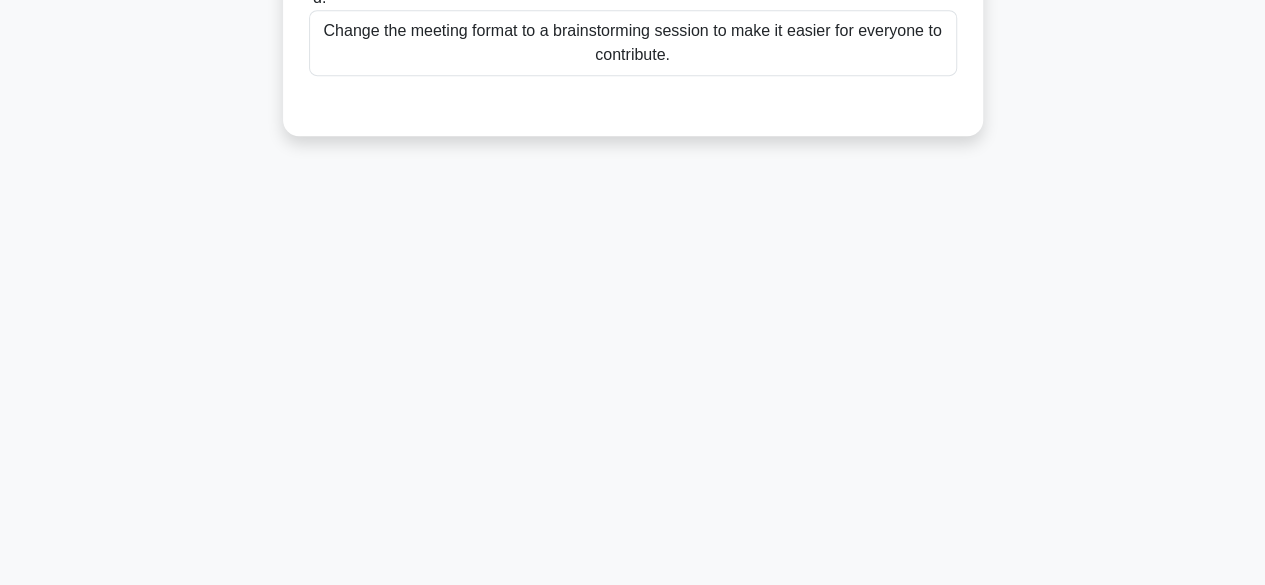 scroll, scrollTop: 0, scrollLeft: 0, axis: both 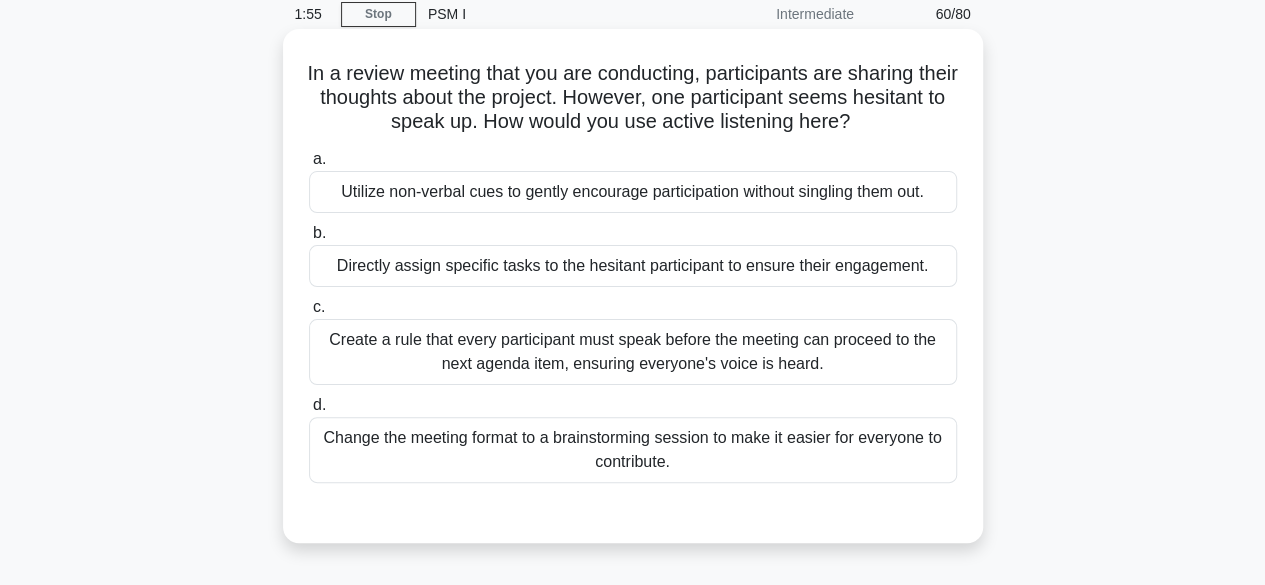 click on "a.
Utilize non-verbal cues to gently encourage participation without singling them out.
b.
c.
d." at bounding box center (633, 331) 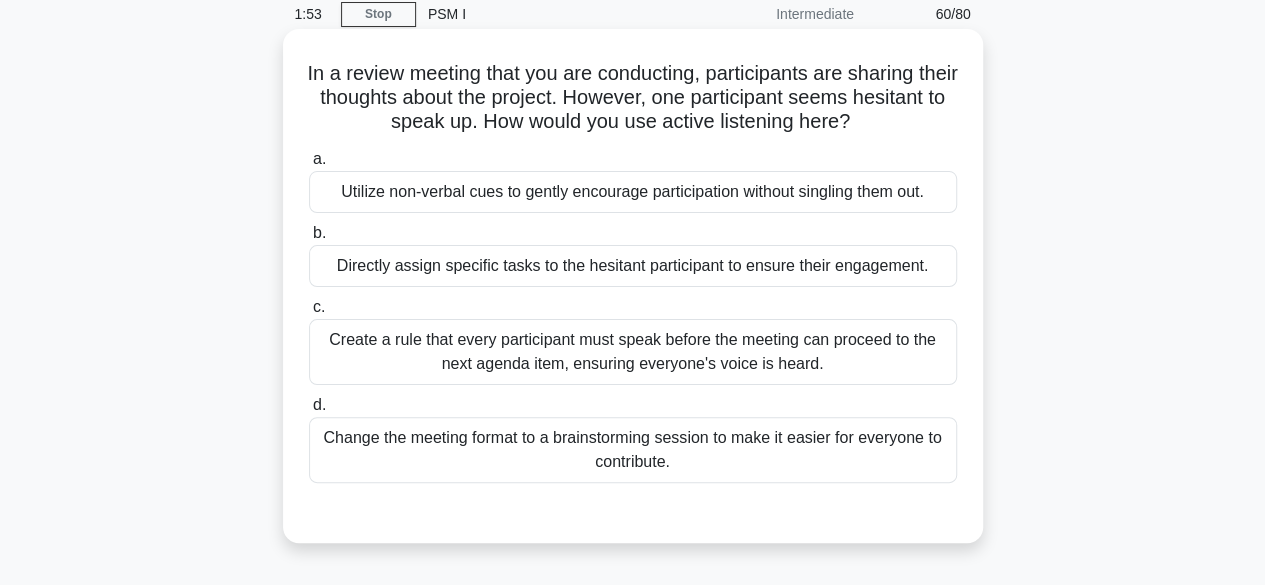 click on "Change the meeting format to a brainstorming session to make it easier for everyone to contribute." at bounding box center (633, 450) 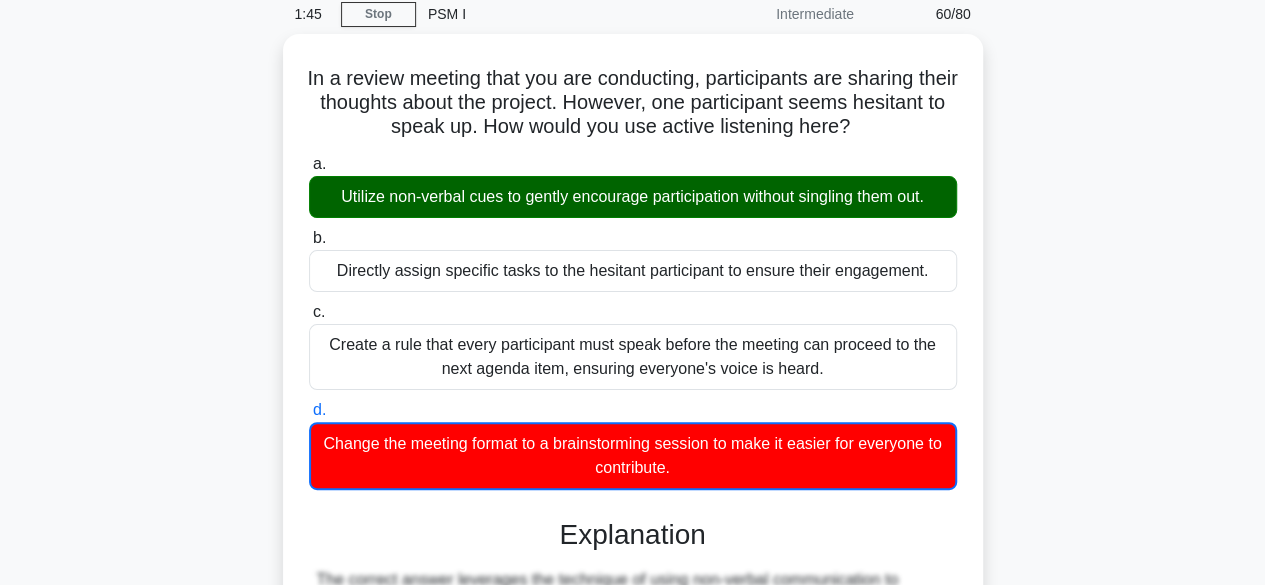 scroll, scrollTop: 495, scrollLeft: 0, axis: vertical 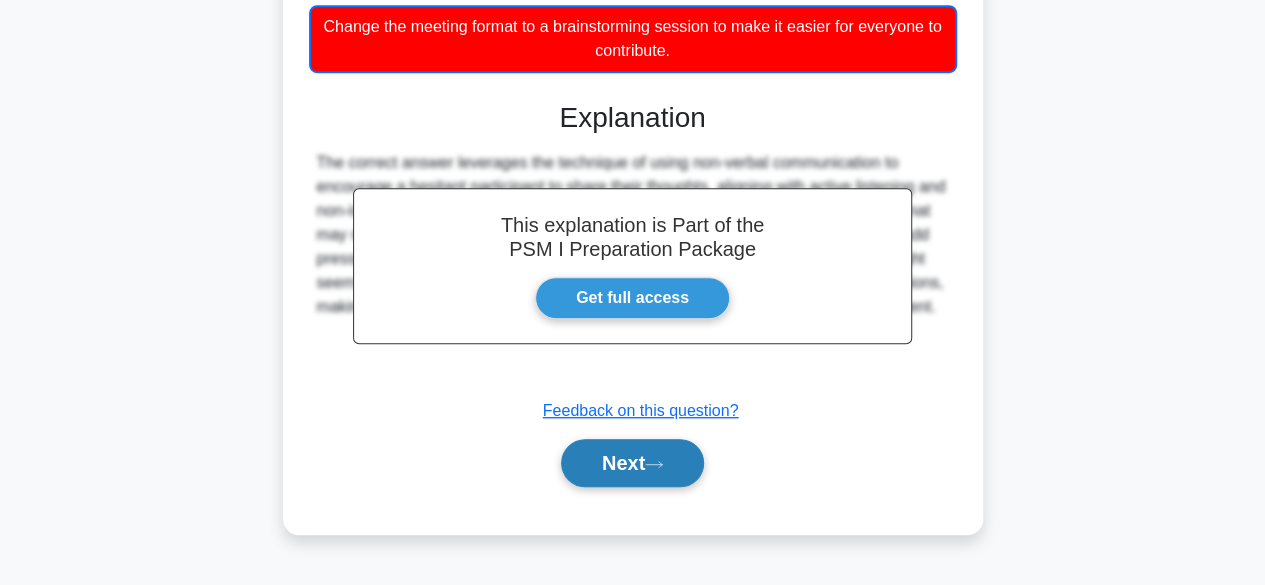 click on "Next" at bounding box center [632, 463] 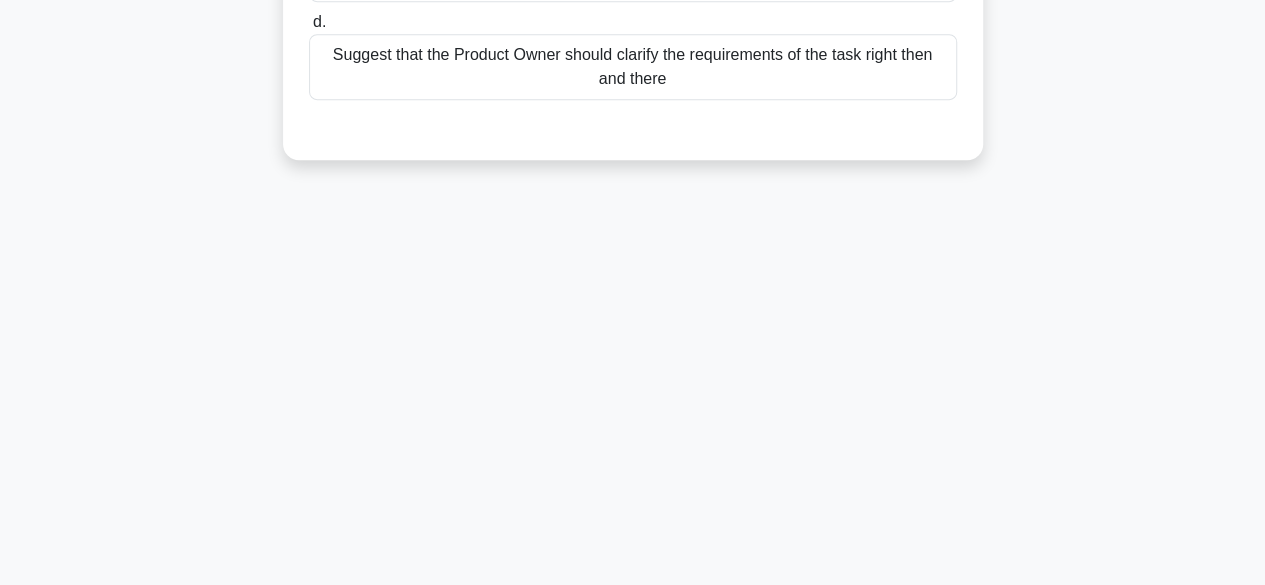 scroll, scrollTop: 0, scrollLeft: 0, axis: both 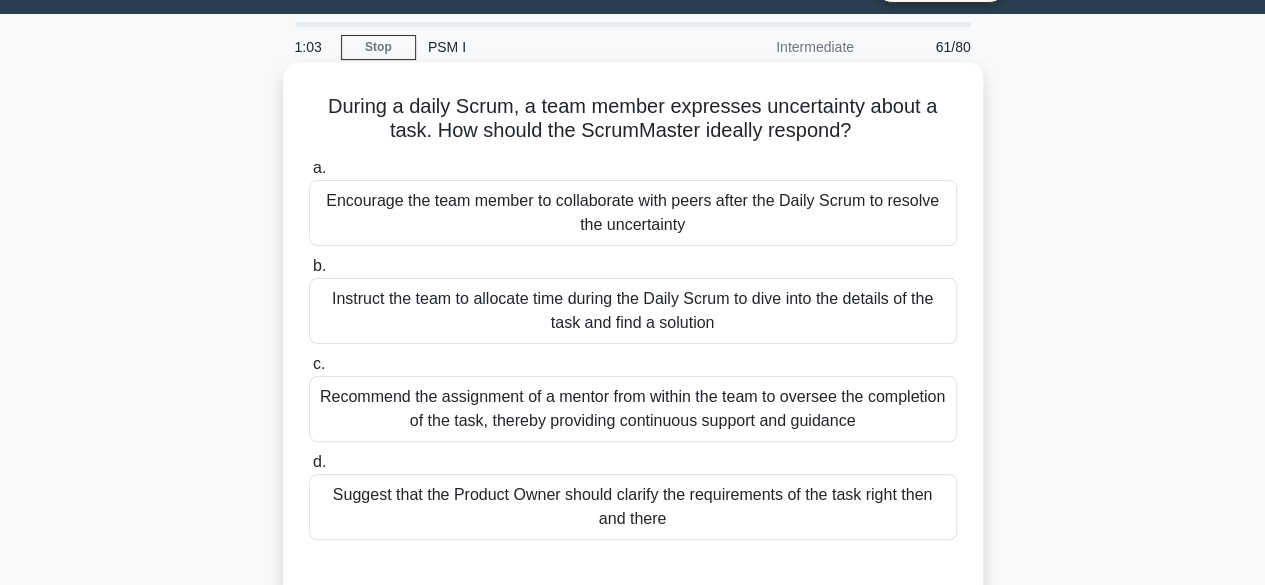 click on "Suggest that the Product Owner should clarify the requirements of the task right then and there" at bounding box center (633, 507) 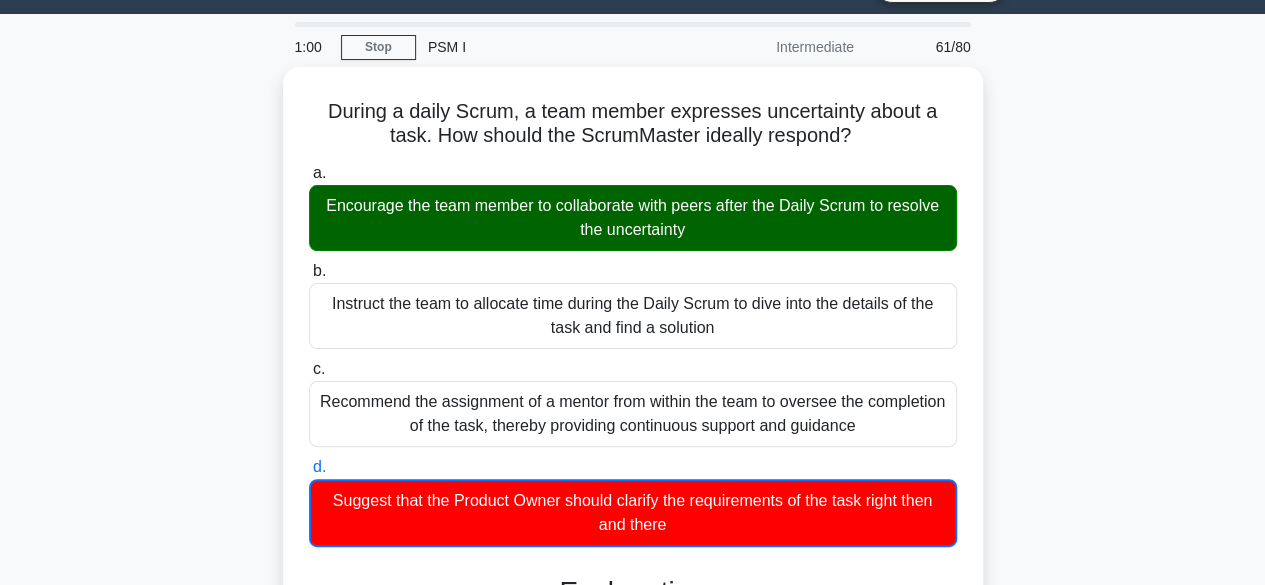 scroll, scrollTop: 504, scrollLeft: 0, axis: vertical 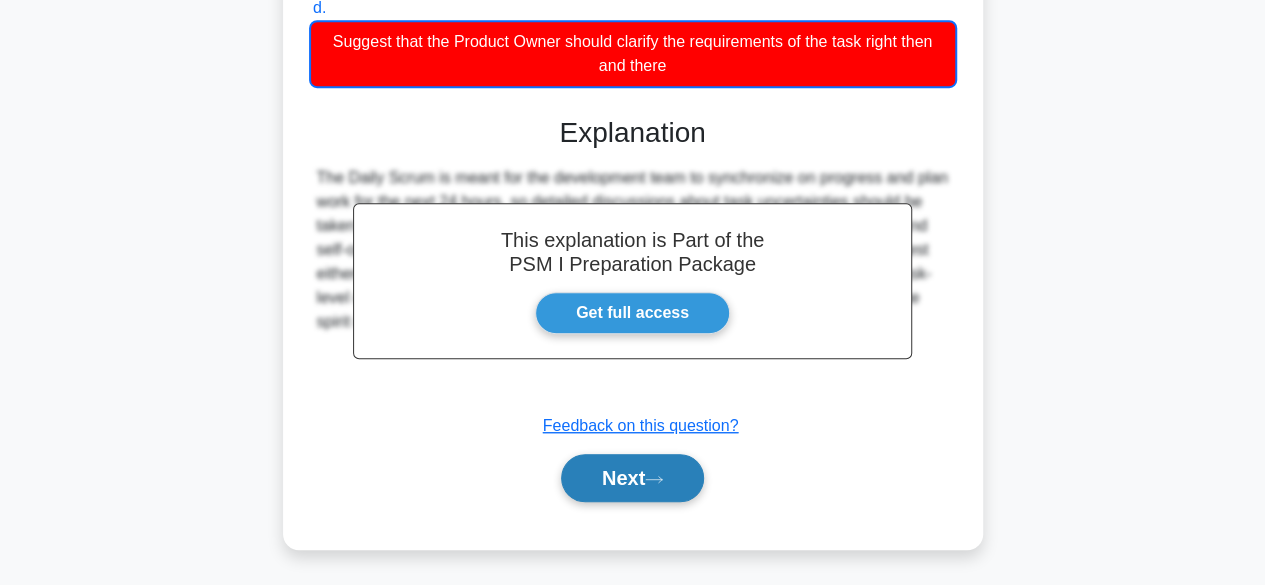 click on "Next" at bounding box center (632, 478) 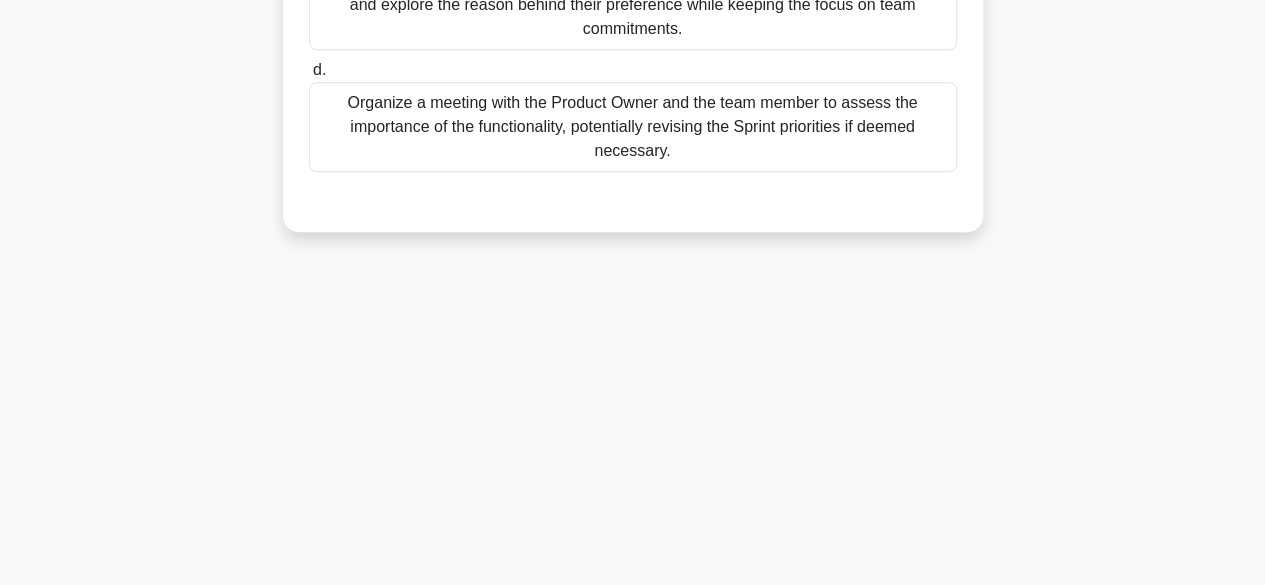 scroll, scrollTop: 495, scrollLeft: 0, axis: vertical 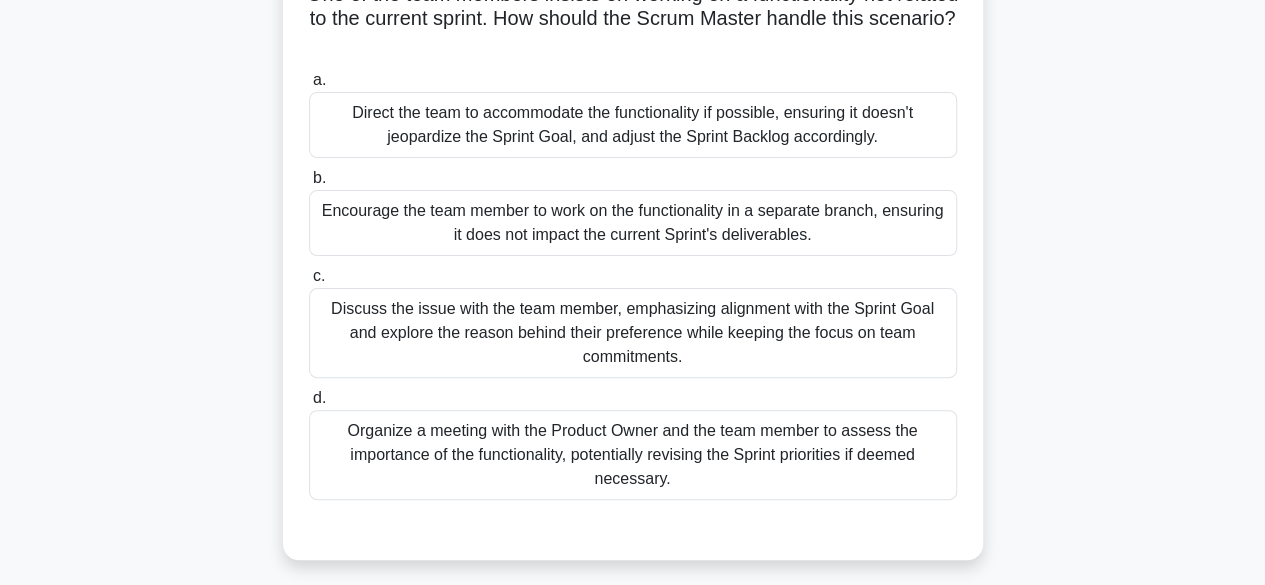 click on "Discuss the issue with the team member, emphasizing alignment with the Sprint Goal and explore the reason behind their preference while keeping the focus on team commitments." at bounding box center (633, 333) 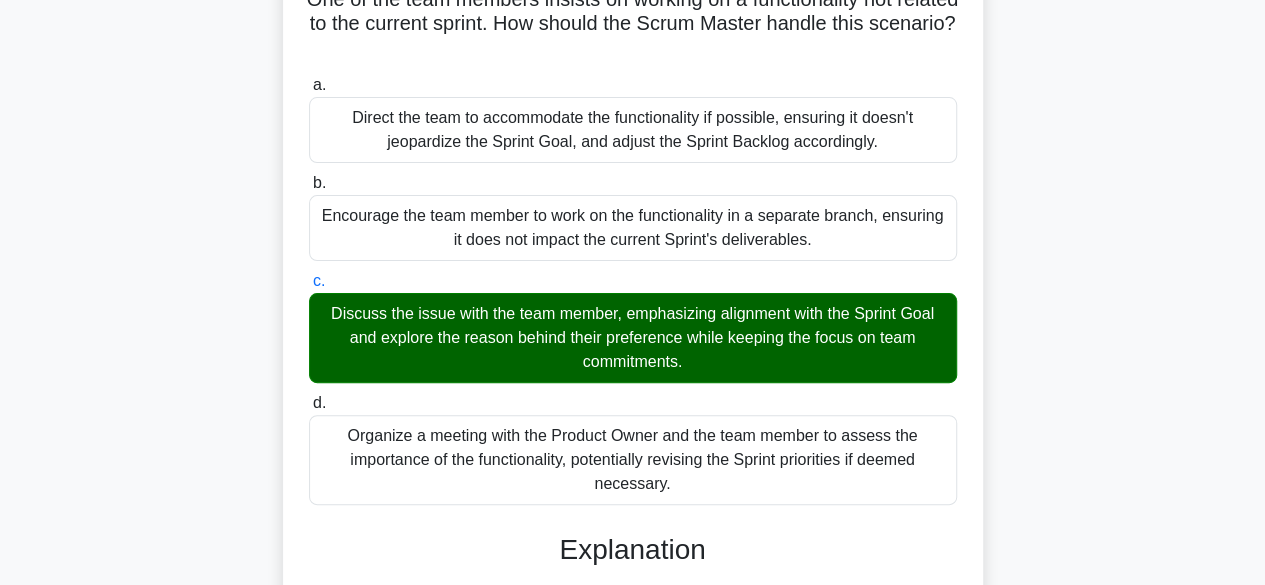 scroll, scrollTop: 549, scrollLeft: 0, axis: vertical 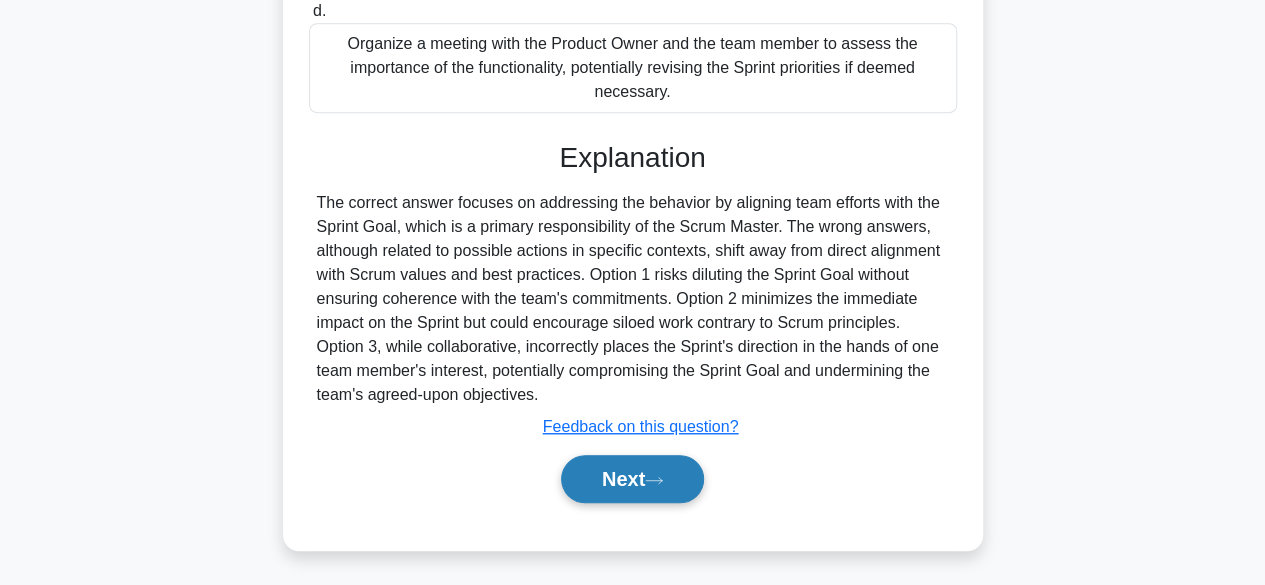 click 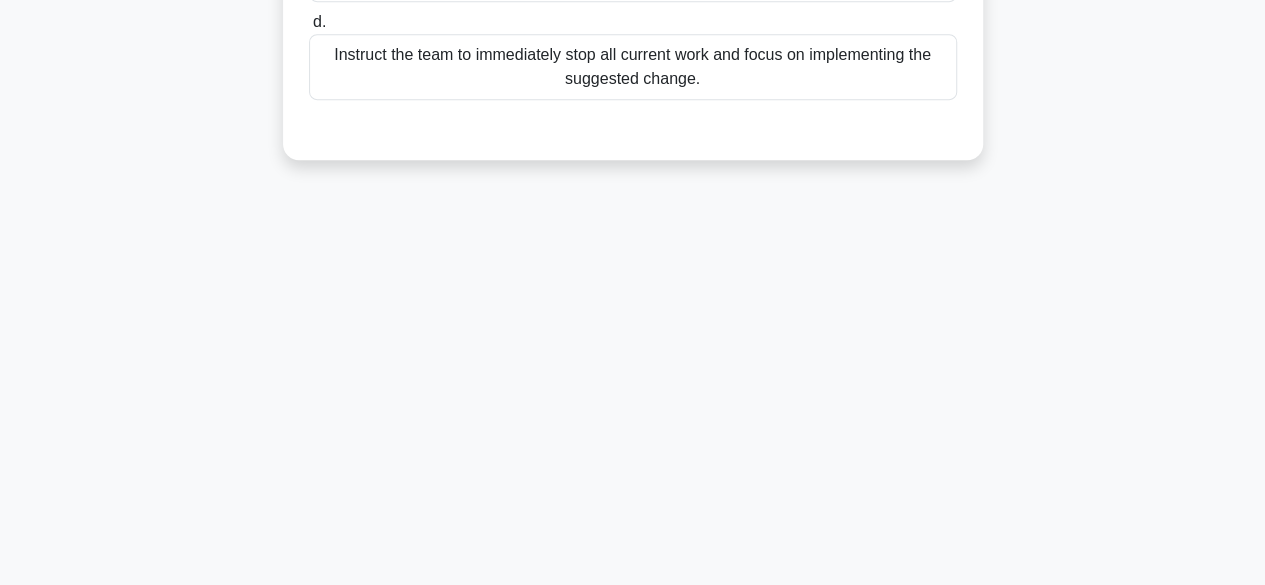 scroll, scrollTop: 0, scrollLeft: 0, axis: both 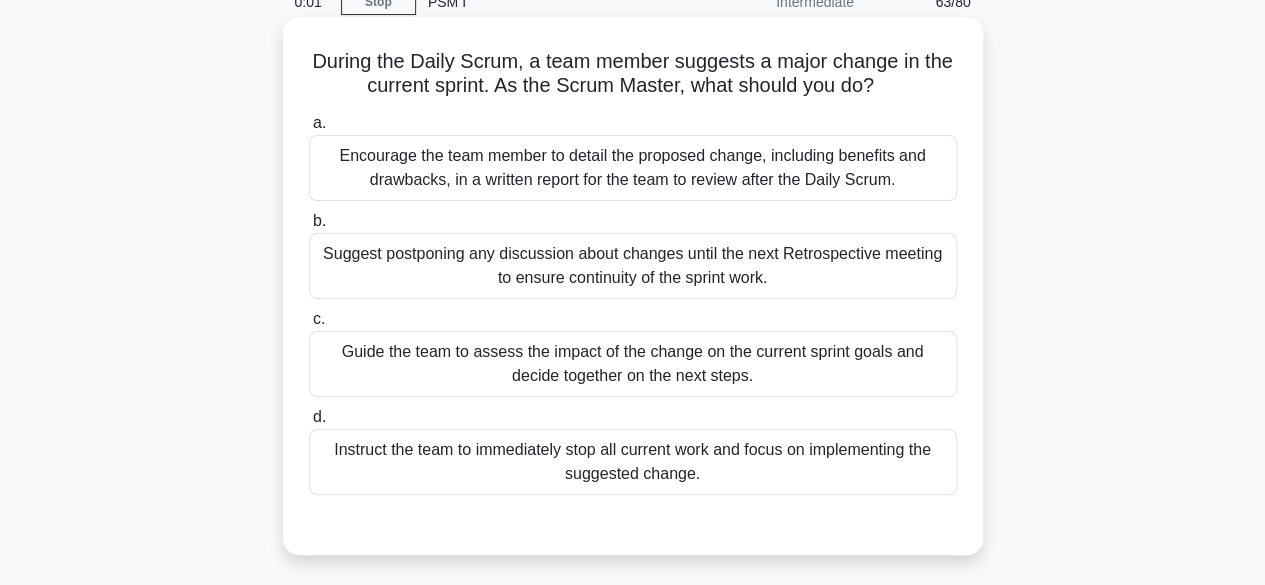 click on "Guide the team to assess the impact of the change on the current sprint goals and decide together on the next steps." at bounding box center [633, 364] 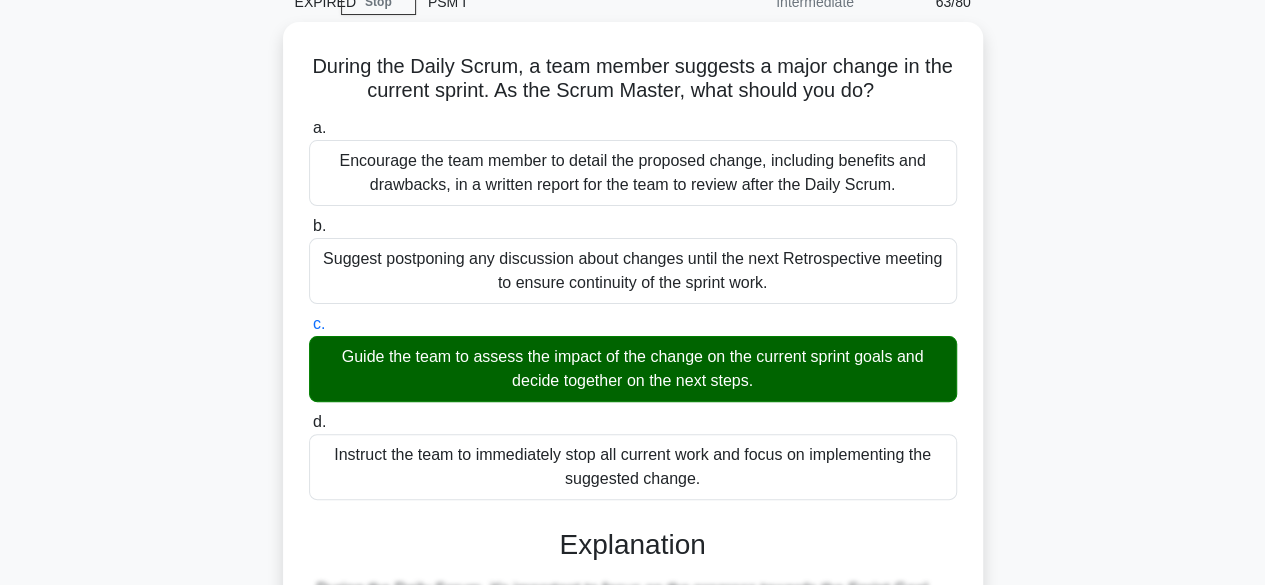 scroll, scrollTop: 501, scrollLeft: 0, axis: vertical 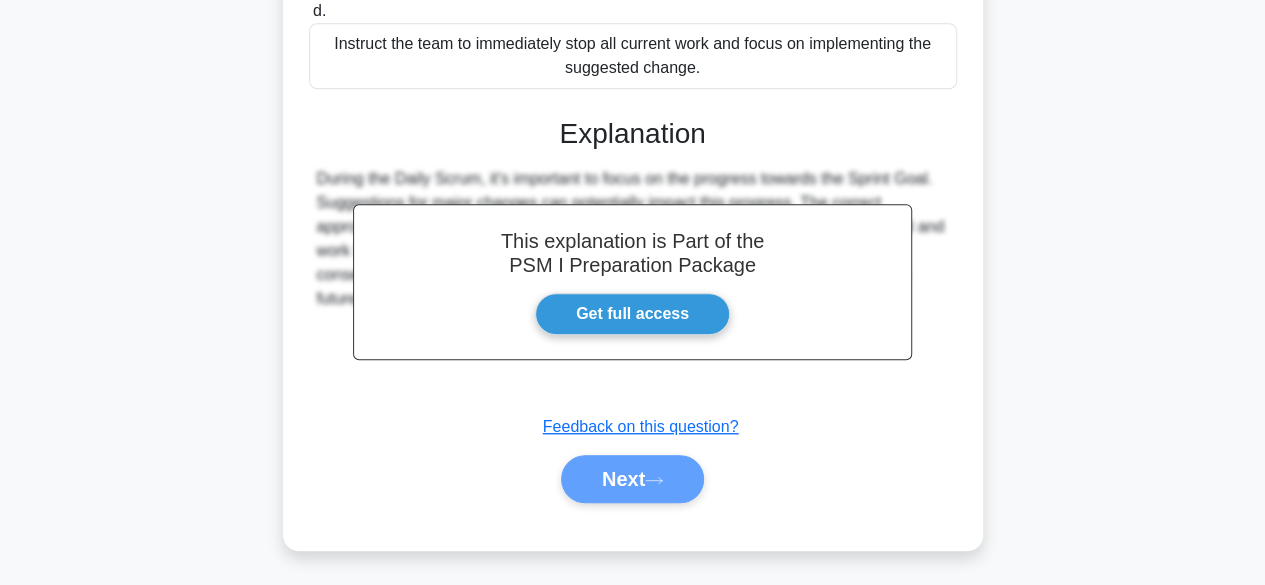 click on "Next" at bounding box center [633, 479] 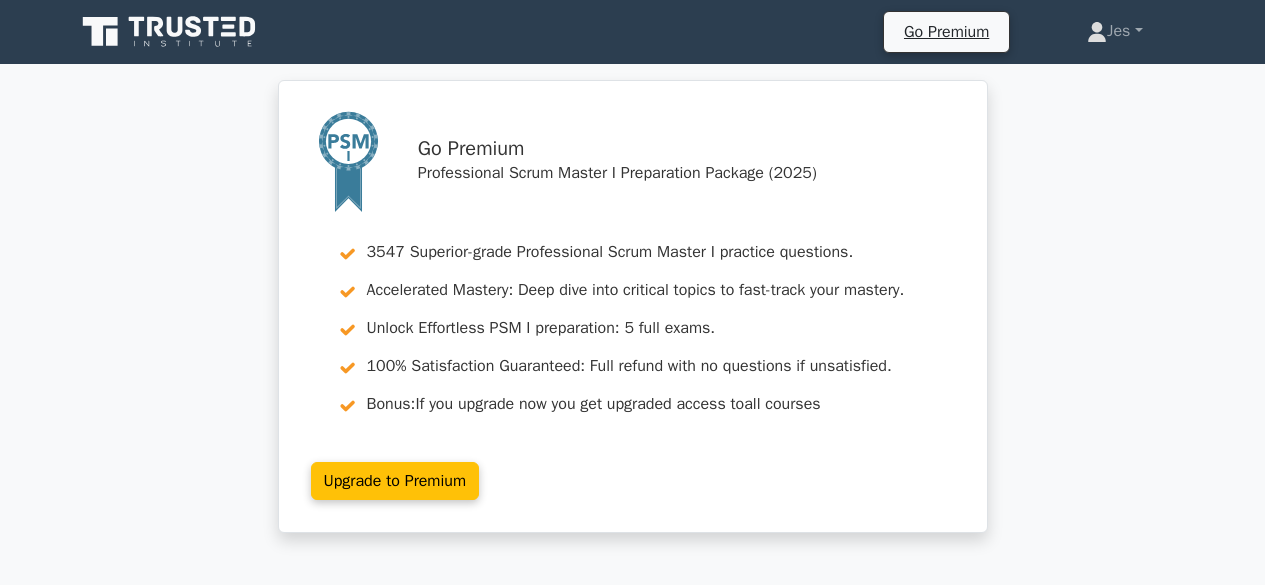 scroll, scrollTop: 0, scrollLeft: 0, axis: both 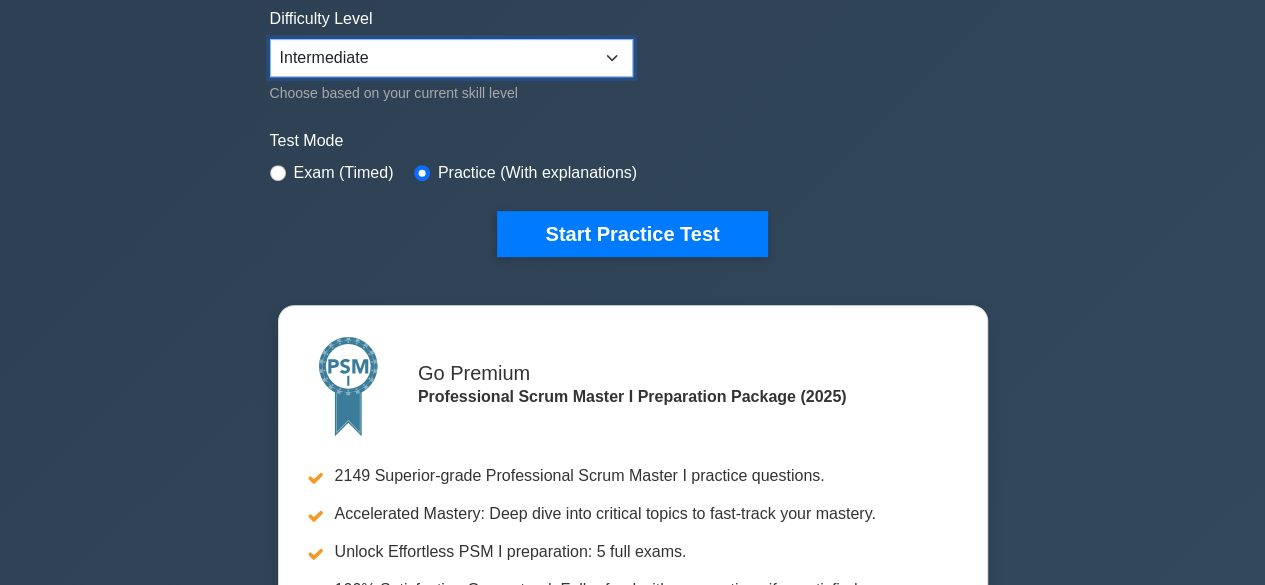 click on "Beginner
Intermediate
Expert" at bounding box center (451, 58) 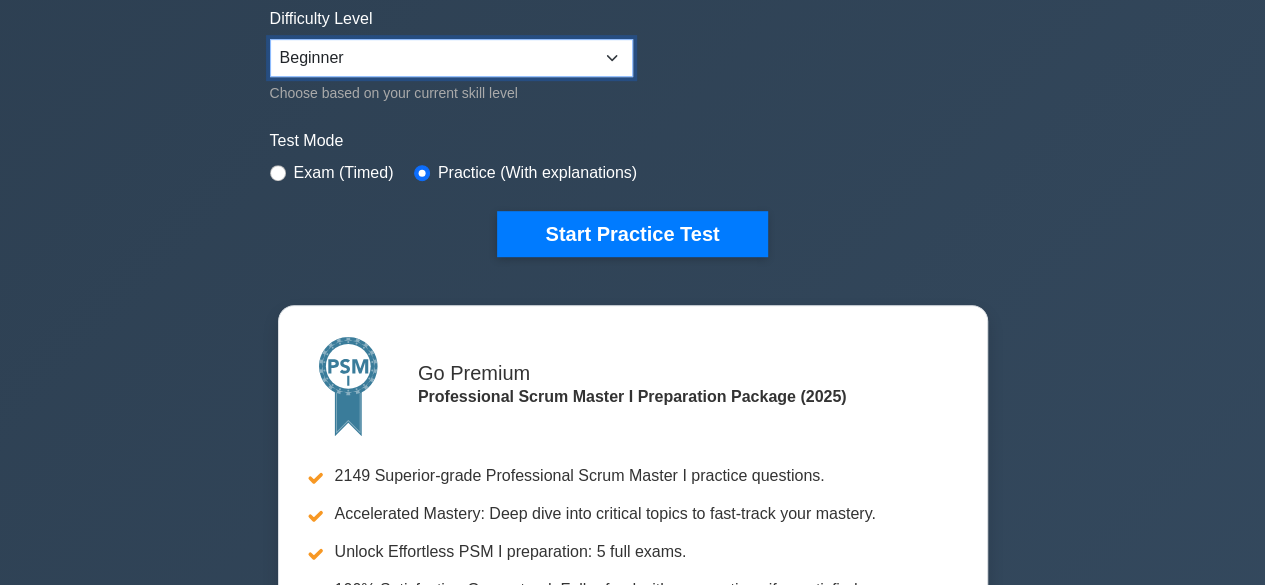 click on "Beginner
Intermediate
Expert" at bounding box center [451, 58] 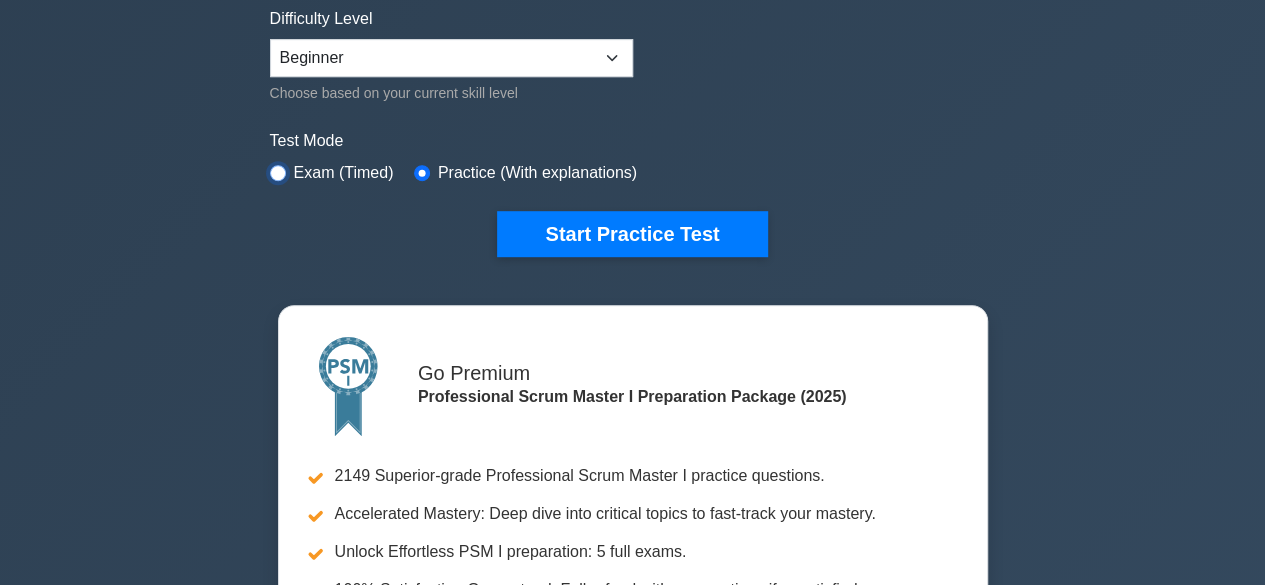 click at bounding box center (278, 173) 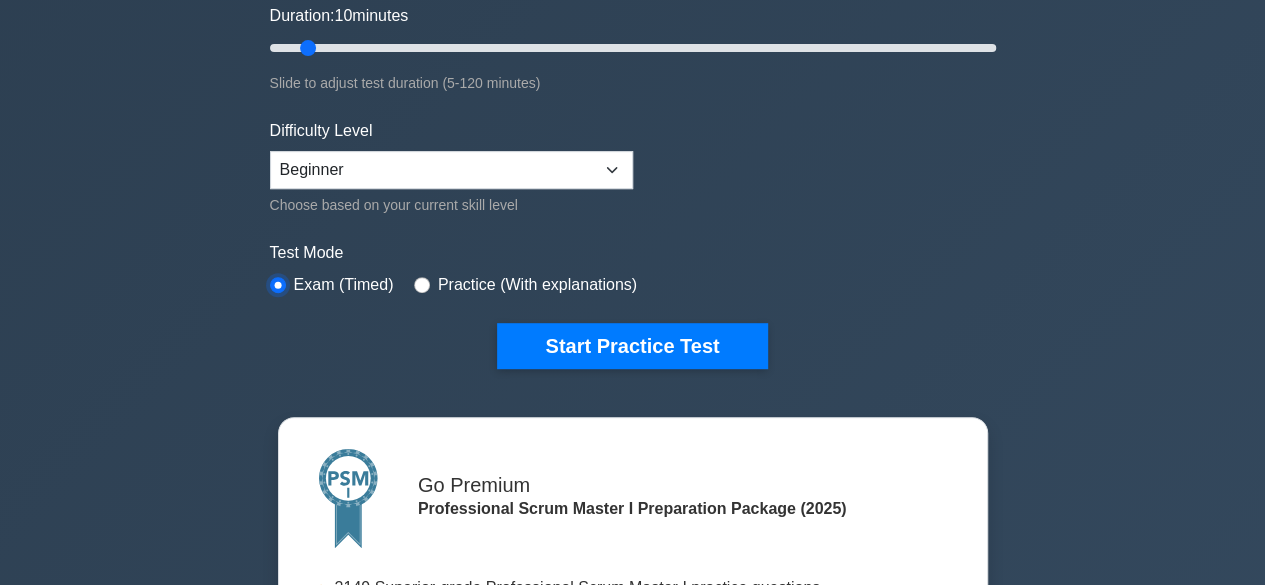 scroll, scrollTop: 323, scrollLeft: 0, axis: vertical 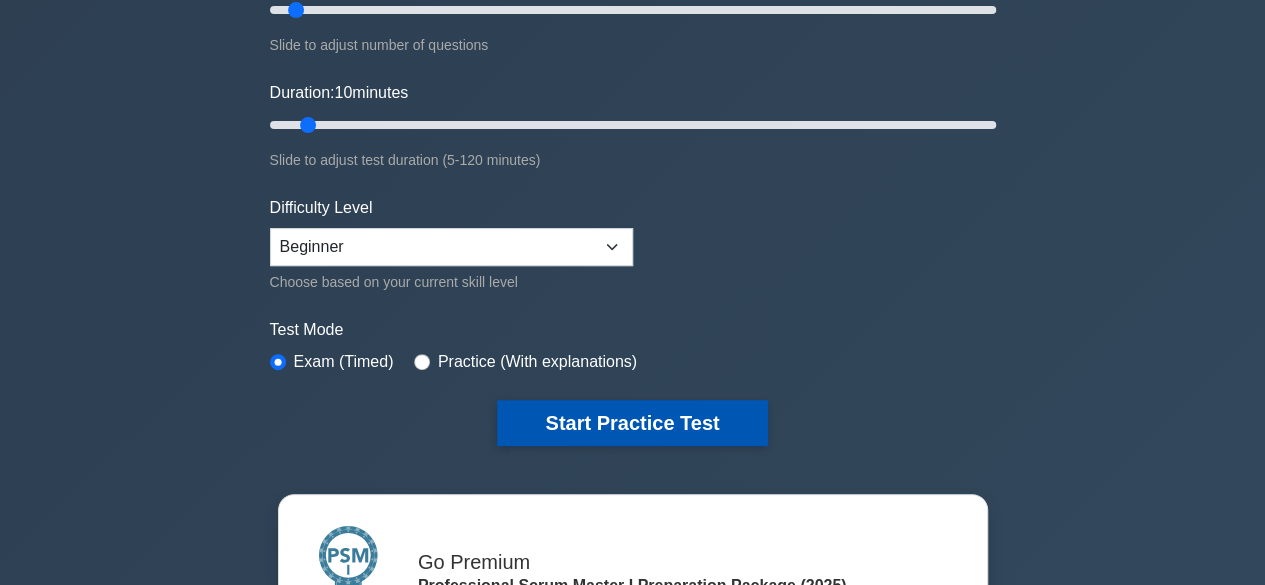 click on "Start Practice Test" at bounding box center [632, 423] 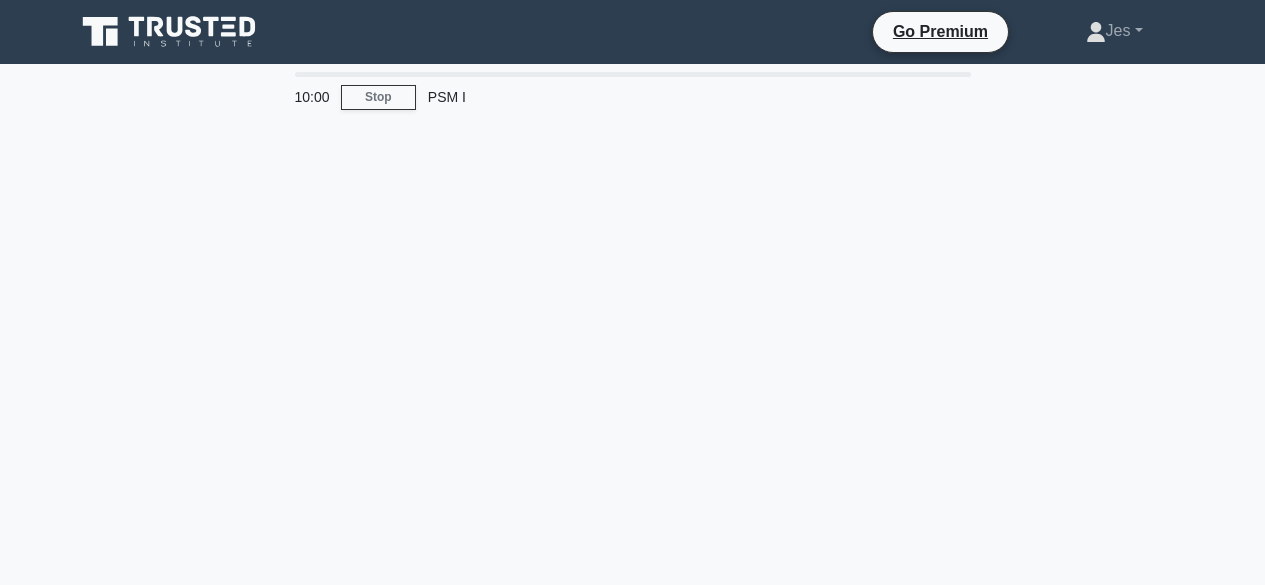 scroll, scrollTop: 0, scrollLeft: 0, axis: both 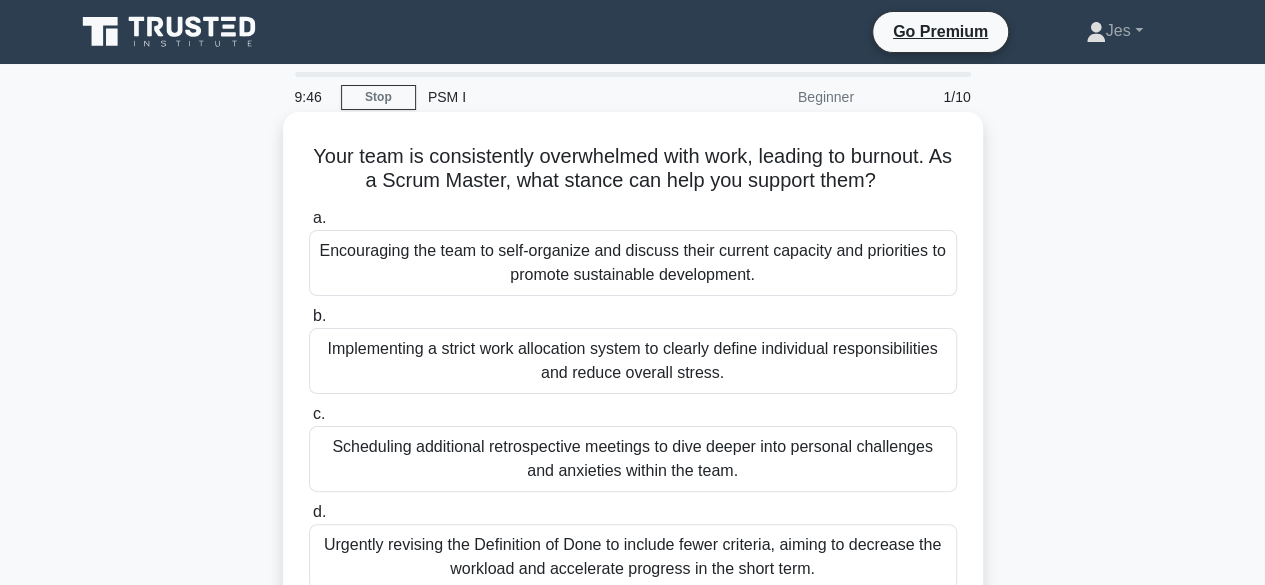click on "Encouraging the team to self-organize and discuss their current capacity and priorities to promote sustainable development." at bounding box center [633, 263] 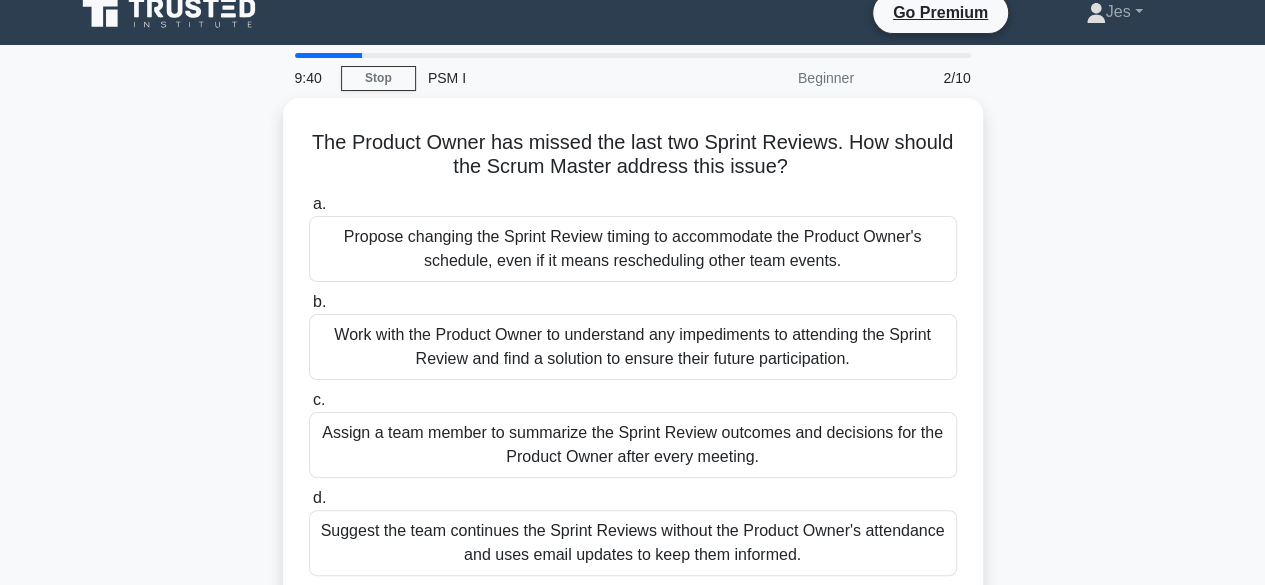 scroll, scrollTop: 18, scrollLeft: 0, axis: vertical 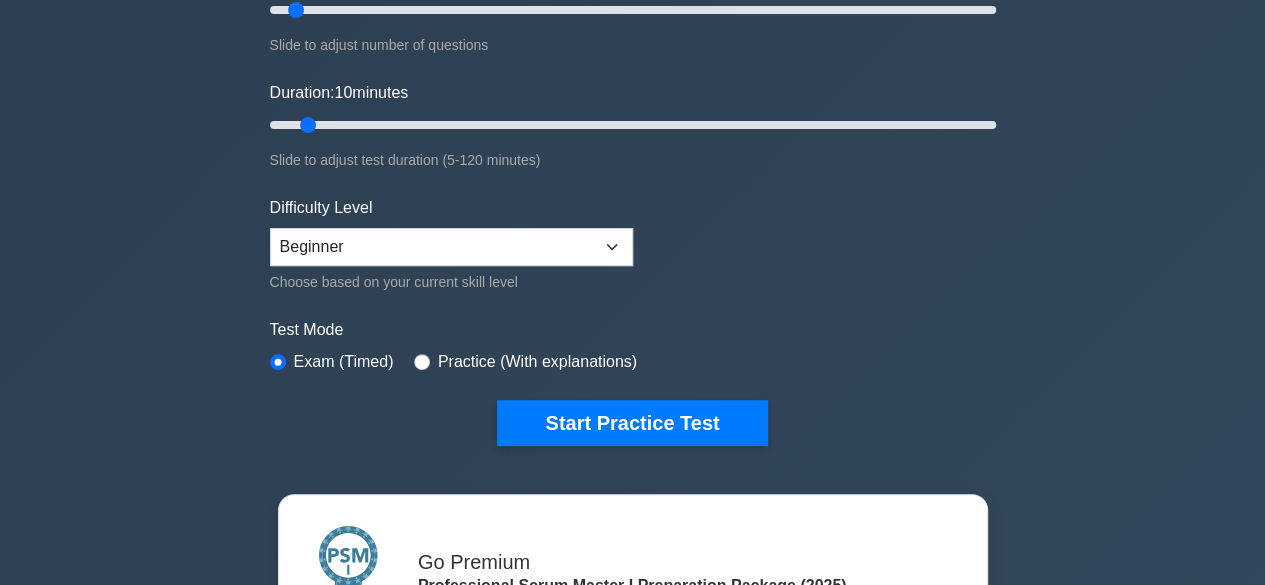 click on "Practice (With explanations)" at bounding box center (525, 362) 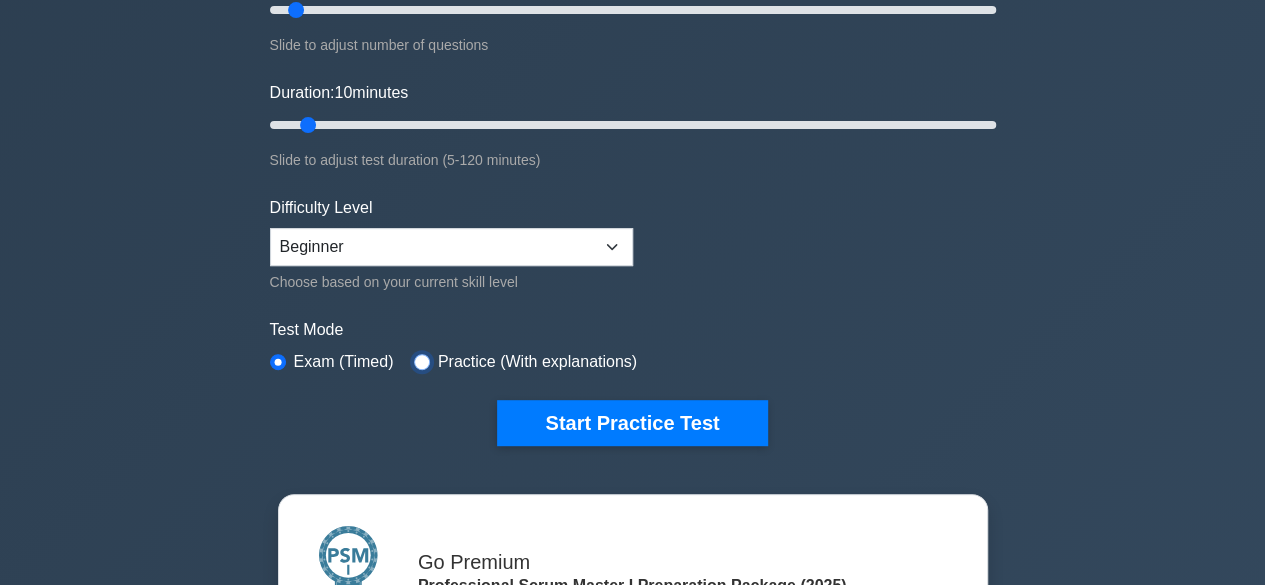 click at bounding box center [422, 362] 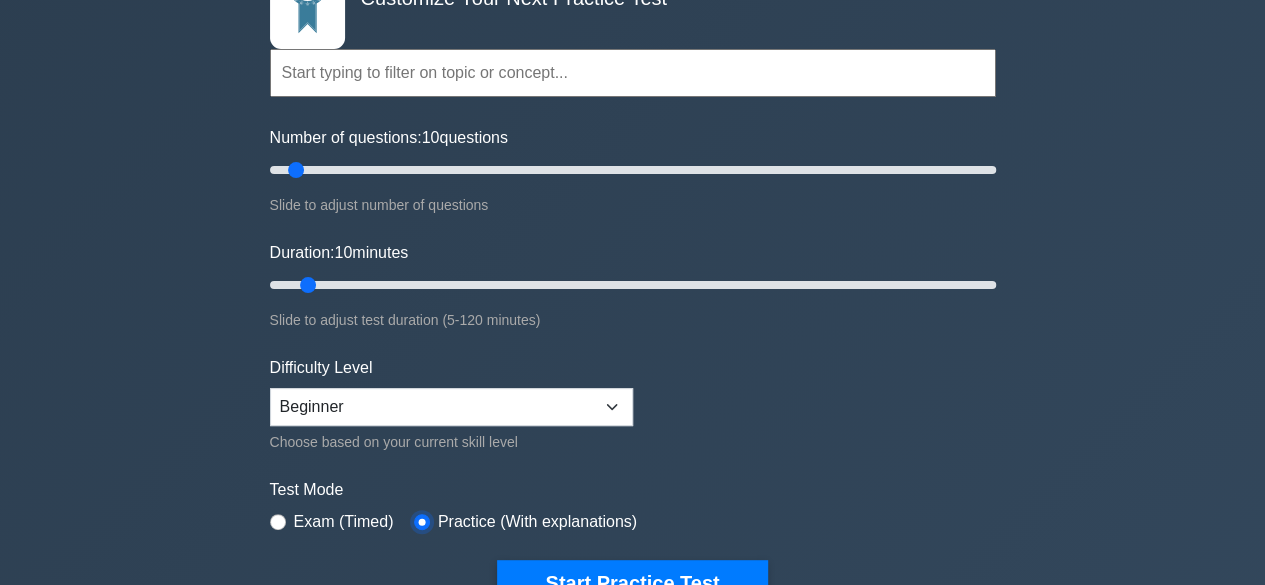 scroll, scrollTop: 173, scrollLeft: 0, axis: vertical 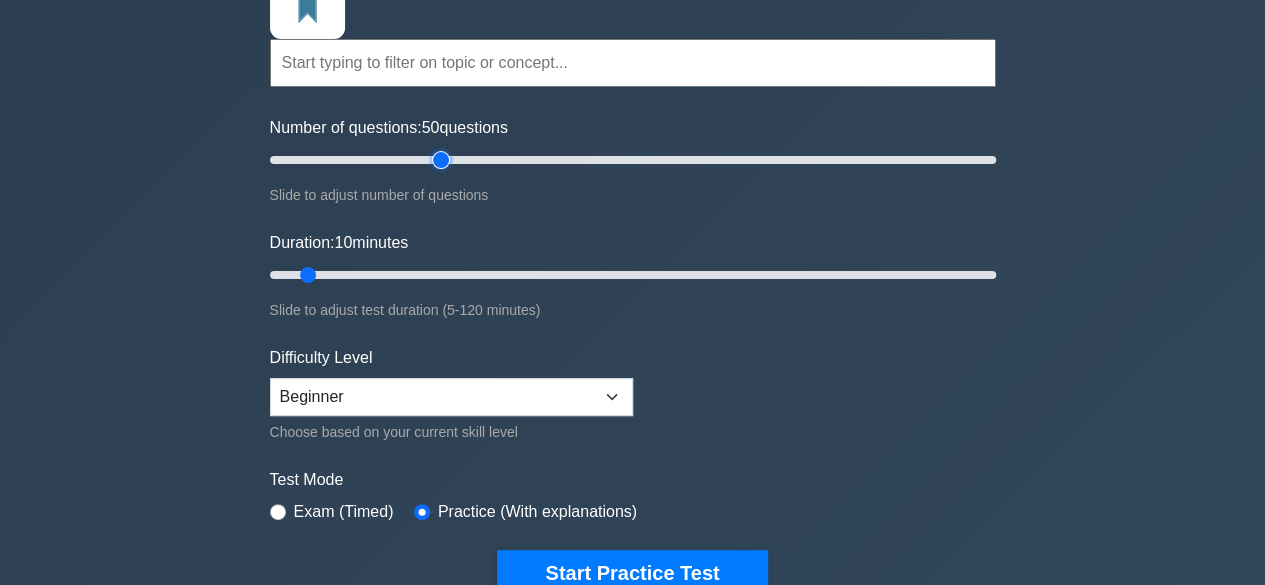click on "Number of questions:  50  questions" at bounding box center (633, 160) 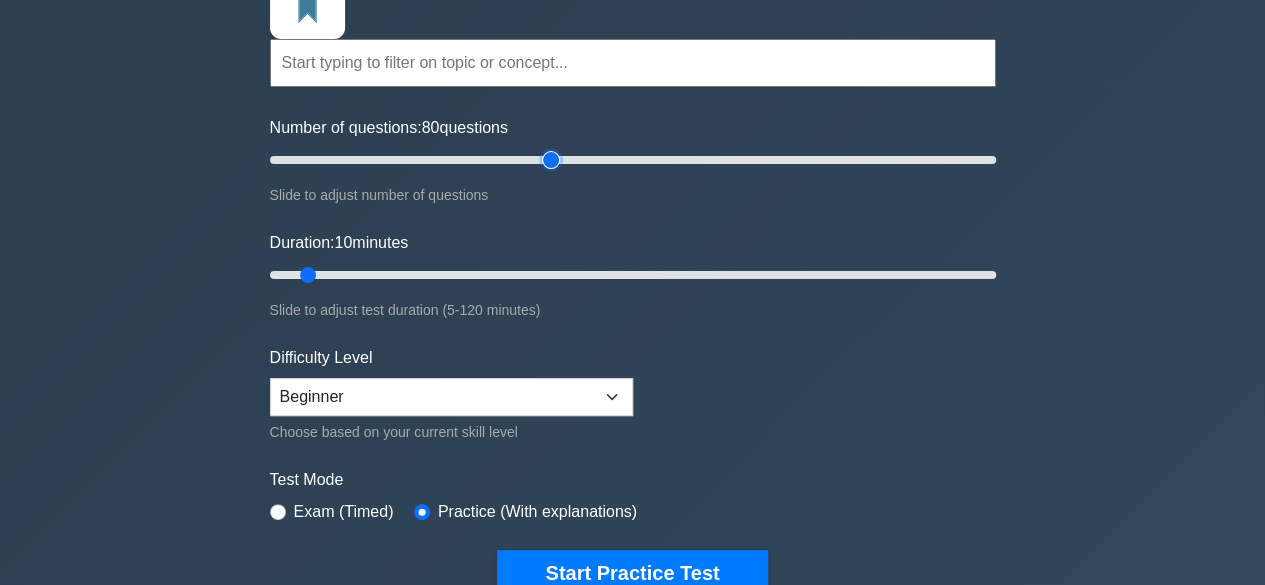 type on "80" 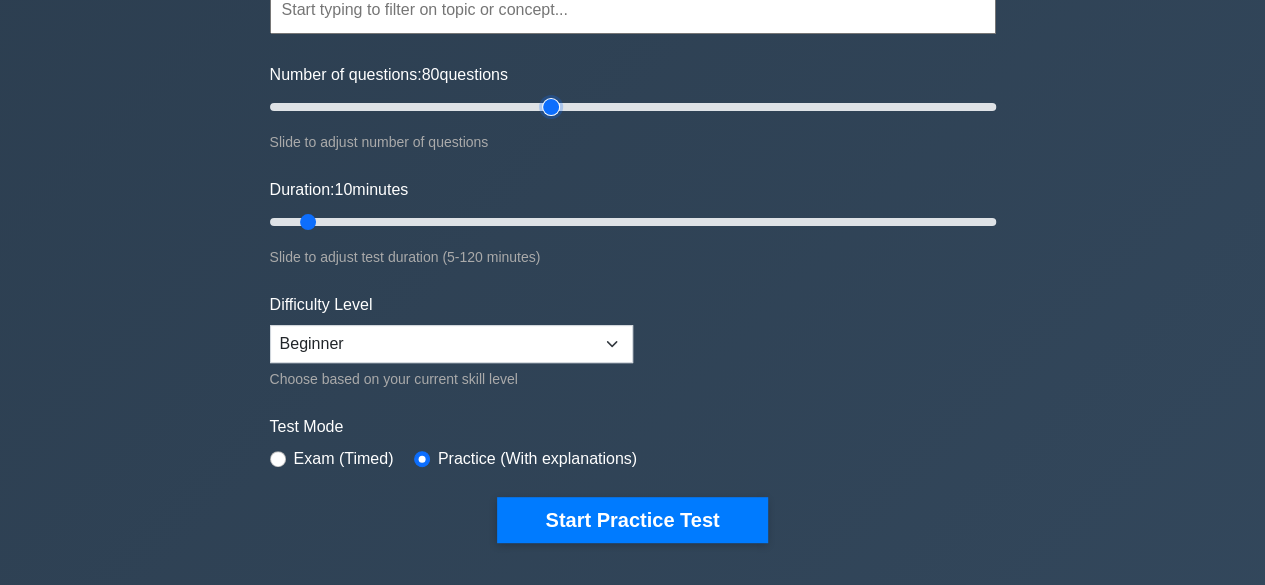 scroll, scrollTop: 246, scrollLeft: 0, axis: vertical 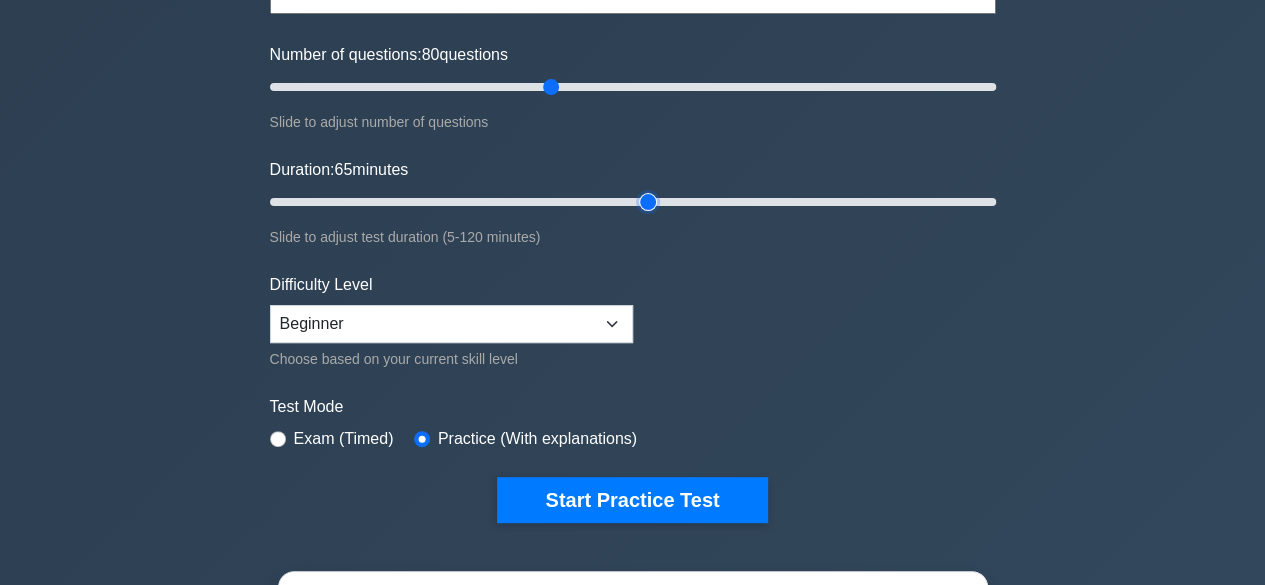 click on "Duration:  65  minutes" at bounding box center (633, 202) 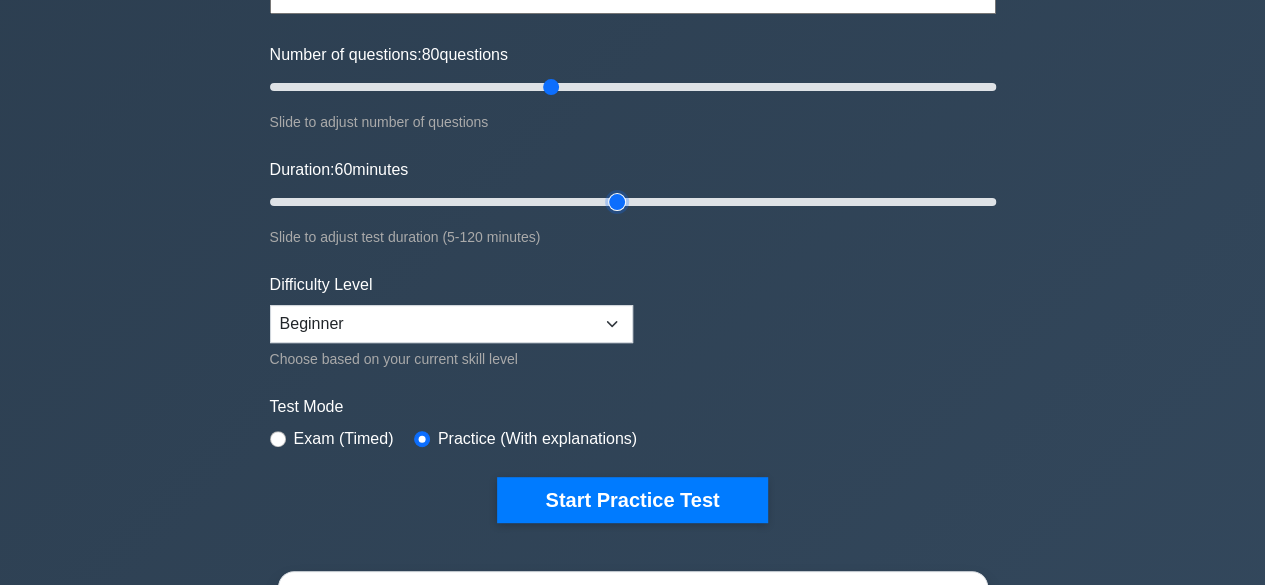 type on "60" 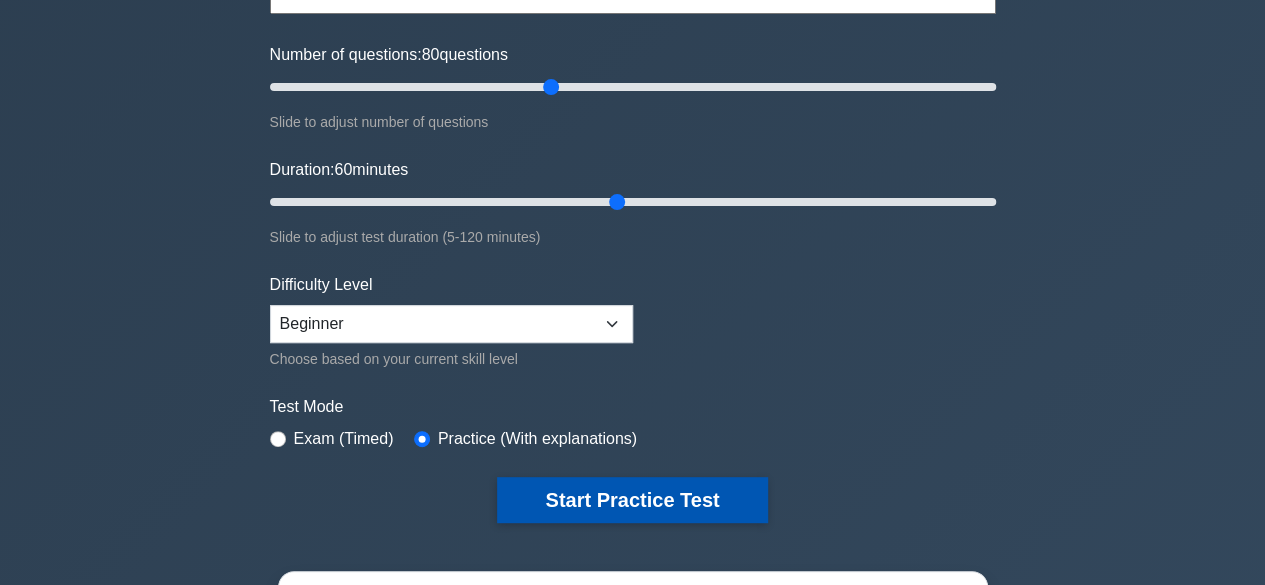 click on "Start Practice Test" at bounding box center [632, 500] 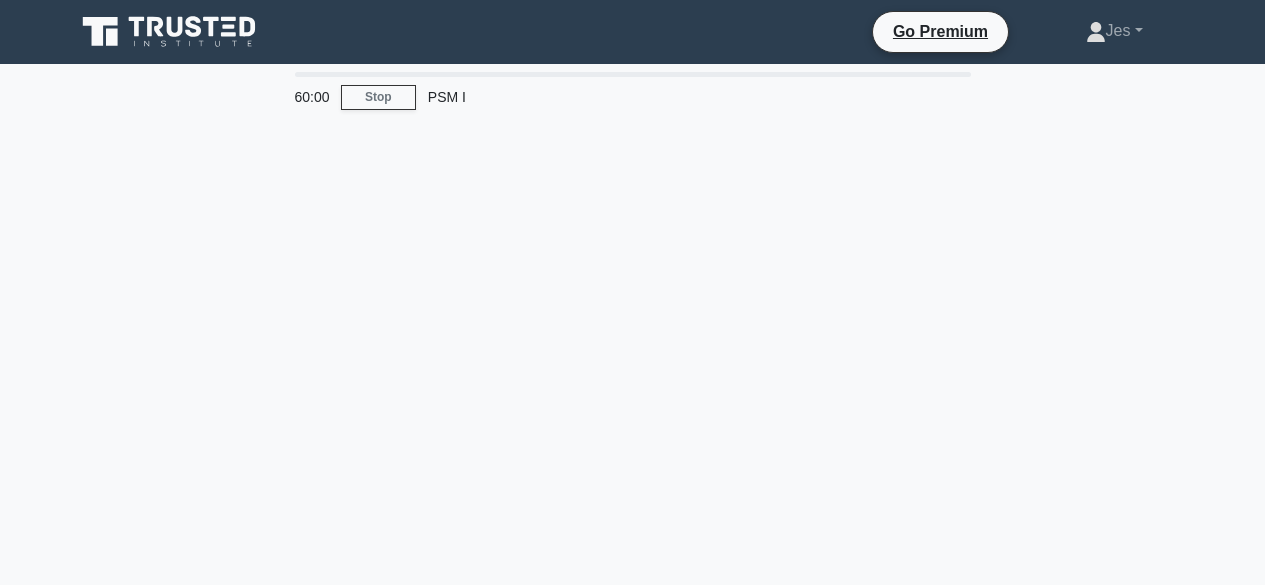 scroll, scrollTop: 0, scrollLeft: 0, axis: both 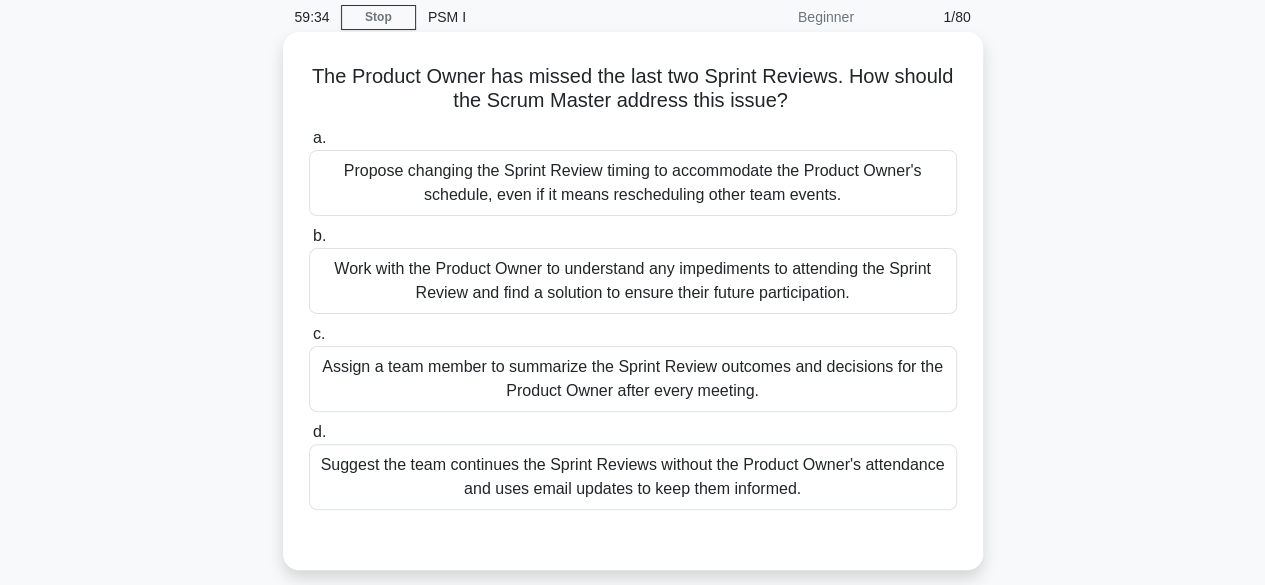 click on "Work with the Product Owner to understand any impediments to attending the Sprint Review and find a solution to ensure their future participation." at bounding box center (633, 281) 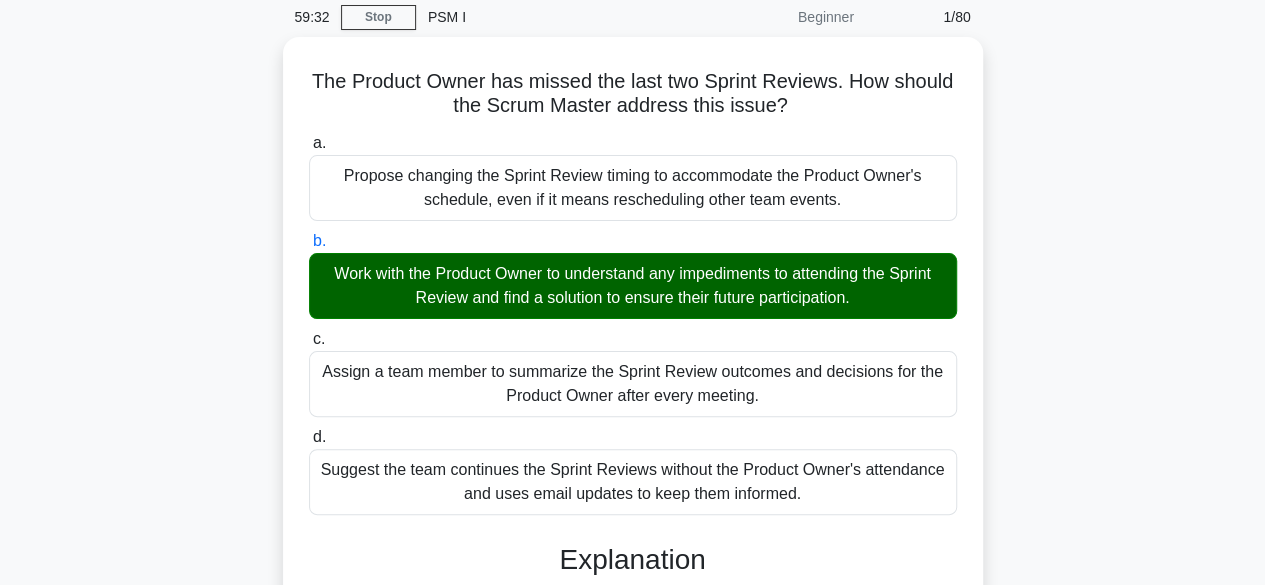 scroll, scrollTop: 495, scrollLeft: 0, axis: vertical 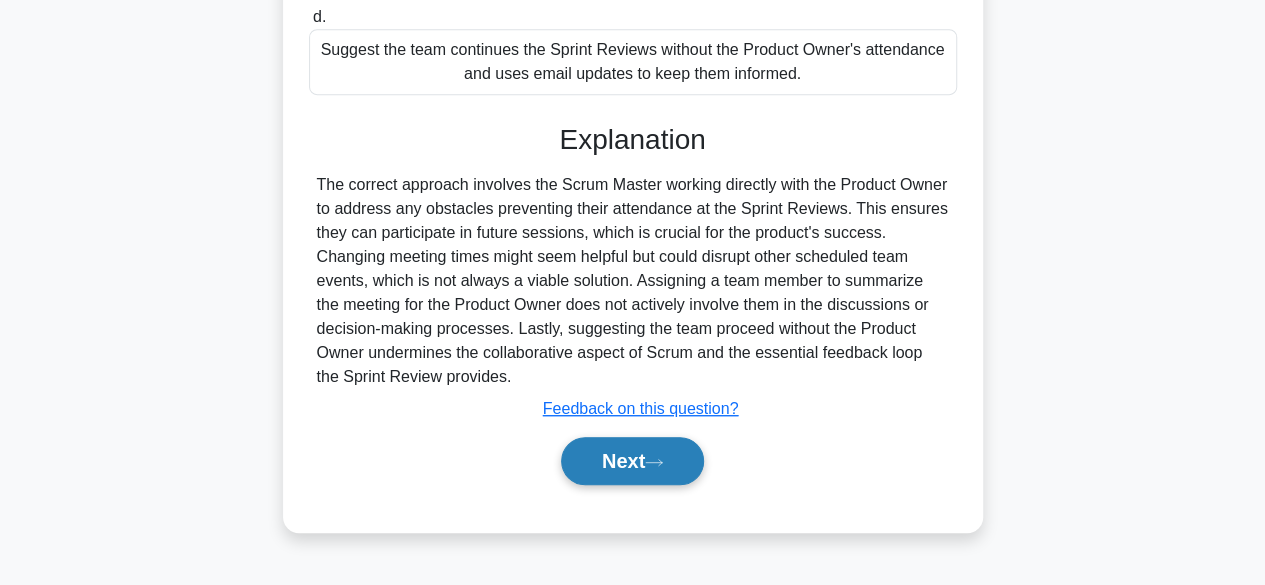 click on "Next" at bounding box center [632, 461] 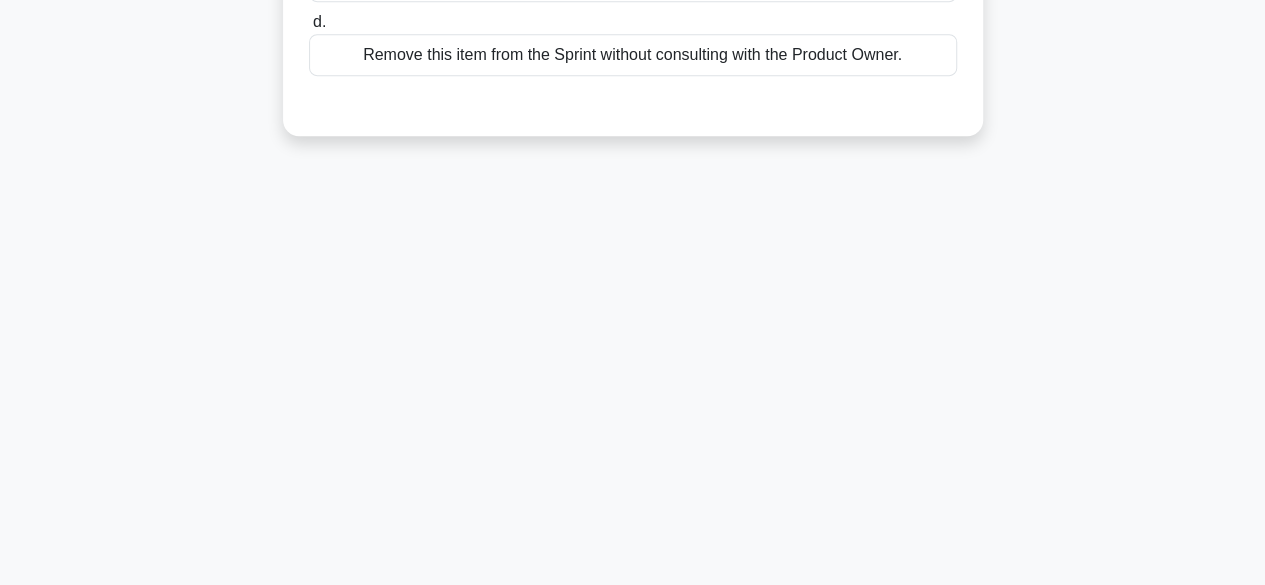 scroll, scrollTop: 0, scrollLeft: 0, axis: both 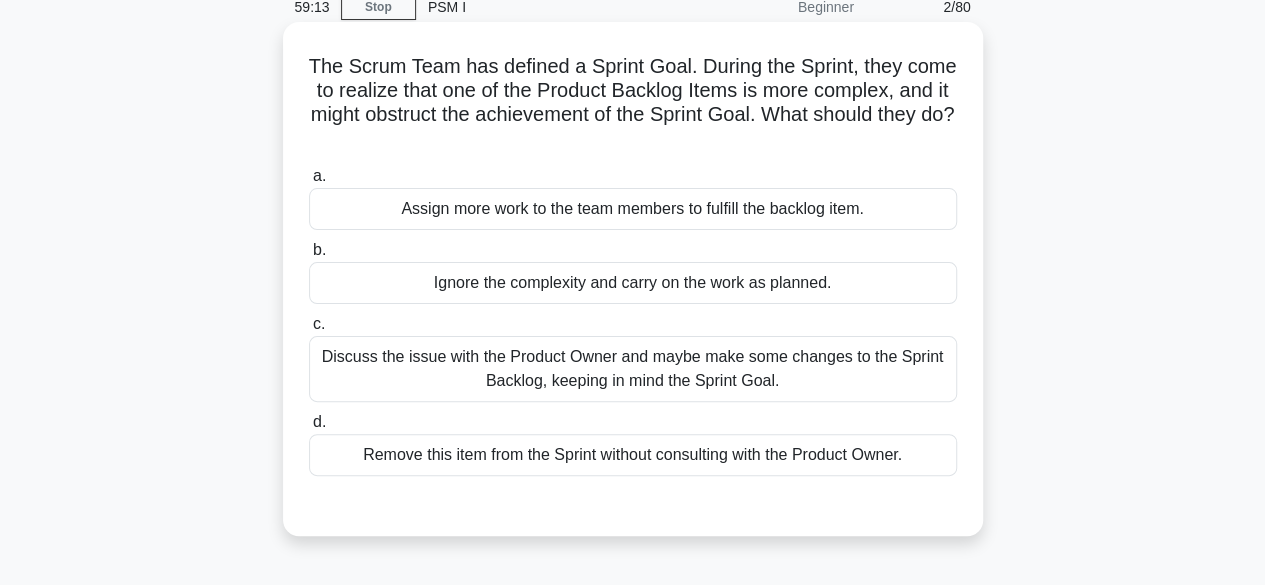 click on "Discuss the issue with the Product Owner and maybe make some changes to the Sprint Backlog, keeping in mind the Sprint Goal." at bounding box center (633, 369) 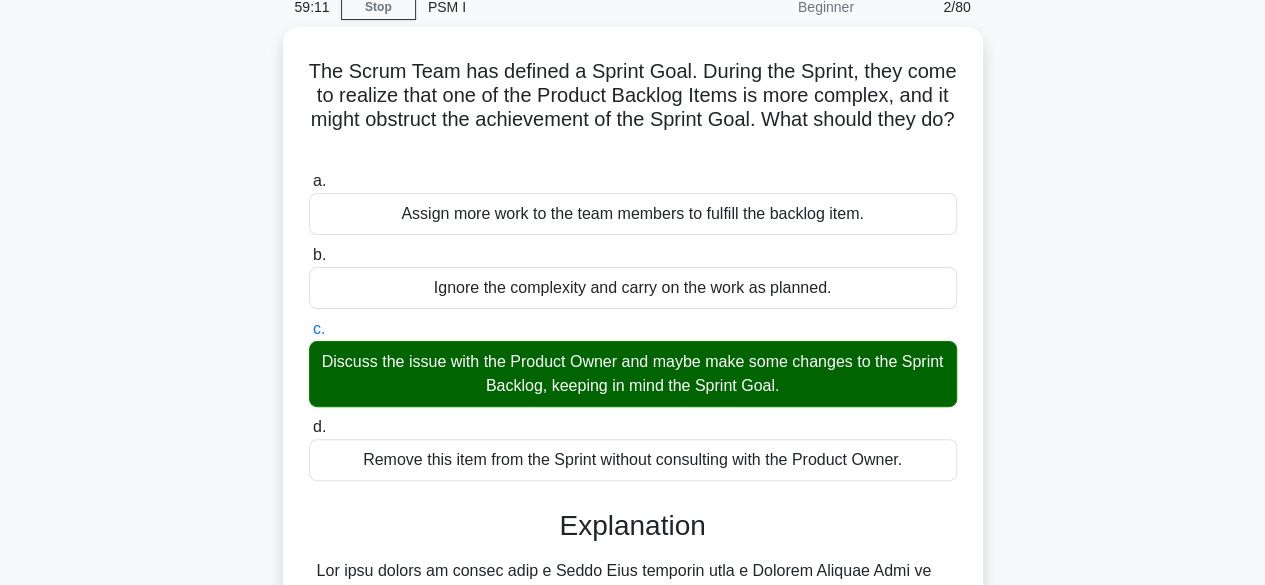 scroll, scrollTop: 602, scrollLeft: 0, axis: vertical 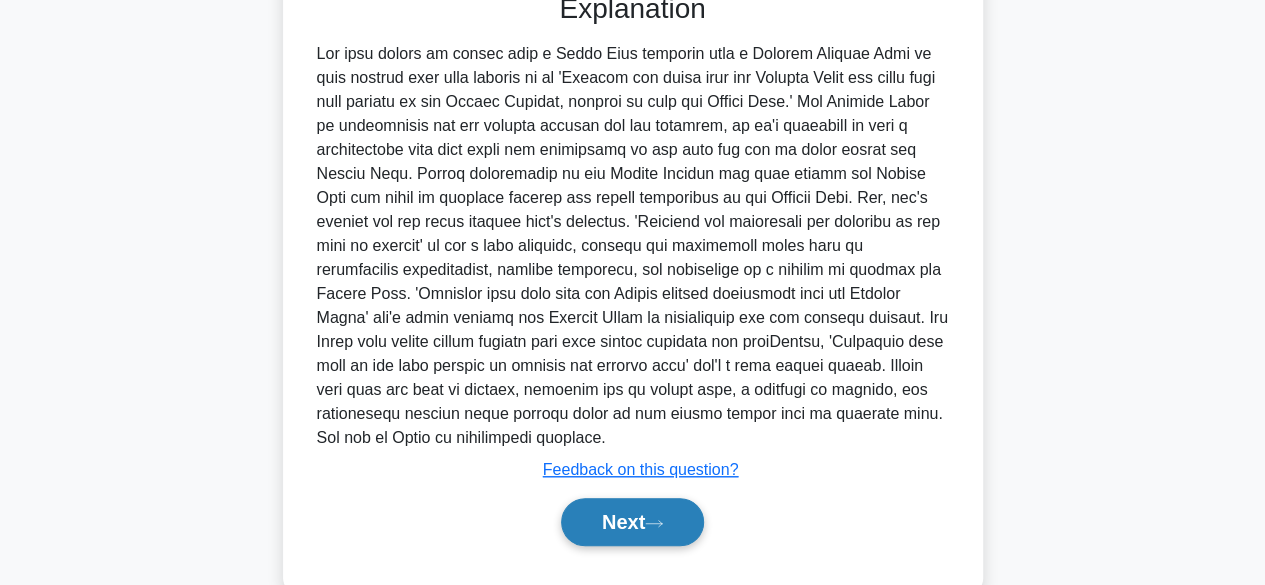 click on "Next" at bounding box center (632, 522) 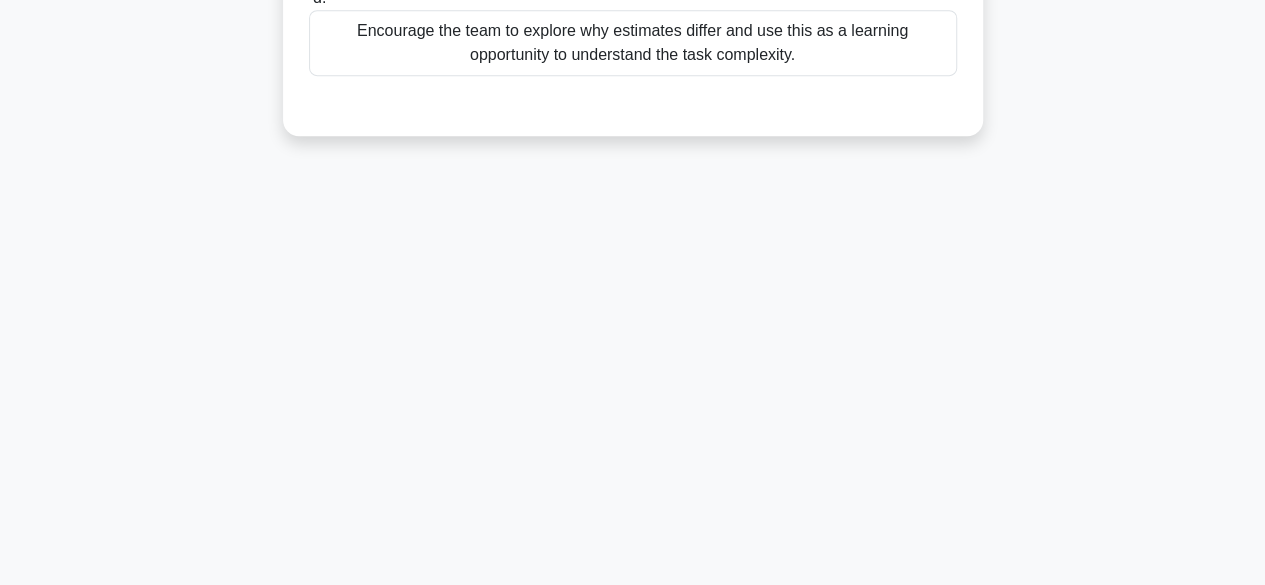 scroll, scrollTop: 495, scrollLeft: 0, axis: vertical 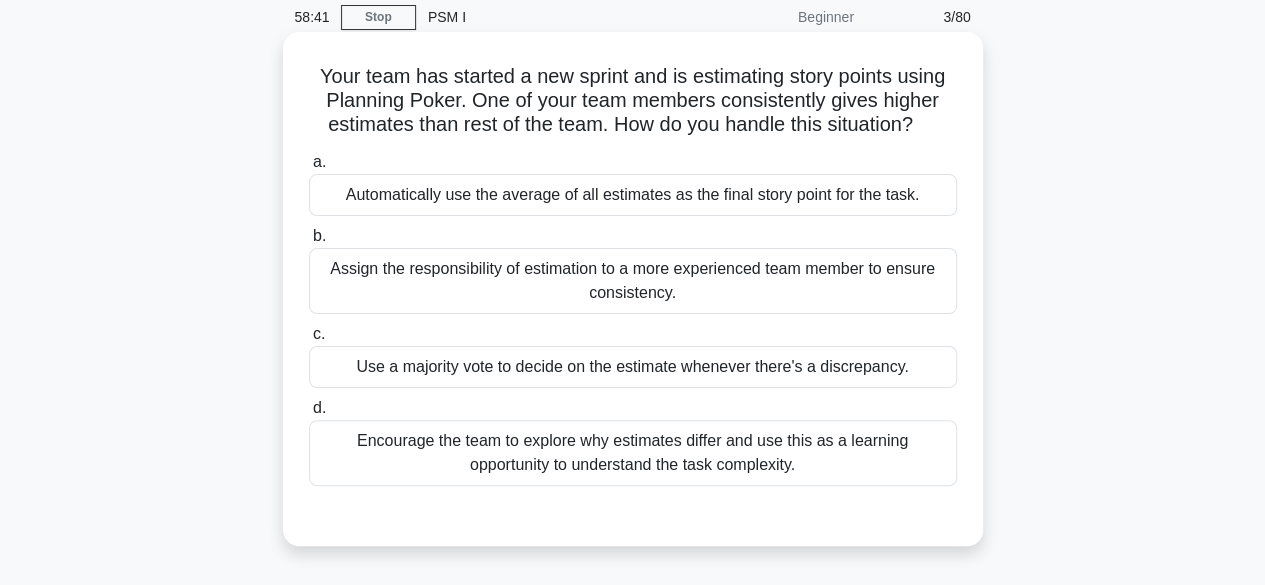 click on "Encourage the team to explore why estimates differ and use this as a learning opportunity to understand the task complexity." at bounding box center (633, 453) 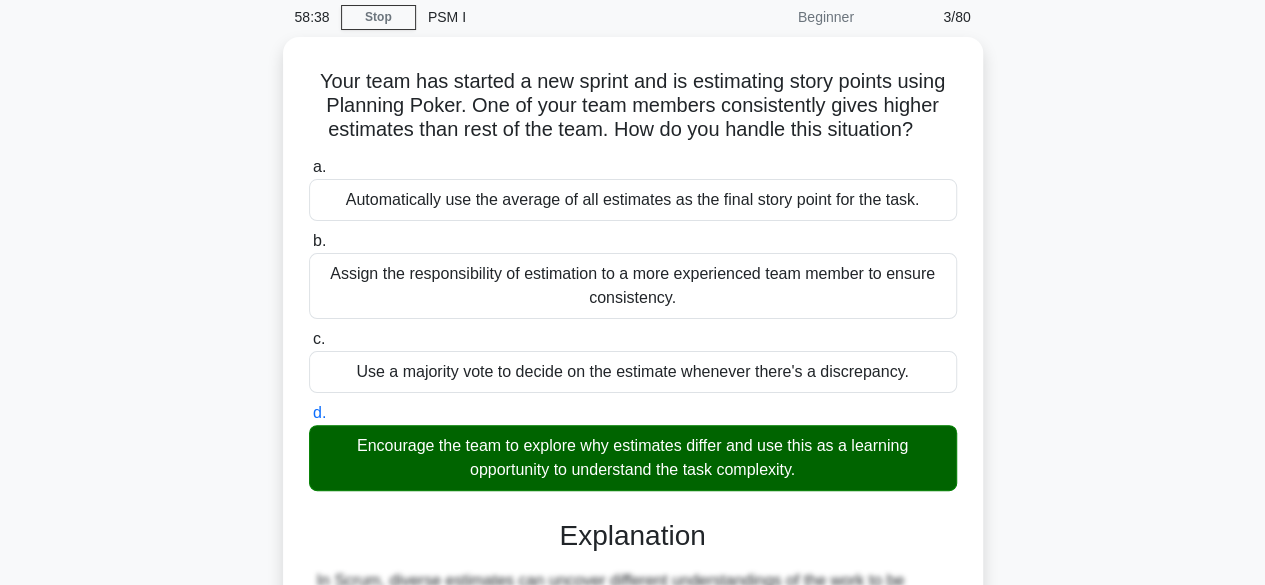 scroll, scrollTop: 495, scrollLeft: 0, axis: vertical 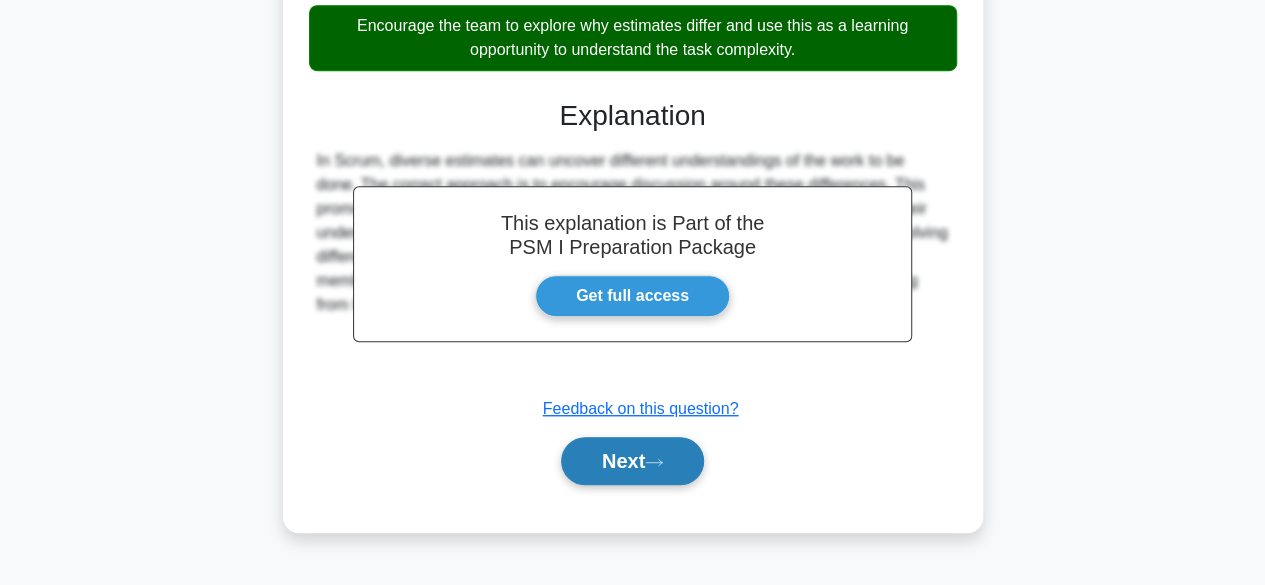 click on "Next" at bounding box center (632, 461) 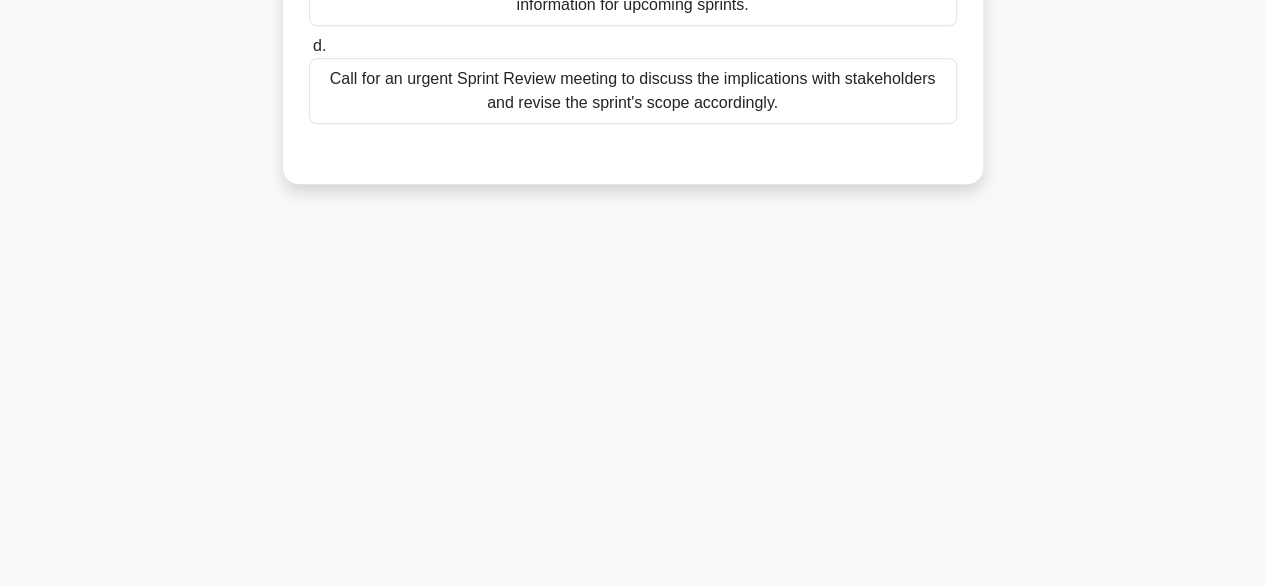 scroll, scrollTop: 0, scrollLeft: 0, axis: both 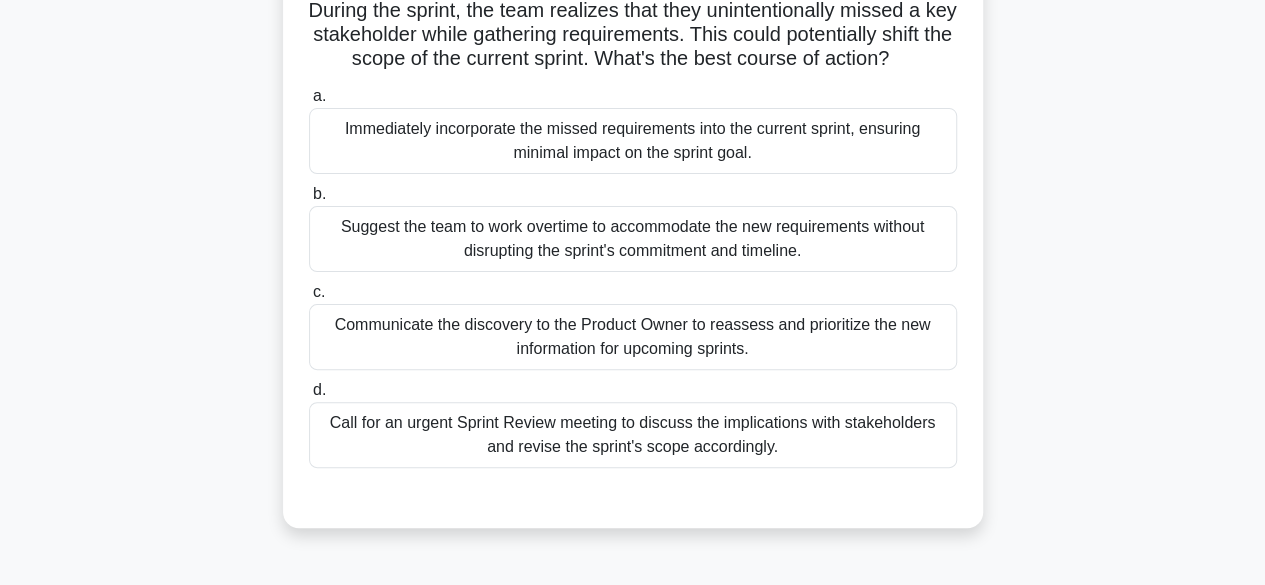 click on "Communicate the discovery to the Product Owner to reassess and prioritize the new information for upcoming sprints." at bounding box center (633, 337) 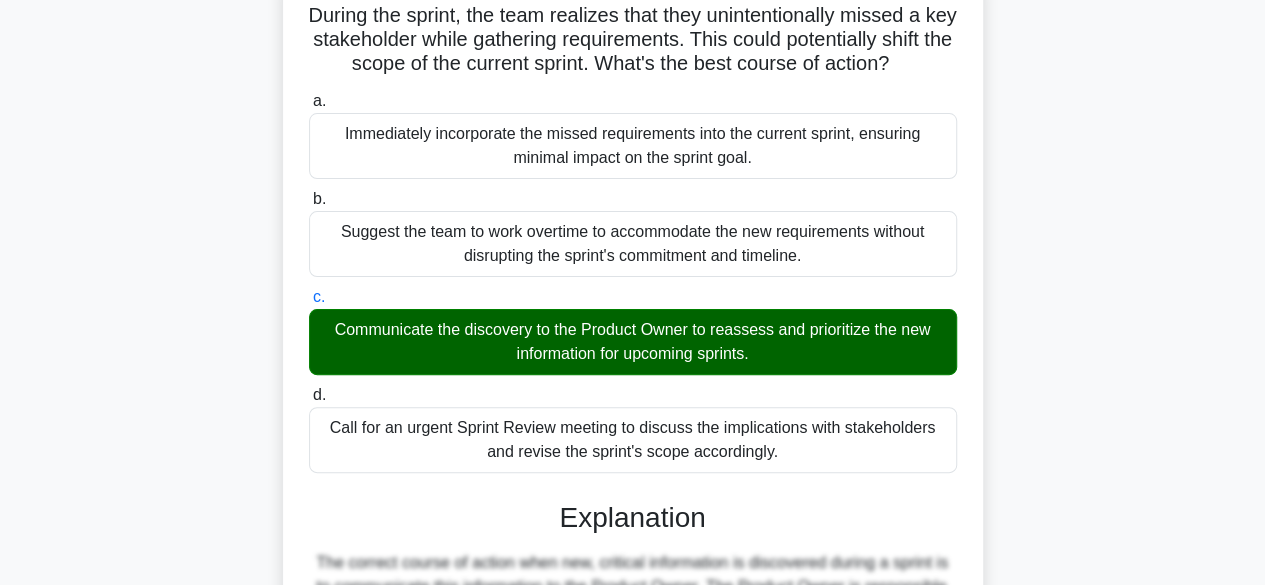 scroll, scrollTop: 549, scrollLeft: 0, axis: vertical 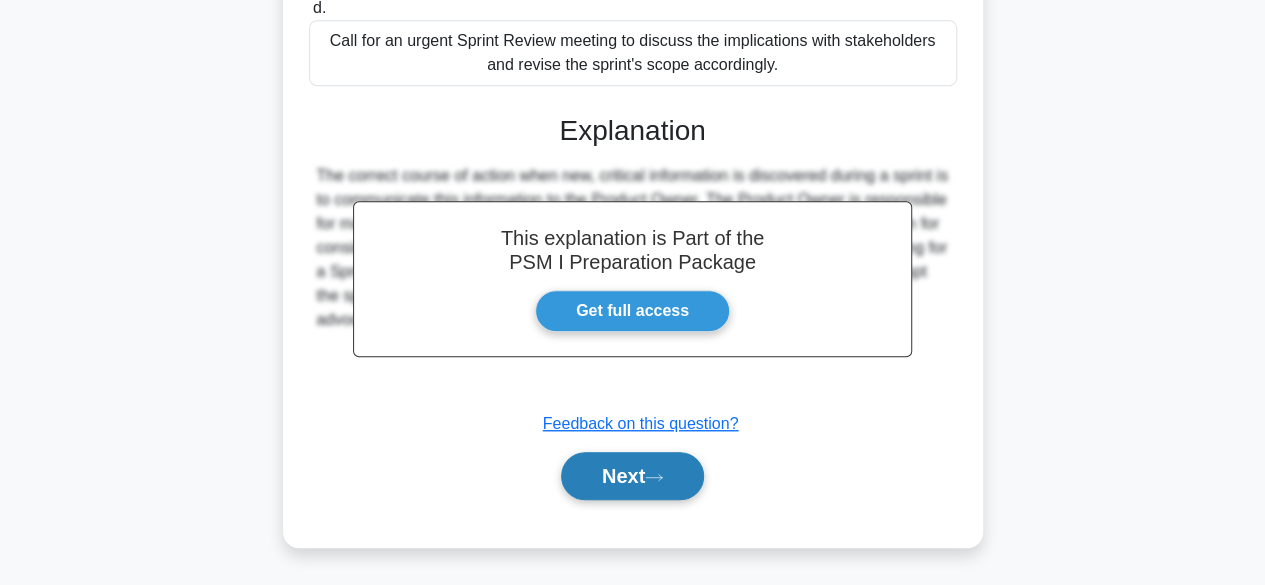 click on "Next" at bounding box center [632, 476] 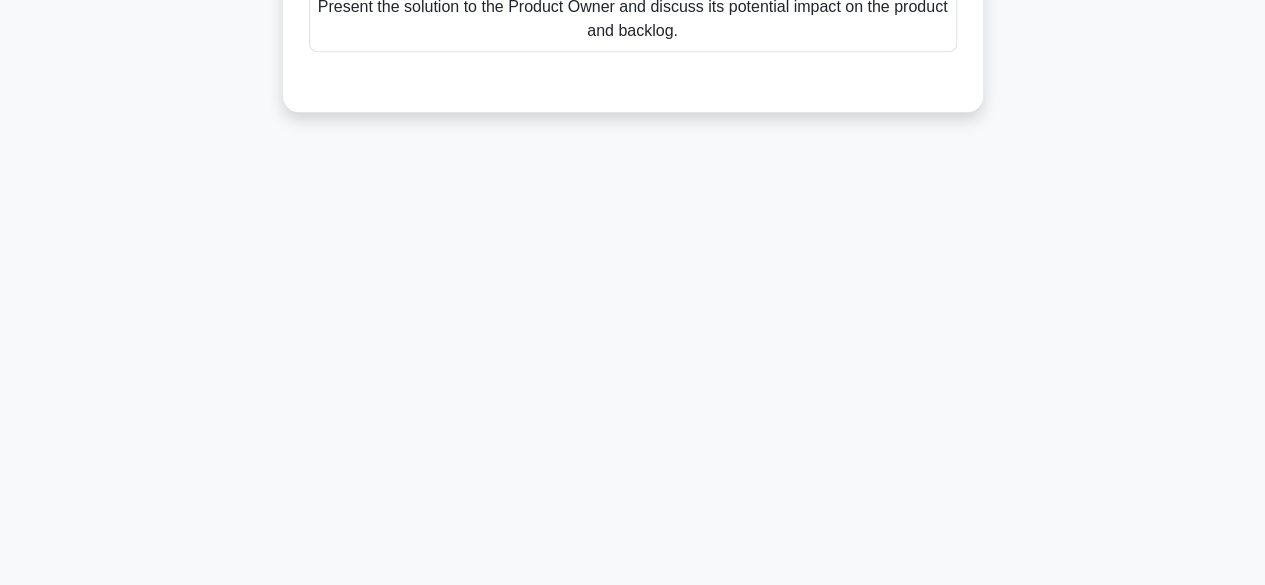scroll, scrollTop: 495, scrollLeft: 0, axis: vertical 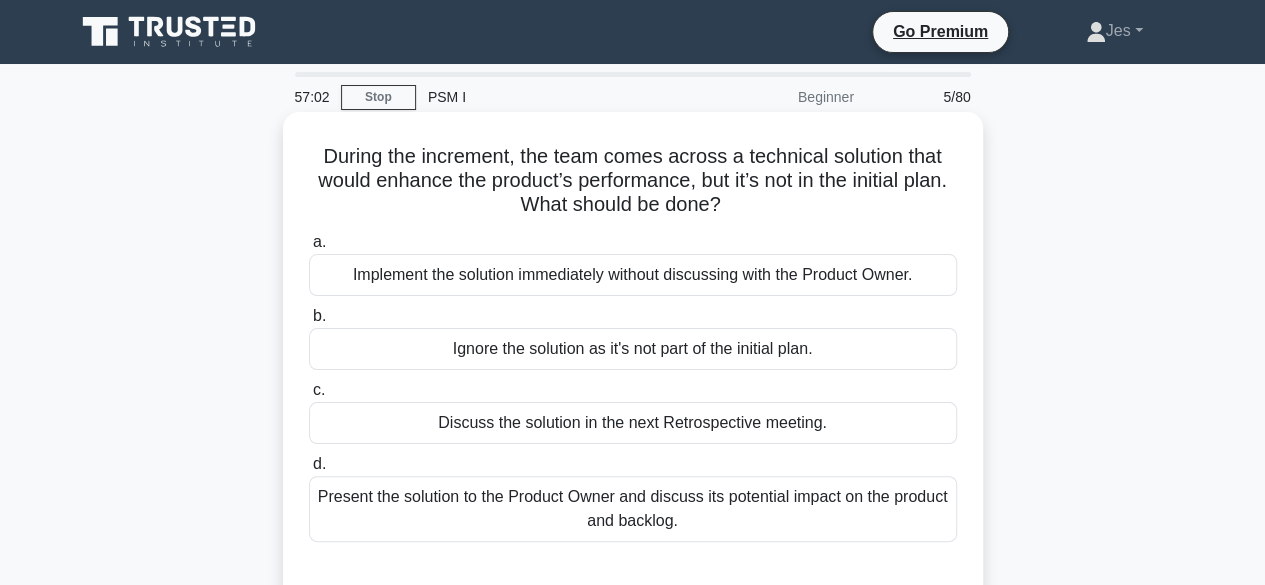 click on "Discuss the solution in the next Retrospective meeting." at bounding box center [633, 423] 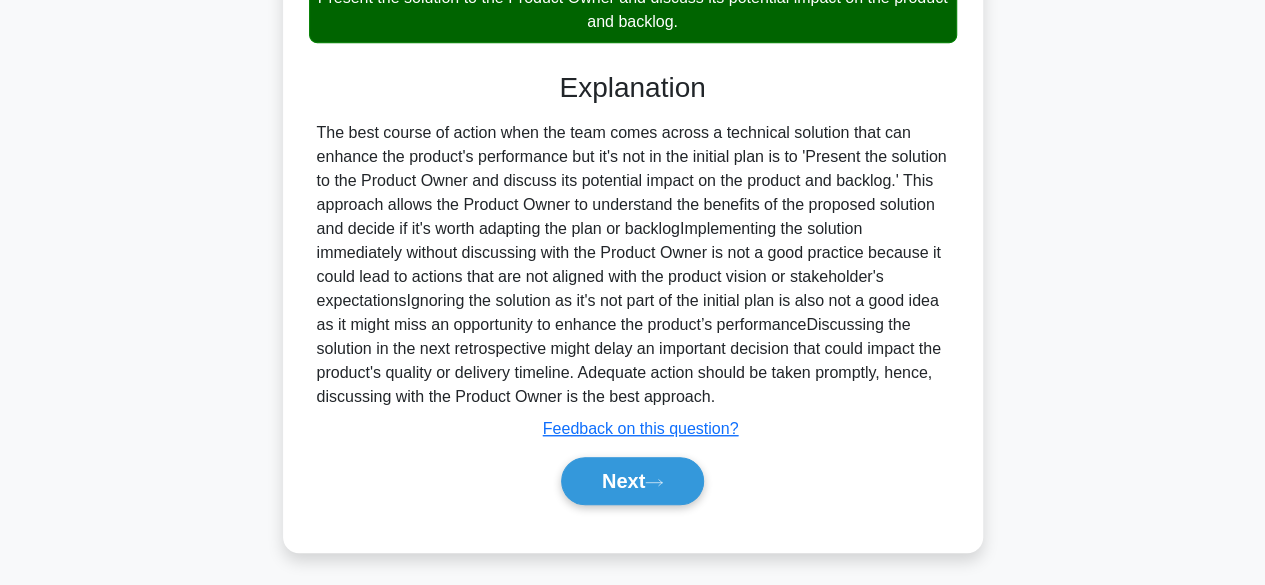 scroll, scrollTop: 528, scrollLeft: 0, axis: vertical 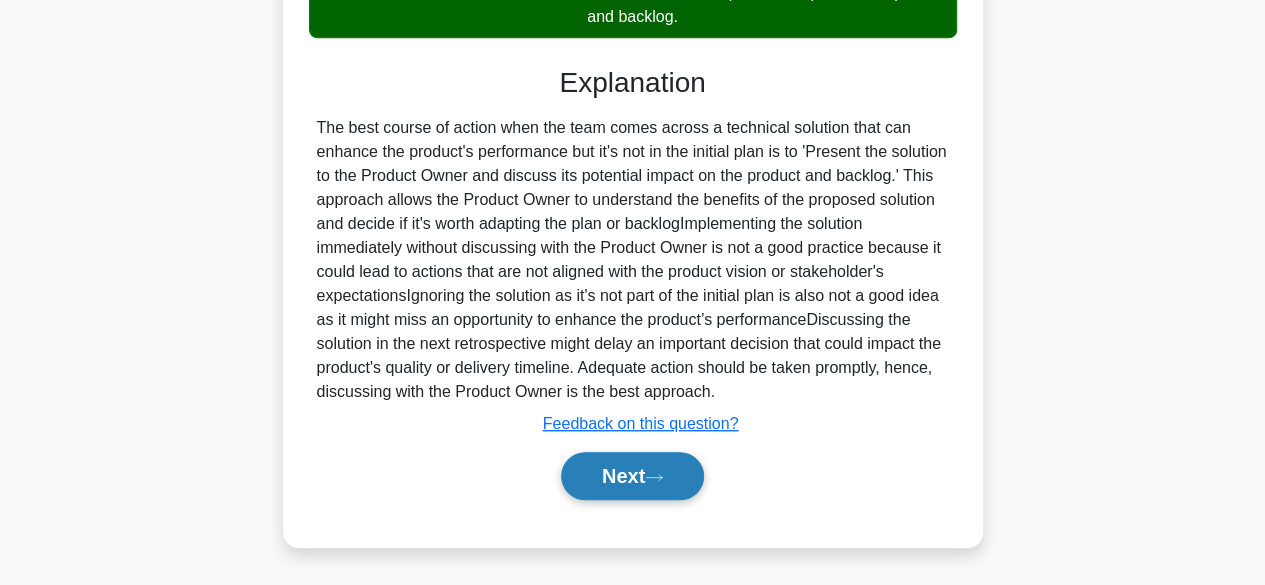 click on "Next" at bounding box center (632, 476) 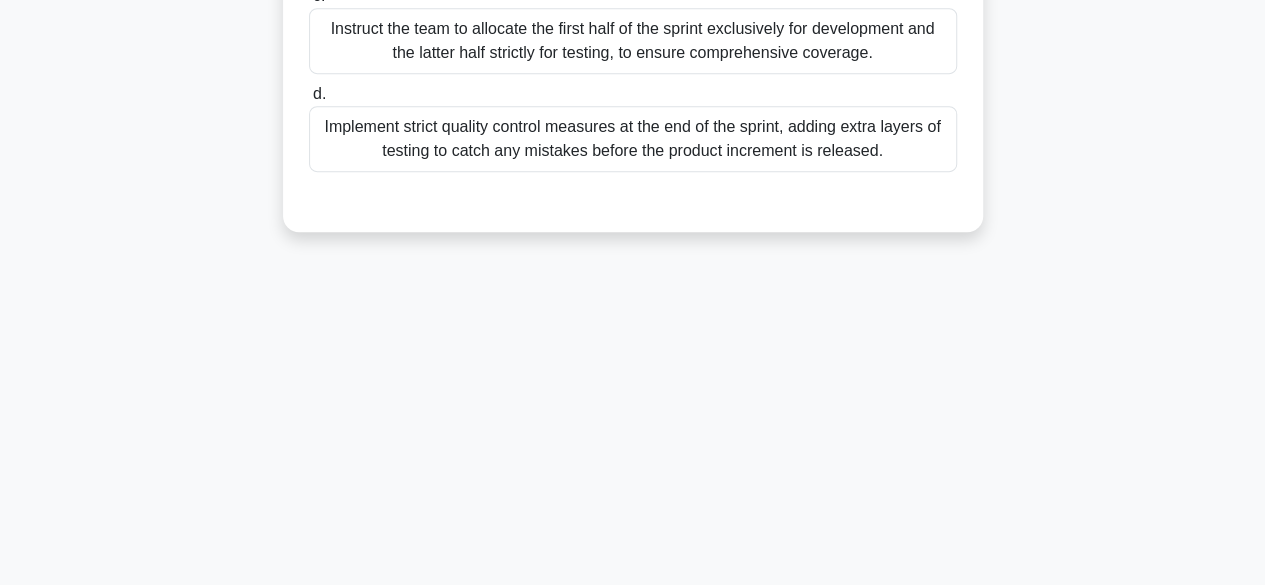 scroll, scrollTop: 0, scrollLeft: 0, axis: both 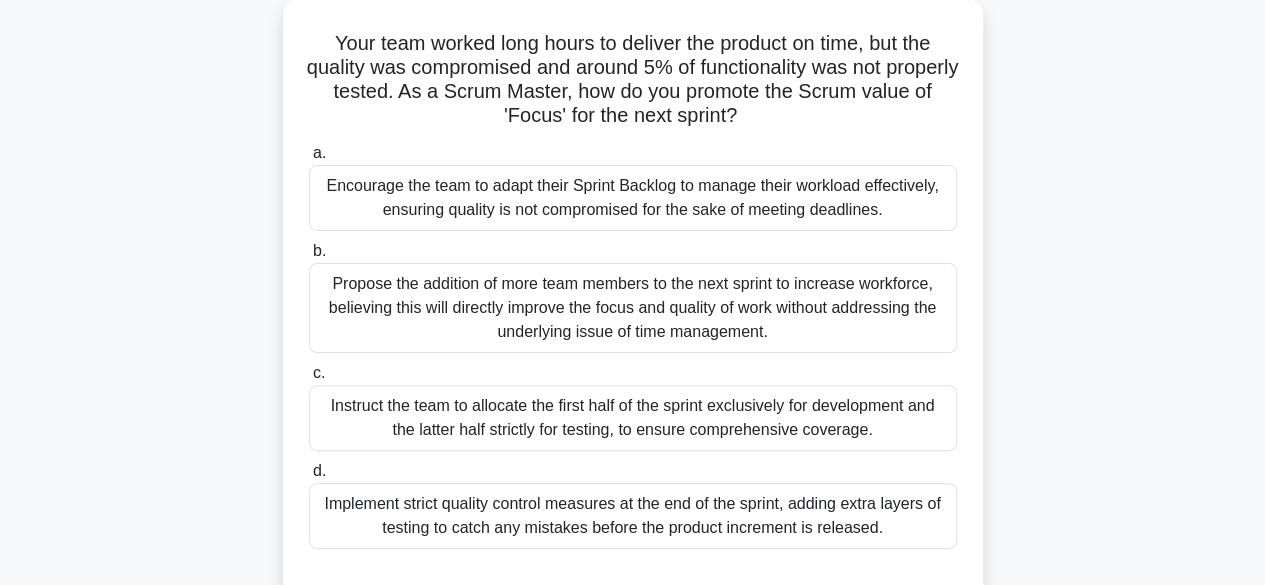 click on "Encourage the team to adapt their Sprint Backlog to manage their workload effectively, ensuring quality is not compromised for the sake of meeting deadlines." at bounding box center [633, 198] 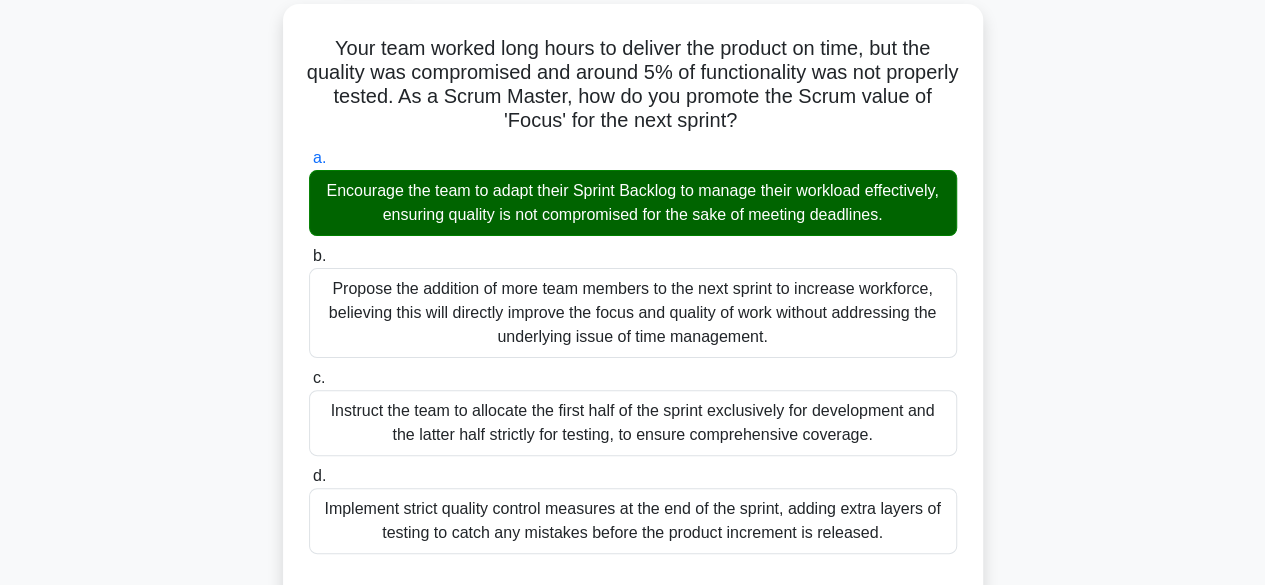 scroll, scrollTop: 573, scrollLeft: 0, axis: vertical 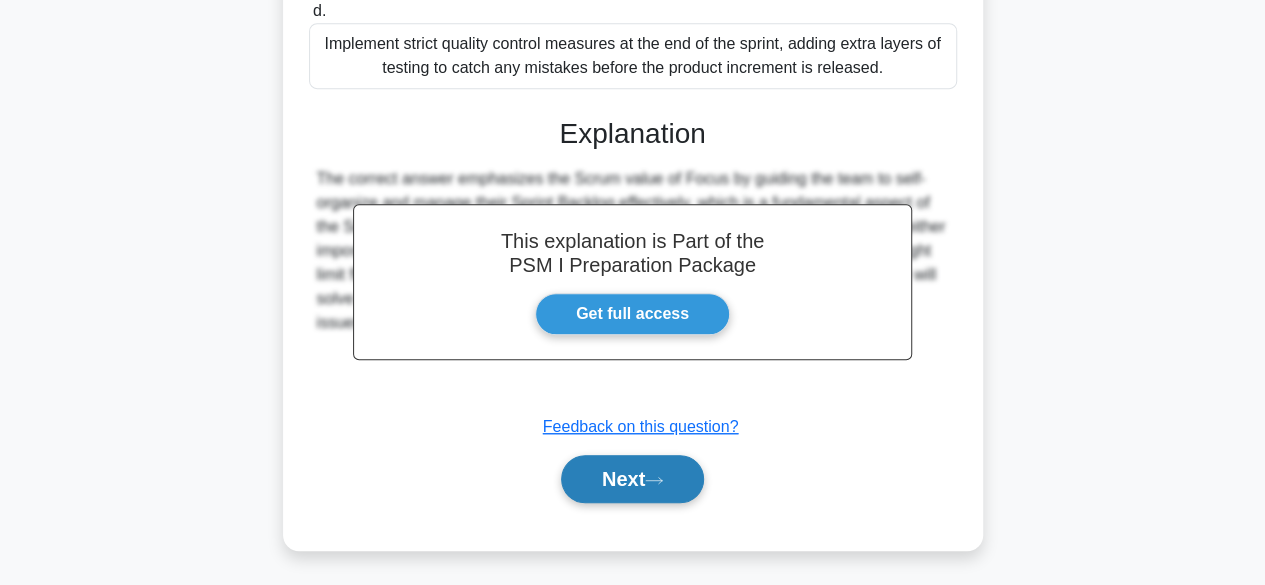 click on "Next" at bounding box center [632, 479] 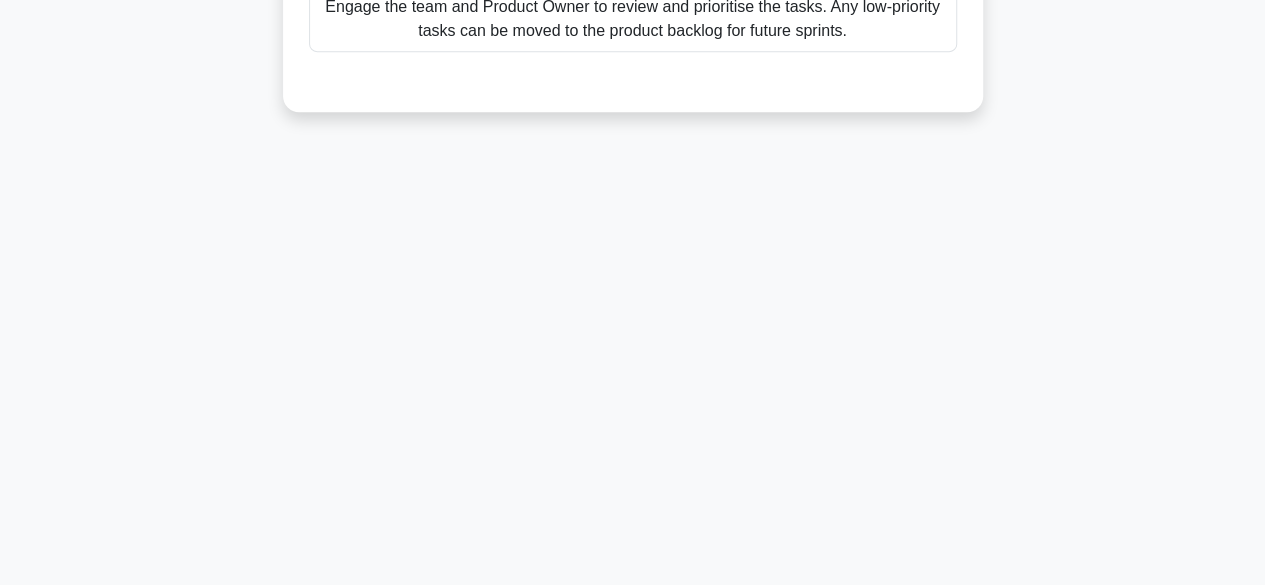 scroll, scrollTop: 0, scrollLeft: 0, axis: both 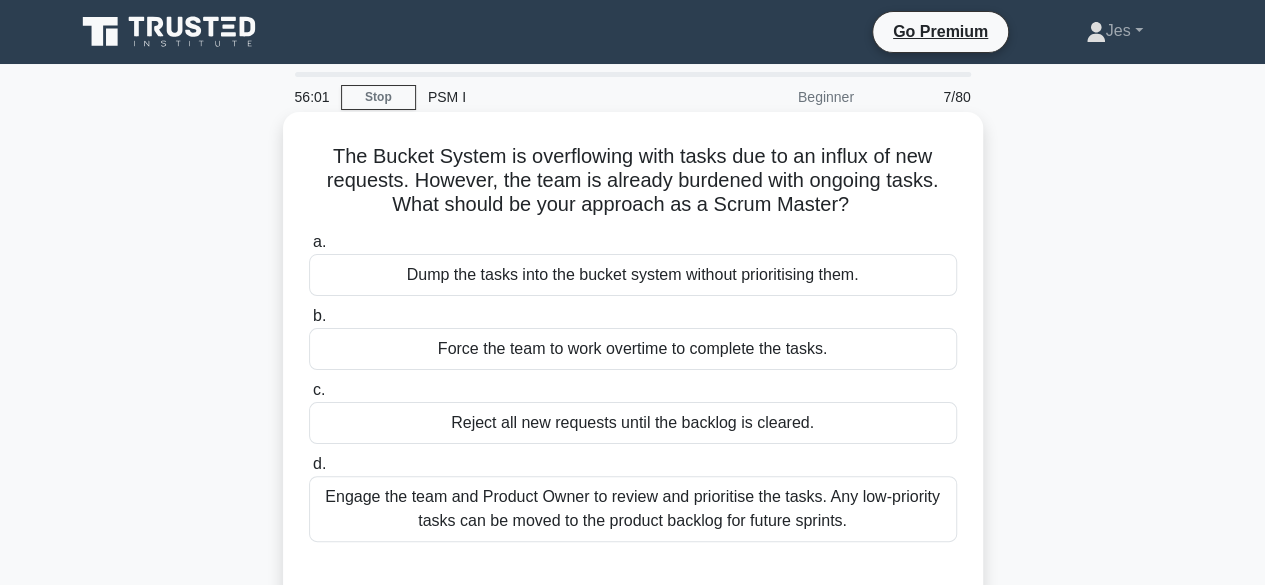 click on "Engage the team and Product Owner to review and prioritise the tasks. Any low-priority tasks can be moved to the product backlog for future sprints." at bounding box center [633, 509] 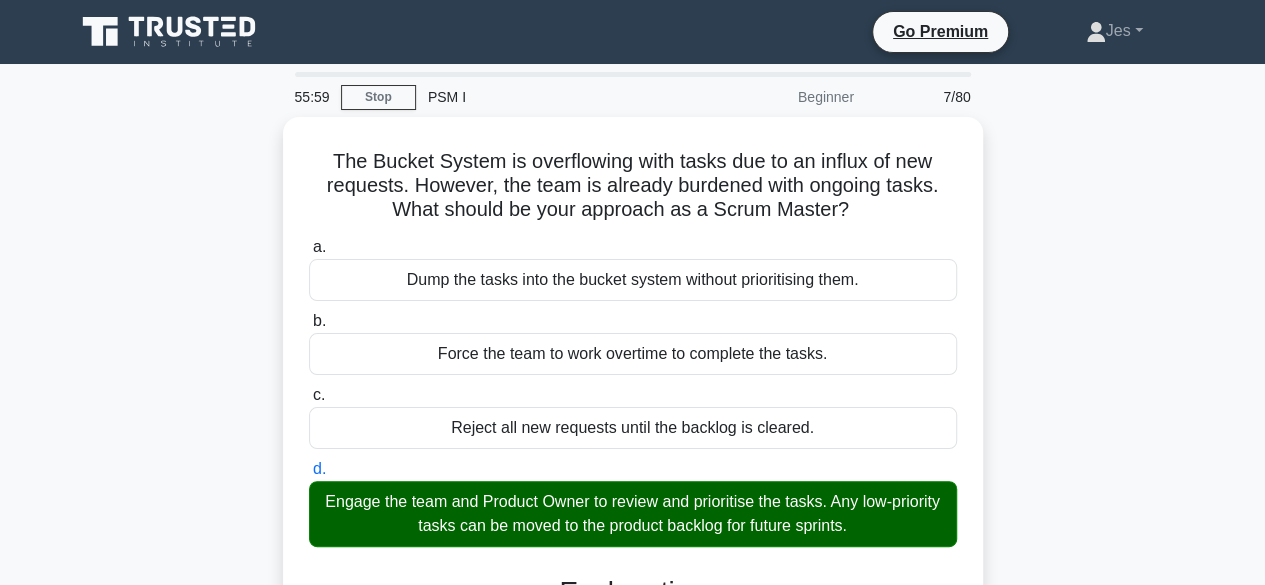 scroll, scrollTop: 495, scrollLeft: 0, axis: vertical 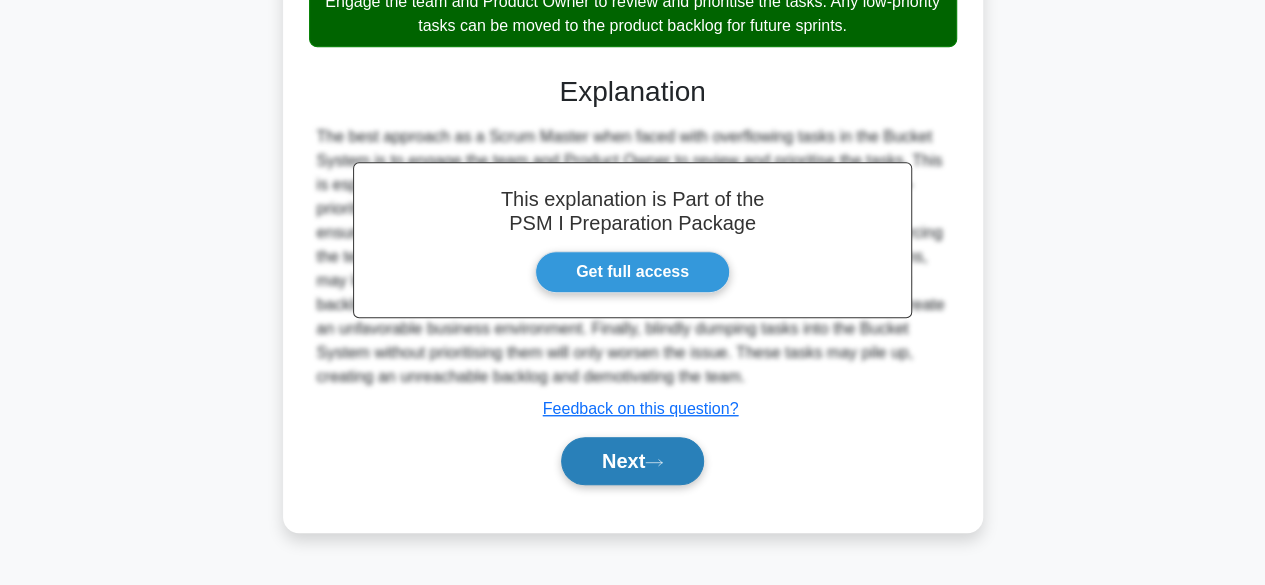 click 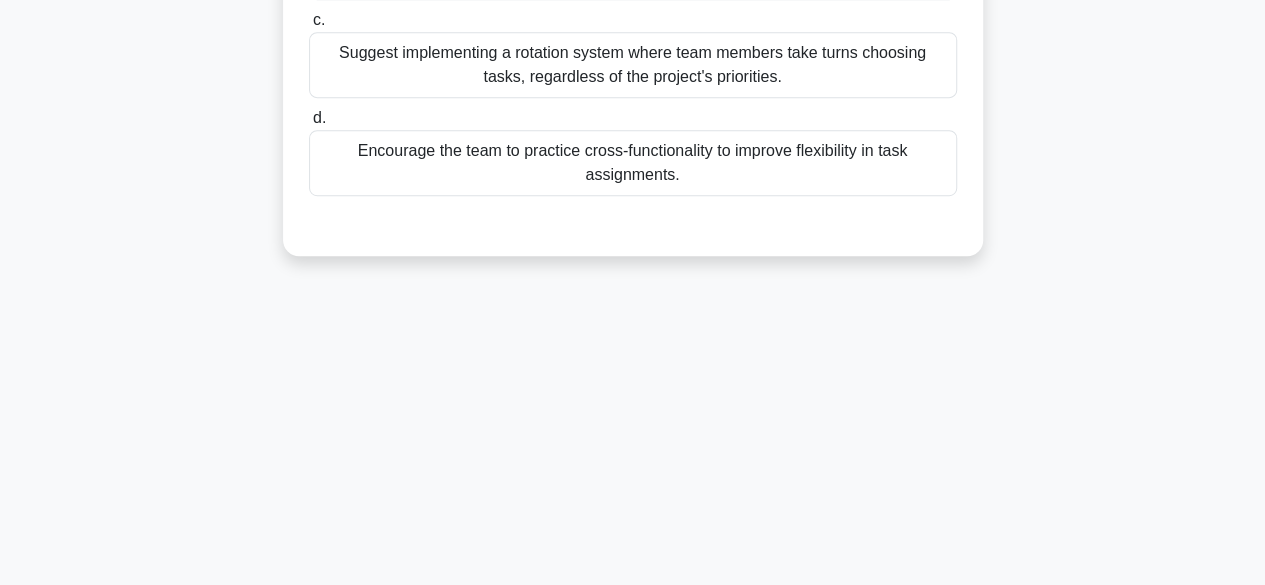 click on "[TIME] Stop PSM I Beginner 8/80 In a Sprint Retrospective, the team points out that Sprint tasks often get selected on the basis of individual skill-set rather than team priority. What should the Scrum Master do? .spinner_0XTQ{transform-origin:center;animation:spinner_y6GP .75s linear infinite}@keyframes spinner_y6GP{100%{transform:rotate(360deg)}} a." at bounding box center [632, 77] 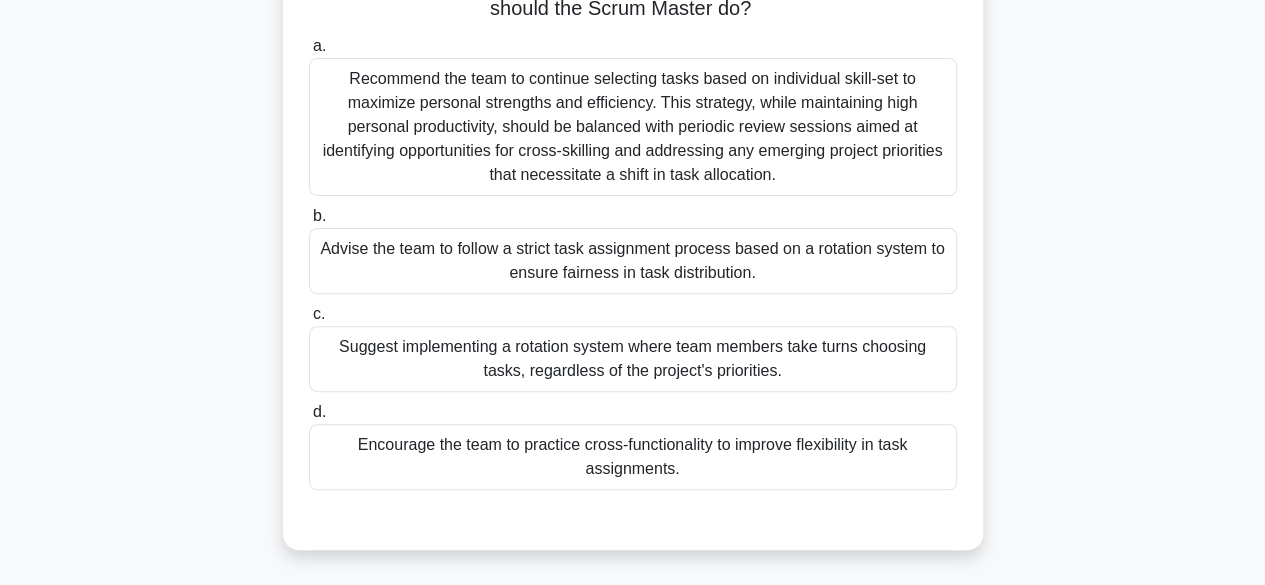scroll, scrollTop: 211, scrollLeft: 0, axis: vertical 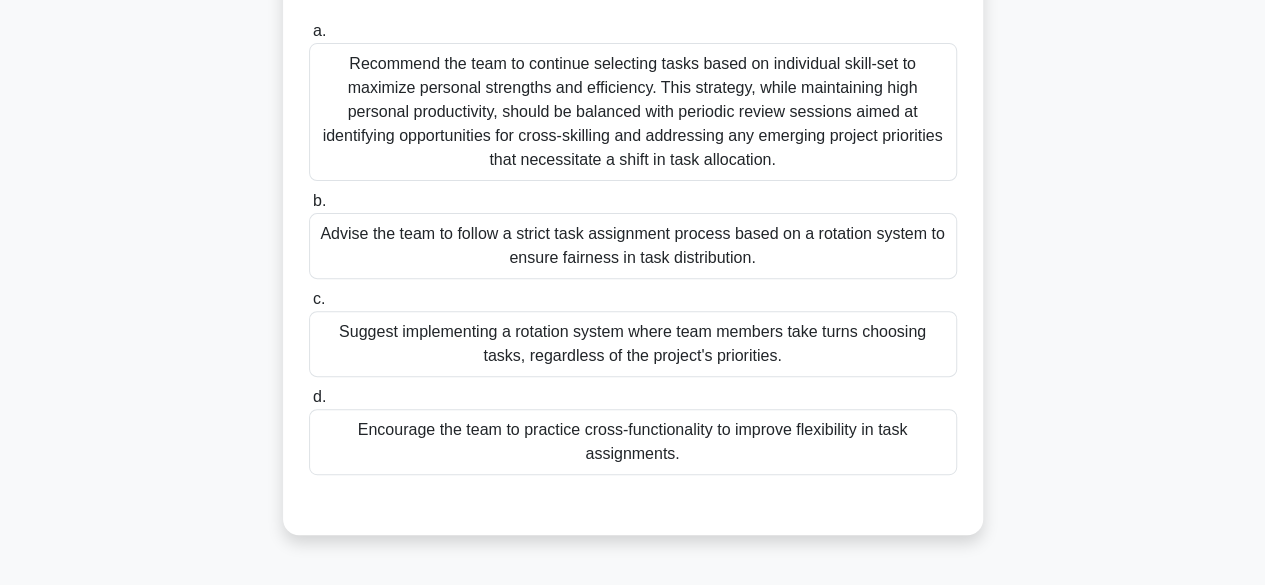 click on "Encourage the team to practice cross-functionality to improve flexibility in task assignments." at bounding box center [633, 442] 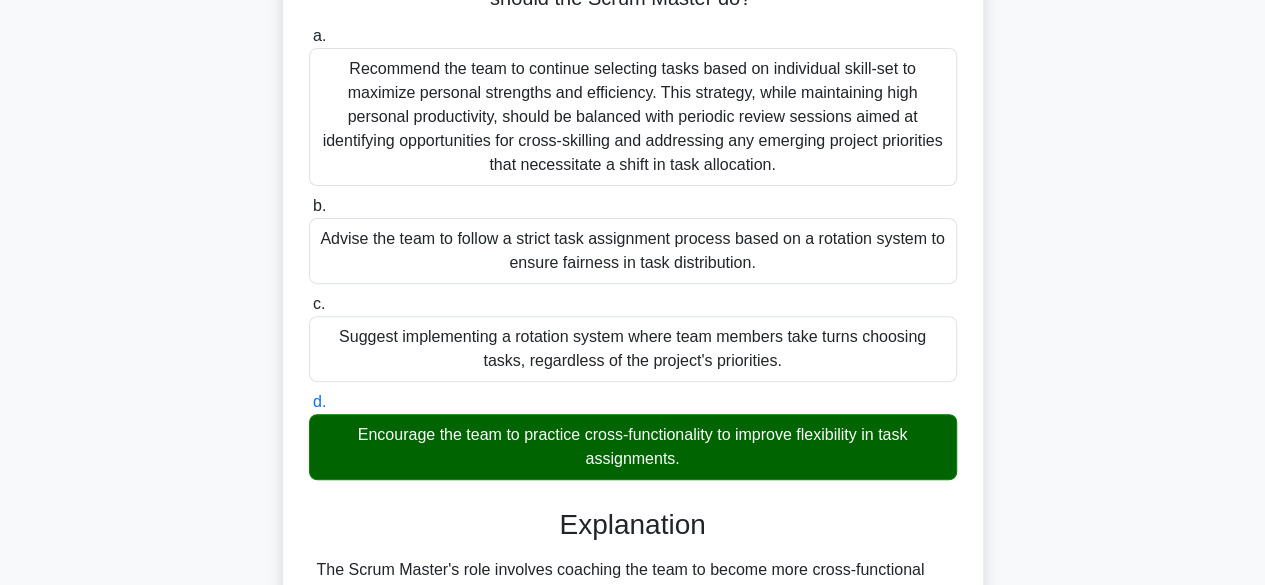scroll, scrollTop: 525, scrollLeft: 0, axis: vertical 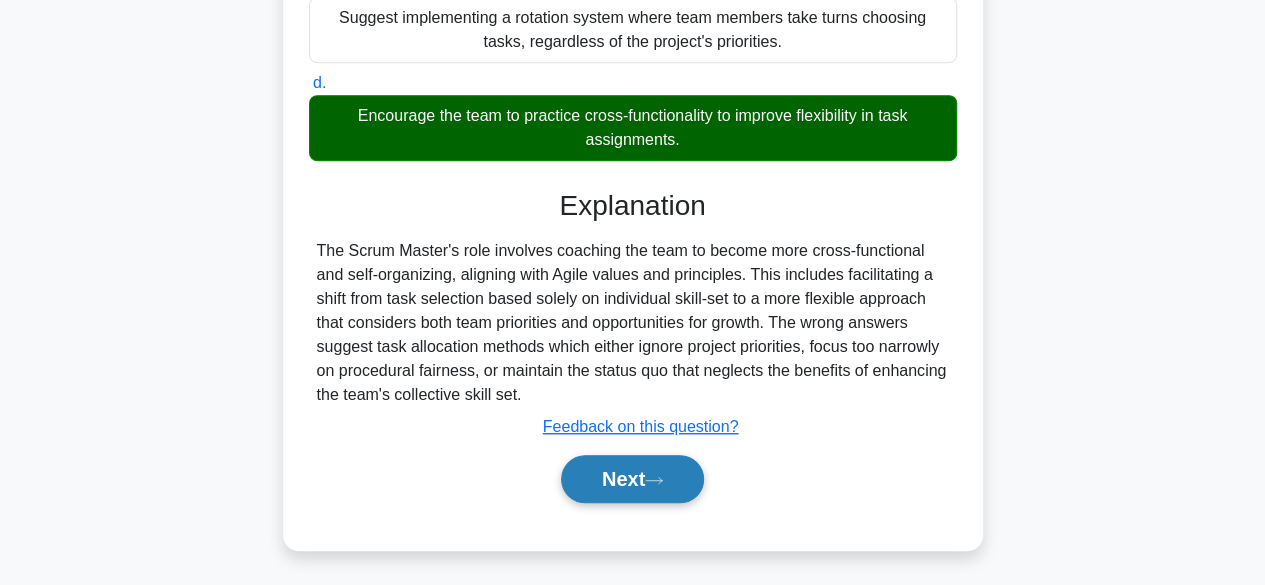 click on "Next" at bounding box center (632, 479) 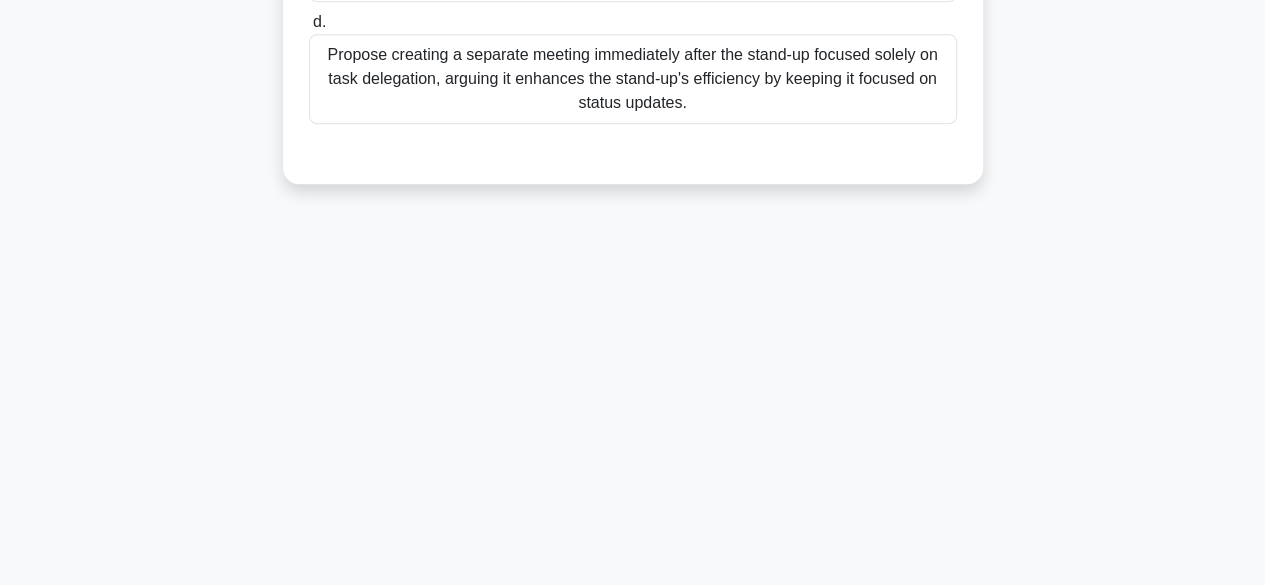 scroll, scrollTop: 495, scrollLeft: 0, axis: vertical 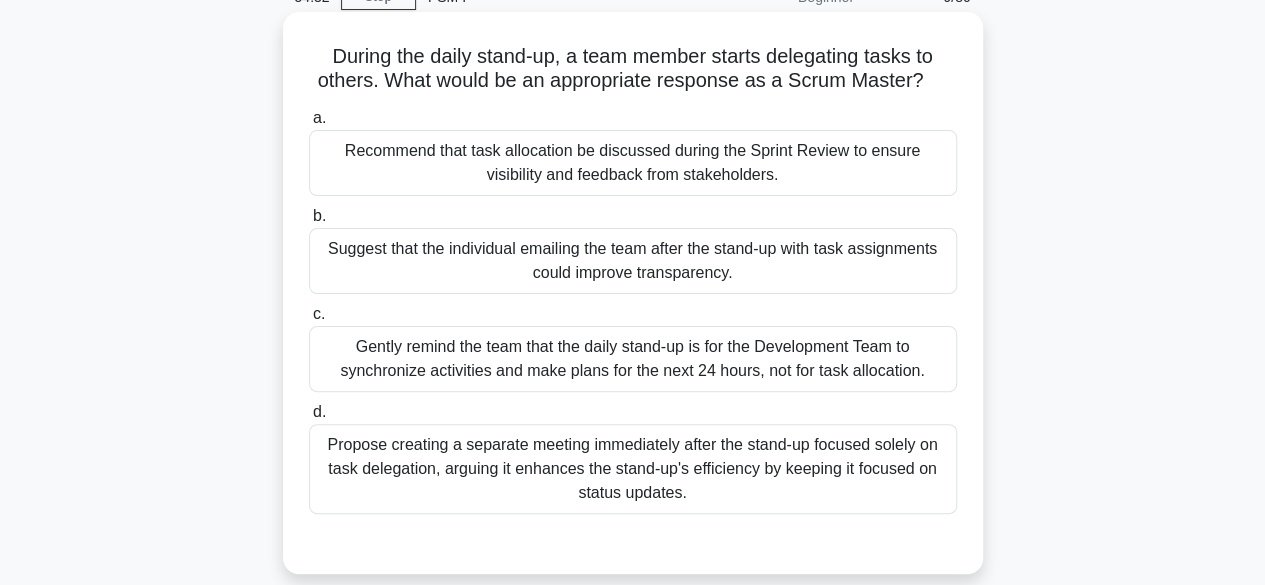 click on "Gently remind the team that the daily stand-up is for the Development Team to synchronize activities and make plans for the next 24 hours, not for task allocation." at bounding box center (633, 359) 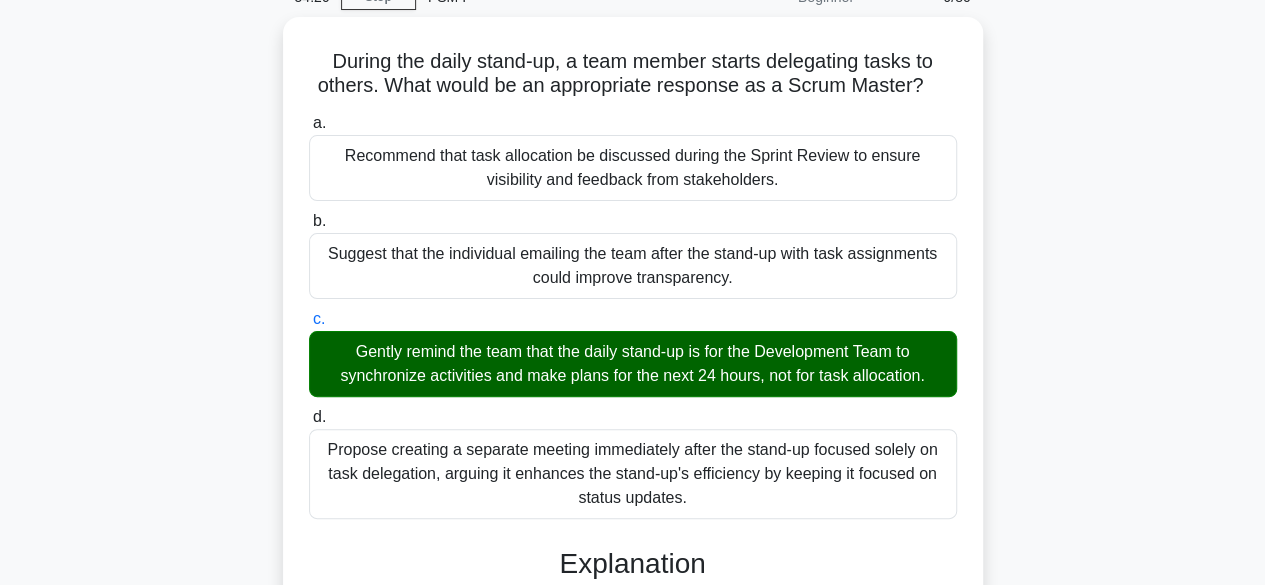 scroll, scrollTop: 525, scrollLeft: 0, axis: vertical 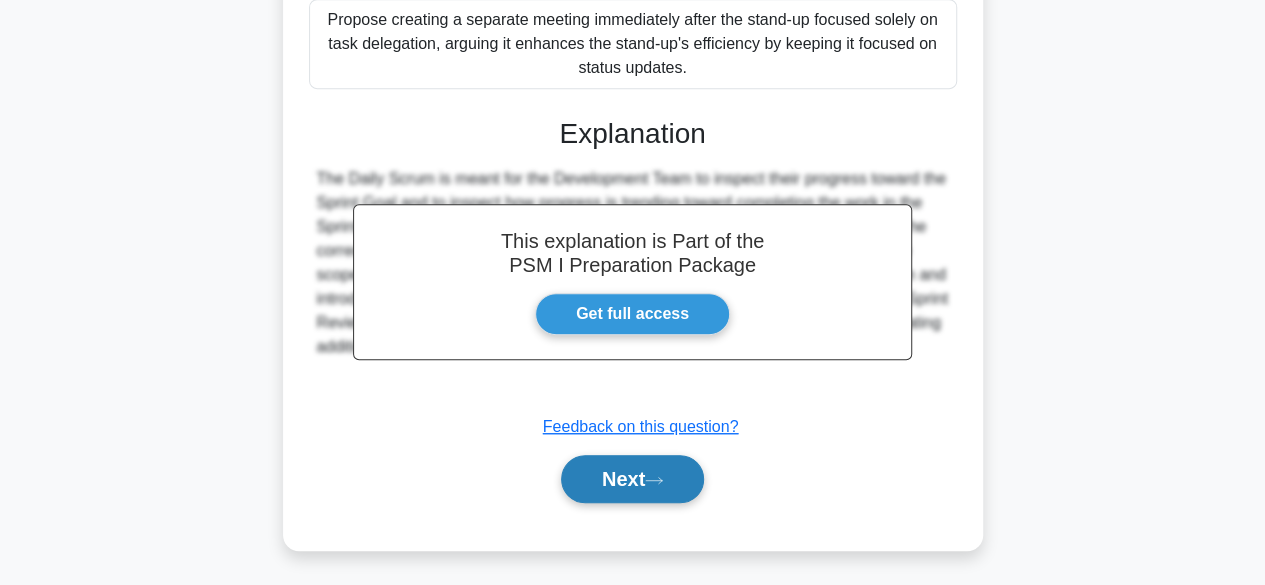 click on "Next" at bounding box center (632, 479) 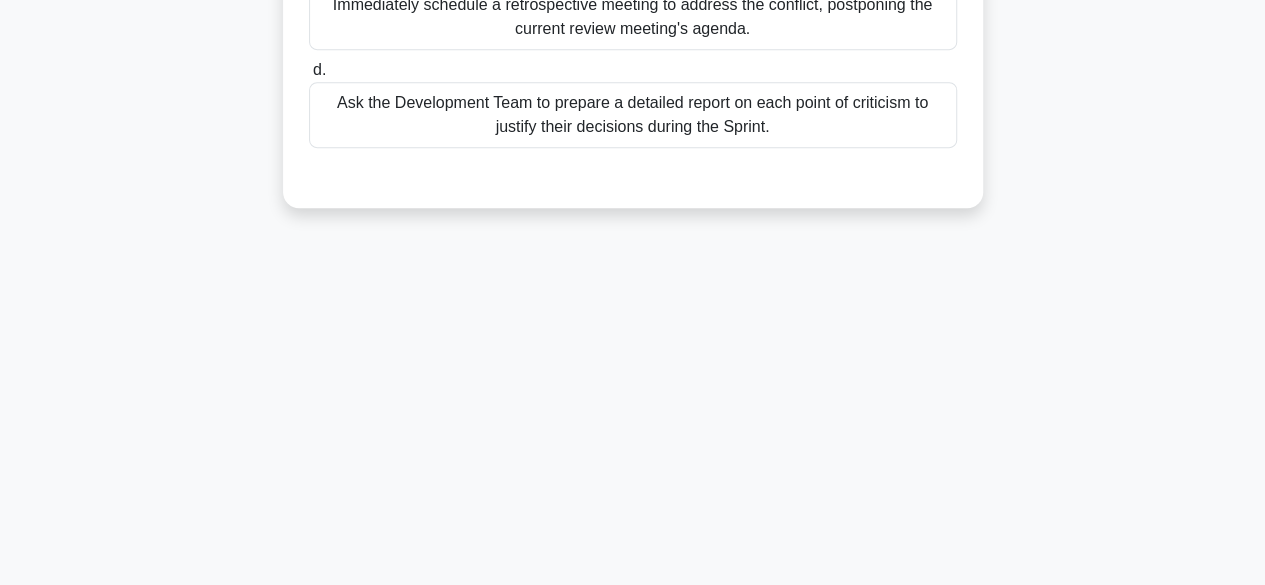 scroll, scrollTop: 495, scrollLeft: 0, axis: vertical 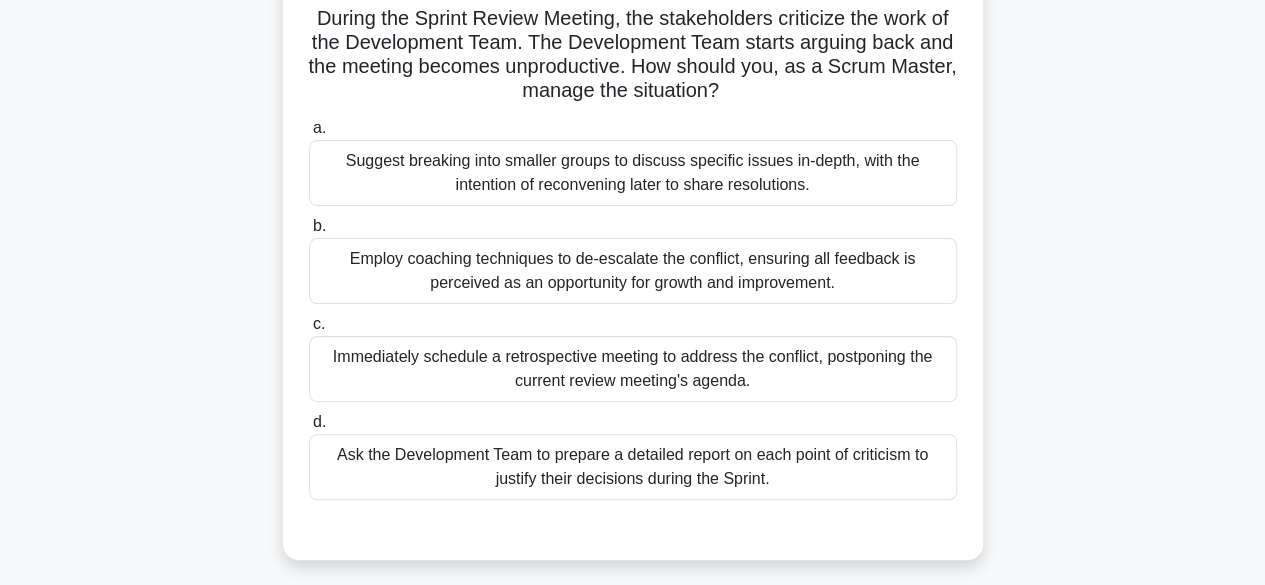 click on "Employ coaching techniques to de-escalate the conflict, ensuring all feedback is perceived as an opportunity for growth and improvement." at bounding box center [633, 271] 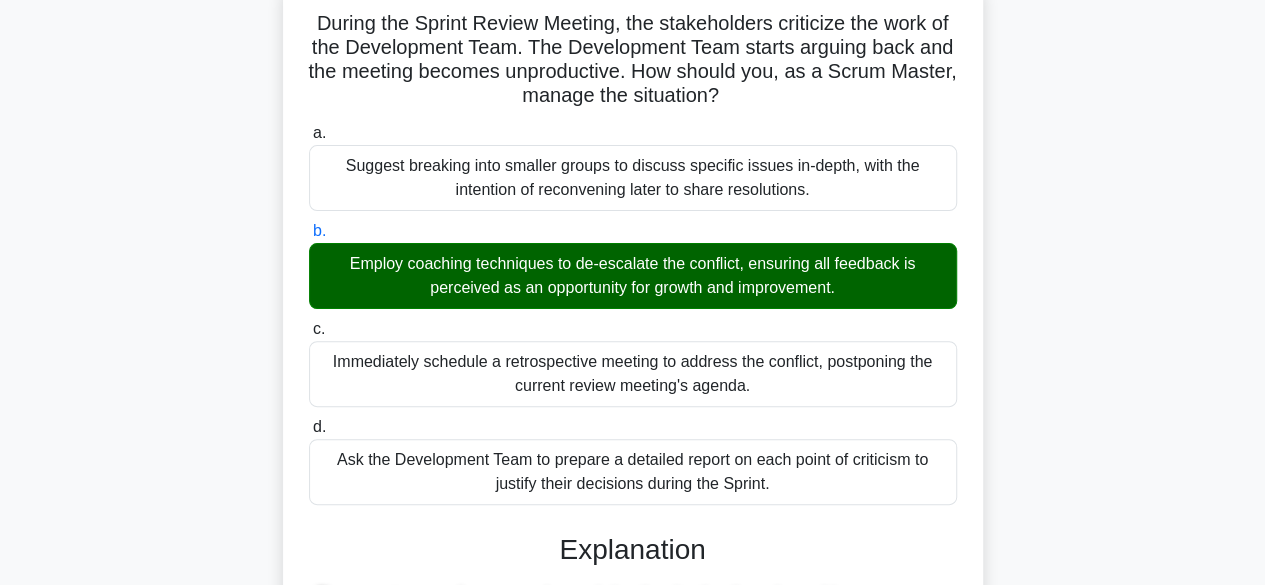 scroll, scrollTop: 549, scrollLeft: 0, axis: vertical 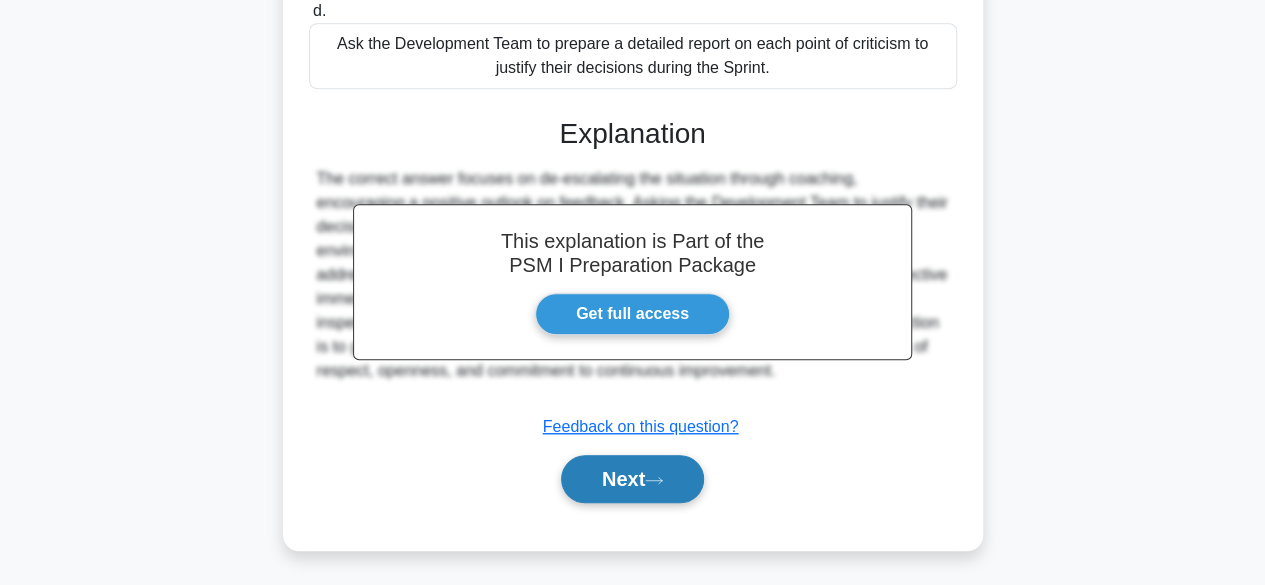 click on "Next" at bounding box center (632, 479) 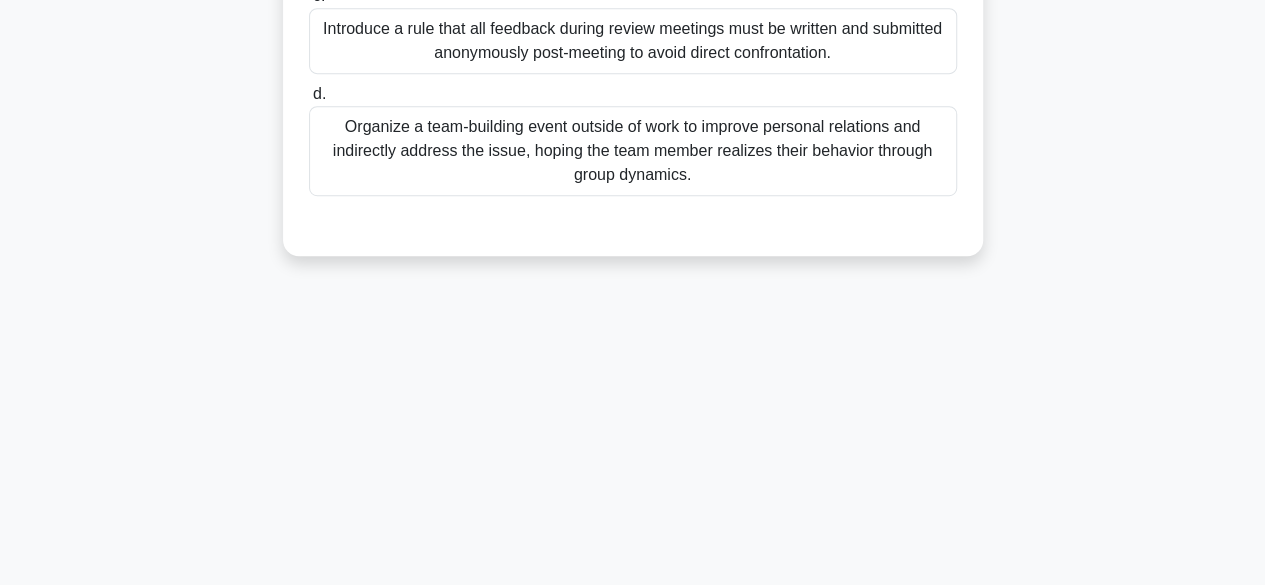 scroll, scrollTop: 495, scrollLeft: 0, axis: vertical 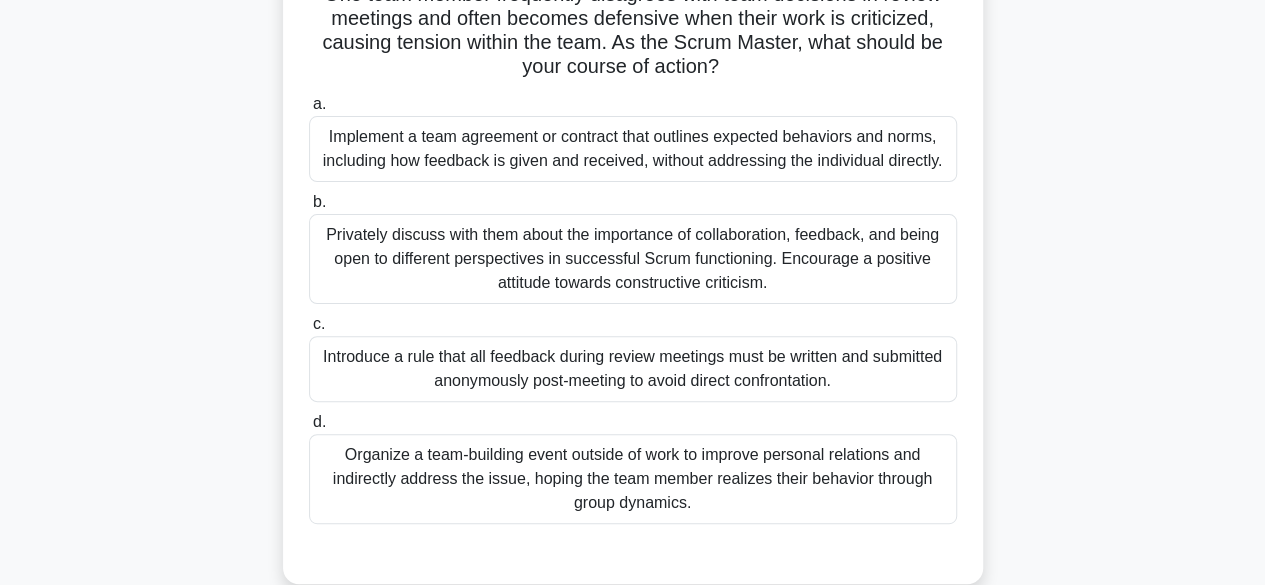 click on "Privately discuss with them about the importance of collaboration, feedback, and being open to different perspectives in successful Scrum functioning. Encourage a positive attitude towards constructive criticism." at bounding box center [633, 259] 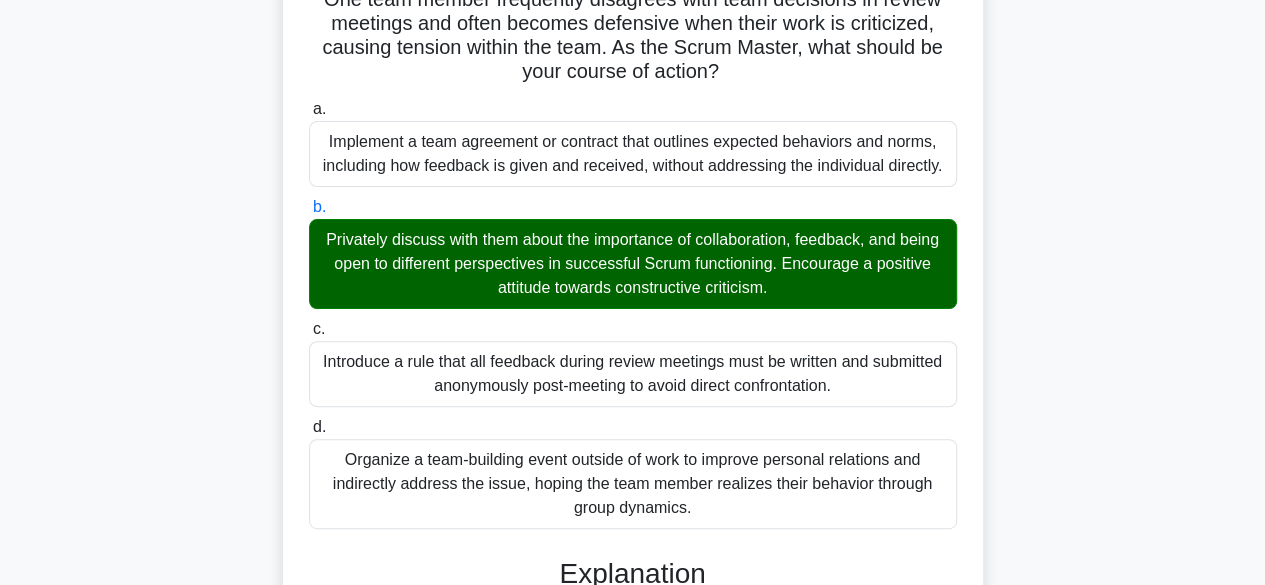scroll, scrollTop: 525, scrollLeft: 0, axis: vertical 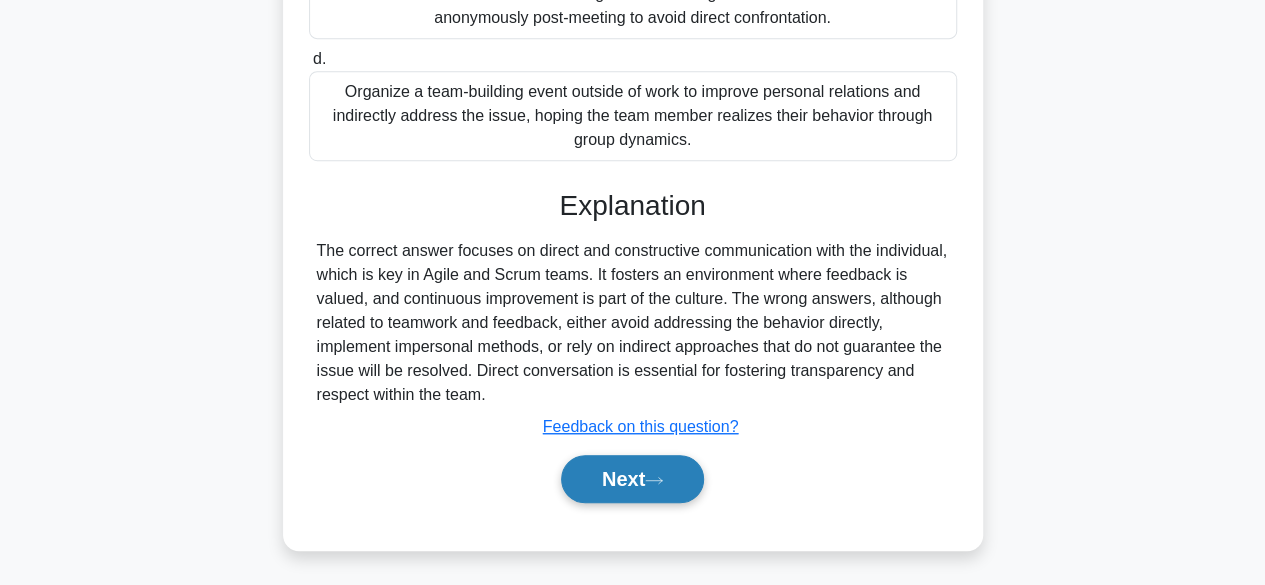 click on "Next" at bounding box center (632, 479) 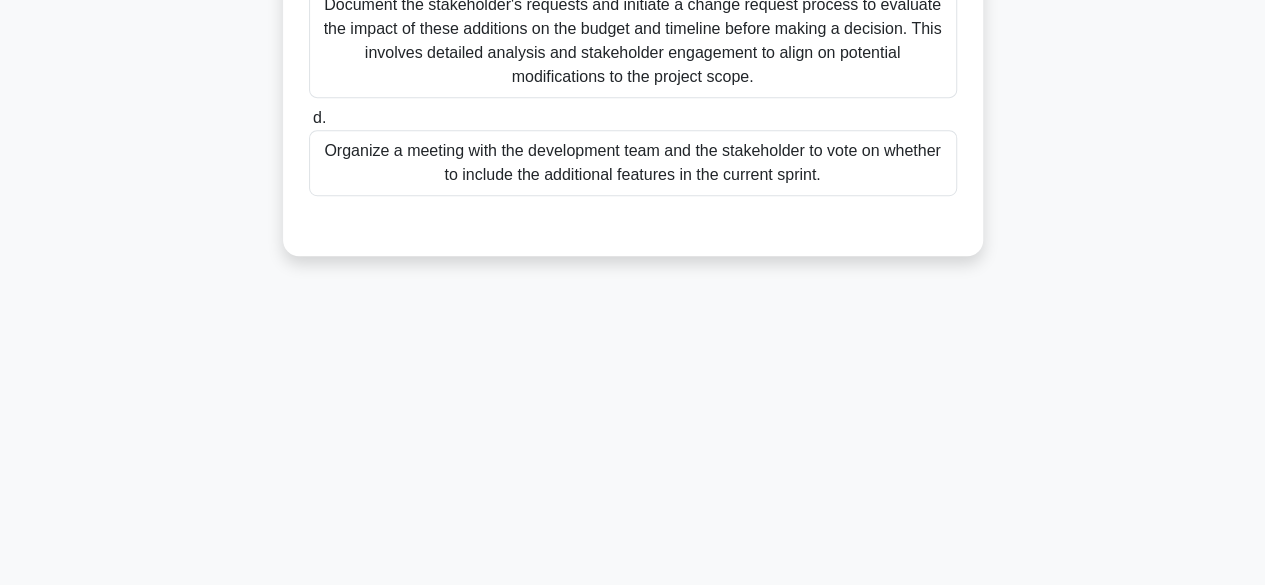 scroll, scrollTop: 0, scrollLeft: 0, axis: both 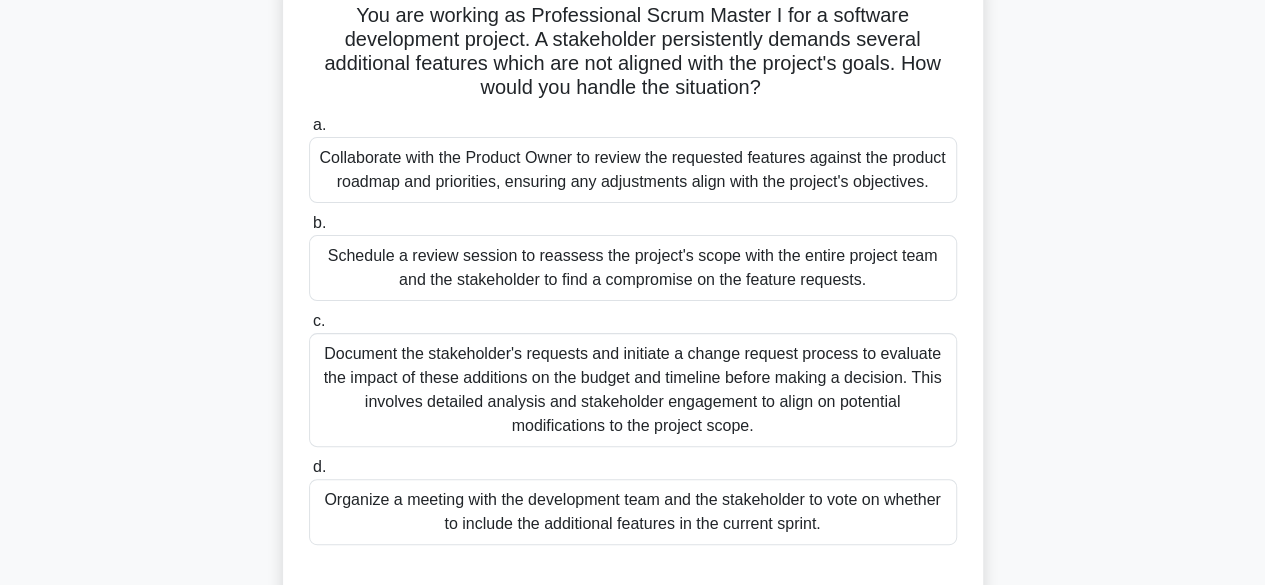 click on "Collaborate with the Product Owner to review the requested features against the product roadmap and priorities, ensuring any adjustments align with the project's objectives." at bounding box center [633, 170] 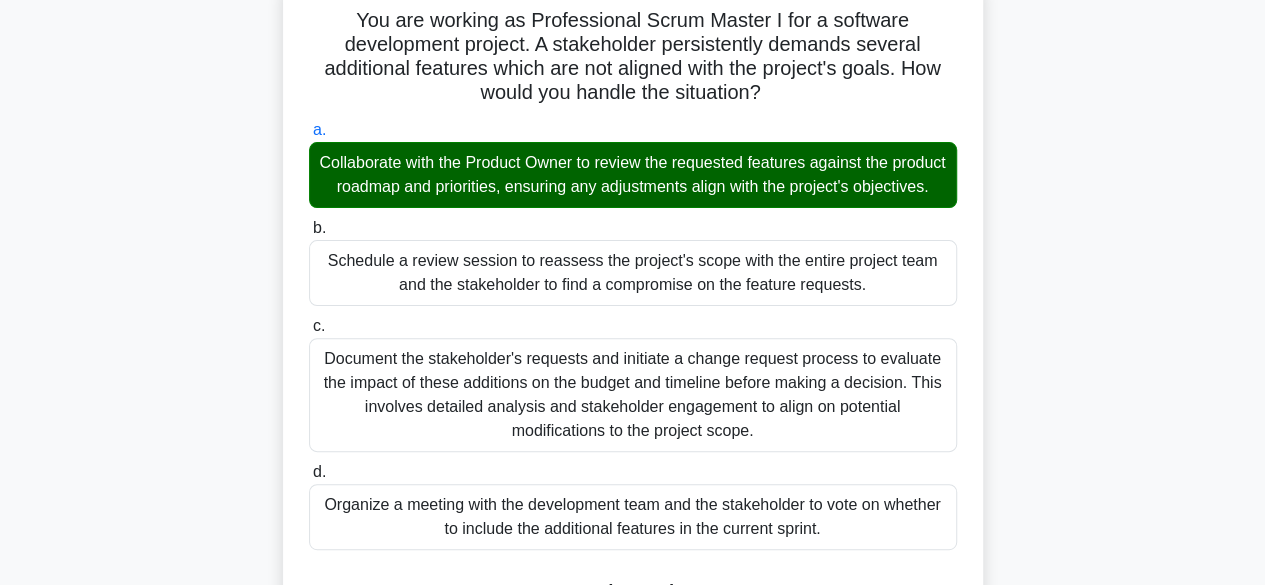 scroll, scrollTop: 621, scrollLeft: 0, axis: vertical 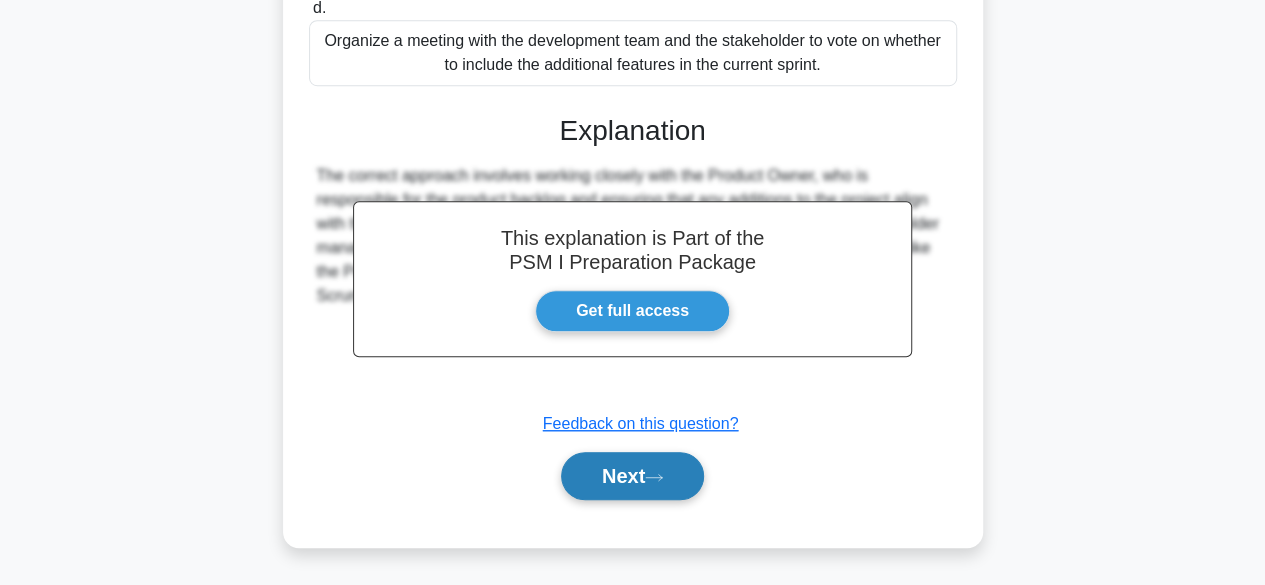 click on "Next" at bounding box center [632, 476] 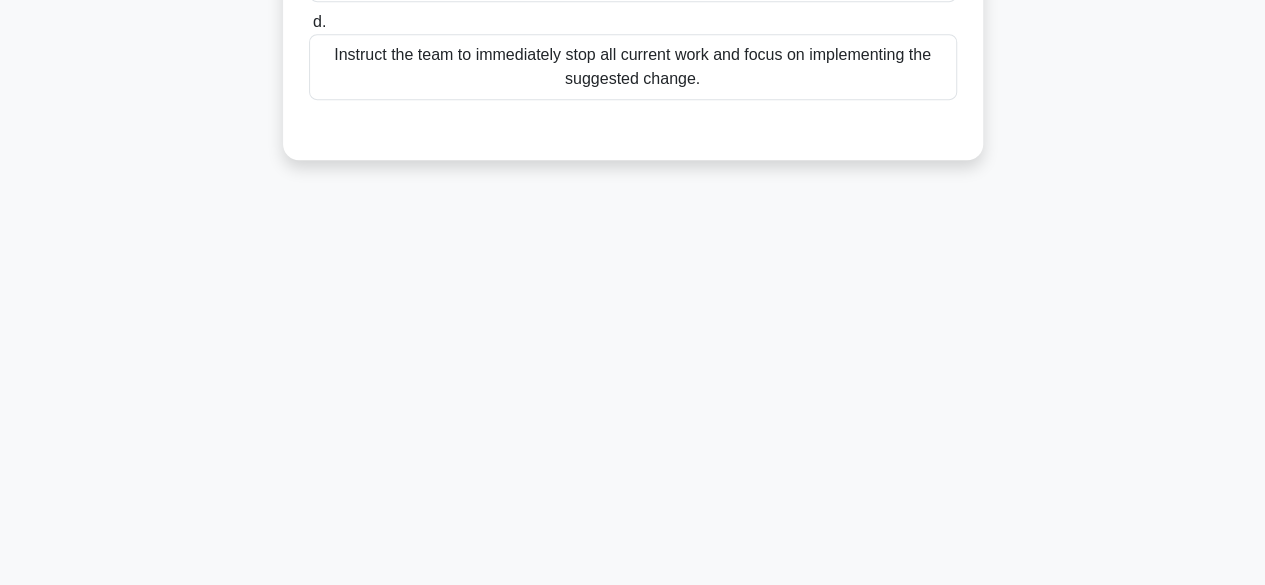 scroll, scrollTop: 495, scrollLeft: 0, axis: vertical 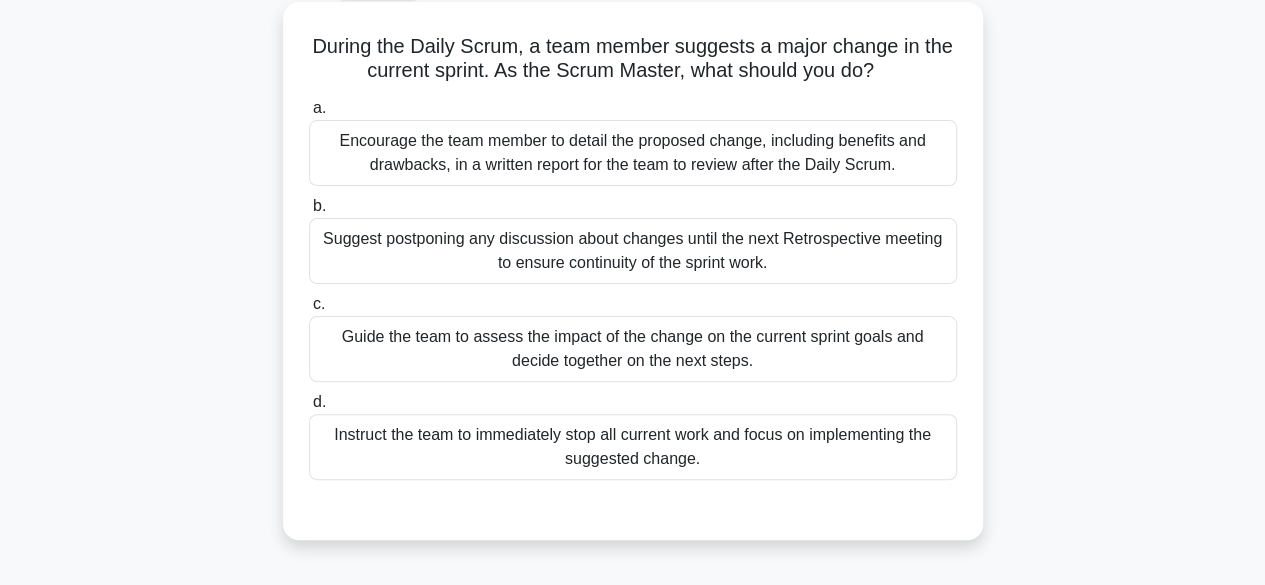 click on "Guide the team to assess the impact of the change on the current sprint goals and decide together on the next steps." at bounding box center [633, 349] 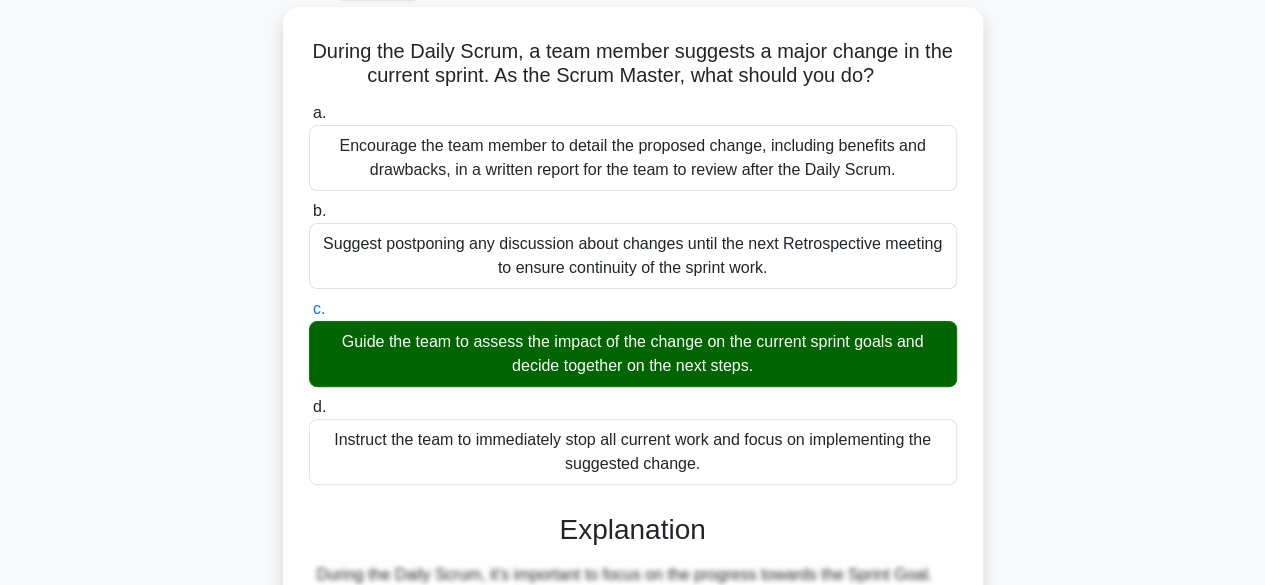 scroll, scrollTop: 501, scrollLeft: 0, axis: vertical 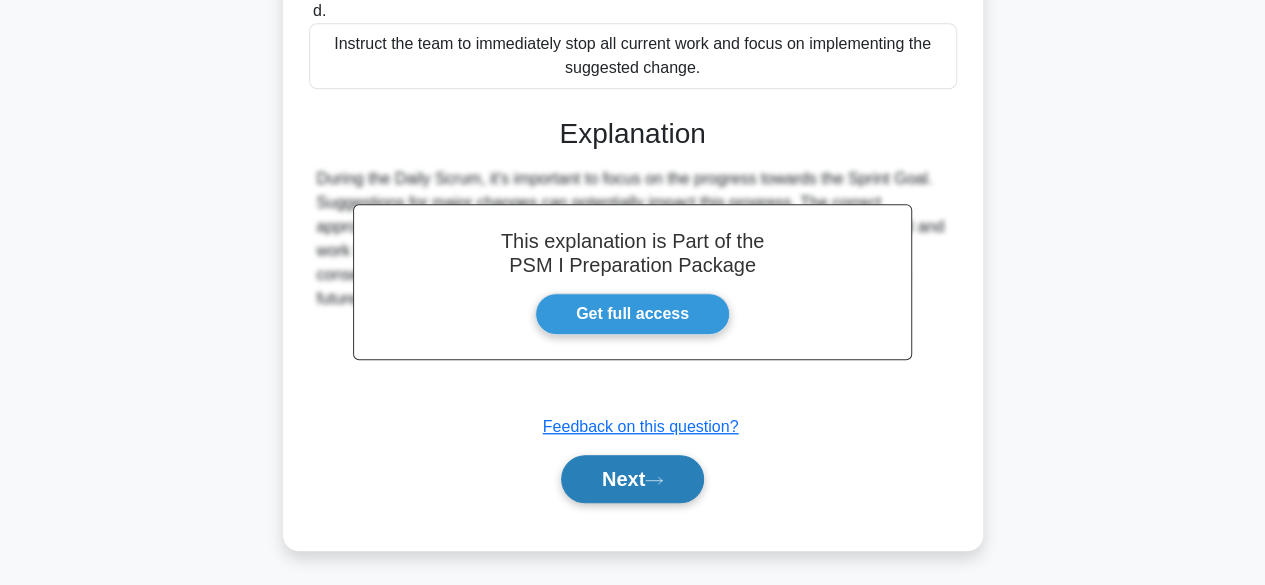 click on "Next" at bounding box center [632, 479] 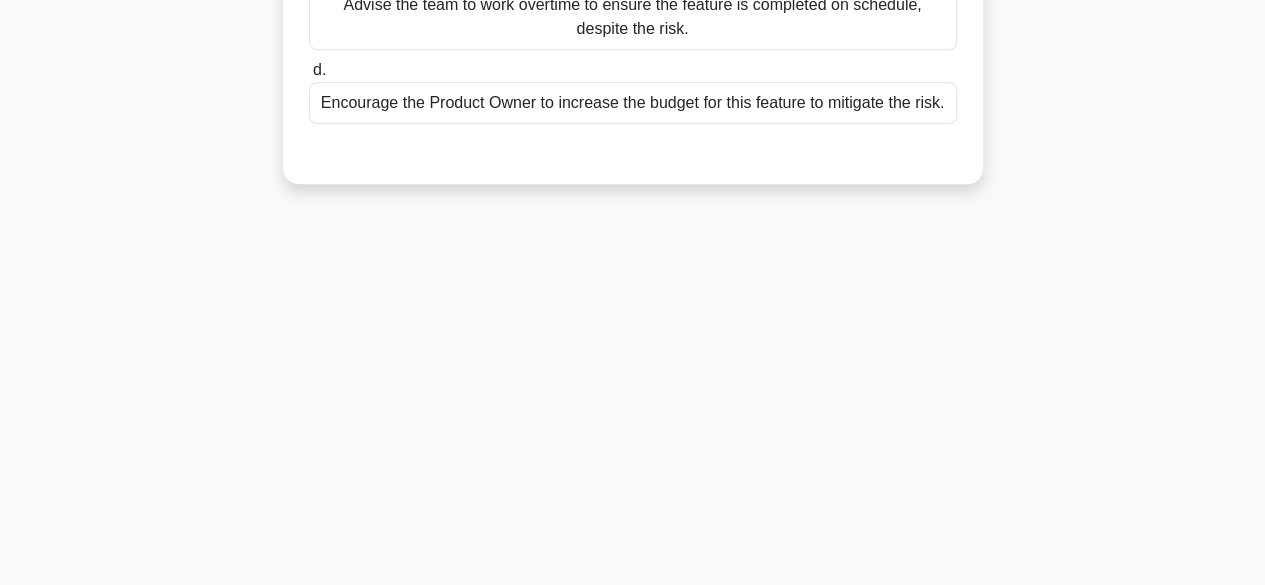 scroll, scrollTop: 0, scrollLeft: 0, axis: both 